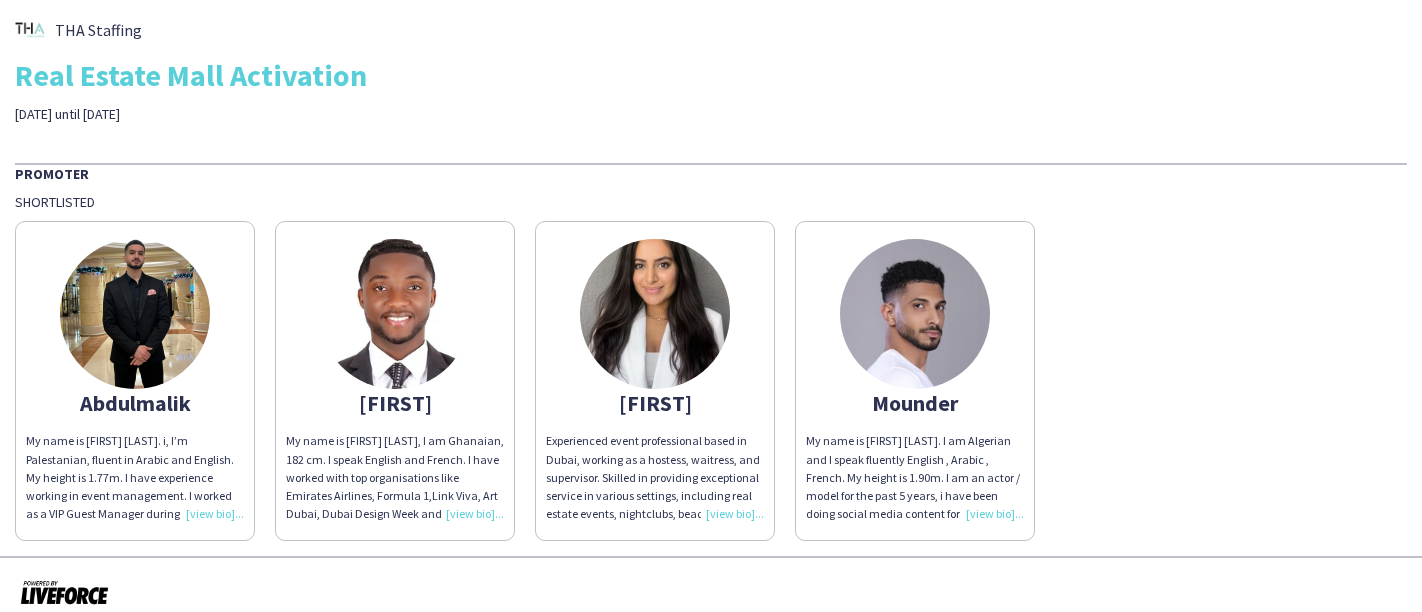 scroll, scrollTop: 0, scrollLeft: 0, axis: both 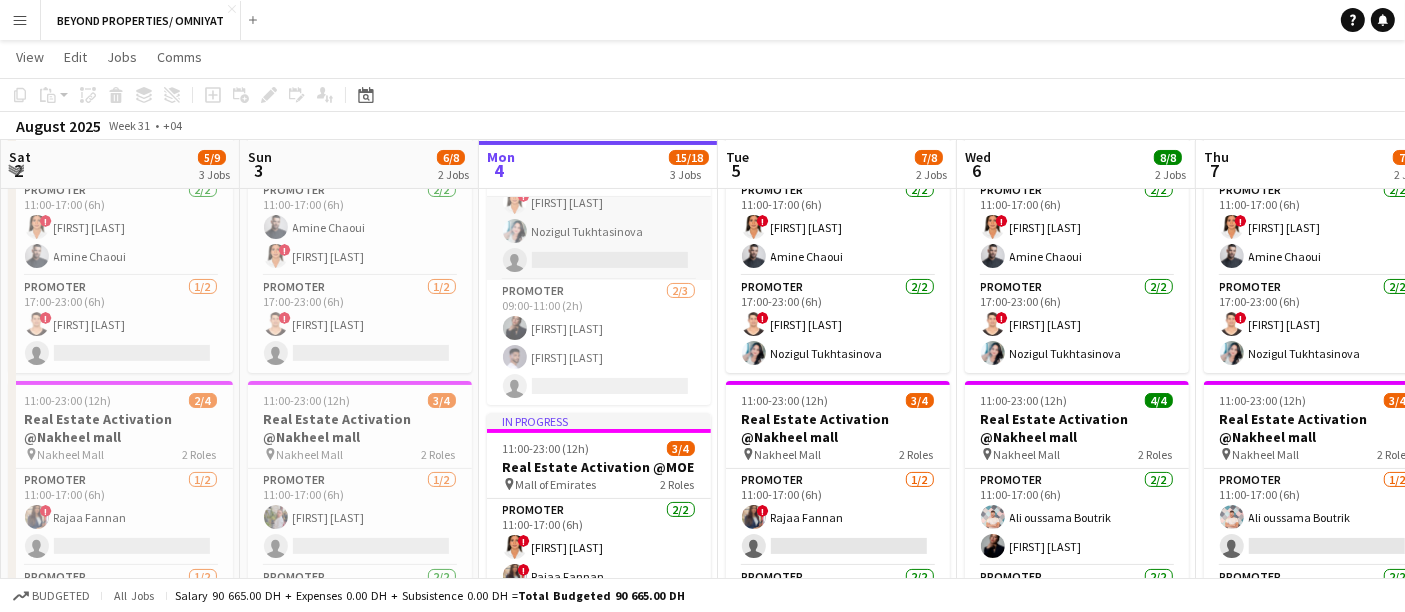 click on "Promoter   6/7   09:00-11:00 (2h)
[FIRST] [LAST] ! [FIRST] [LAST] [FIRST] [LAST] ! [FIRST] [LAST] [FIRST] [LAST]
single-neutral-actions" at bounding box center [599, 159] 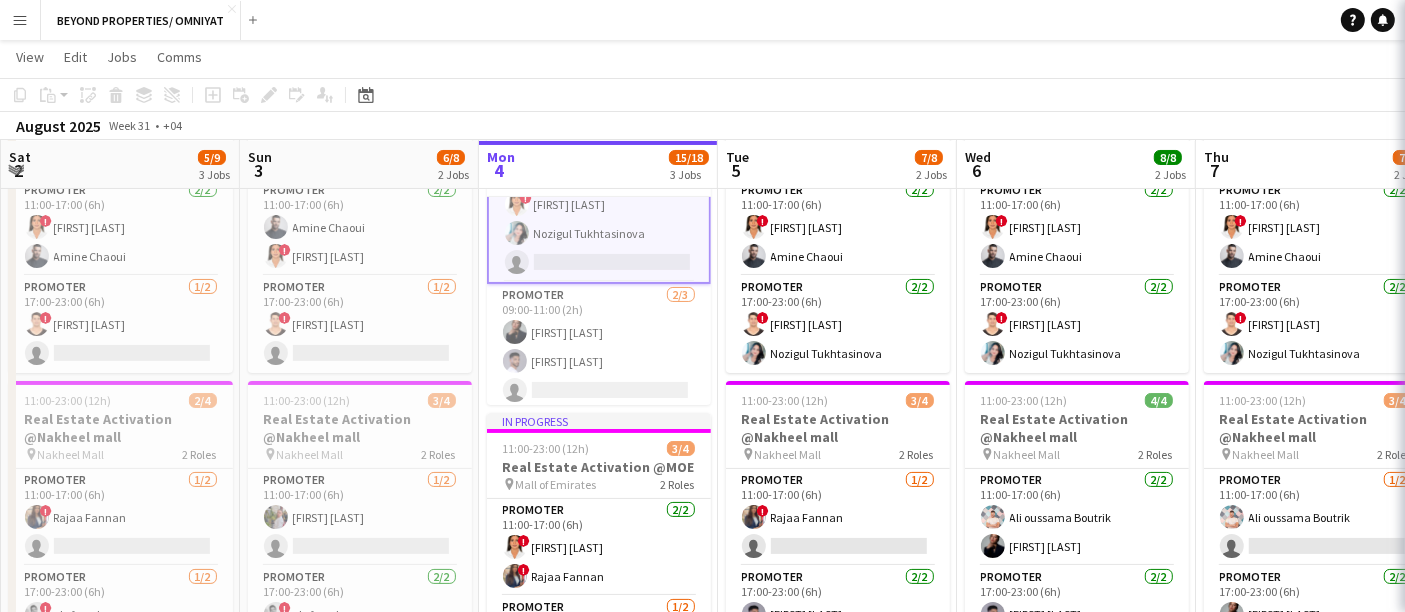 scroll, scrollTop: 160, scrollLeft: 0, axis: vertical 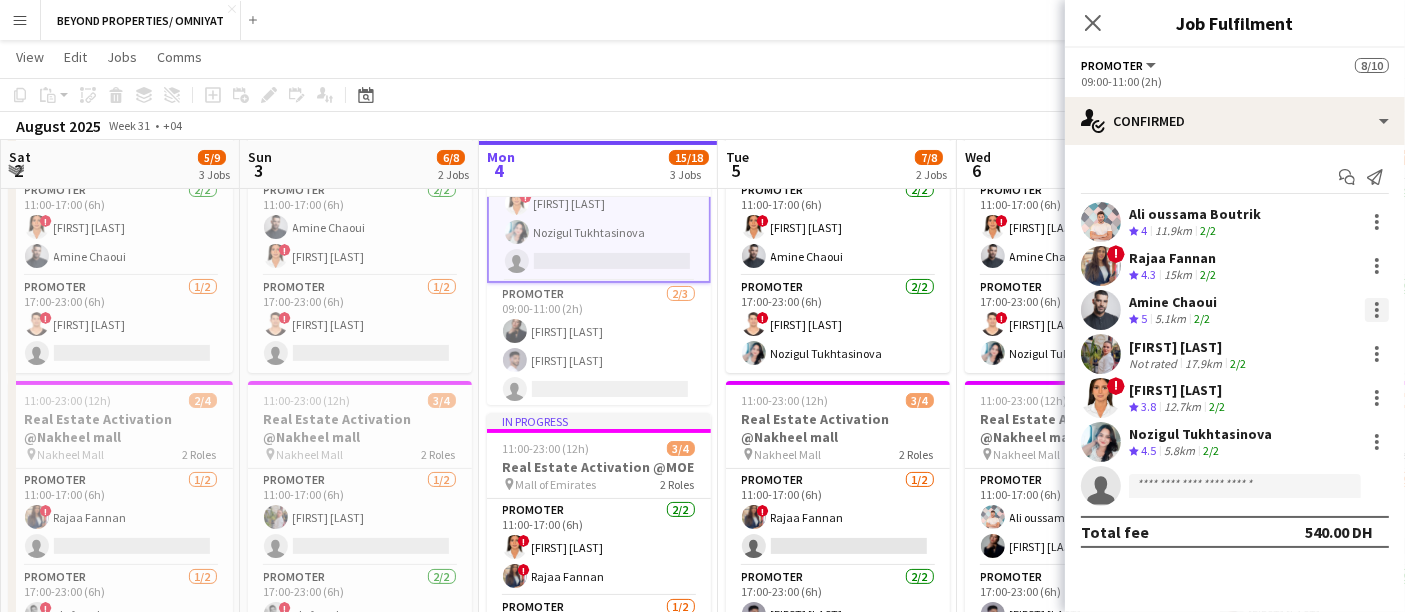click at bounding box center [1377, 316] 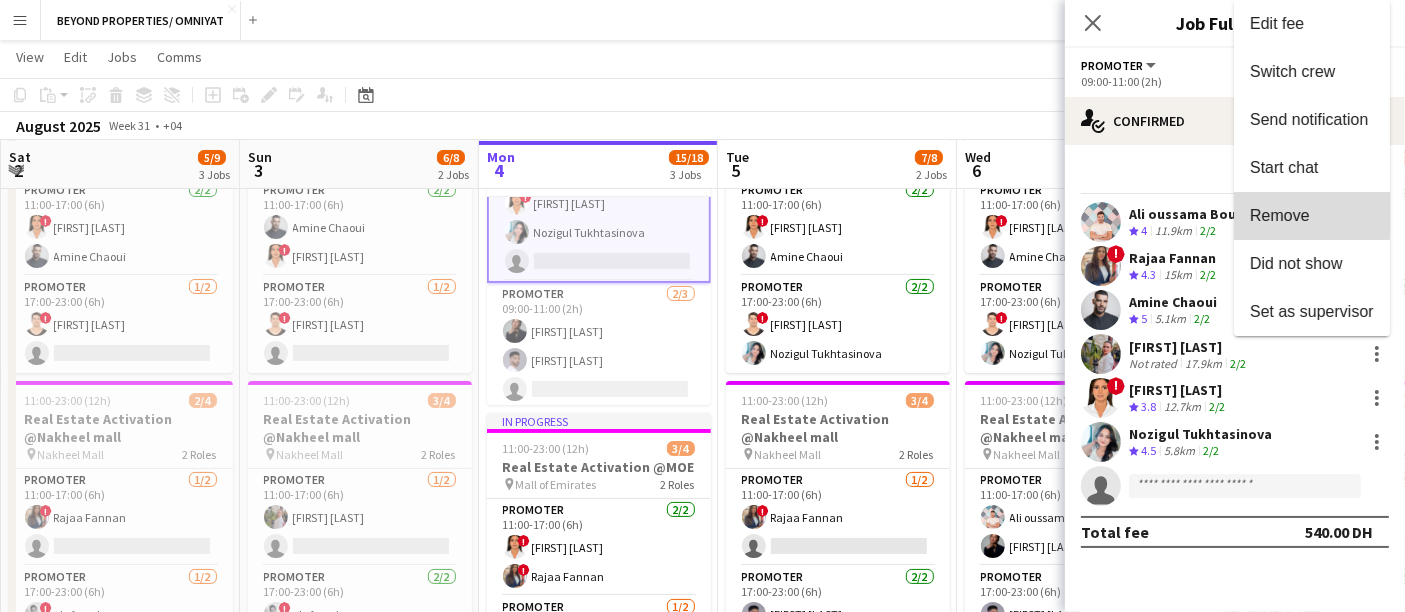 click on "Remove" at bounding box center (1280, 215) 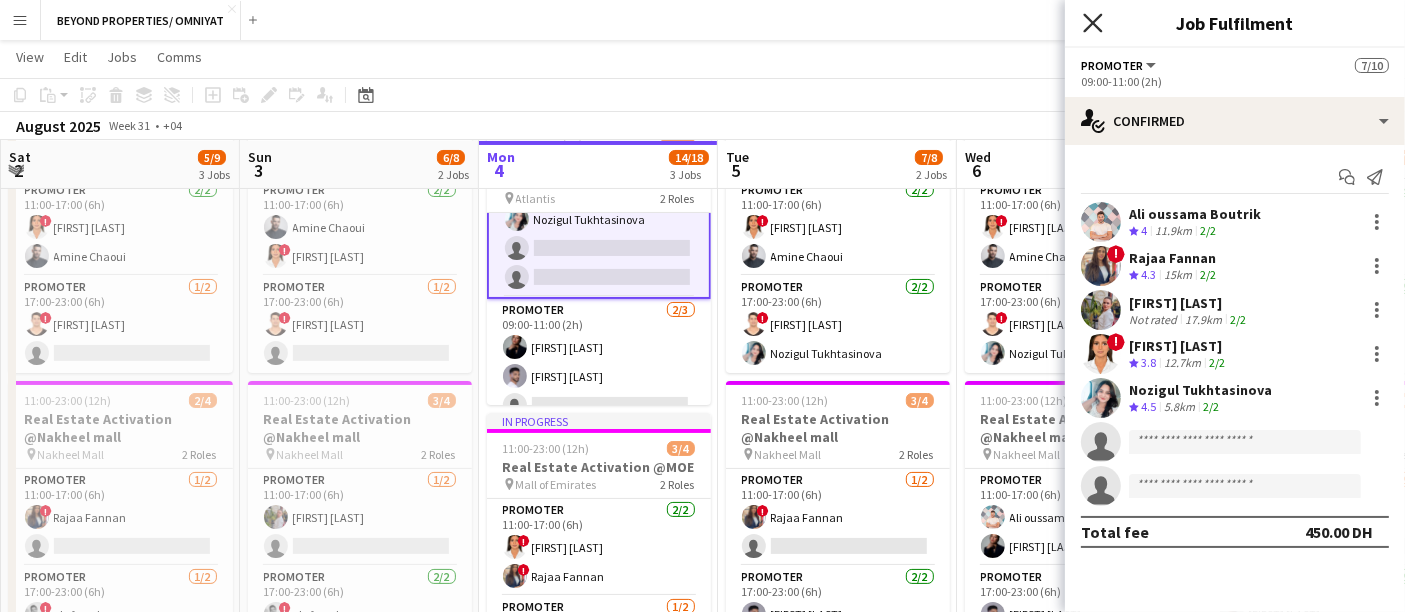 click on "Close pop-in" 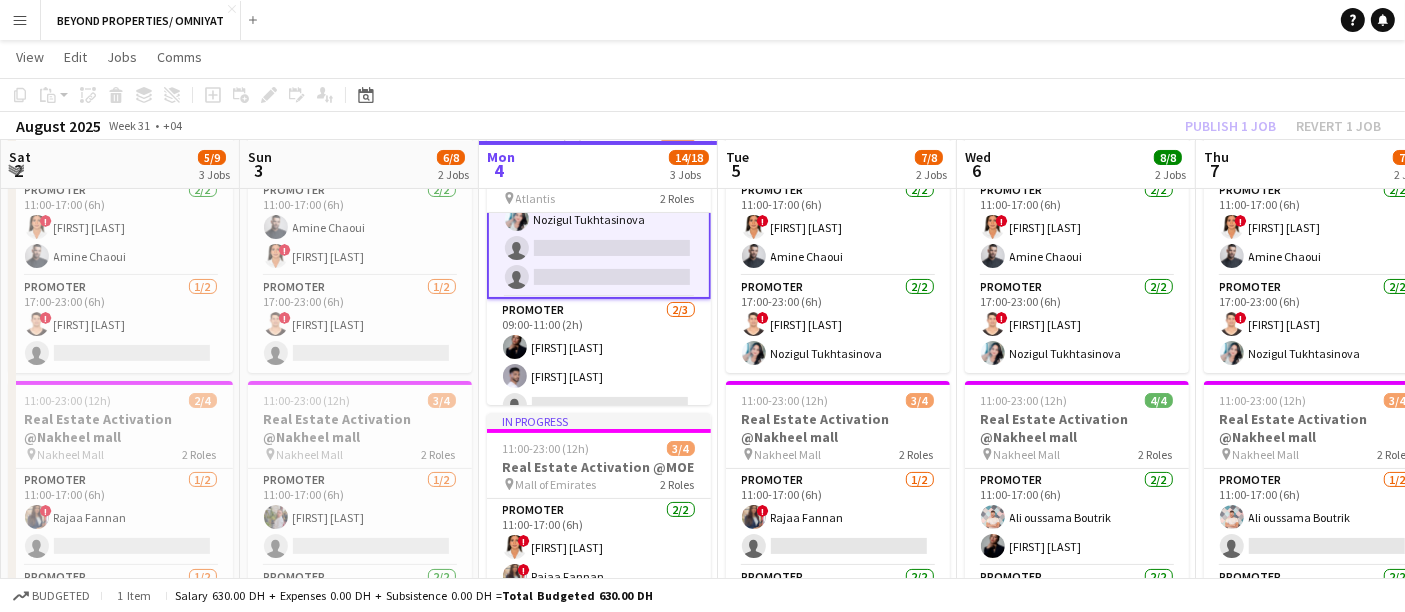 click on "[MONTH] [YEAR]   Week [NUMBER]
•   +04   Publish 1 job   Revert 1 job" 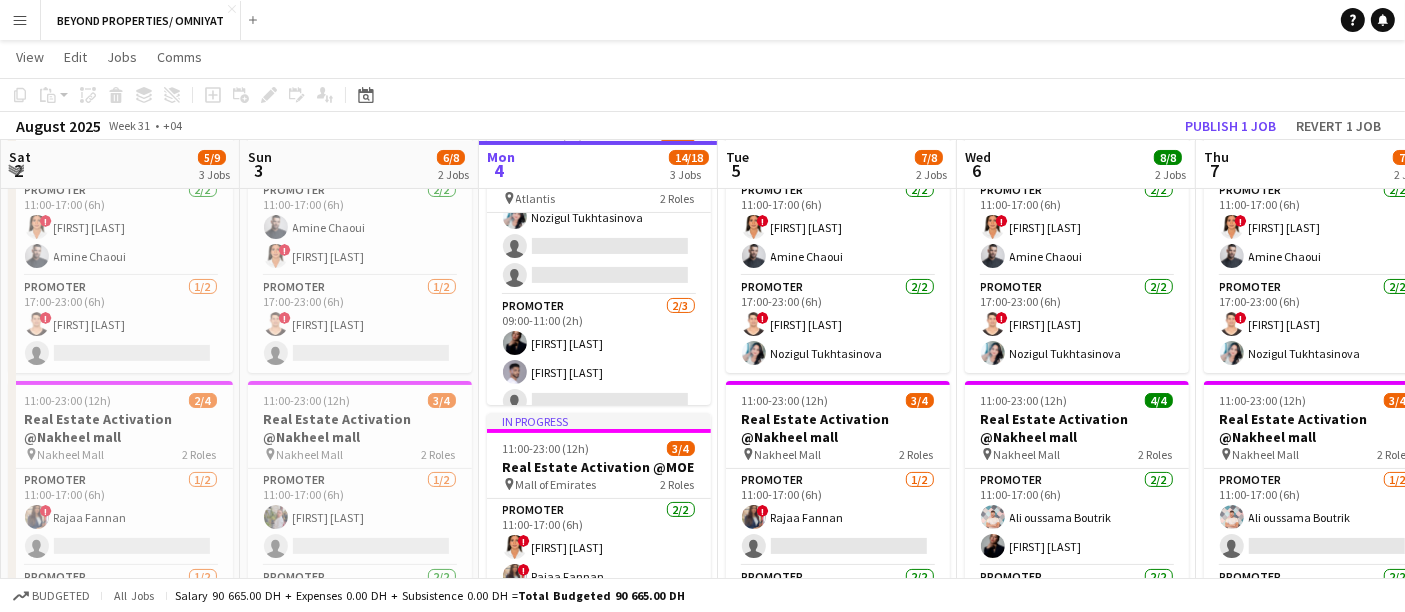 scroll, scrollTop: 159, scrollLeft: 0, axis: vertical 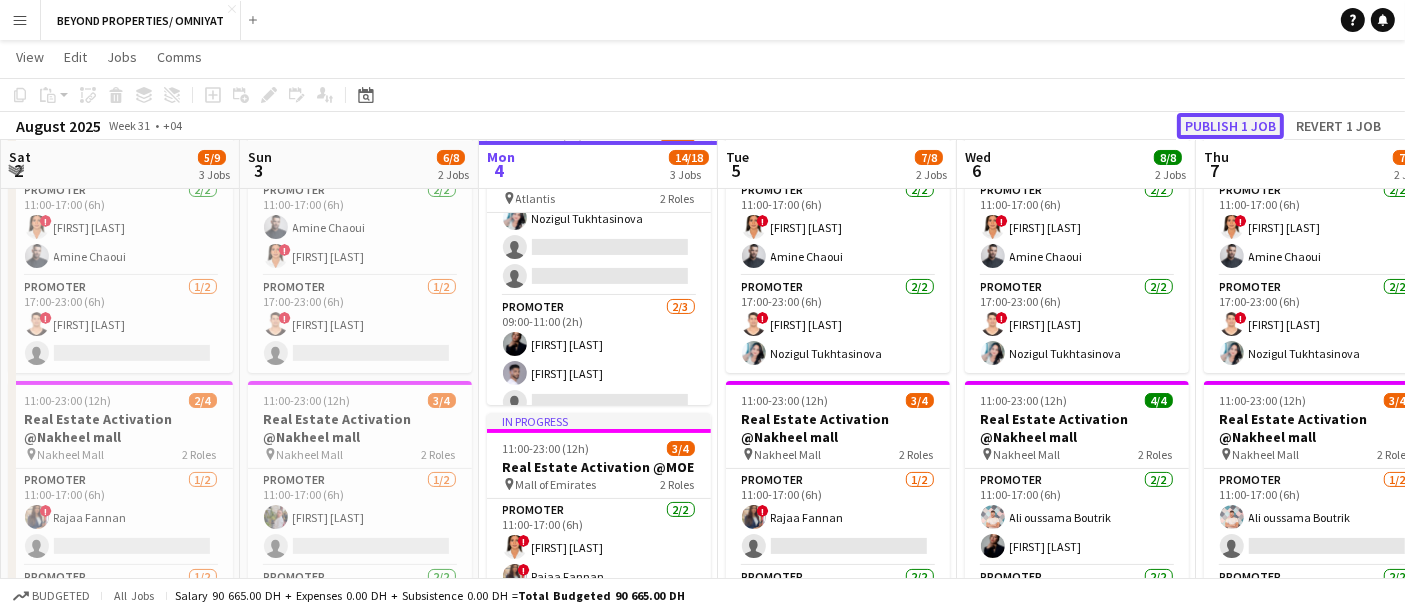 click on "Publish 1 job" 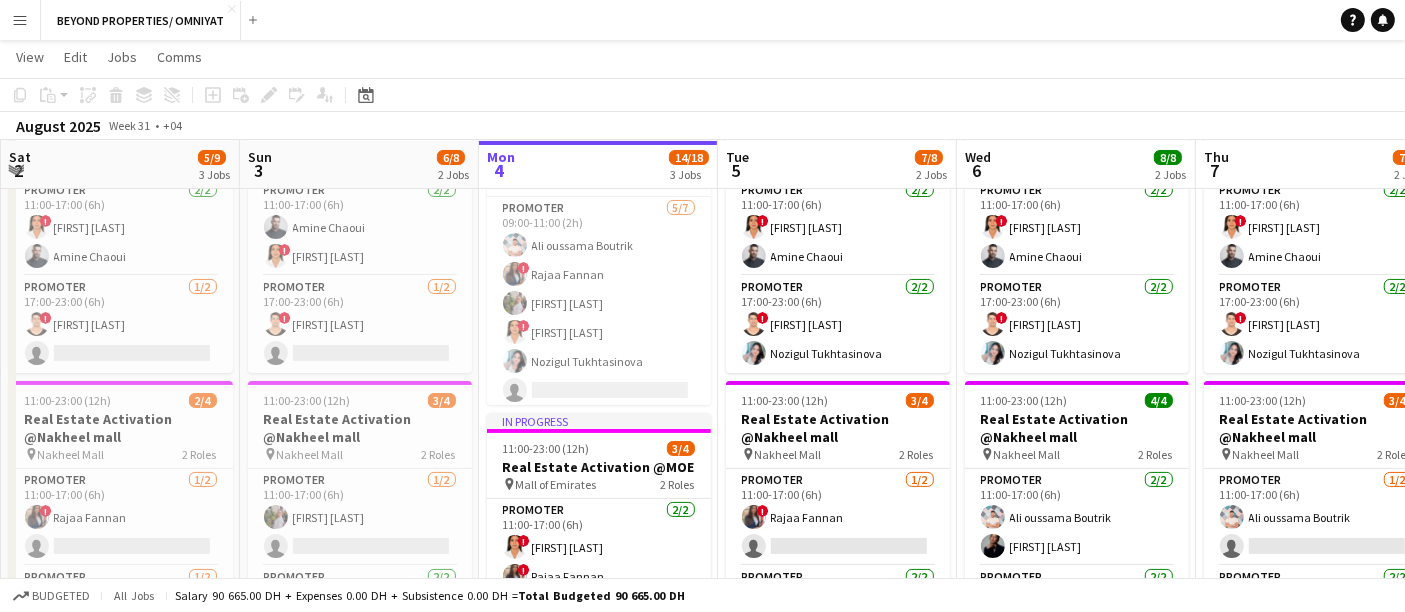 scroll, scrollTop: 159, scrollLeft: 0, axis: vertical 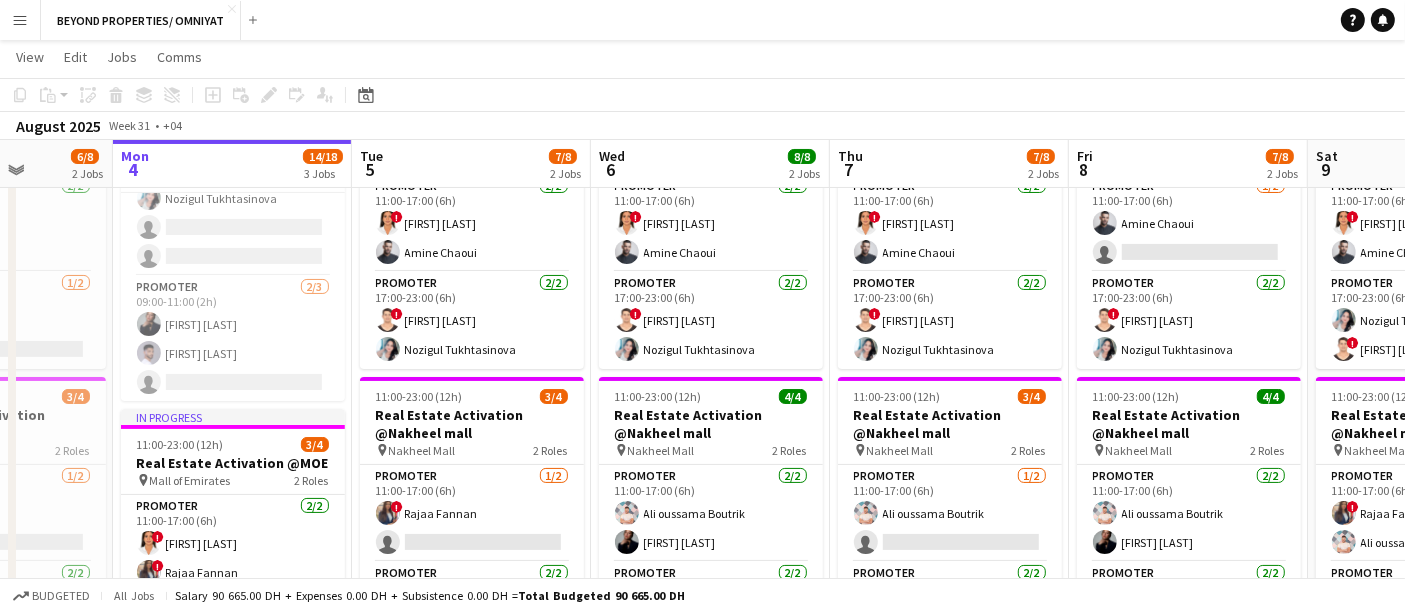 drag, startPoint x: 1071, startPoint y: 392, endPoint x: 705, endPoint y: 387, distance: 366.03415 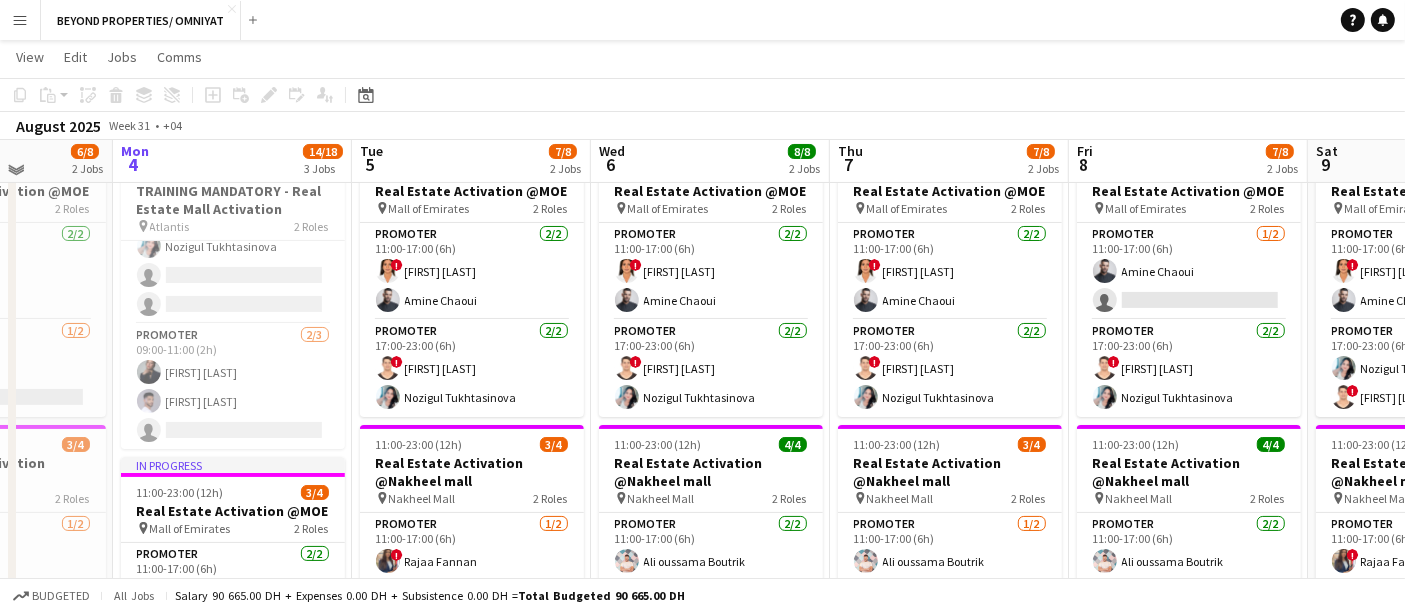scroll, scrollTop: 164, scrollLeft: 0, axis: vertical 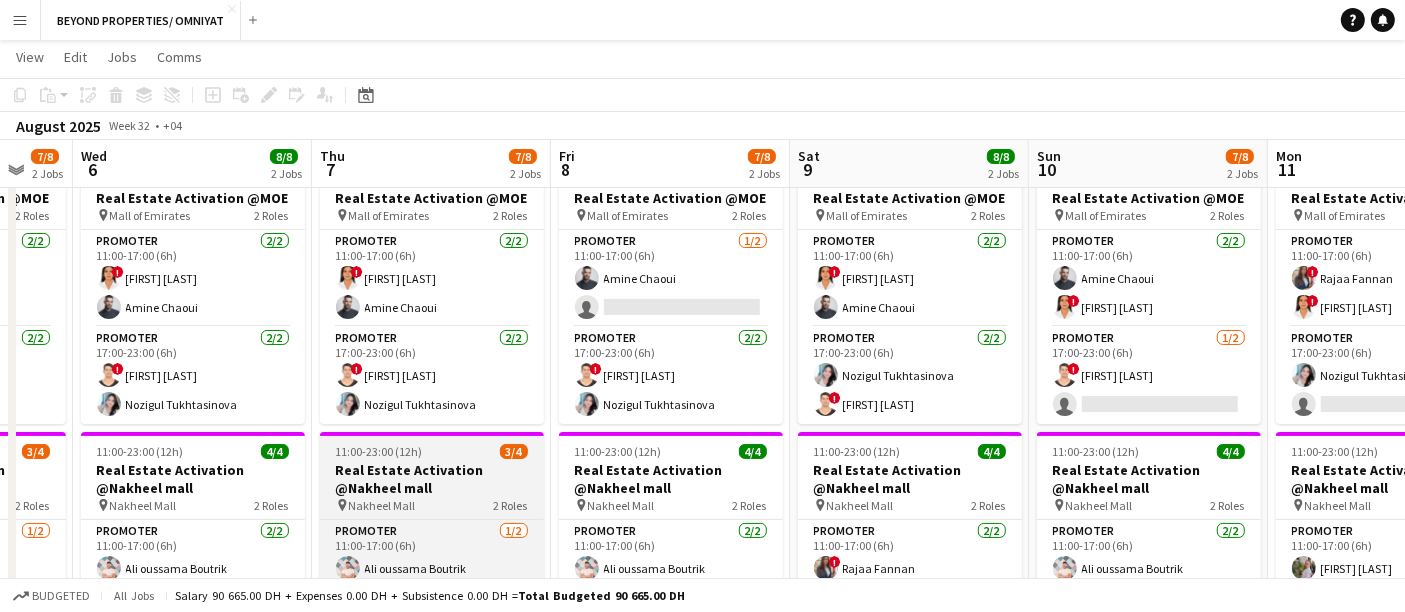drag, startPoint x: 992, startPoint y: 466, endPoint x: 476, endPoint y: 444, distance: 516.46875 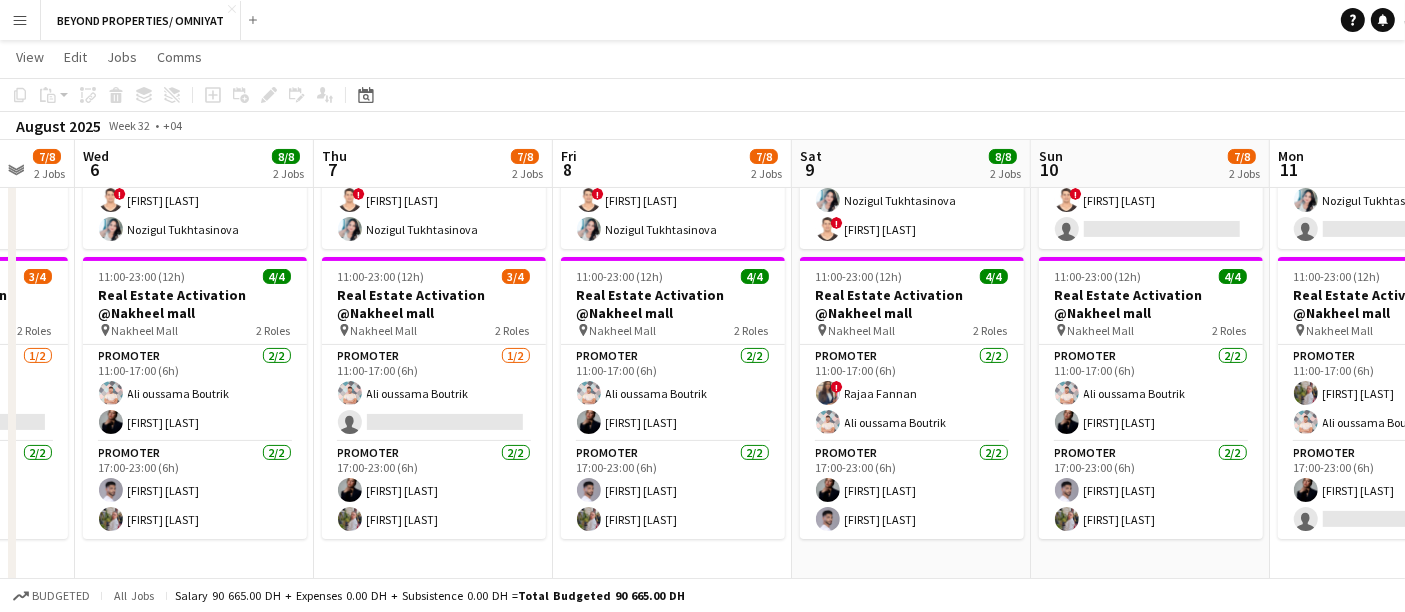 scroll, scrollTop: 340, scrollLeft: 0, axis: vertical 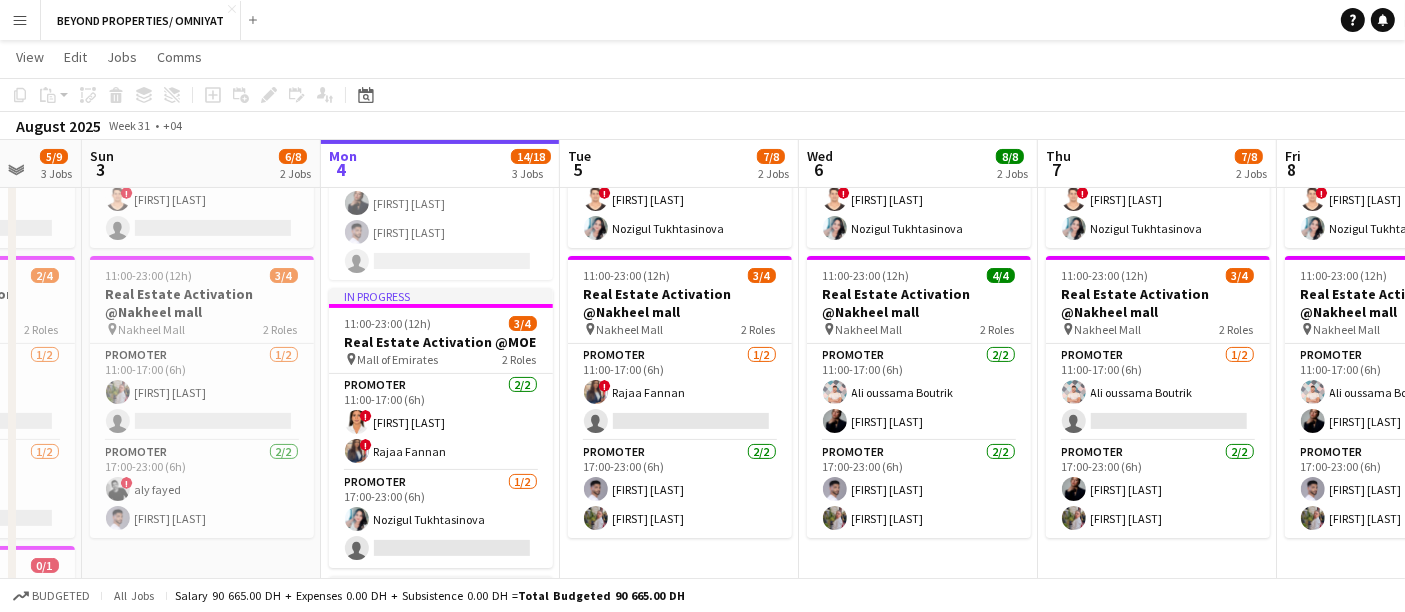 drag, startPoint x: 616, startPoint y: 379, endPoint x: 1339, endPoint y: 471, distance: 728.8299 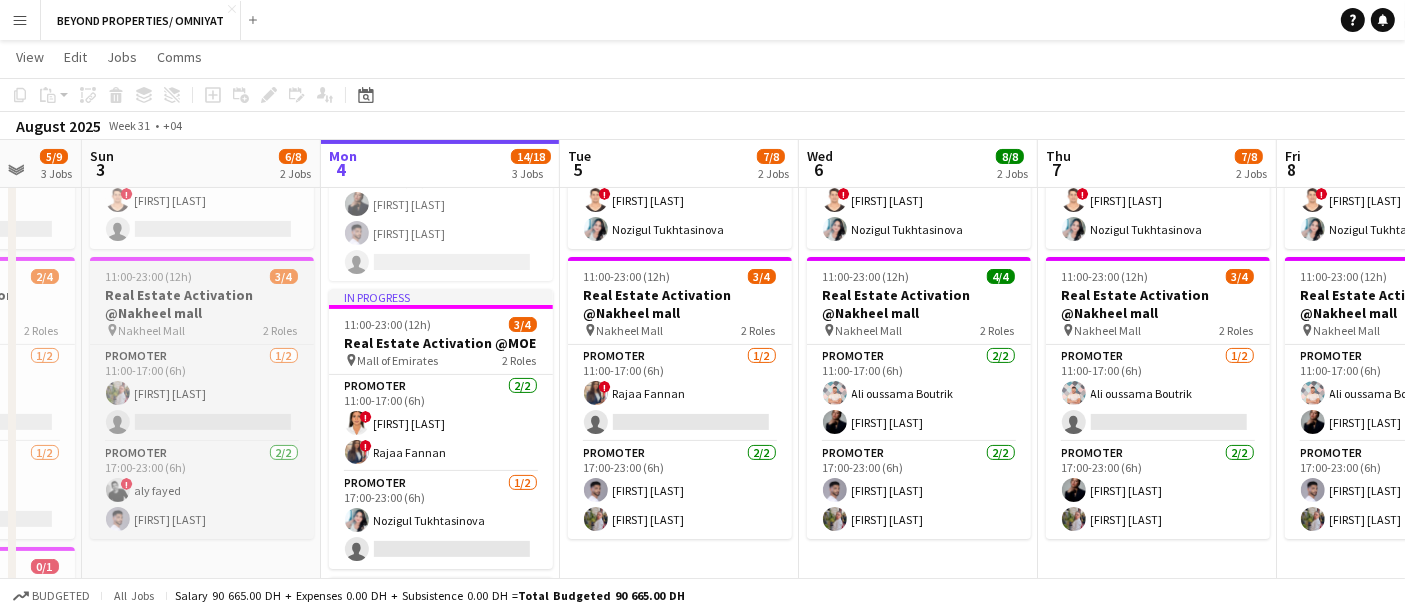 scroll, scrollTop: 337, scrollLeft: 0, axis: vertical 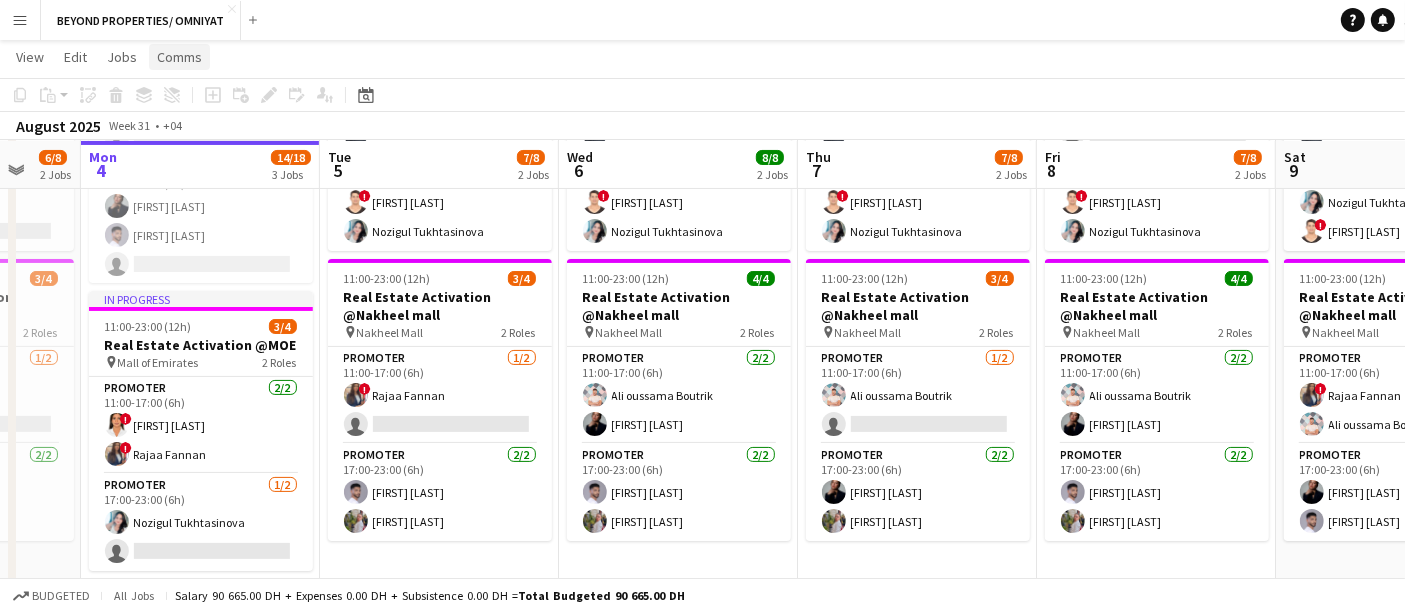 click on "Comms" 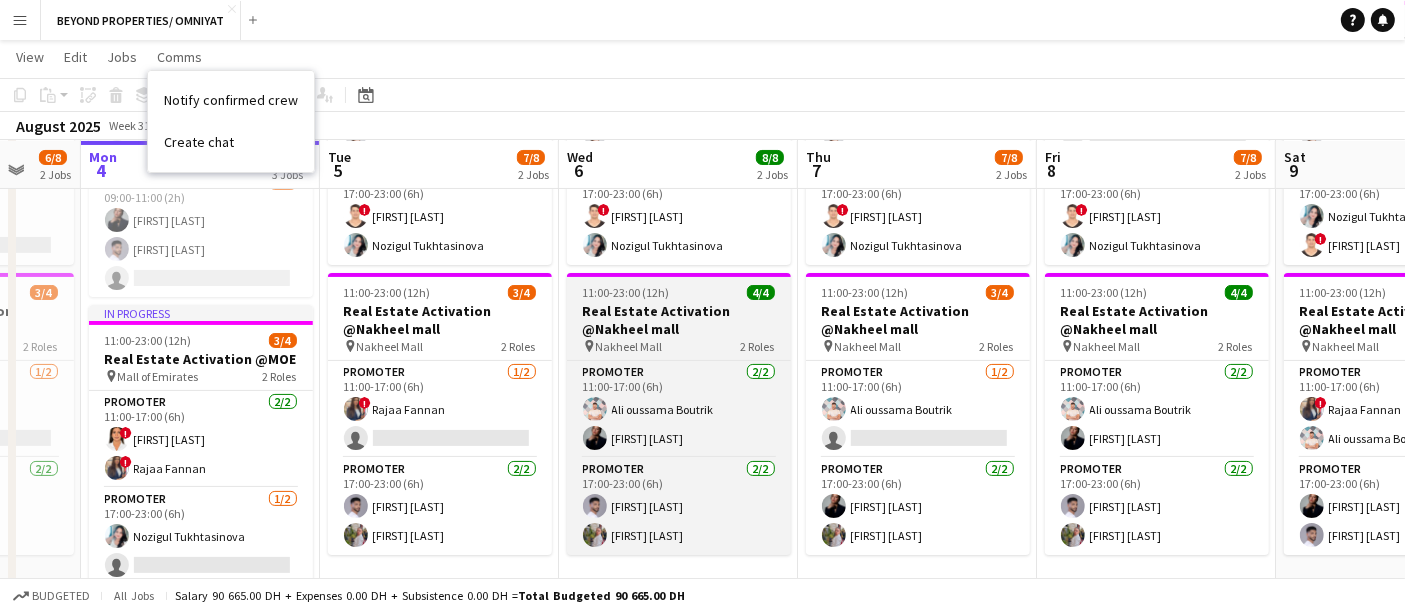 scroll, scrollTop: 324, scrollLeft: 0, axis: vertical 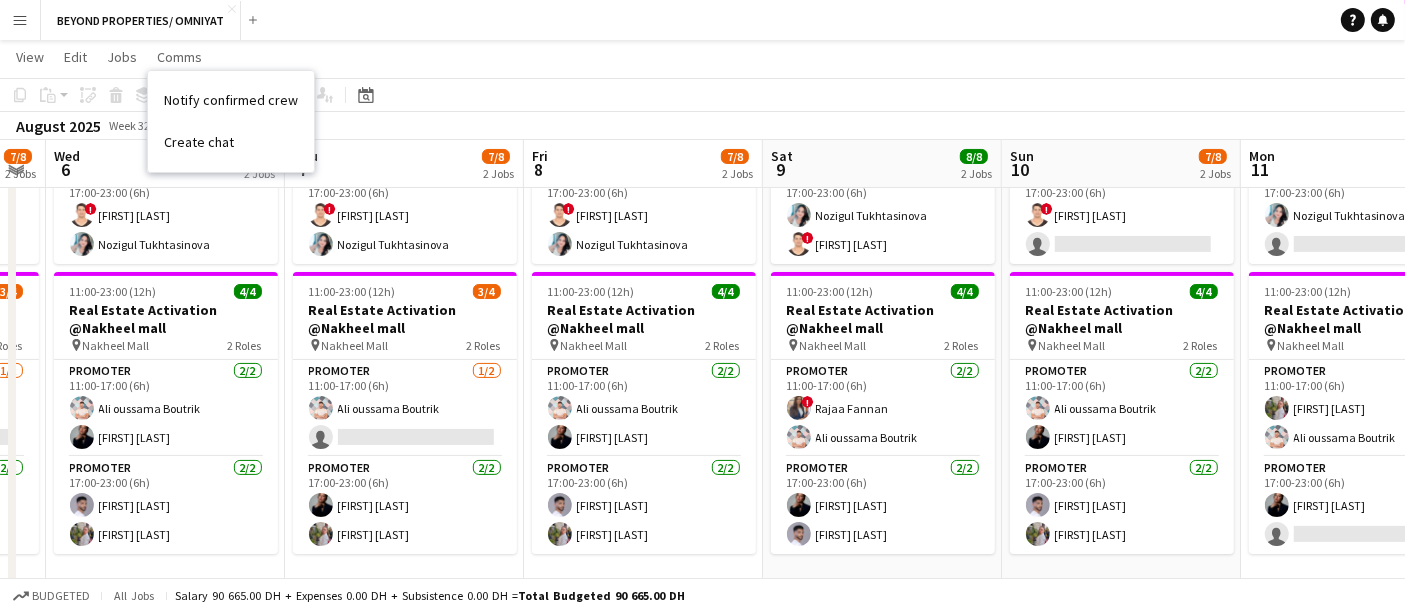drag, startPoint x: 841, startPoint y: 354, endPoint x: 325, endPoint y: 370, distance: 516.248 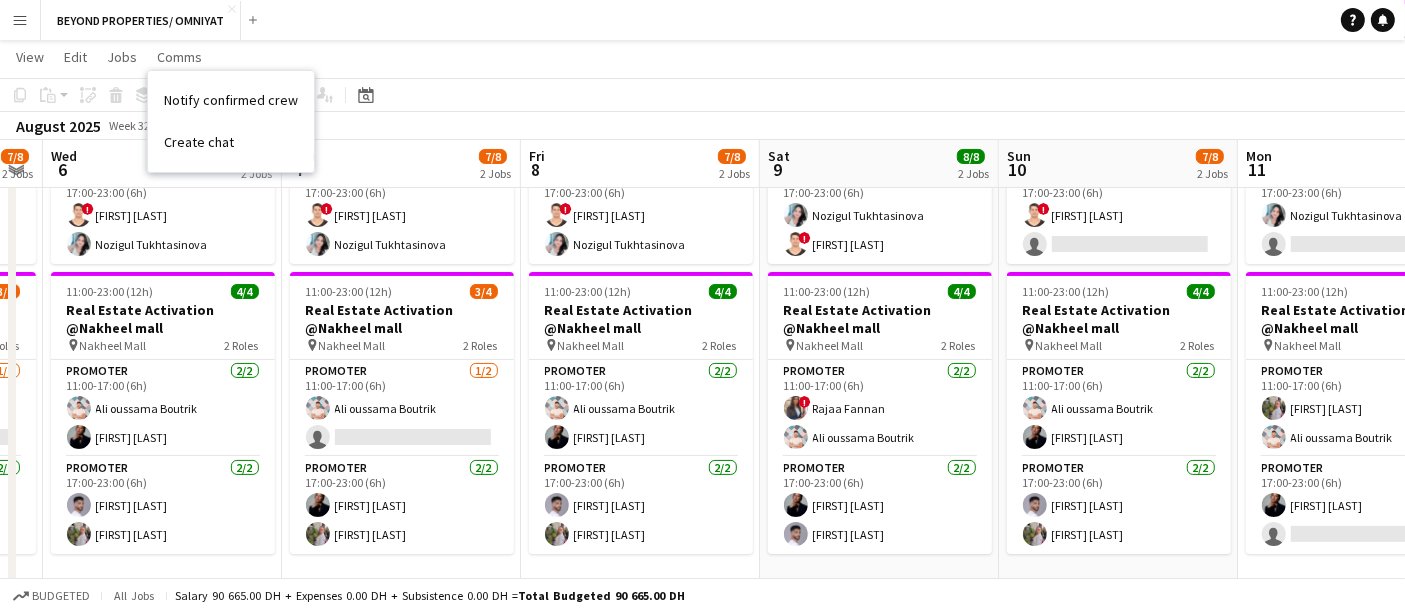 drag, startPoint x: 325, startPoint y: 370, endPoint x: 780, endPoint y: 101, distance: 528.56976 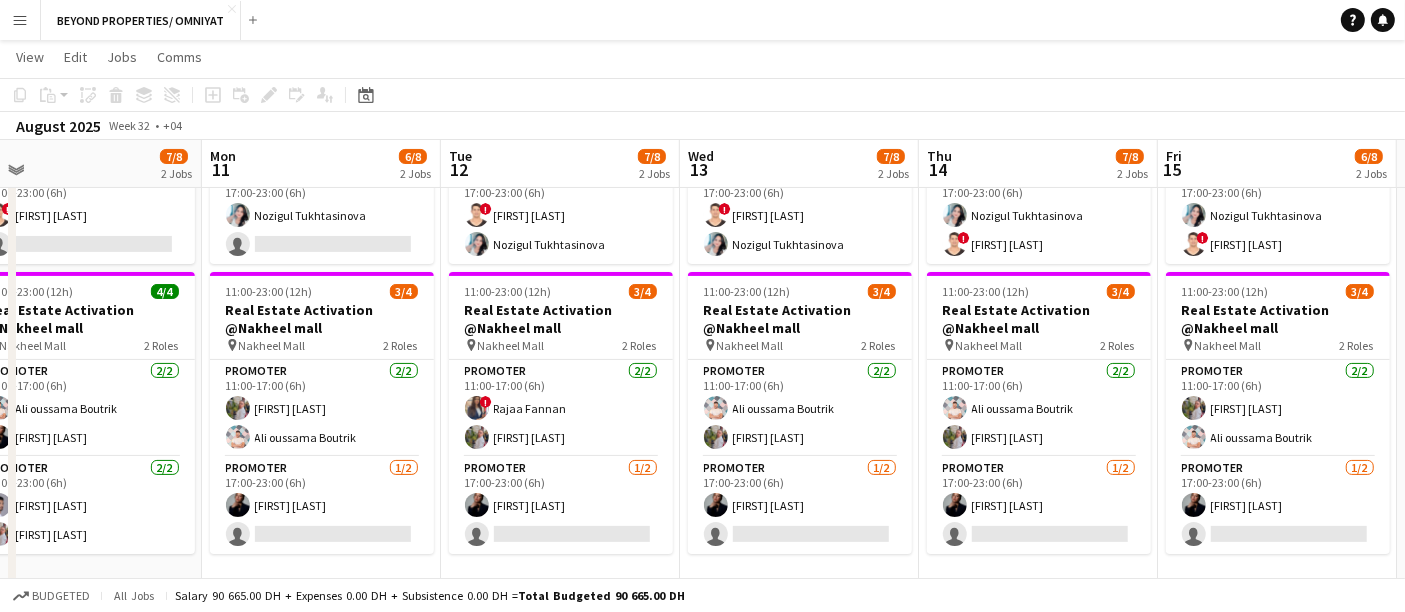 scroll, scrollTop: 0, scrollLeft: 758, axis: horizontal 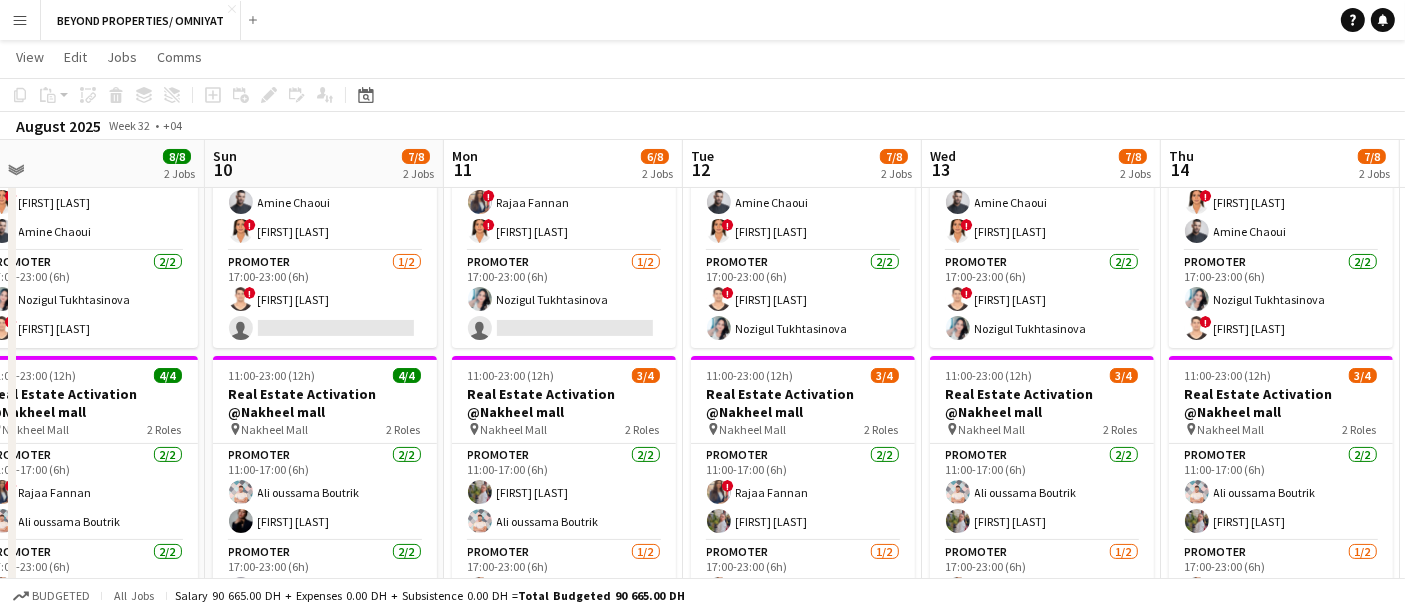 drag, startPoint x: 592, startPoint y: 372, endPoint x: 836, endPoint y: 367, distance: 244.05122 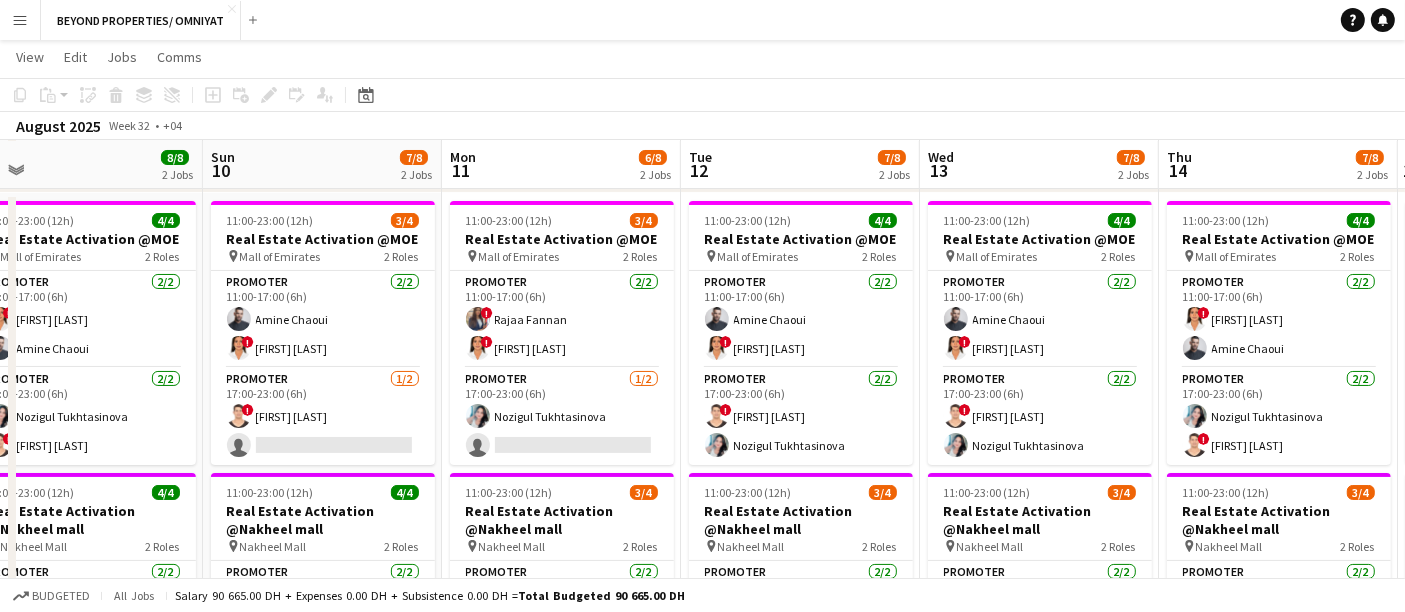 scroll, scrollTop: 125, scrollLeft: 0, axis: vertical 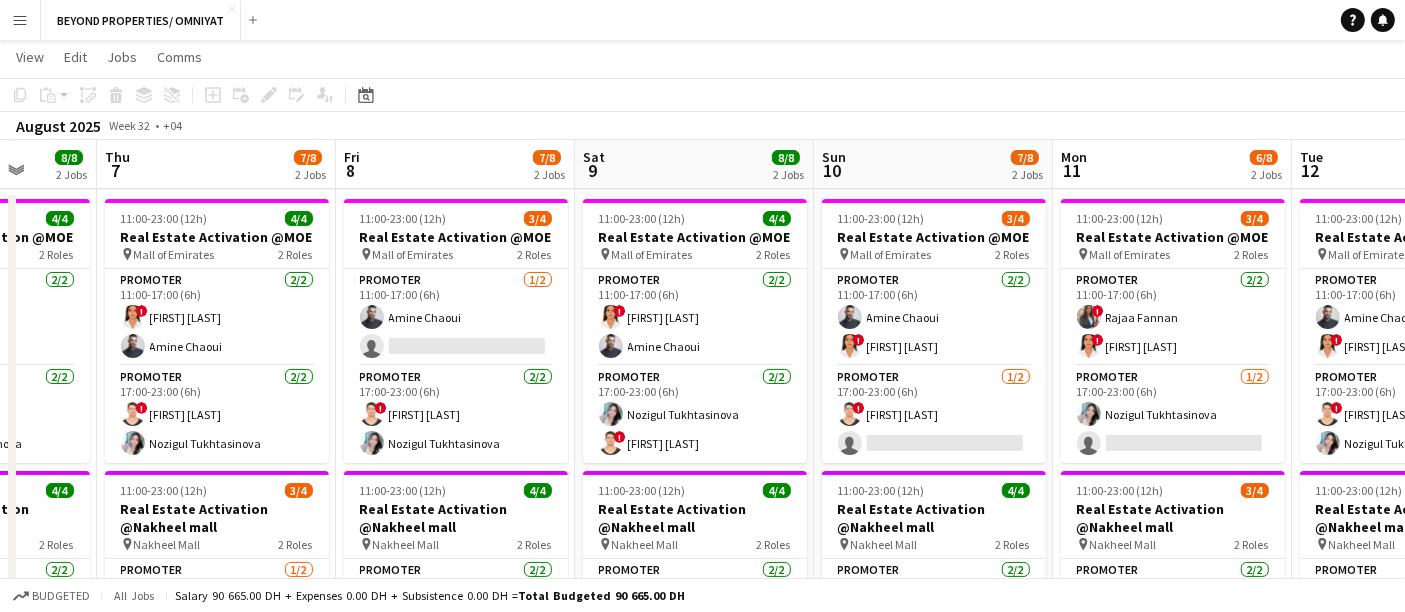 drag, startPoint x: 523, startPoint y: 350, endPoint x: 1134, endPoint y: 337, distance: 611.1383 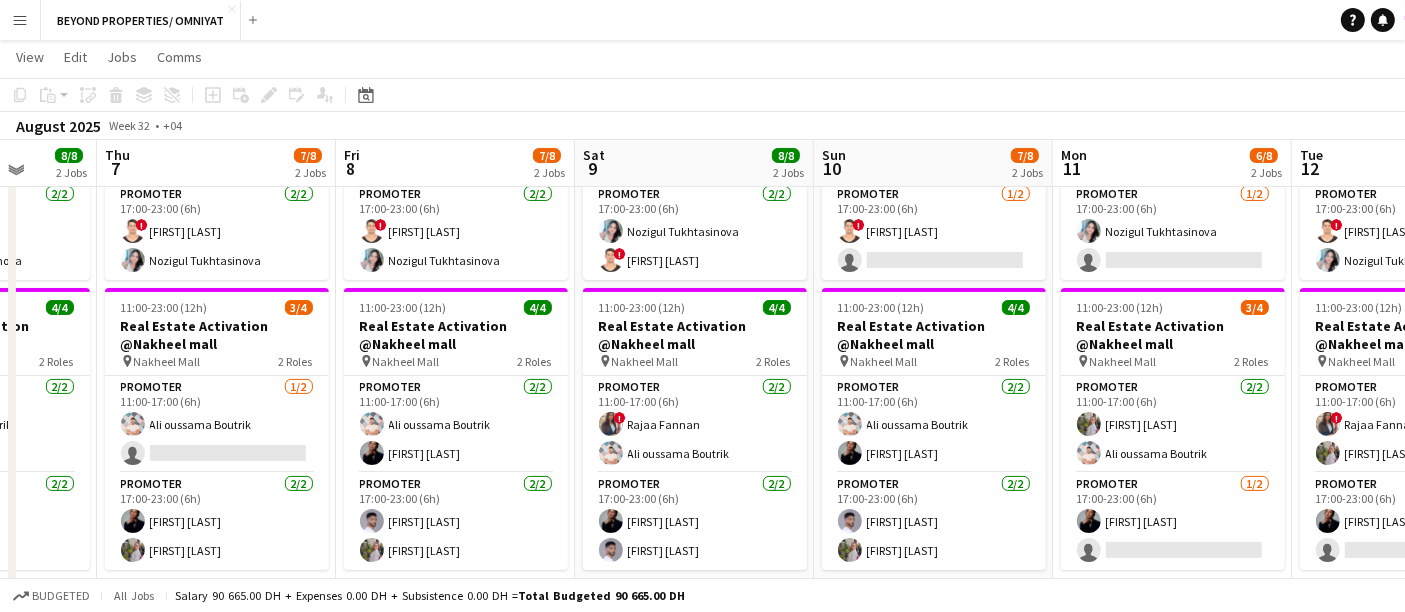 scroll, scrollTop: 310, scrollLeft: 0, axis: vertical 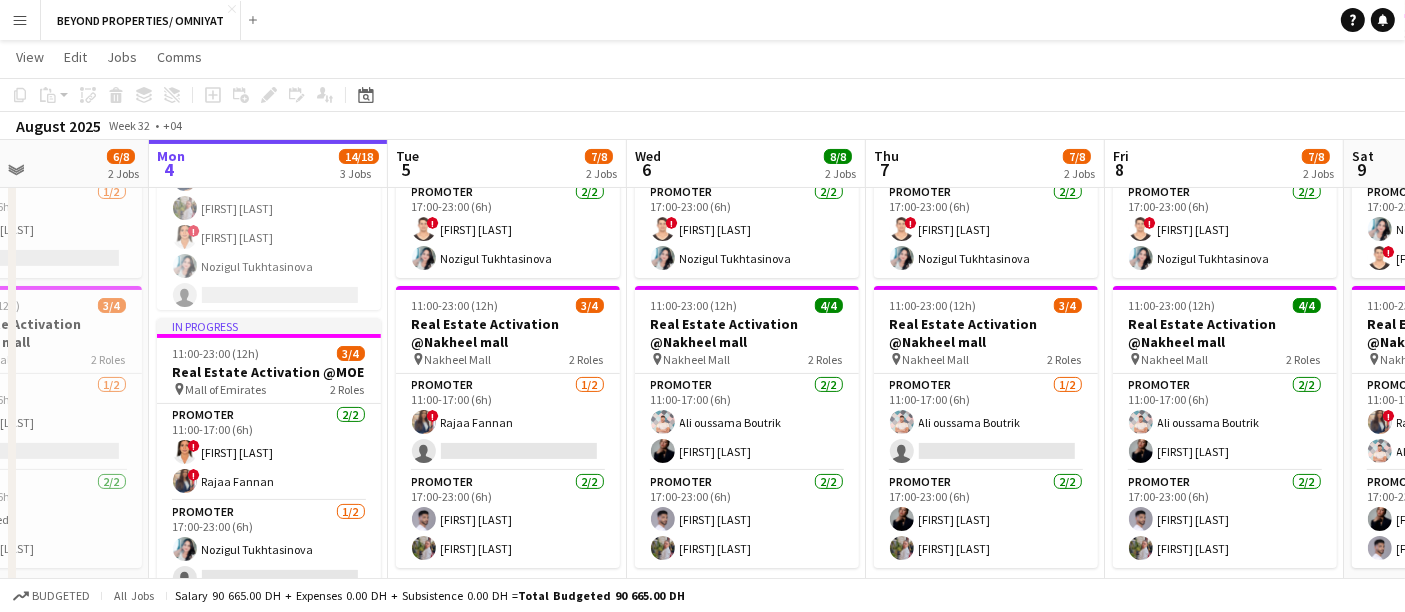 drag, startPoint x: 531, startPoint y: 384, endPoint x: 1300, endPoint y: 402, distance: 769.21063 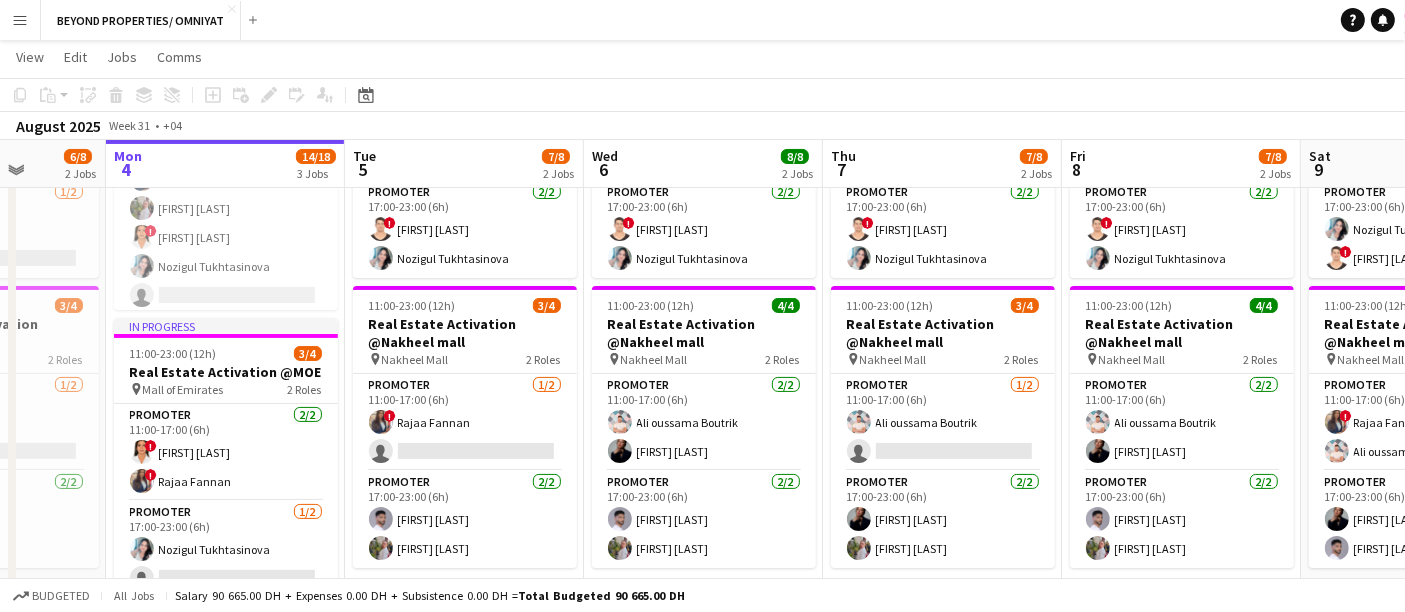 scroll, scrollTop: 0, scrollLeft: 605, axis: horizontal 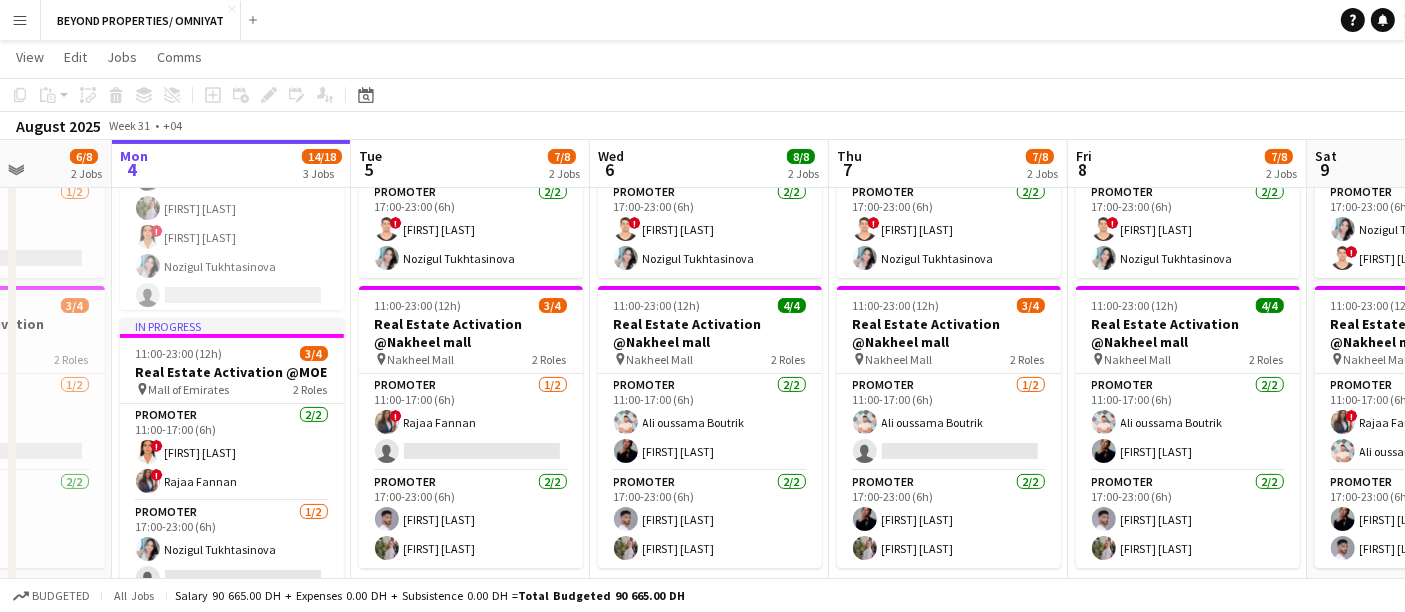 drag, startPoint x: 1071, startPoint y: 287, endPoint x: 1035, endPoint y: 367, distance: 87.72685 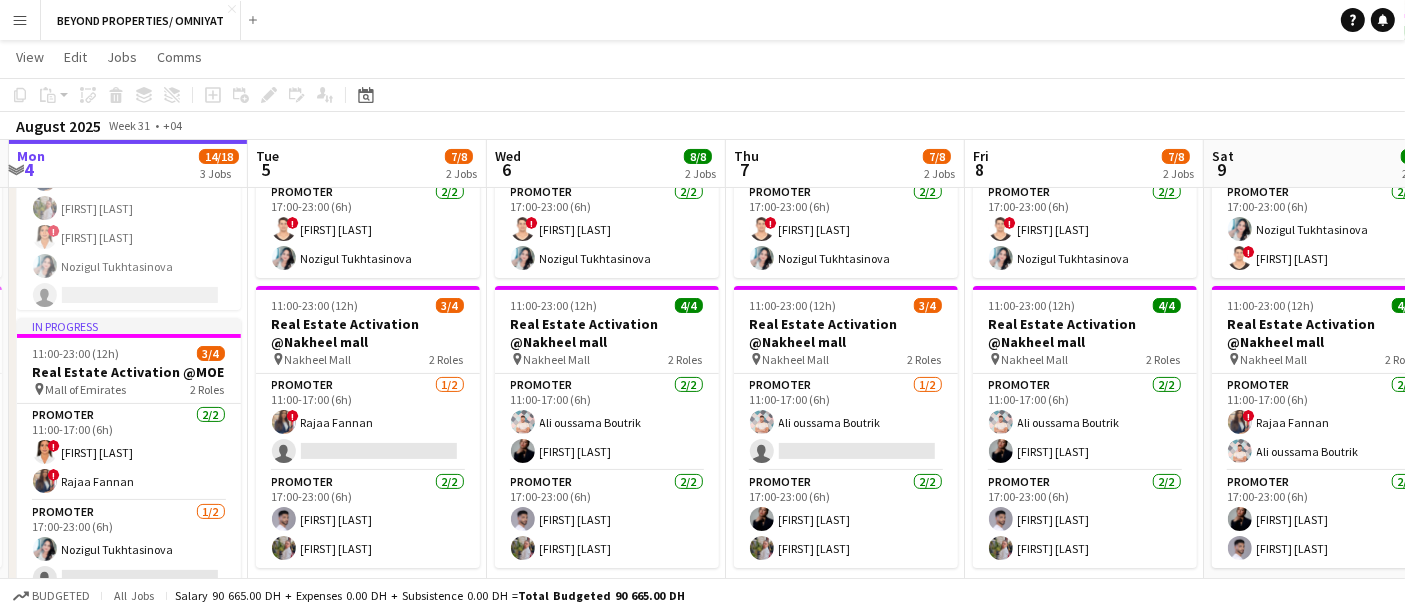 scroll, scrollTop: 0, scrollLeft: 711, axis: horizontal 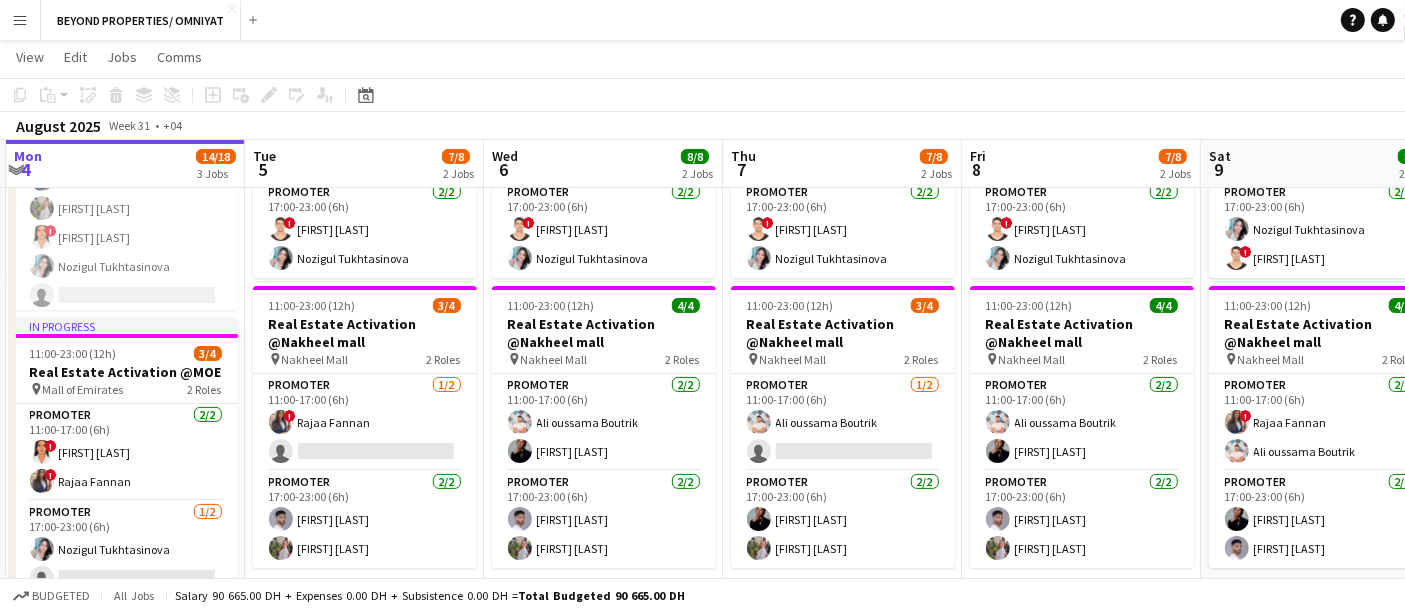 drag, startPoint x: 208, startPoint y: 260, endPoint x: 102, endPoint y: 346, distance: 136.49908 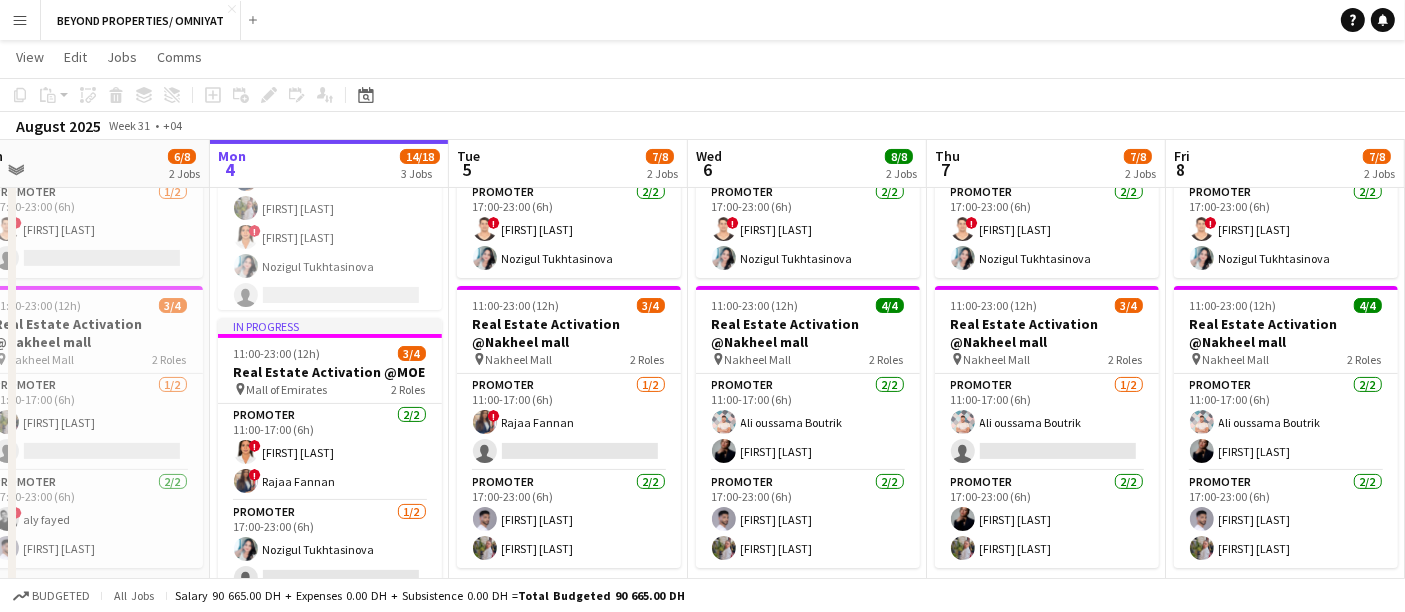 scroll, scrollTop: 0, scrollLeft: 505, axis: horizontal 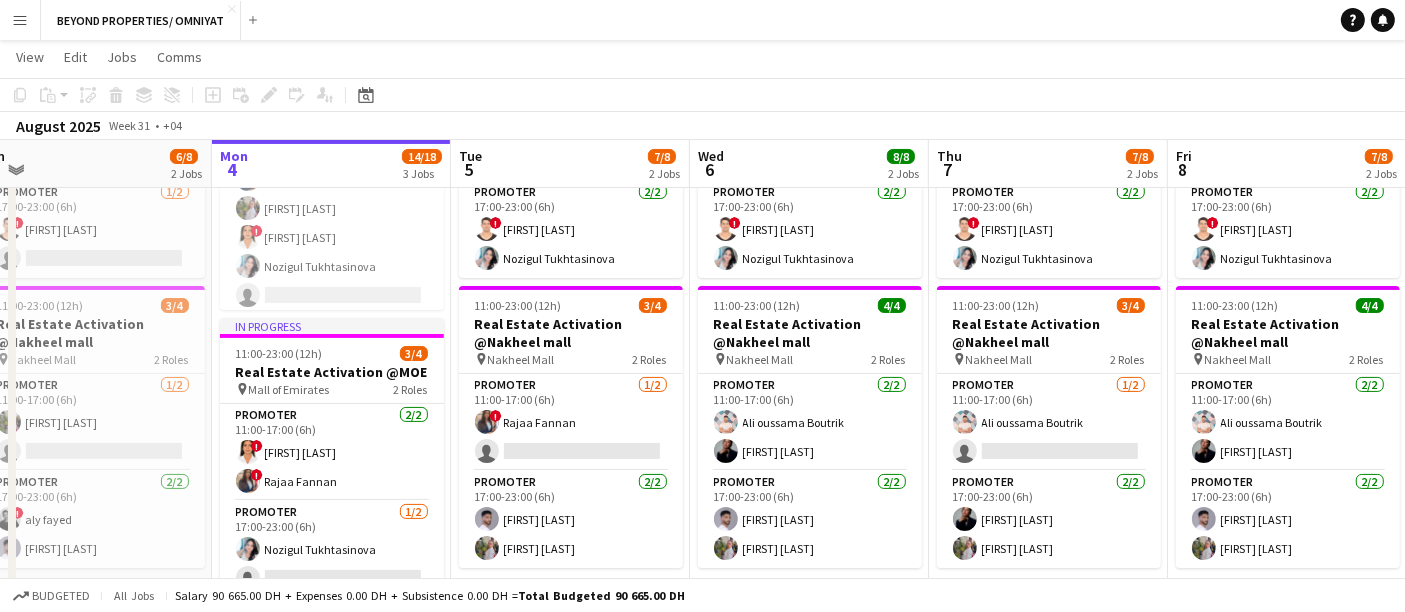 drag, startPoint x: 1148, startPoint y: 344, endPoint x: 1354, endPoint y: 344, distance: 206 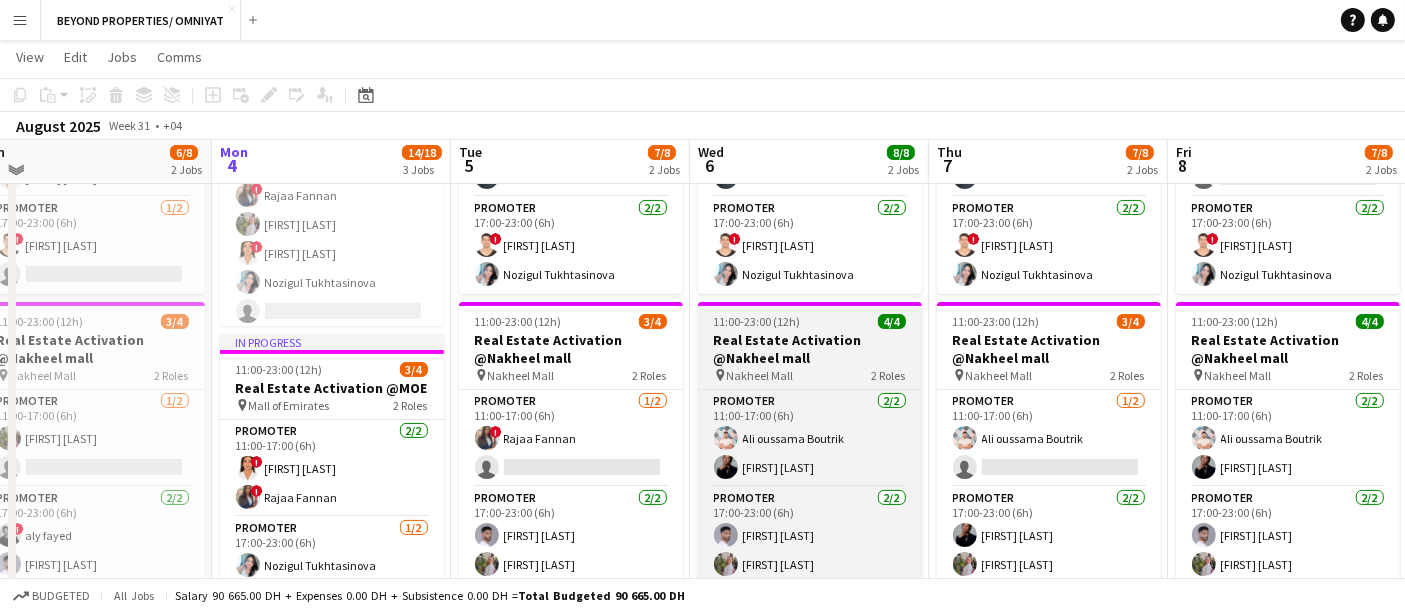 scroll, scrollTop: 290, scrollLeft: 0, axis: vertical 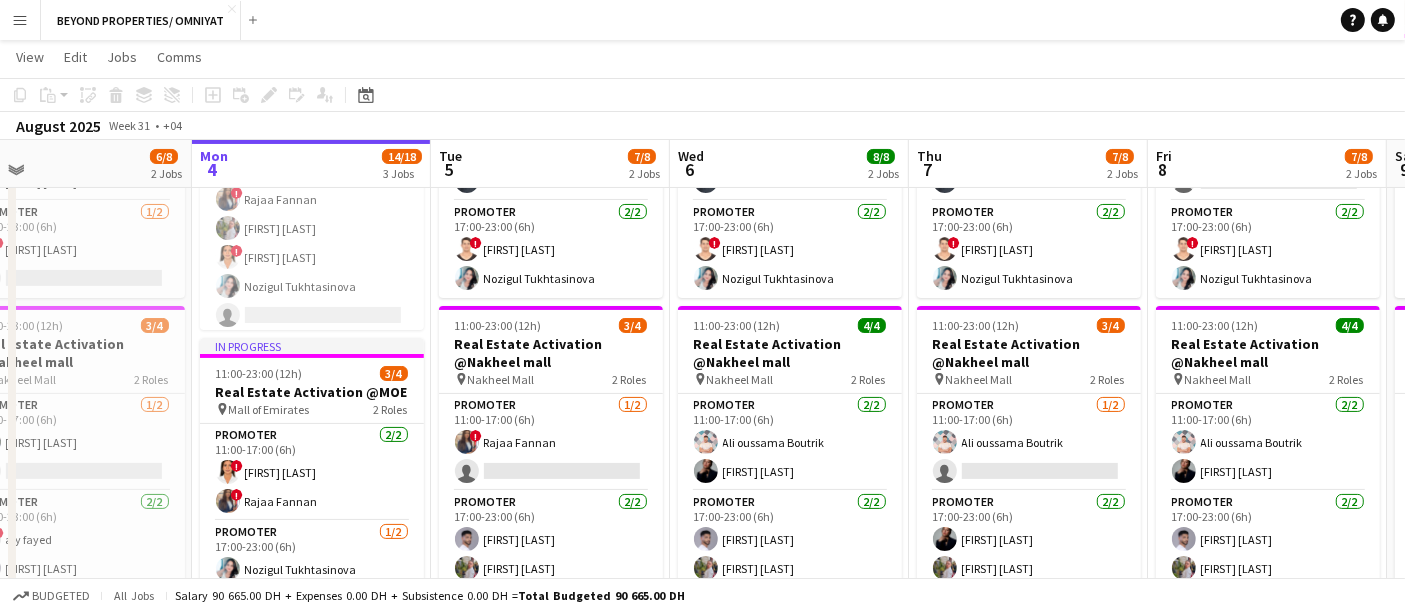 drag, startPoint x: 938, startPoint y: 316, endPoint x: 913, endPoint y: 436, distance: 122.57651 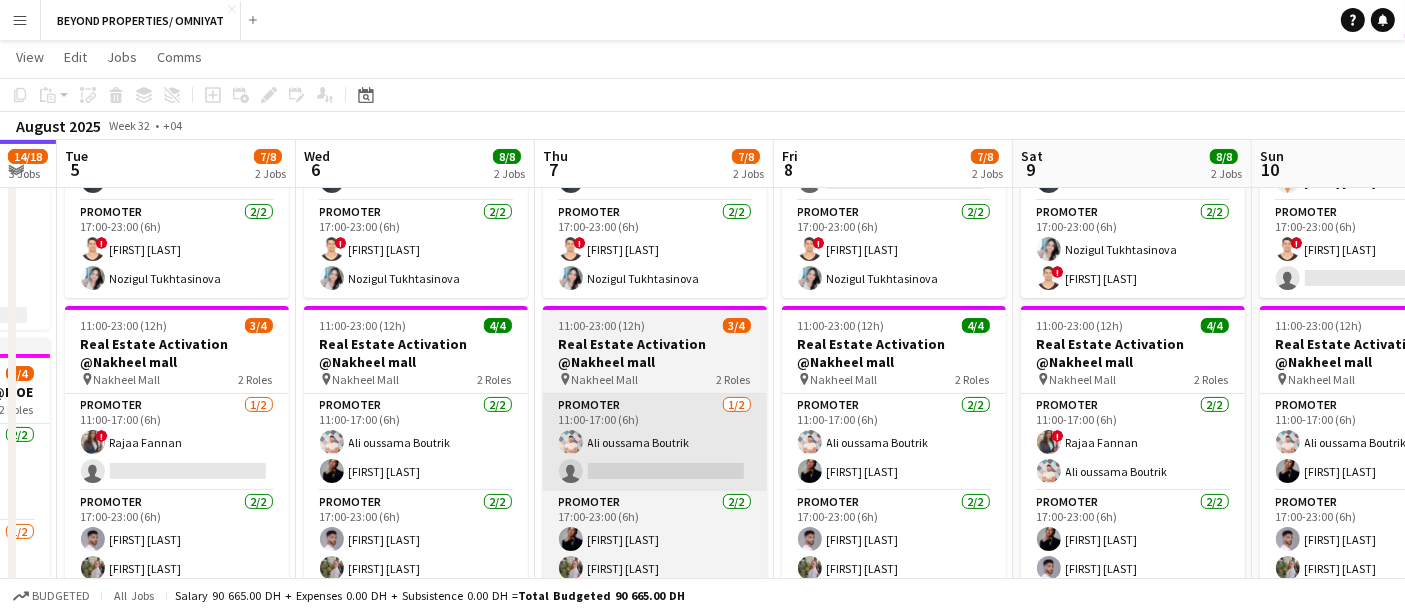 scroll, scrollTop: 0, scrollLeft: 662, axis: horizontal 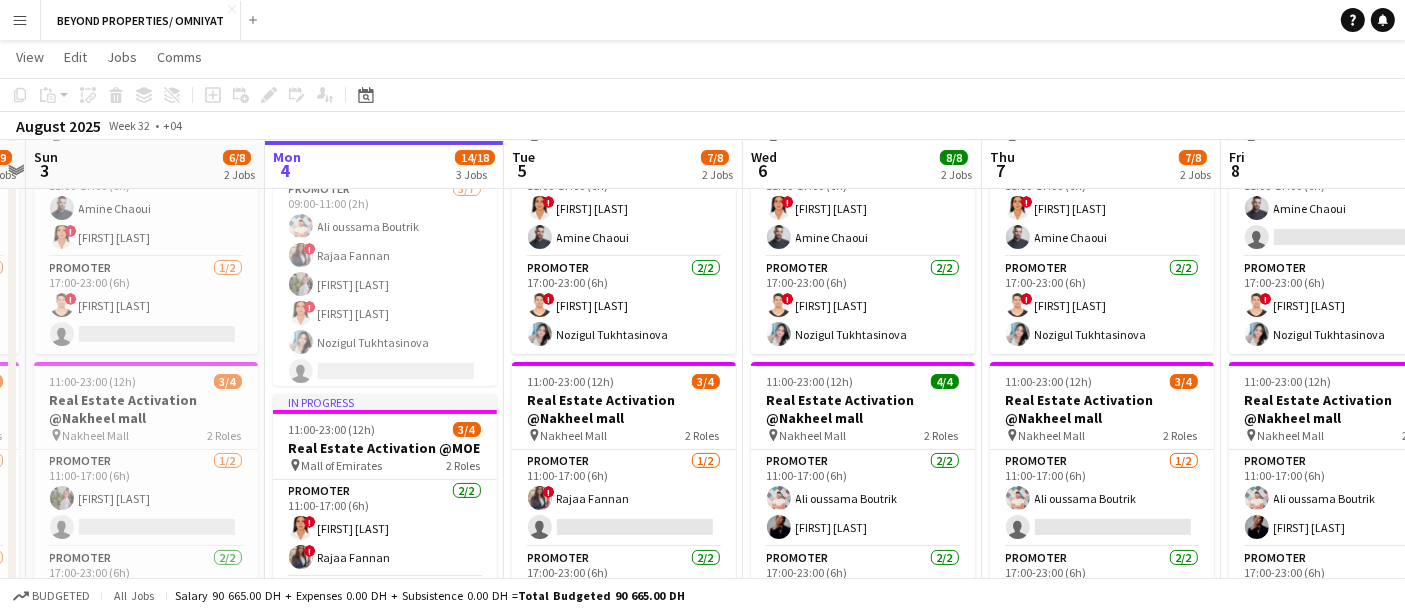drag, startPoint x: 393, startPoint y: 367, endPoint x: 842, endPoint y: 417, distance: 451.7754 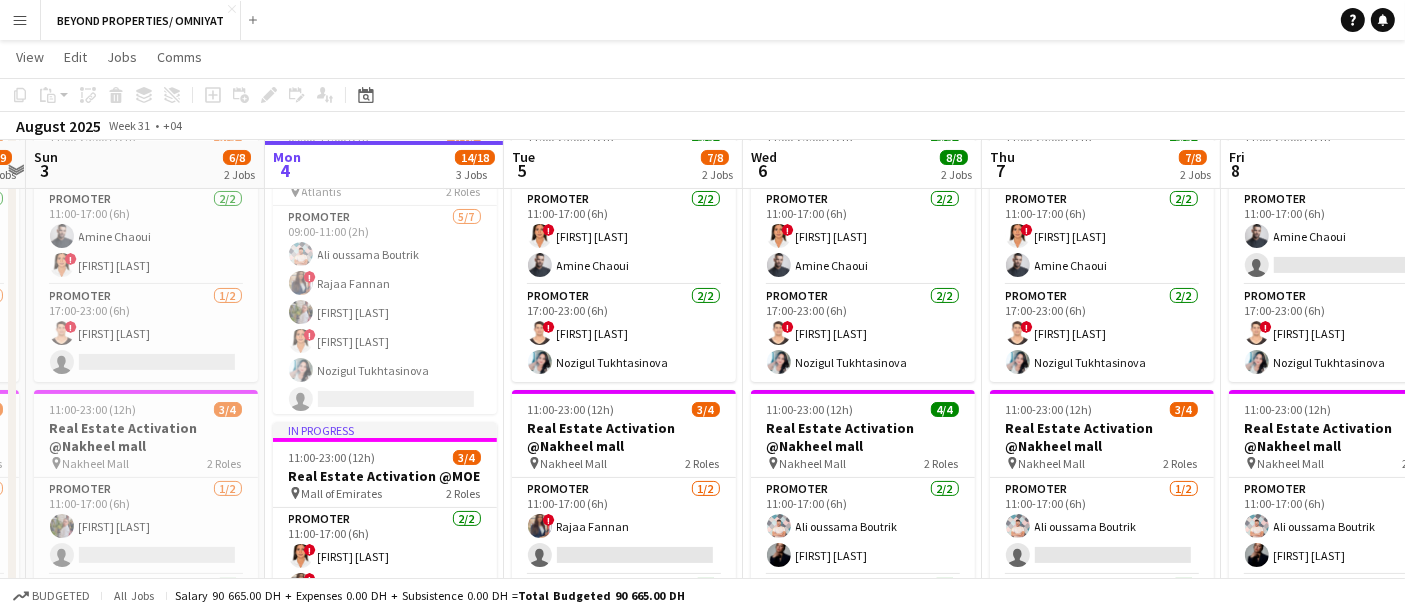 scroll, scrollTop: 201, scrollLeft: 0, axis: vertical 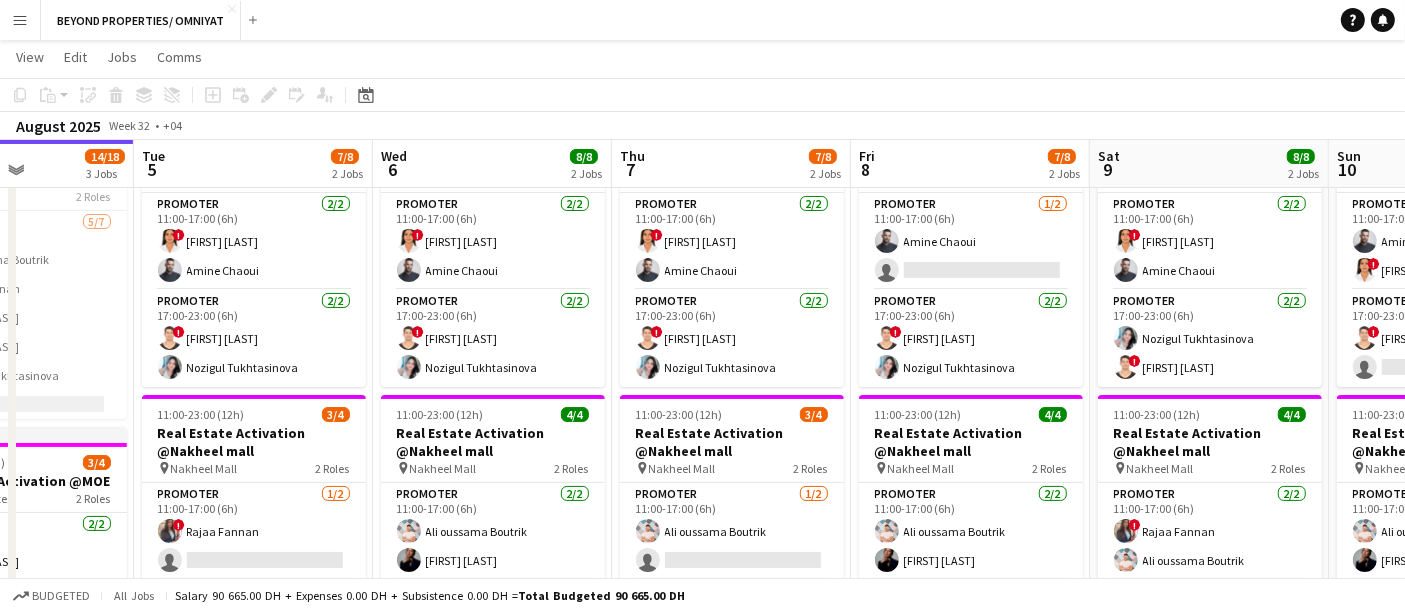 drag, startPoint x: 1164, startPoint y: 409, endPoint x: 554, endPoint y: 464, distance: 612.4745 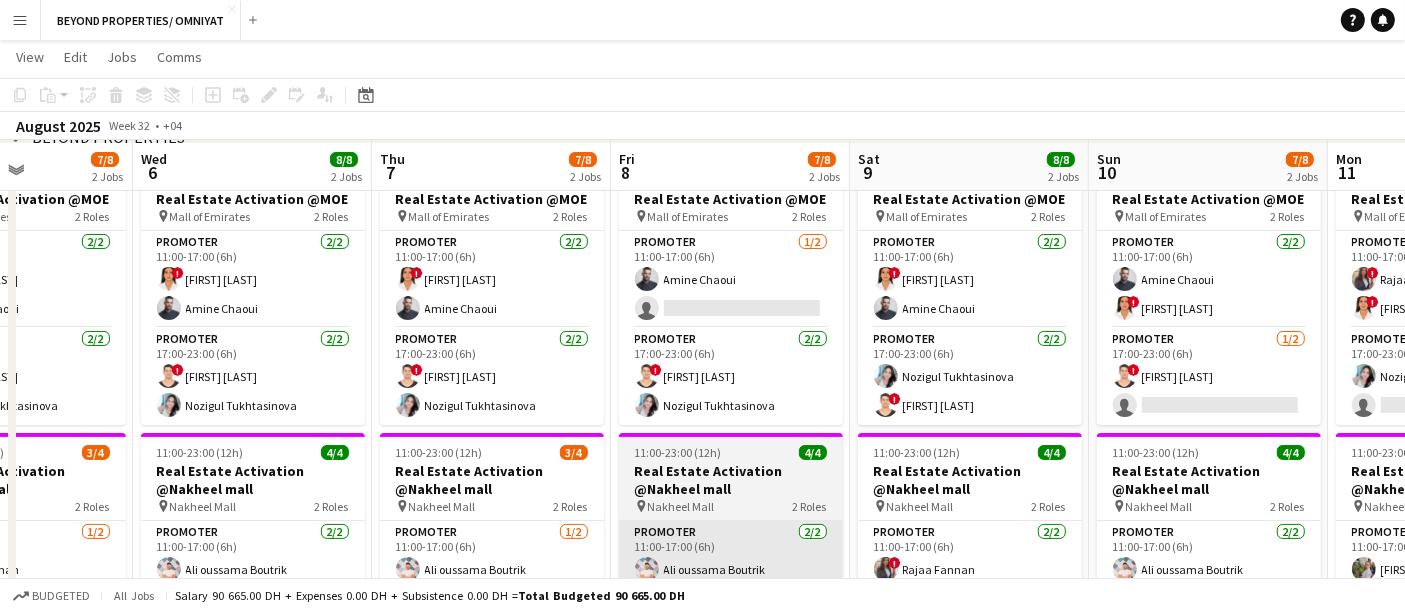 scroll, scrollTop: 170, scrollLeft: 0, axis: vertical 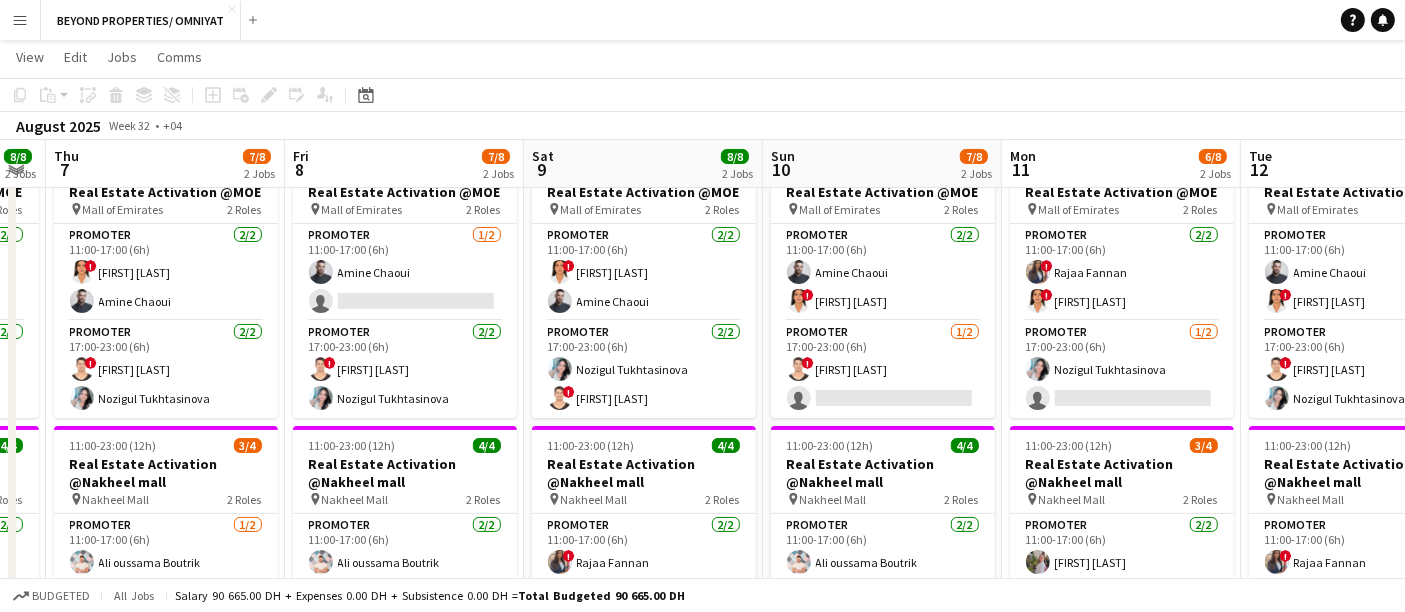 drag, startPoint x: 1054, startPoint y: 456, endPoint x: 723, endPoint y: 476, distance: 331.60367 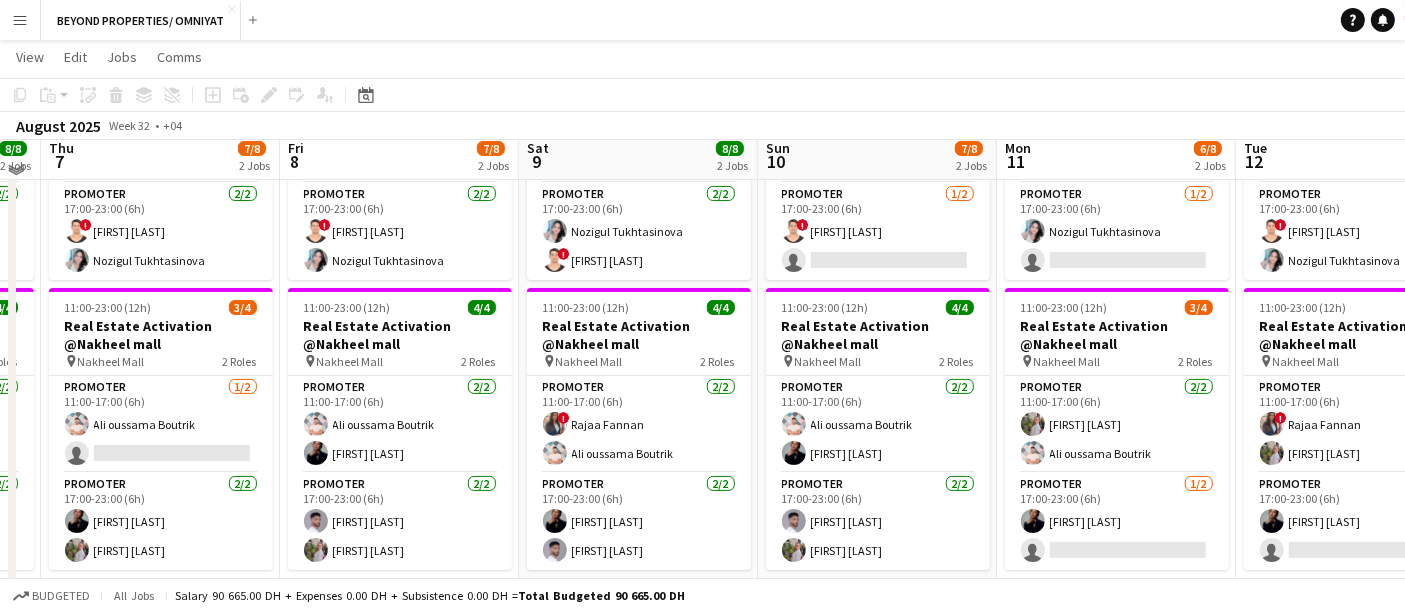 scroll, scrollTop: 300, scrollLeft: 0, axis: vertical 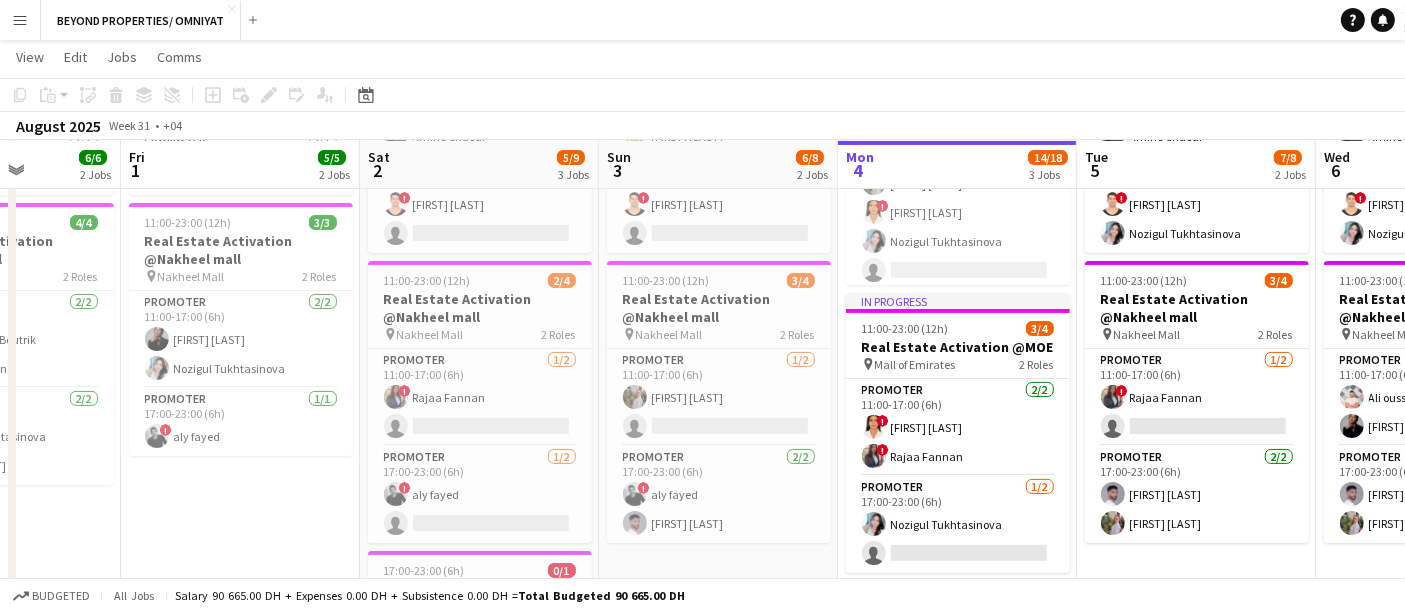 drag, startPoint x: 1188, startPoint y: 335, endPoint x: 363, endPoint y: 527, distance: 847.04724 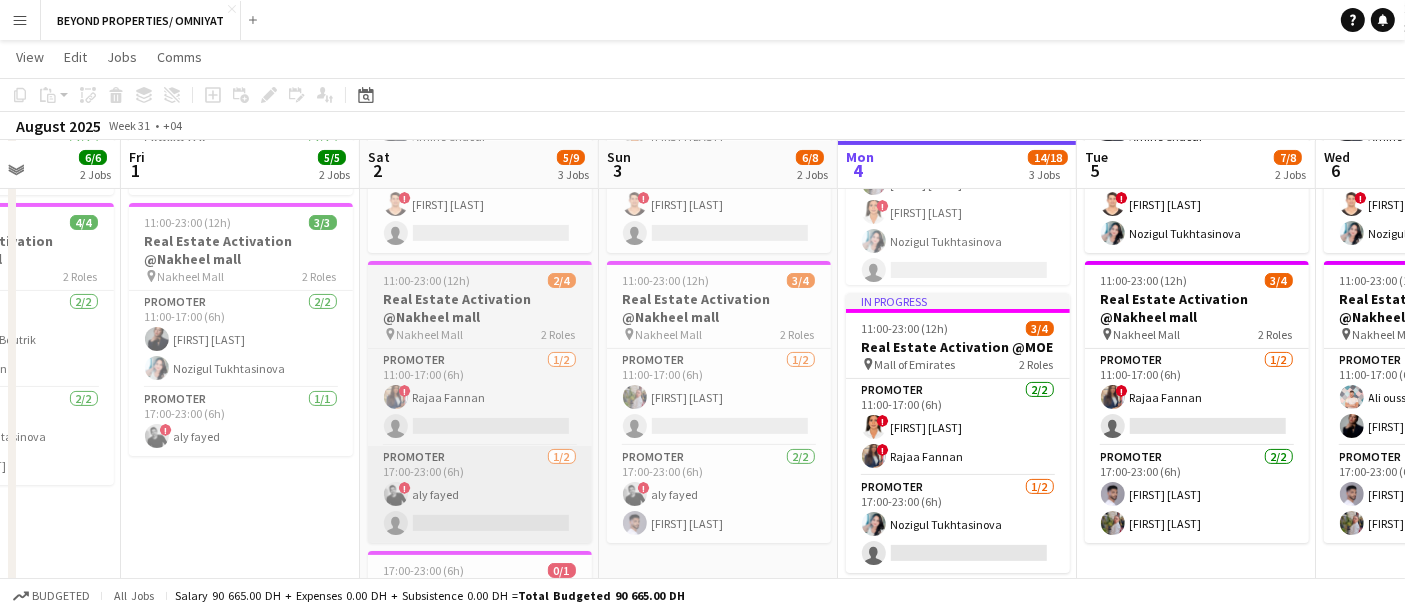 scroll, scrollTop: 0, scrollLeft: 603, axis: horizontal 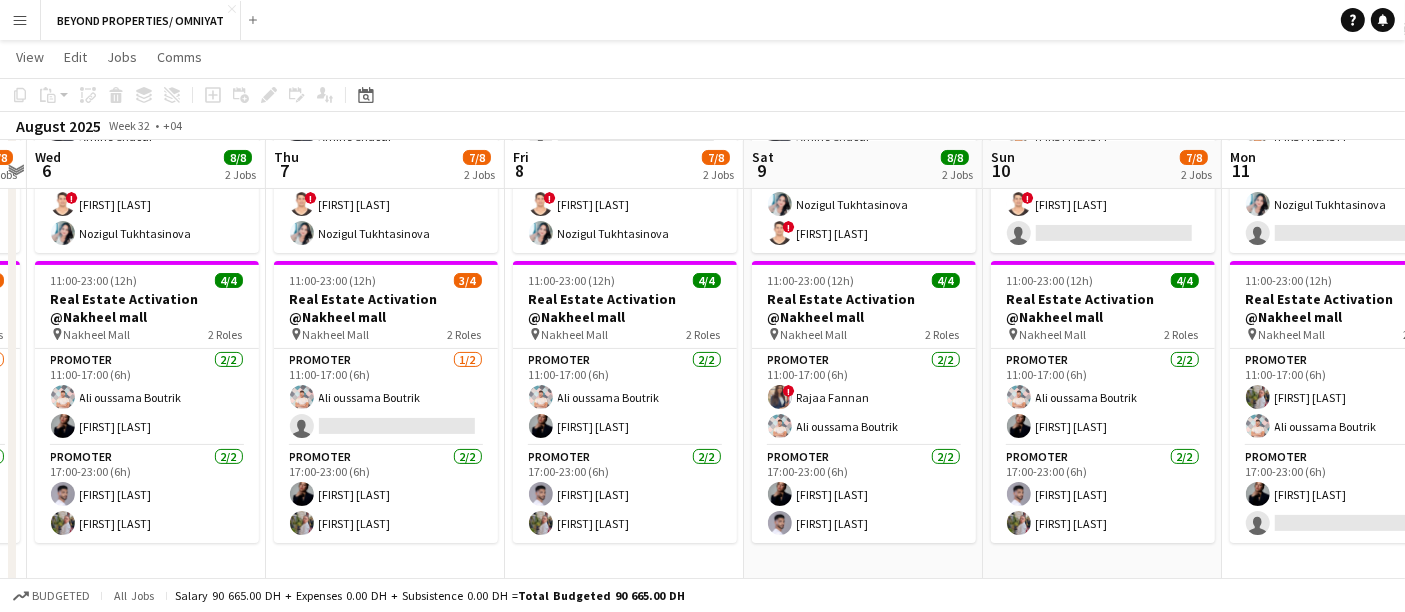drag, startPoint x: 1282, startPoint y: 419, endPoint x: 0, endPoint y: 545, distance: 1288.177 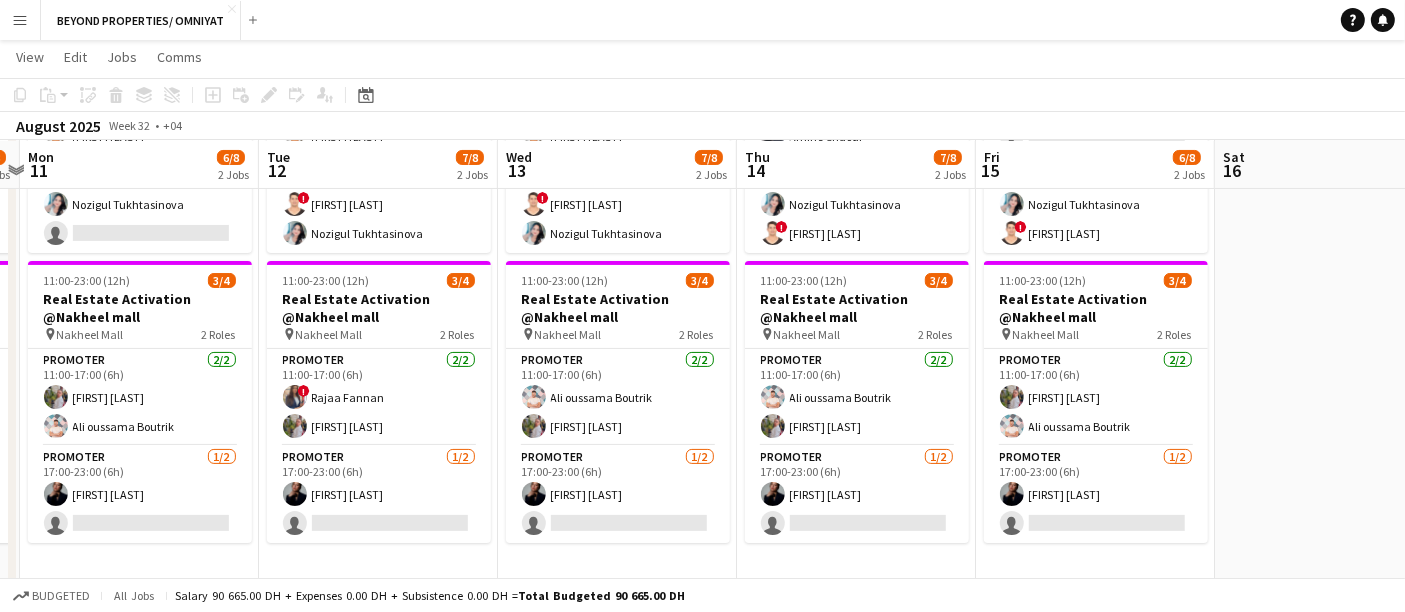 scroll, scrollTop: 0, scrollLeft: 702, axis: horizontal 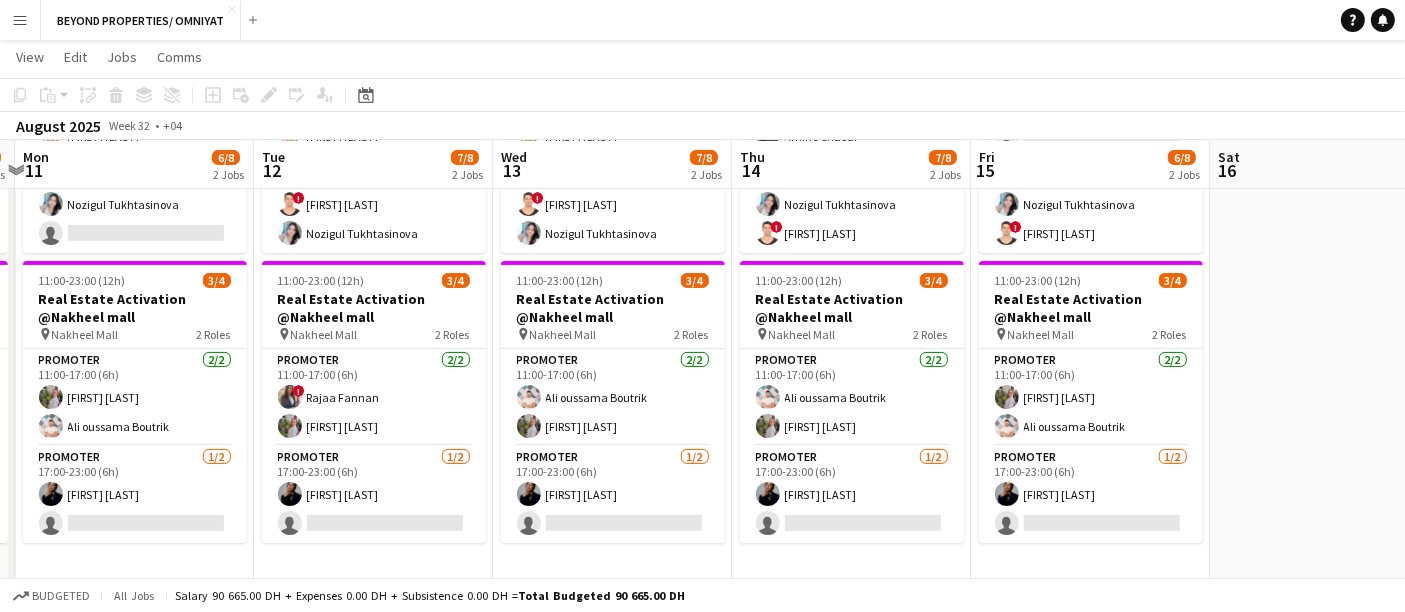 drag, startPoint x: 1244, startPoint y: 407, endPoint x: 37, endPoint y: 432, distance: 1207.2589 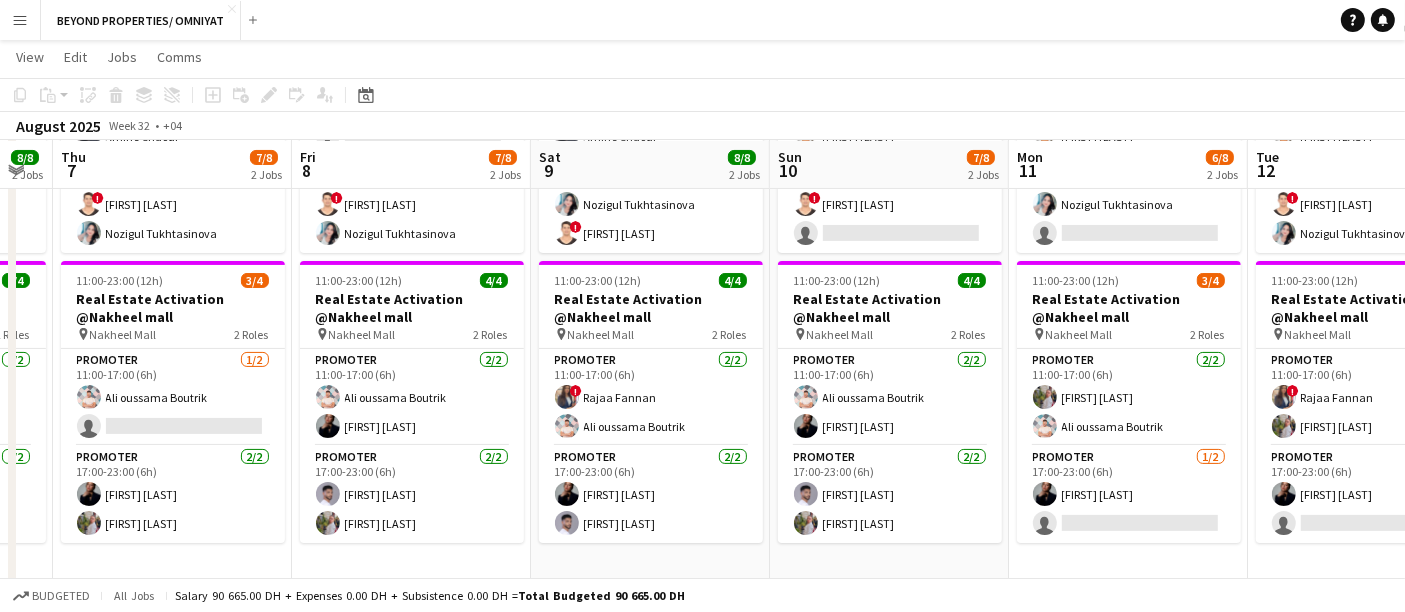 scroll, scrollTop: 0, scrollLeft: 502, axis: horizontal 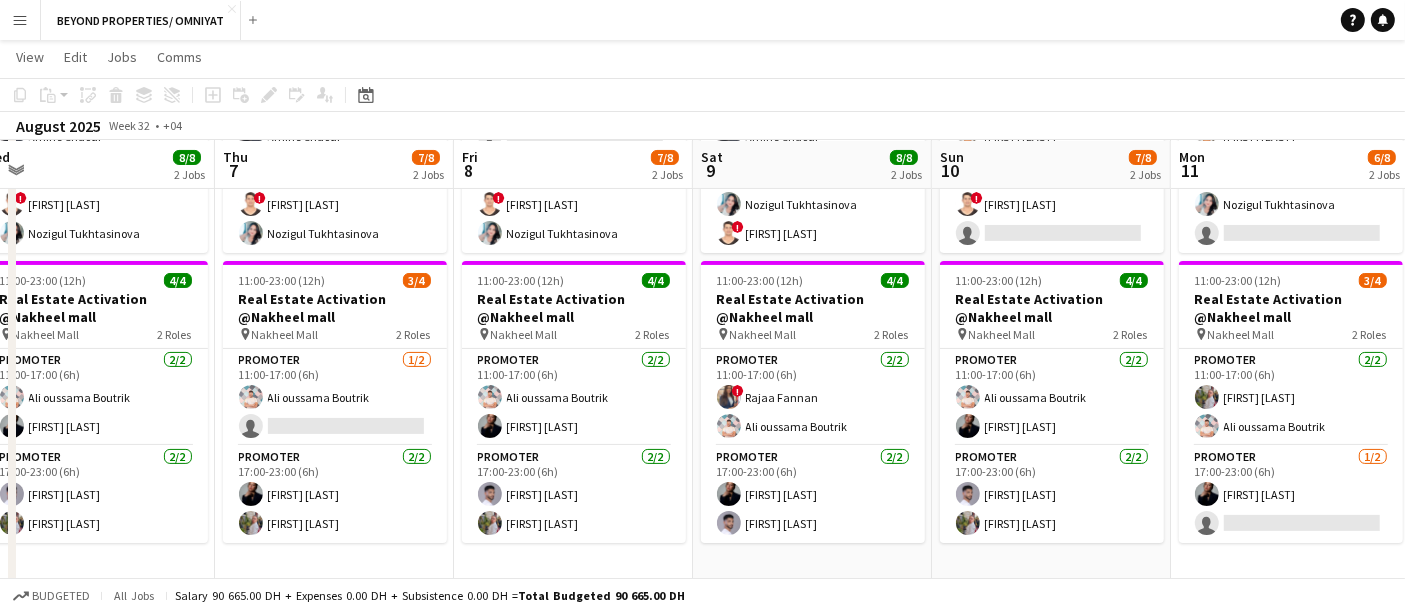 drag, startPoint x: 241, startPoint y: 378, endPoint x: 1421, endPoint y: 377, distance: 1180.0004 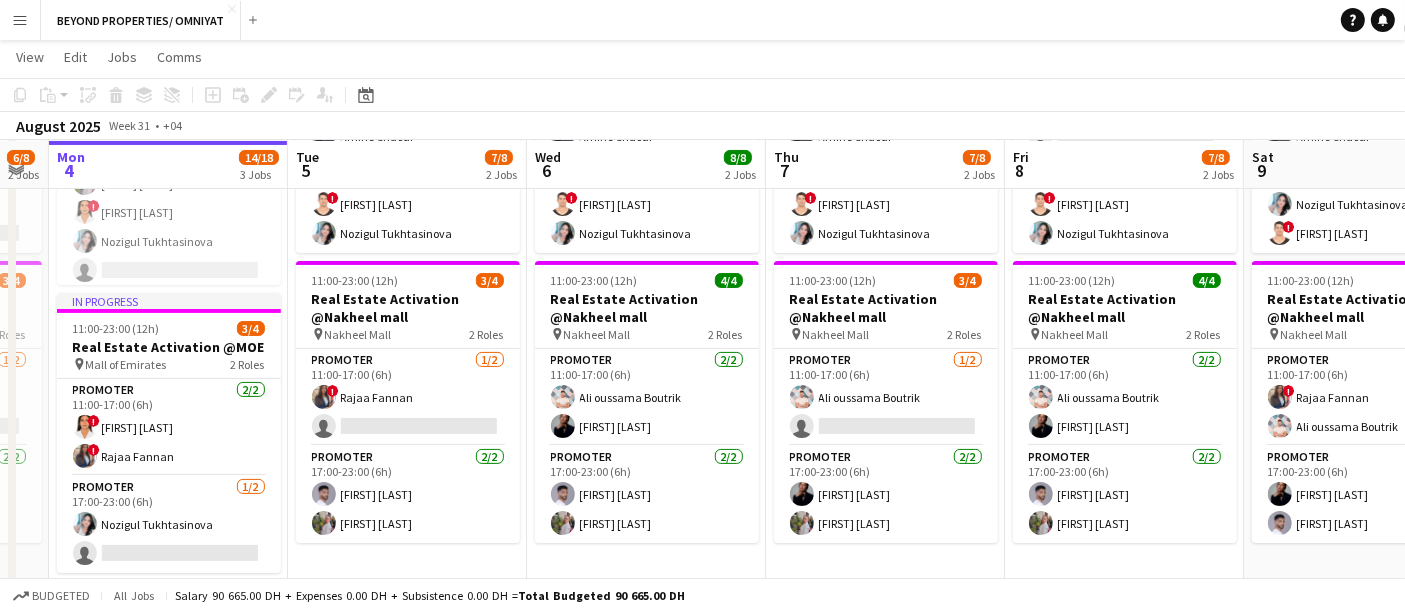 scroll, scrollTop: 0, scrollLeft: 668, axis: horizontal 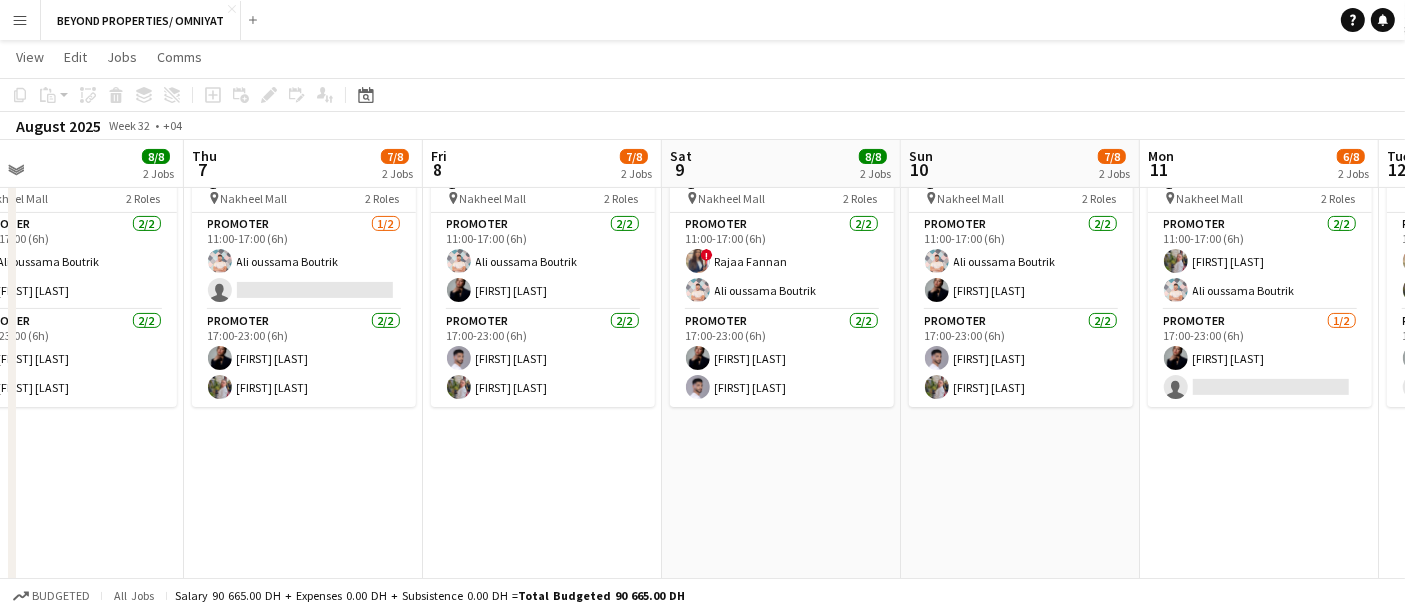 drag, startPoint x: 1075, startPoint y: 384, endPoint x: 475, endPoint y: 455, distance: 604.1862 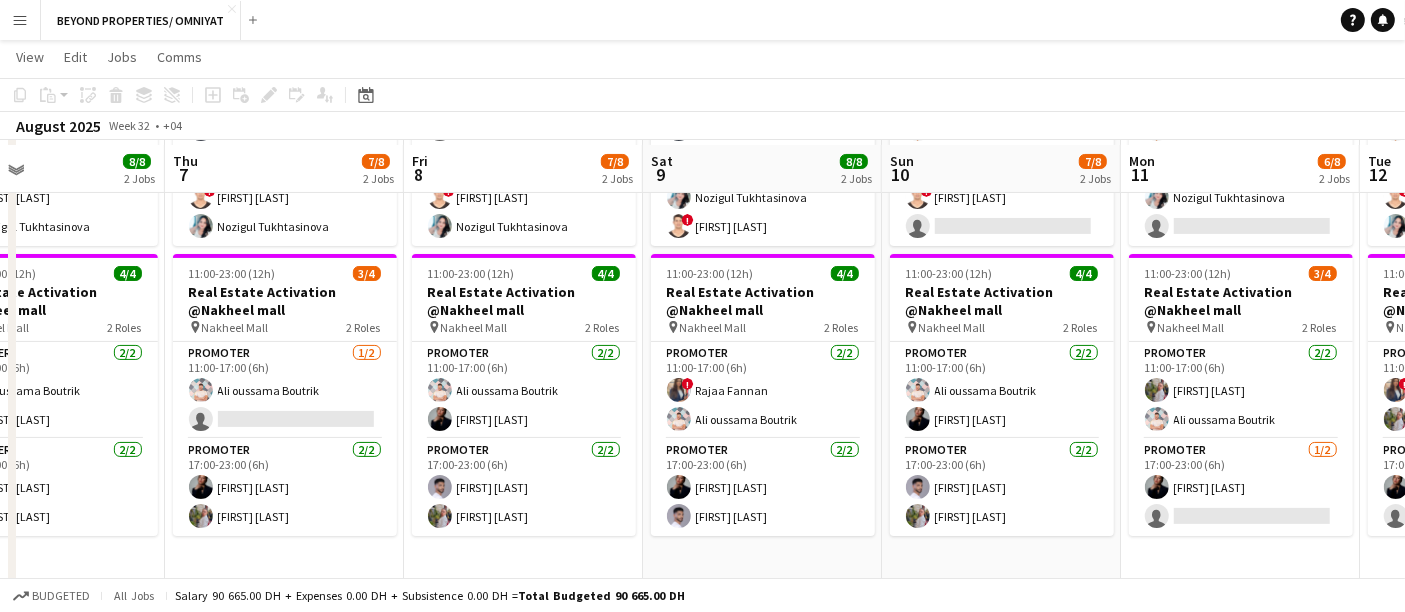 scroll, scrollTop: 350, scrollLeft: 0, axis: vertical 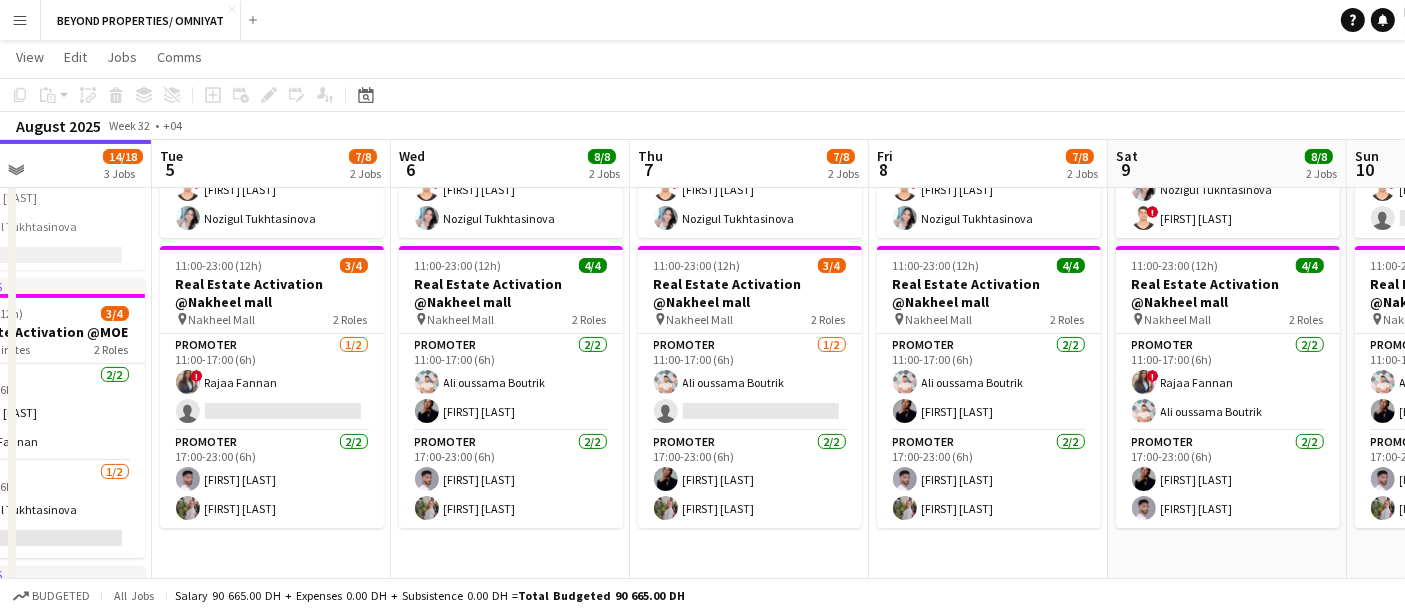 drag, startPoint x: 369, startPoint y: 326, endPoint x: 834, endPoint y: 384, distance: 468.60324 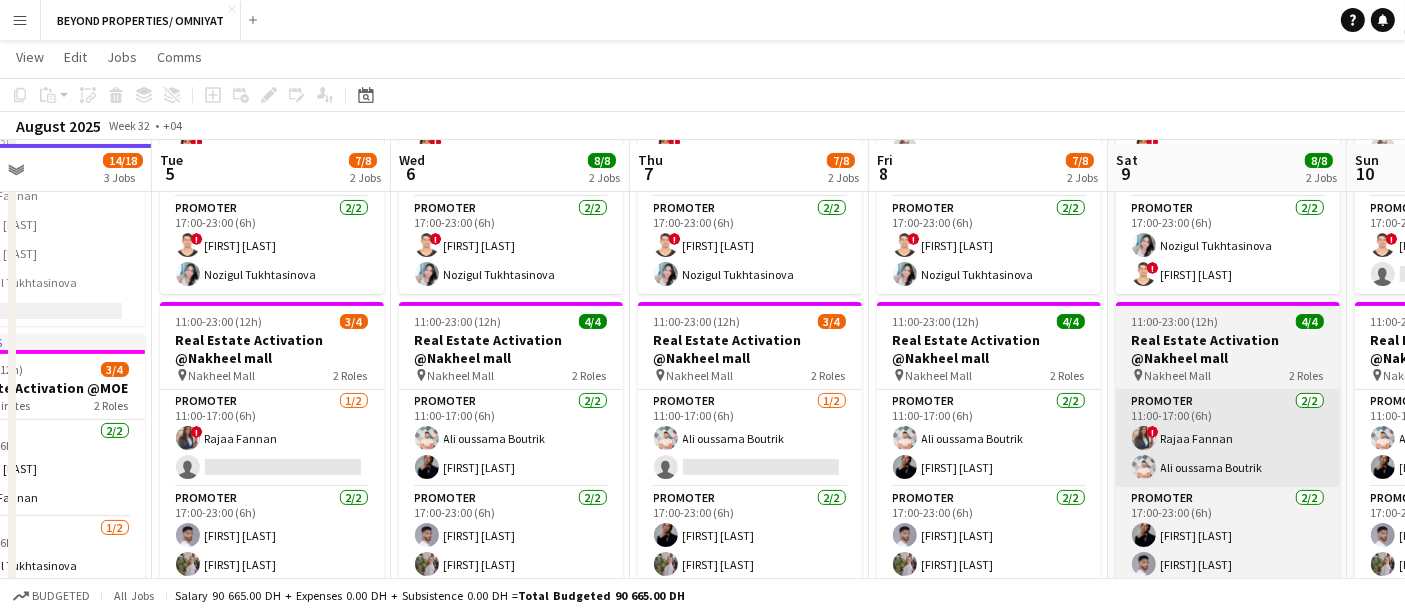 scroll, scrollTop: 299, scrollLeft: 0, axis: vertical 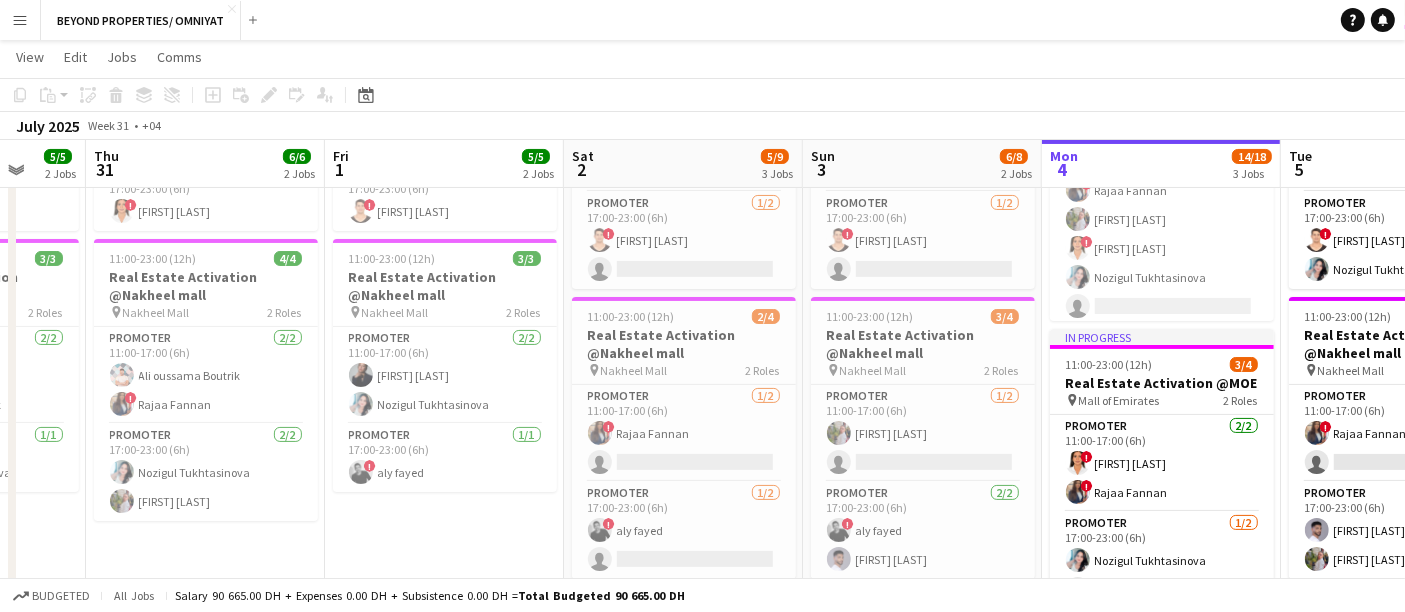 drag, startPoint x: 242, startPoint y: 281, endPoint x: 1421, endPoint y: 302, distance: 1179.187 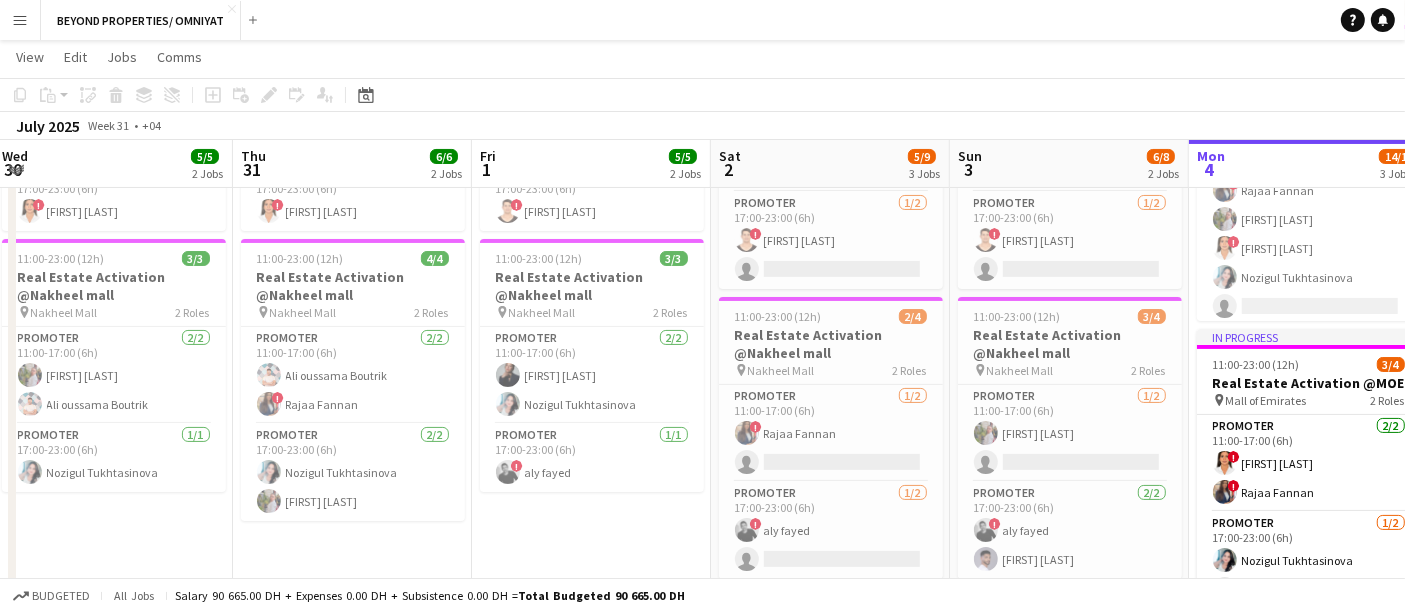 scroll, scrollTop: 0, scrollLeft: 422, axis: horizontal 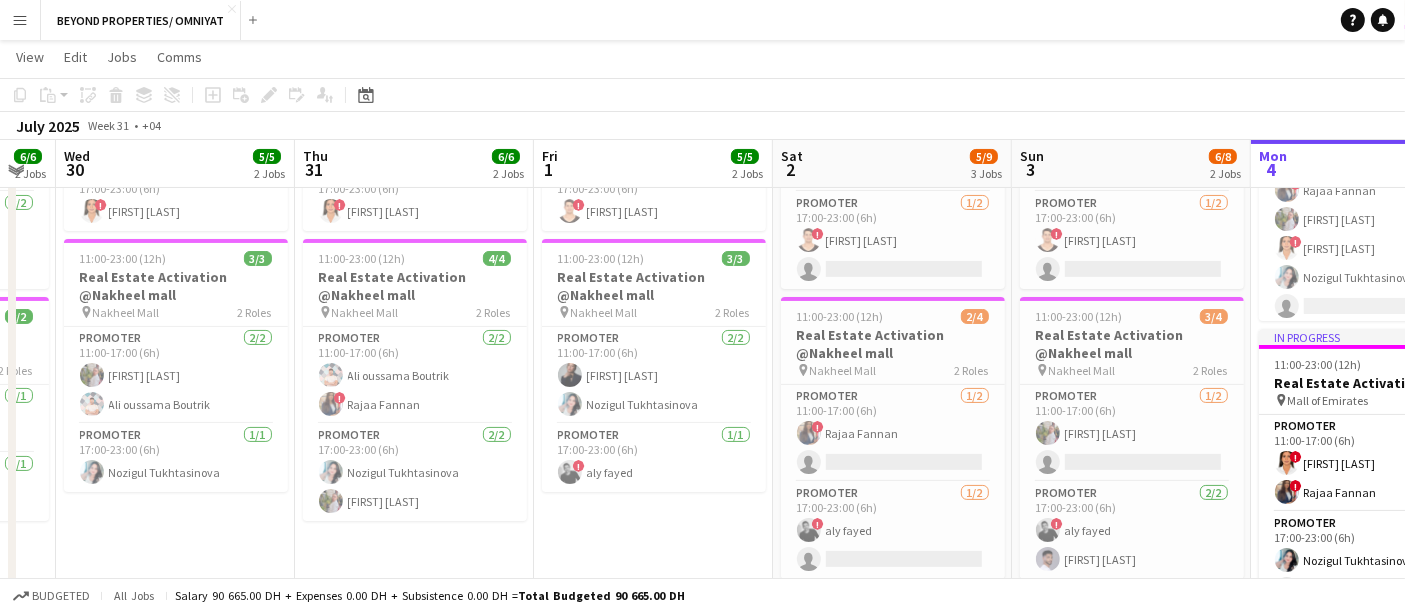 drag, startPoint x: 736, startPoint y: 287, endPoint x: 943, endPoint y: 279, distance: 207.15453 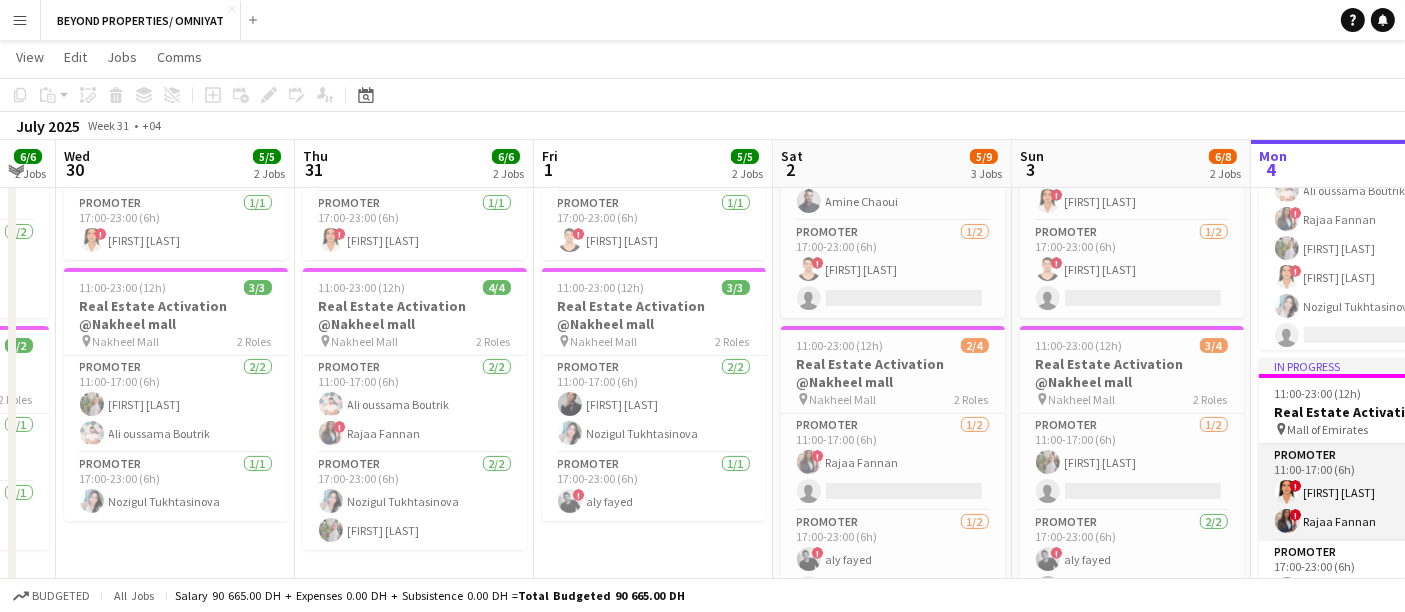 scroll, scrollTop: 268, scrollLeft: 0, axis: vertical 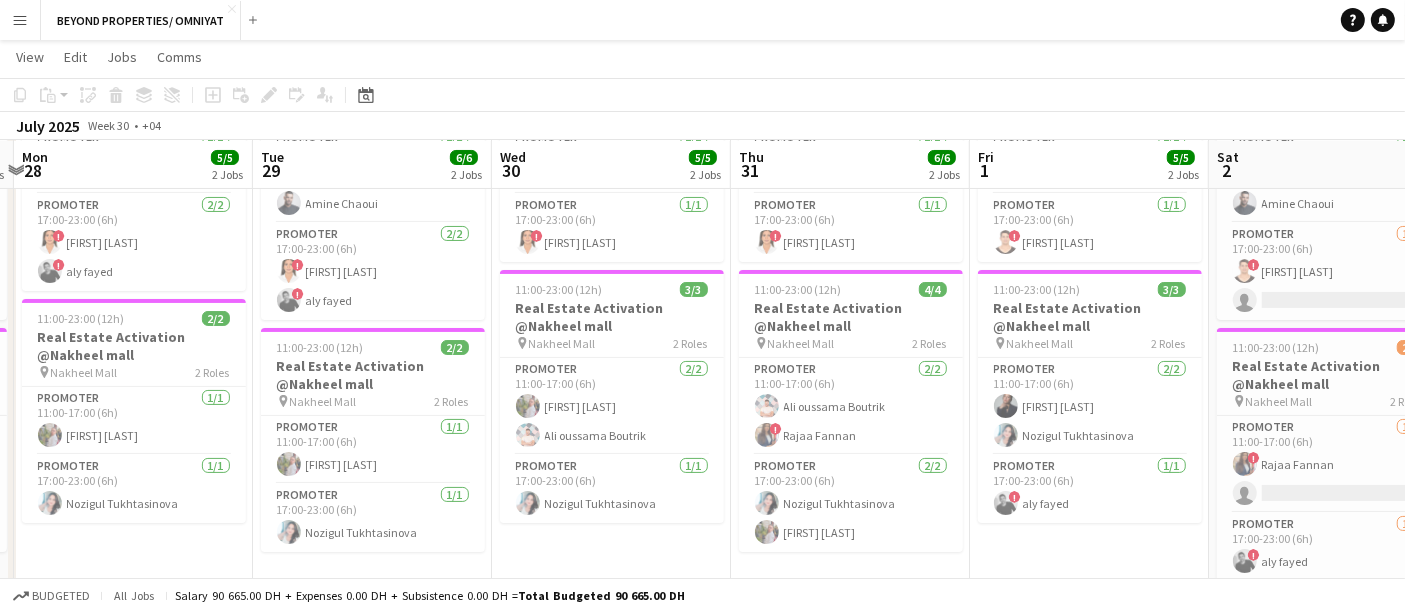 drag, startPoint x: 250, startPoint y: 309, endPoint x: 686, endPoint y: 283, distance: 436.77454 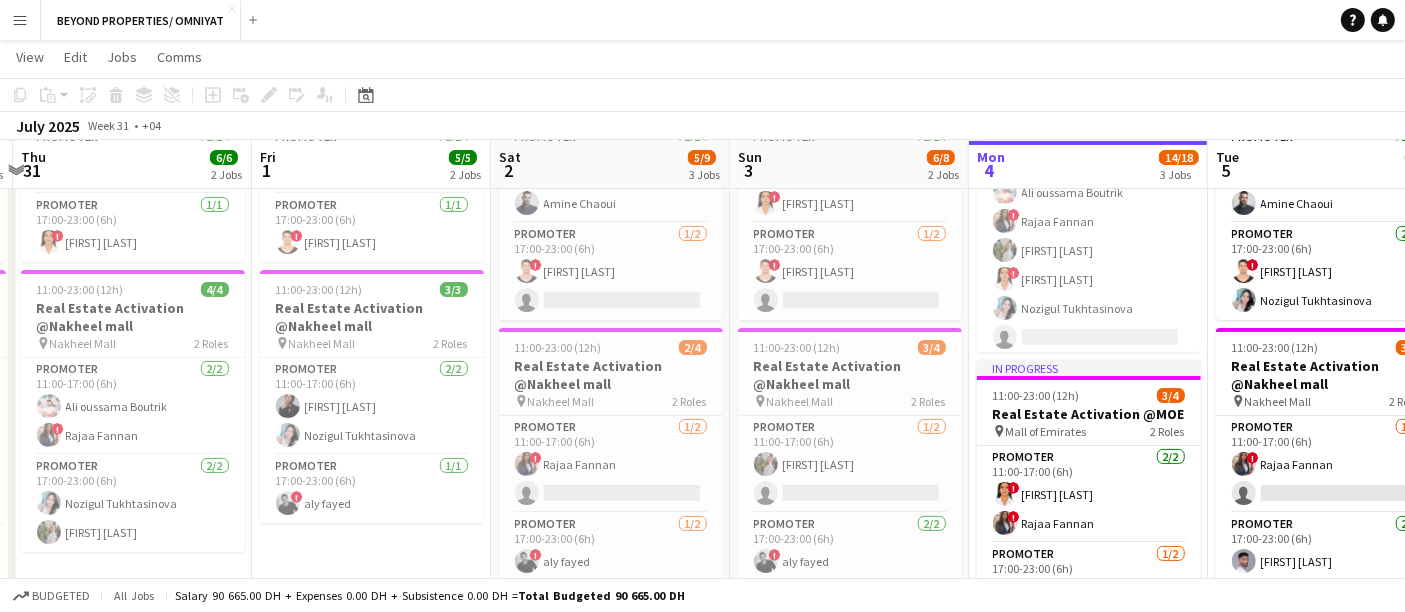 scroll, scrollTop: 0, scrollLeft: 705, axis: horizontal 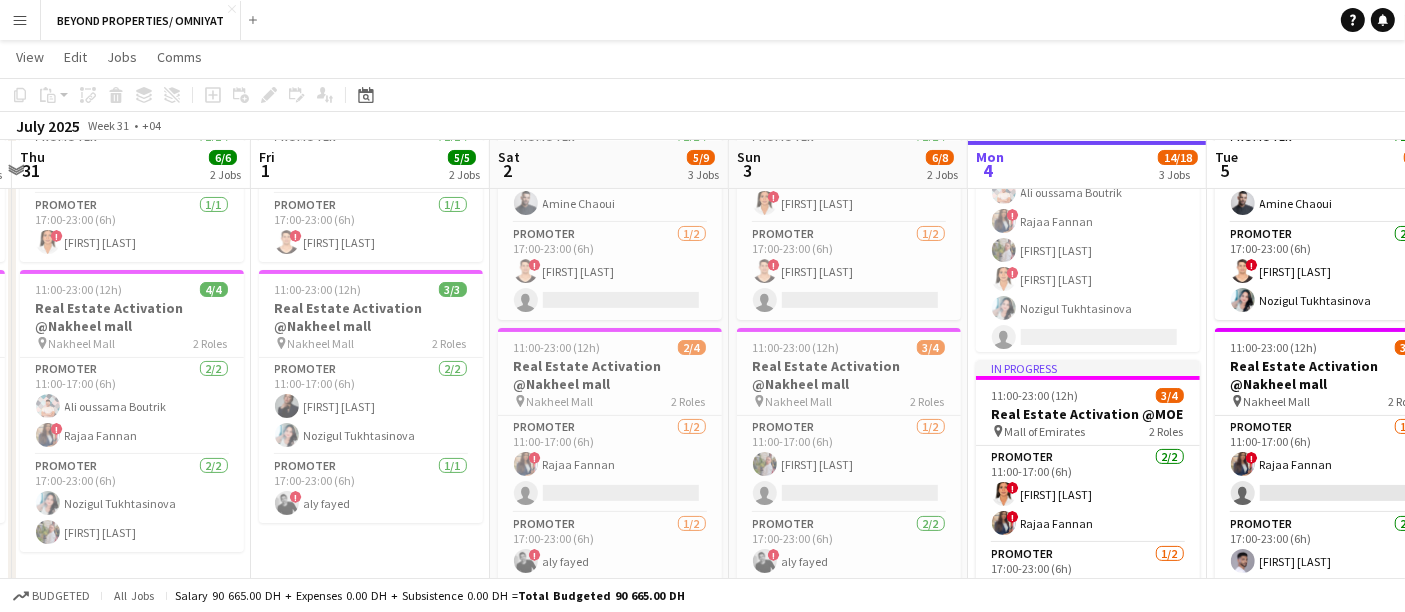 drag, startPoint x: 1002, startPoint y: 312, endPoint x: 283, endPoint y: 330, distance: 719.2253 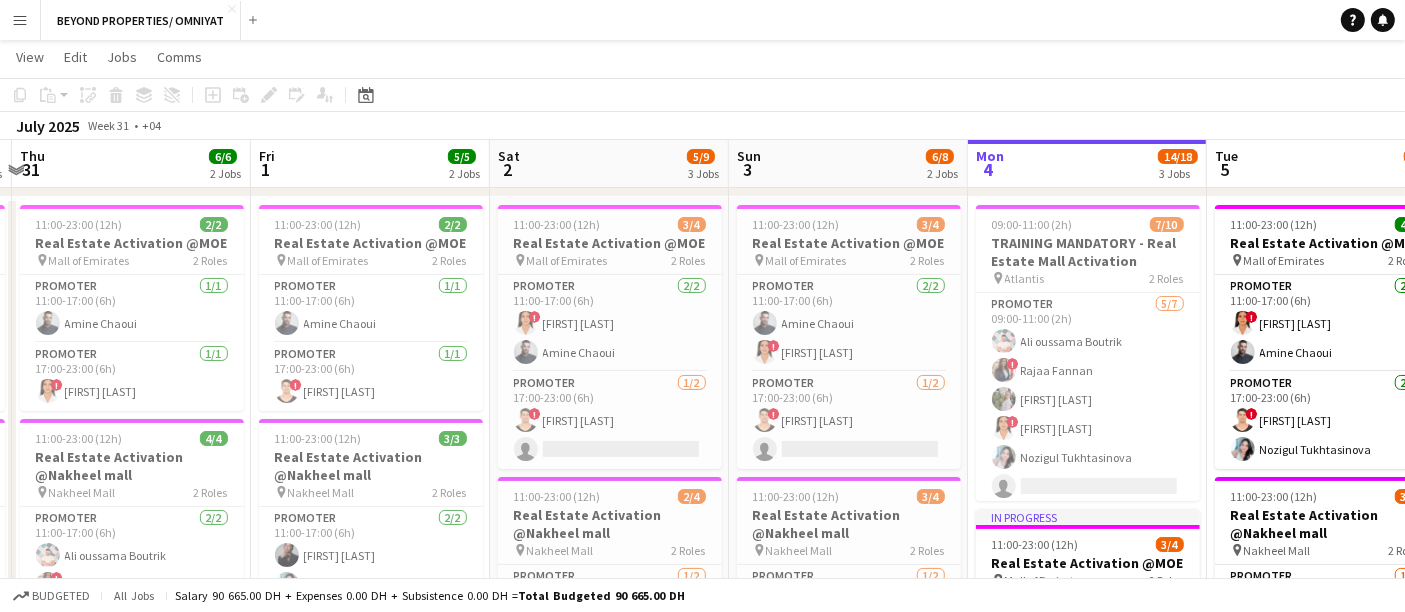 scroll, scrollTop: 115, scrollLeft: 0, axis: vertical 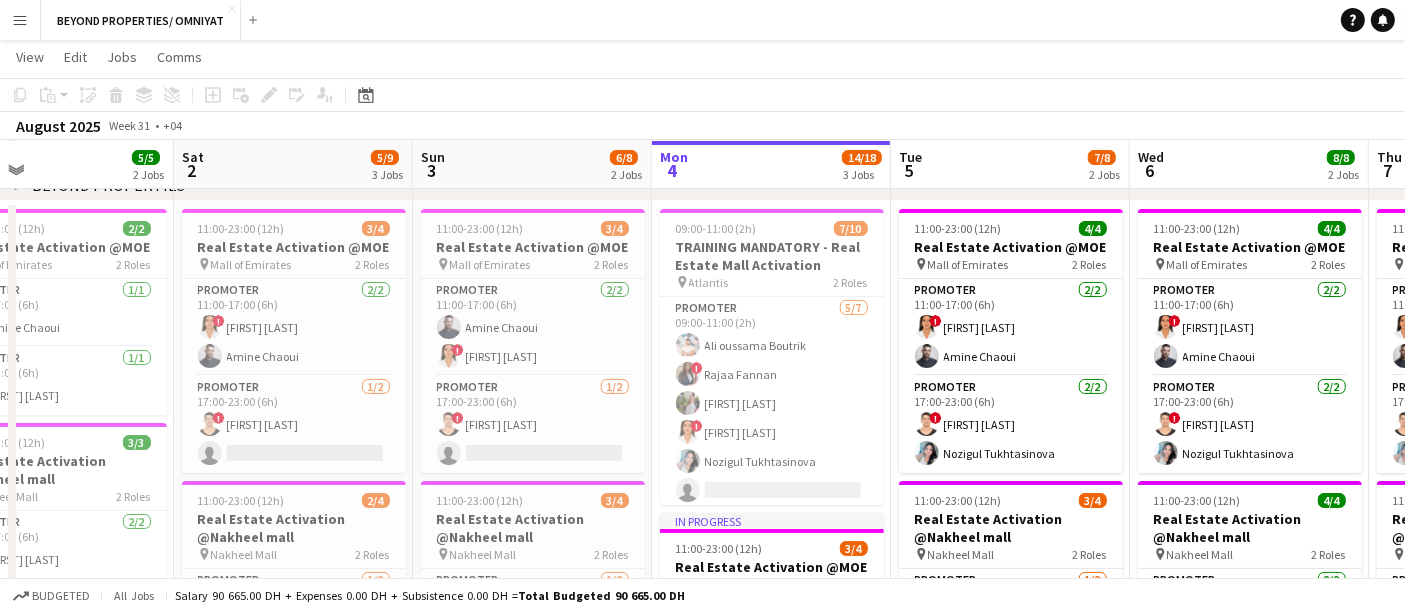 drag, startPoint x: 660, startPoint y: 337, endPoint x: 342, endPoint y: 329, distance: 318.10062 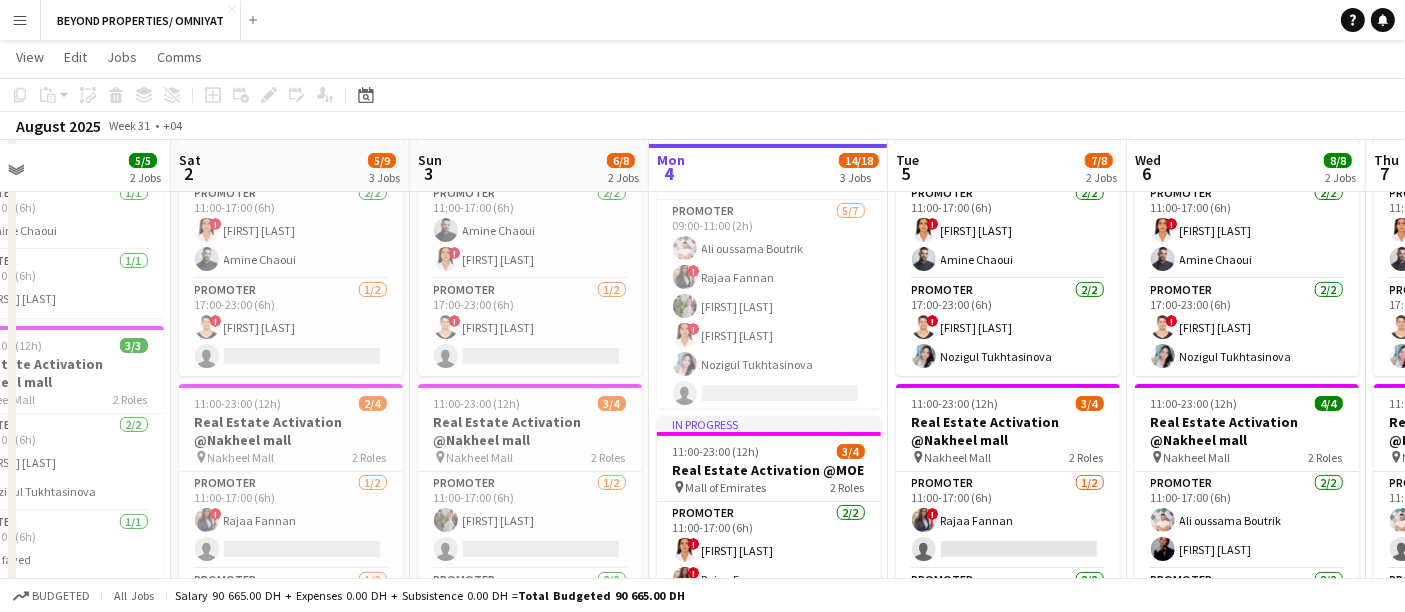 scroll, scrollTop: 213, scrollLeft: 0, axis: vertical 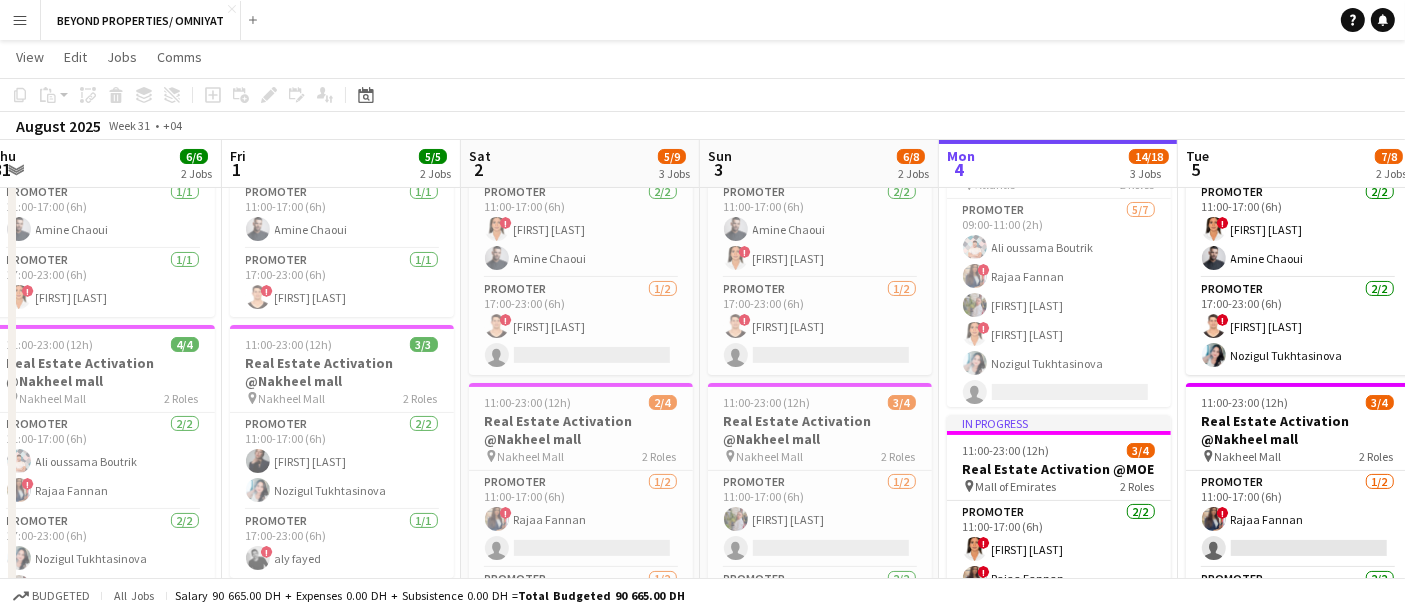 drag, startPoint x: 518, startPoint y: 347, endPoint x: 808, endPoint y: 340, distance: 290.08447 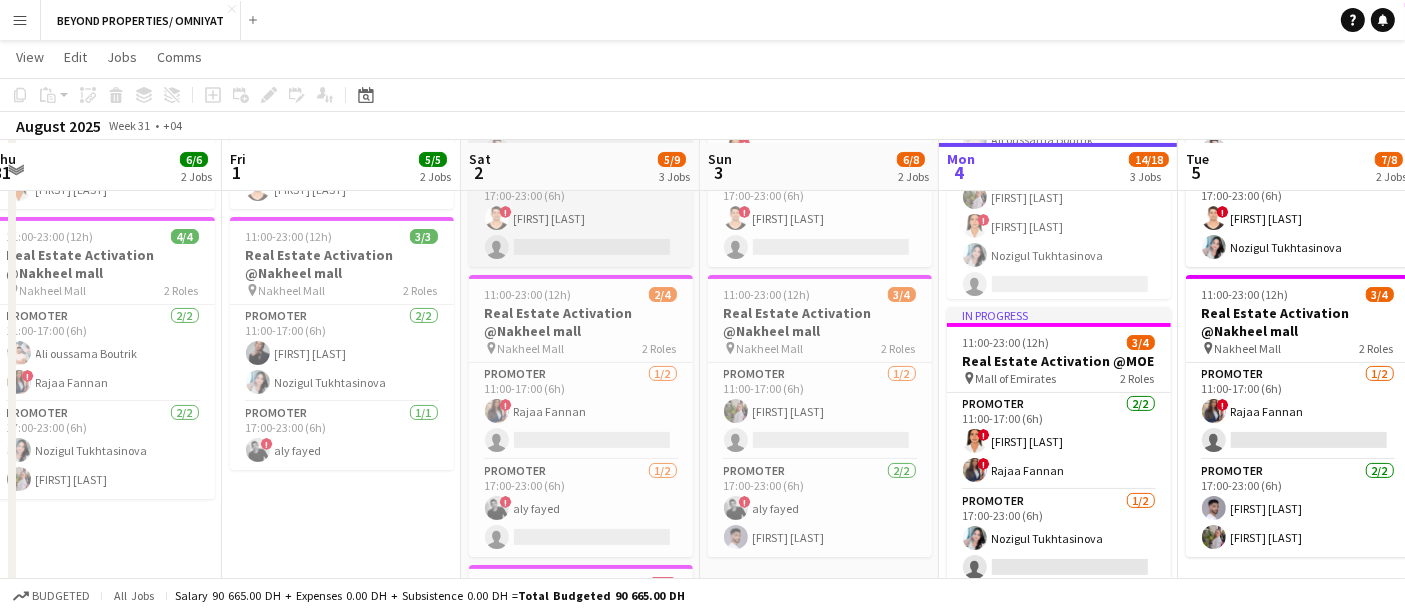 scroll, scrollTop: 323, scrollLeft: 0, axis: vertical 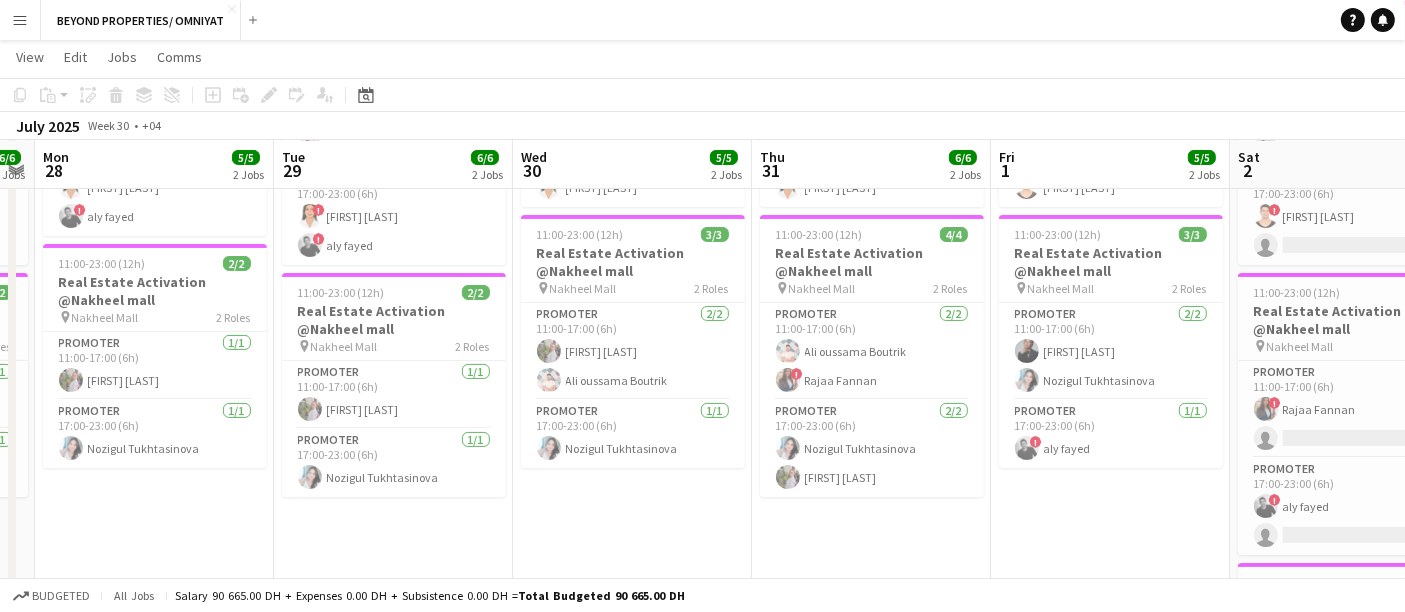 drag, startPoint x: 262, startPoint y: 364, endPoint x: 1031, endPoint y: 387, distance: 769.3439 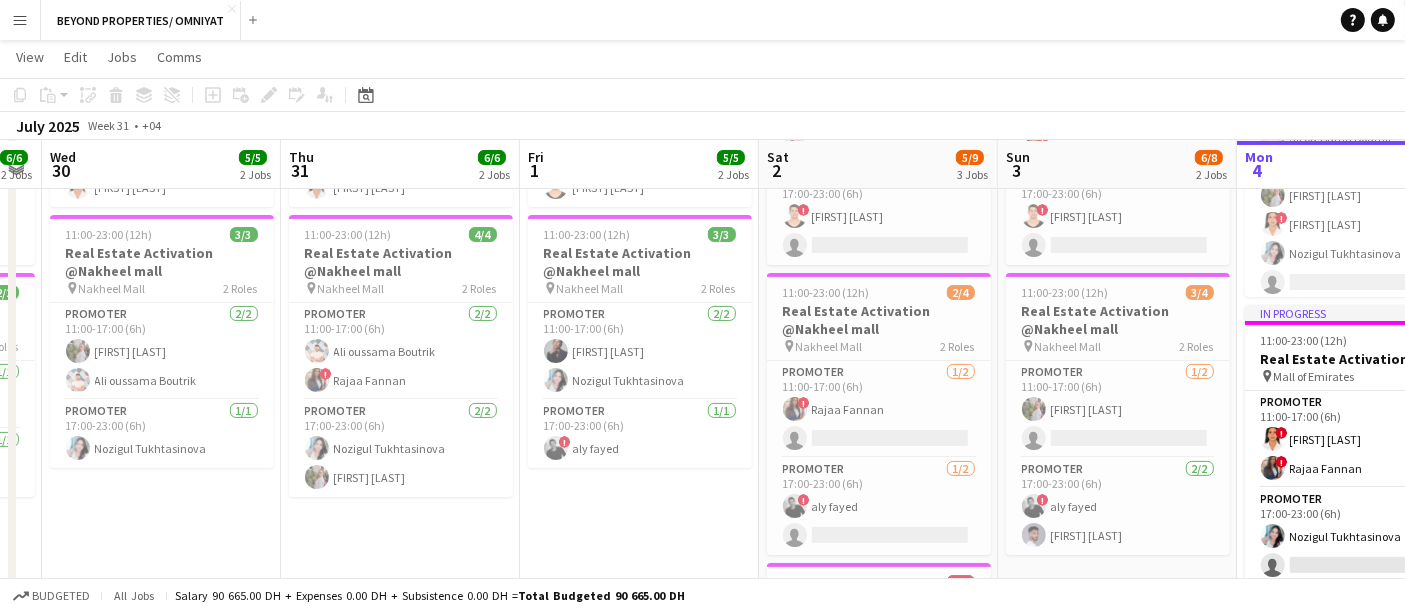 scroll, scrollTop: 0, scrollLeft: 697, axis: horizontal 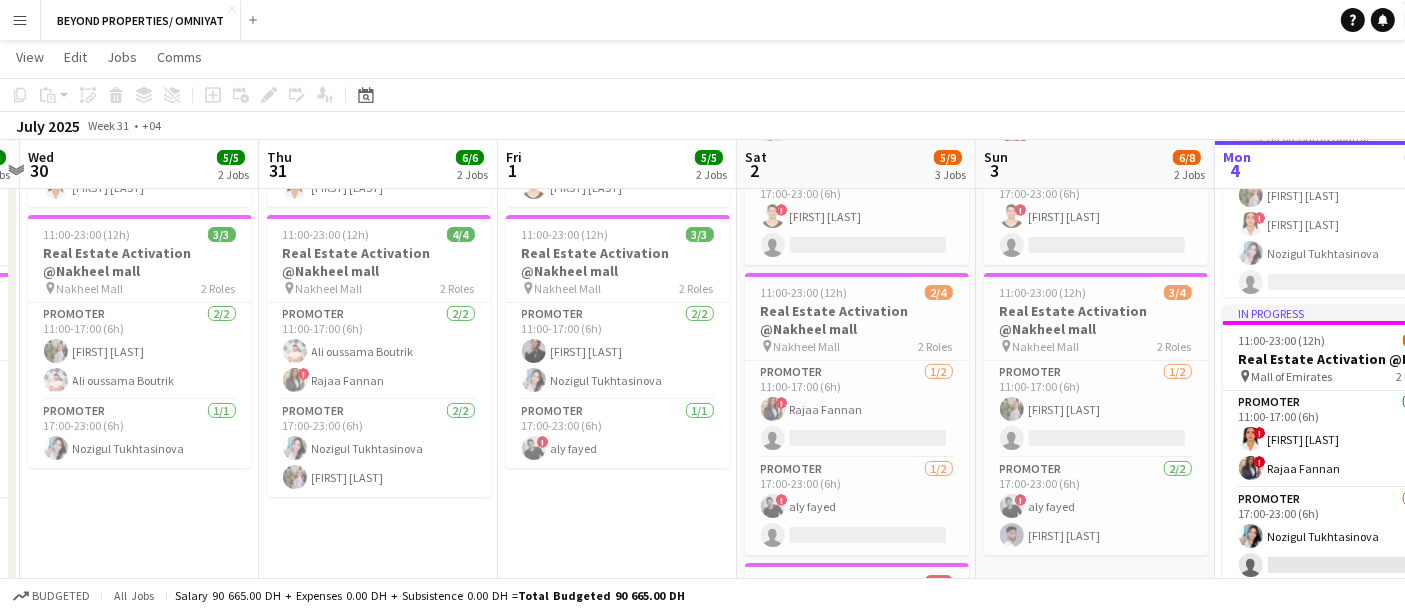 drag, startPoint x: 1245, startPoint y: 402, endPoint x: 752, endPoint y: 490, distance: 500.79236 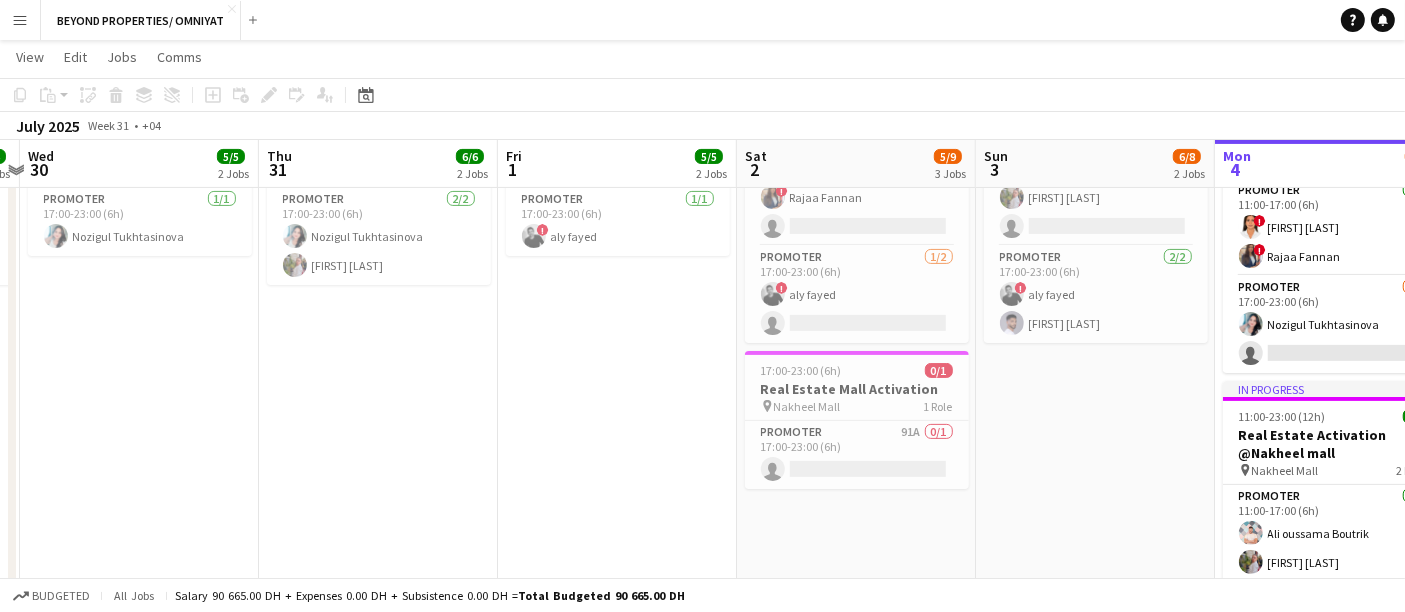 scroll, scrollTop: 534, scrollLeft: 0, axis: vertical 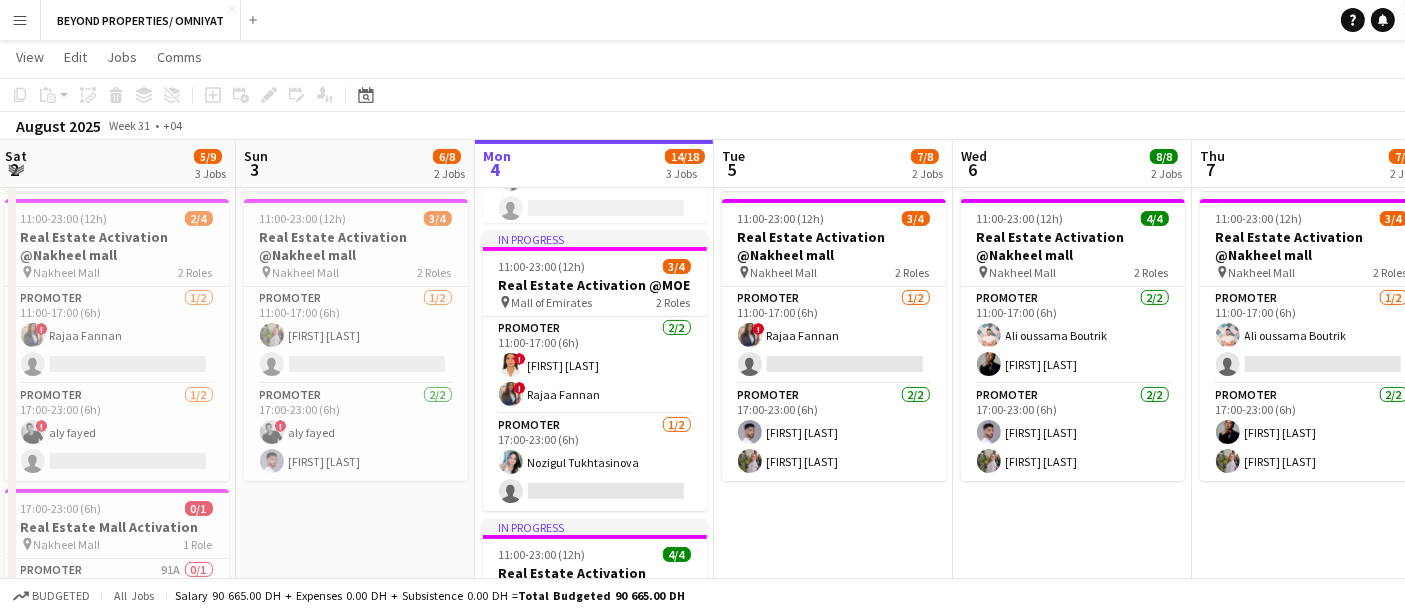 drag, startPoint x: 1210, startPoint y: 314, endPoint x: 440, endPoint y: 327, distance: 770.10974 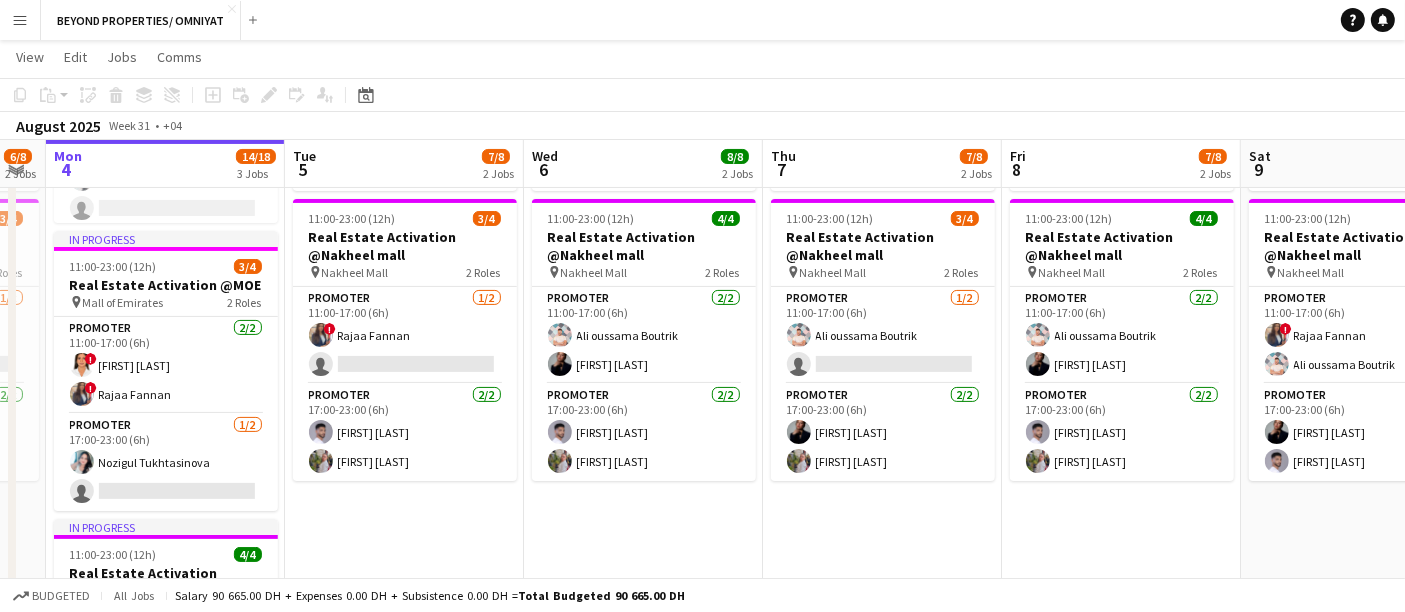 scroll, scrollTop: 0, scrollLeft: 673, axis: horizontal 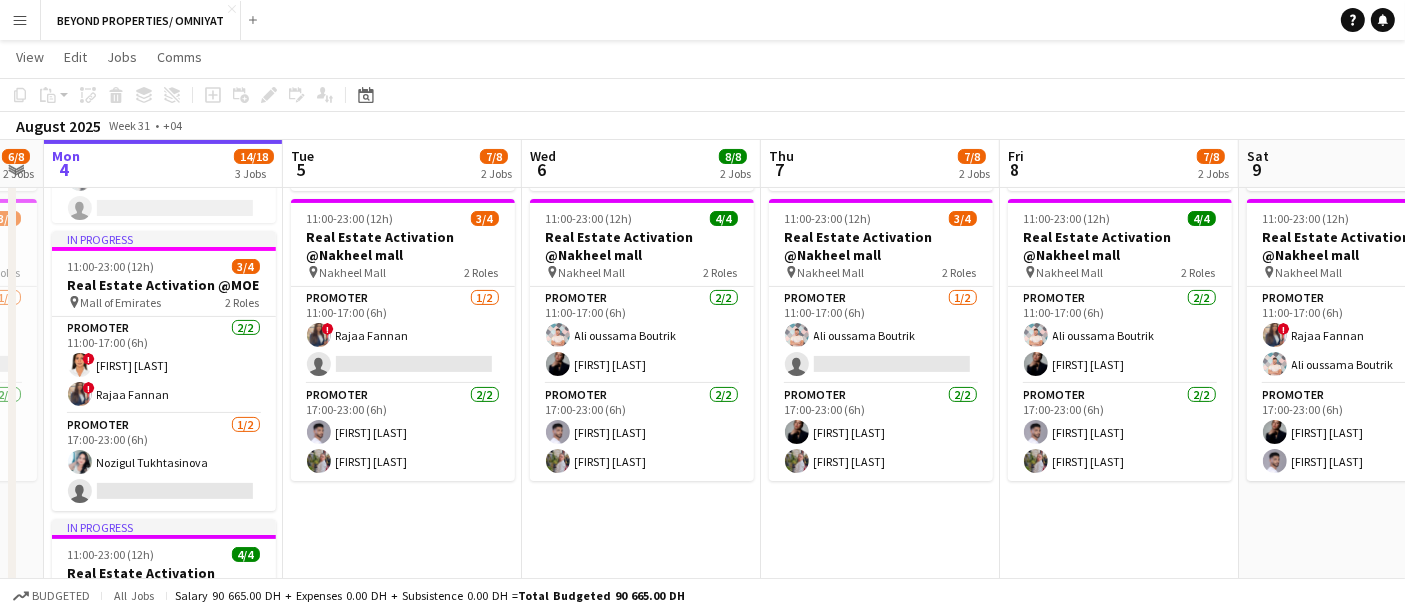 drag, startPoint x: 991, startPoint y: 298, endPoint x: 562, endPoint y: 355, distance: 432.77014 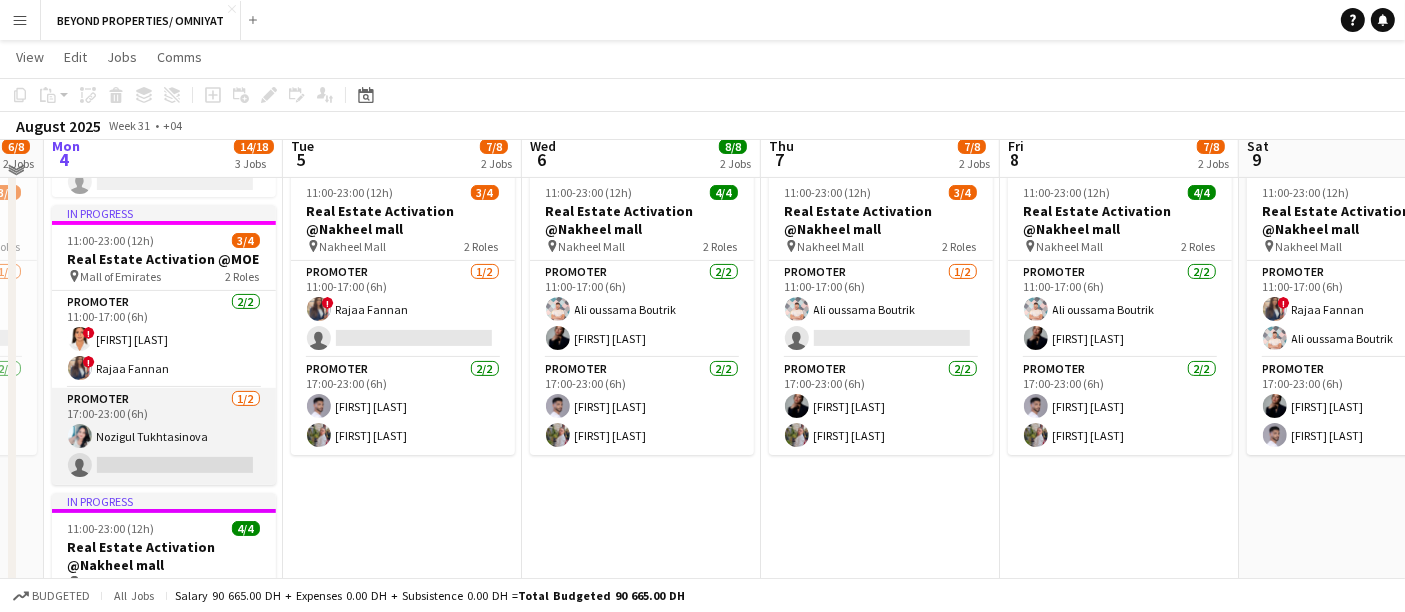 scroll, scrollTop: 410, scrollLeft: 0, axis: vertical 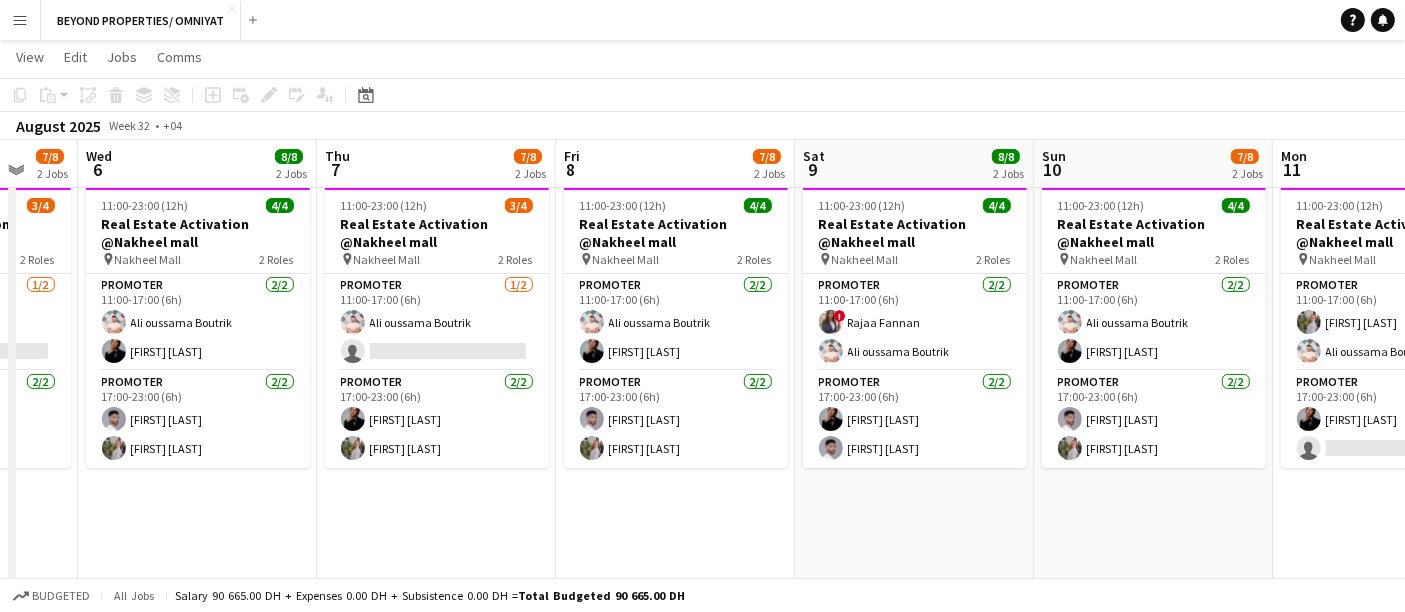 drag, startPoint x: 1214, startPoint y: 333, endPoint x: 841, endPoint y: 326, distance: 373.06567 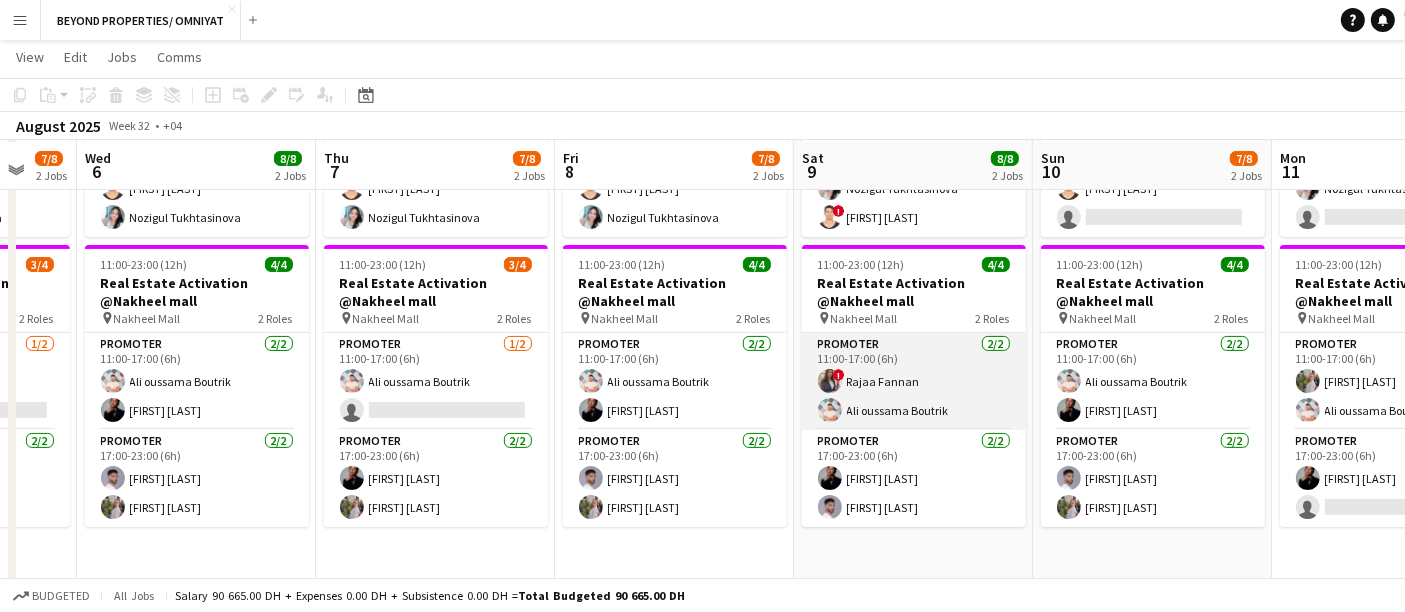 scroll, scrollTop: 355, scrollLeft: 0, axis: vertical 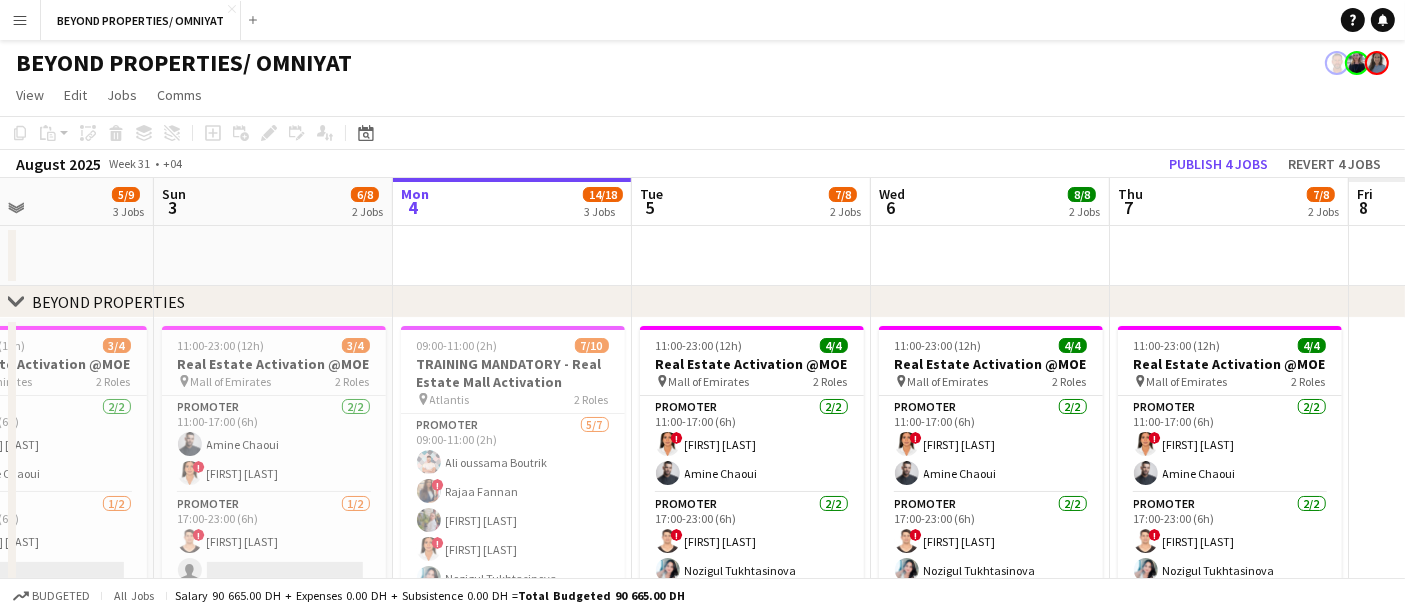 drag, startPoint x: 1022, startPoint y: 403, endPoint x: 360, endPoint y: 383, distance: 662.30206 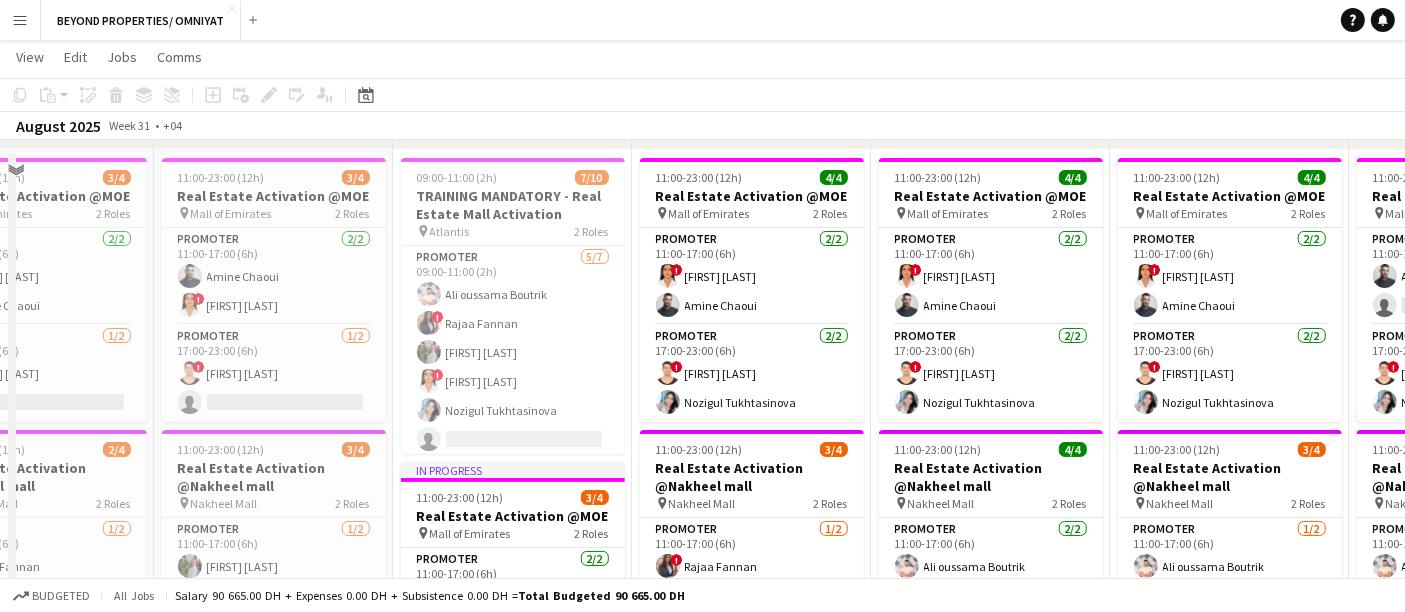 scroll, scrollTop: 222, scrollLeft: 0, axis: vertical 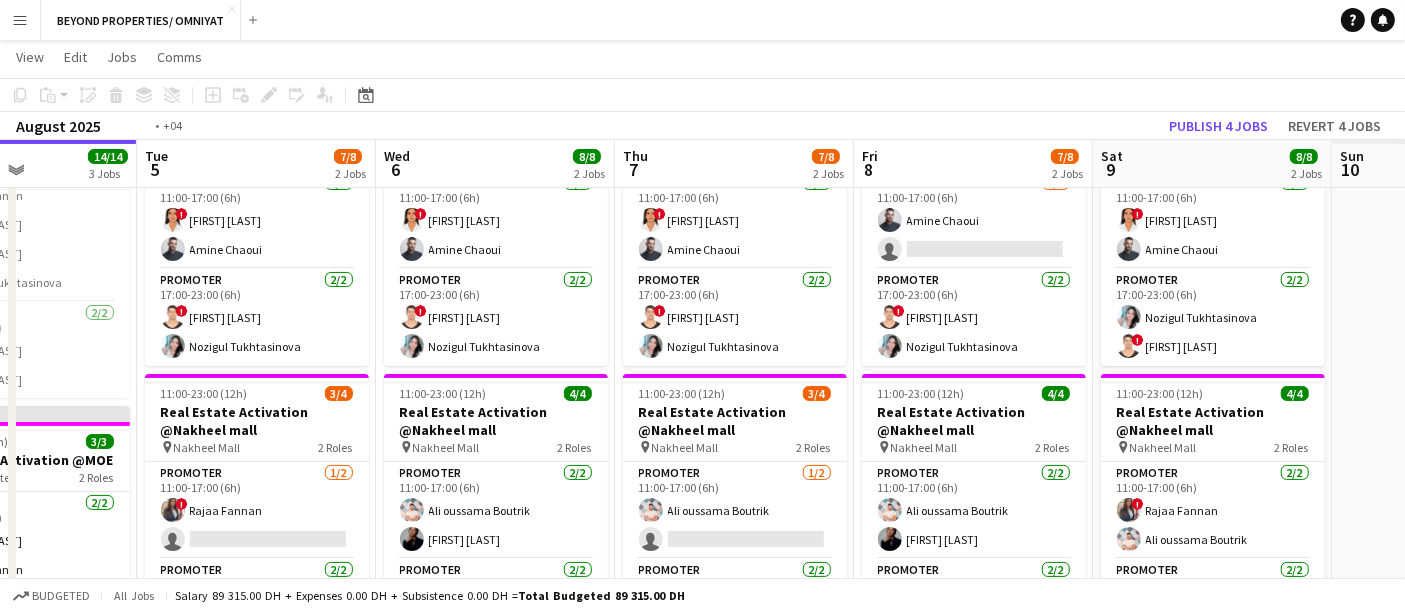 drag, startPoint x: 1011, startPoint y: 393, endPoint x: 582, endPoint y: 417, distance: 429.6708 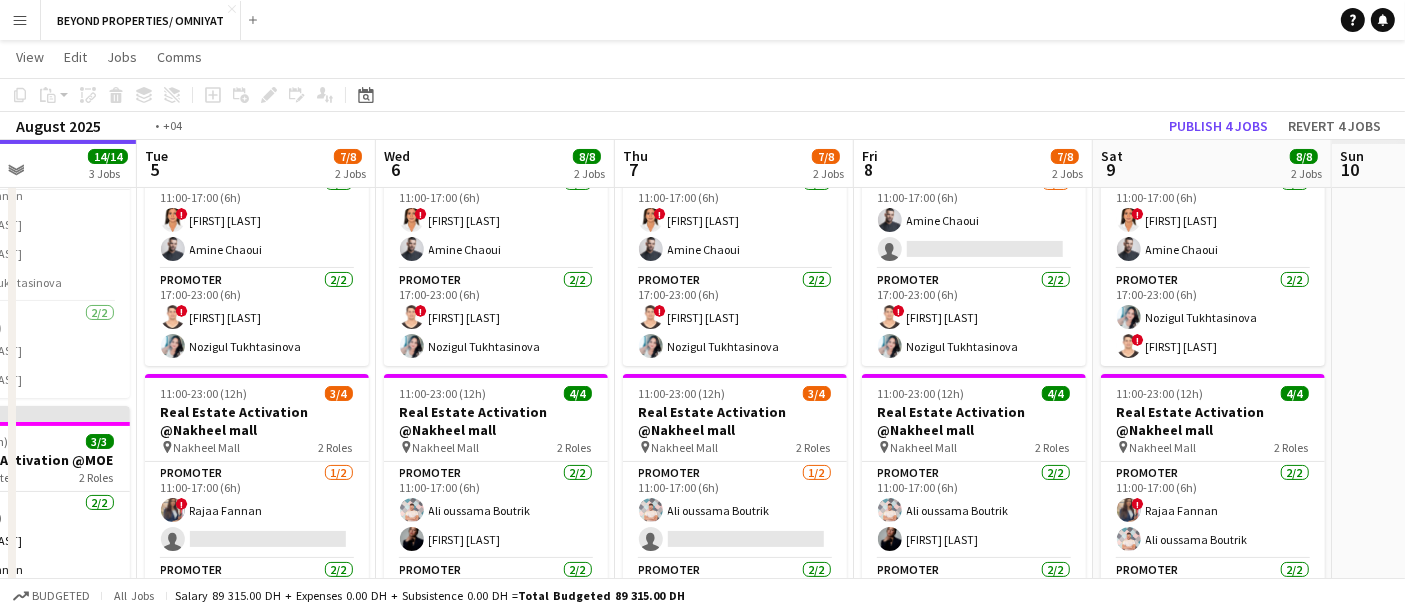 click on "Fri   1   5/5   2 Jobs   Sat   2   5/8   3 Jobs   Sun   3   6/6   2 Jobs   Mon   4   14/14   3 Jobs   Tue   5   7/8   2 Jobs   Wed   6   8/8   2 Jobs   Thu   7   7/8   2 Jobs   Fri   8   7/8   2 Jobs   Sat   9   8/8   2 Jobs   Sun   10   Mon   11      11:00-23:00 (12h)    2/2   Real Estate Activation @MOE
pin
Mall of Emirates   2 Roles   Promoter   1/1   11:00-17:00 (6h)
[FIRST] [LAST]  Promoter   1/1   17:00-23:00 (6h)
! [FIRST] [LAST]     11:00-23:00 (12h)    3/3   Real Estate Activation @Nakheel mall
pin
Nakheel Mall    2 Roles   Promoter   2/2   11:00-17:00 (6h)
[FIRST] [LAST] [FIRST] [LAST]  Promoter   1/1   17:00-23:00 (6h)
! [FIRST] [LAST]  Updated   11:00-23:00 (12h)    3/3   Real Estate Activation @MOE
pin
Mall of Emirates   2 Roles   Promoter   2/2   11:00-17:00 (6h)
! [FIRST] [LAST] [FIRST] [LAST]  Promoter   1/1   17:00-23:00 (6h)
! [FIRST] [LAST]     11:00-23:00 (12h)    2/4
pin
!" at bounding box center (702, 497) 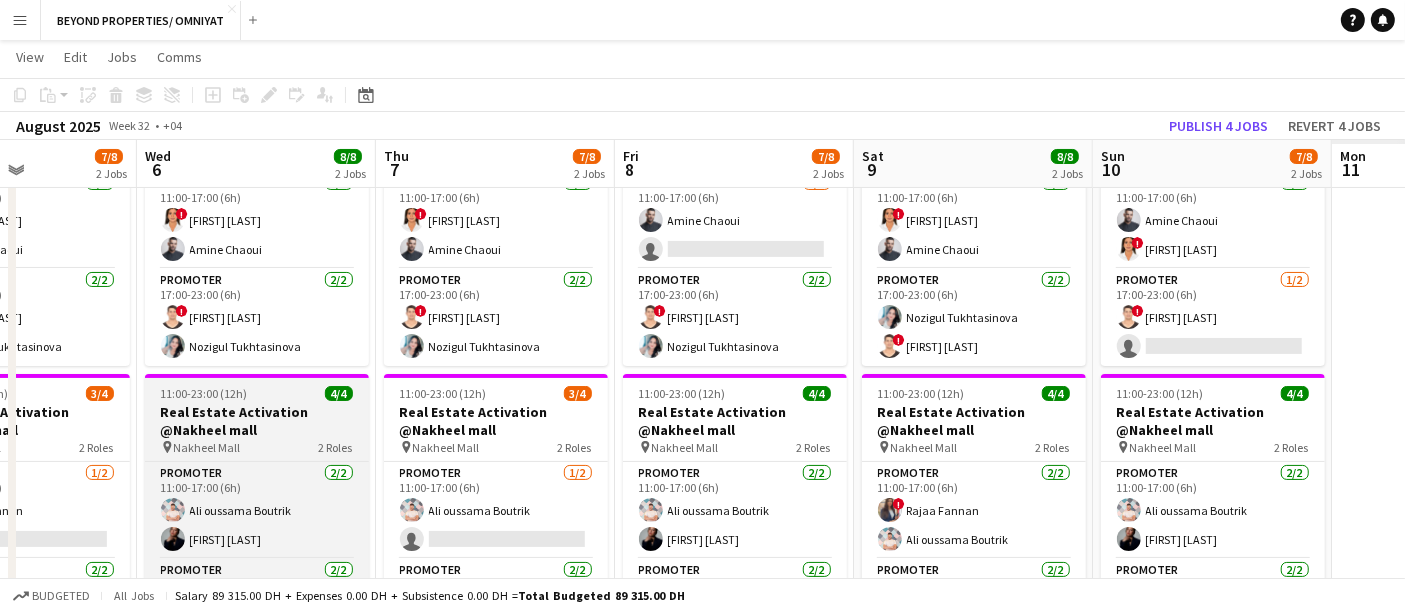 scroll, scrollTop: 0, scrollLeft: 580, axis: horizontal 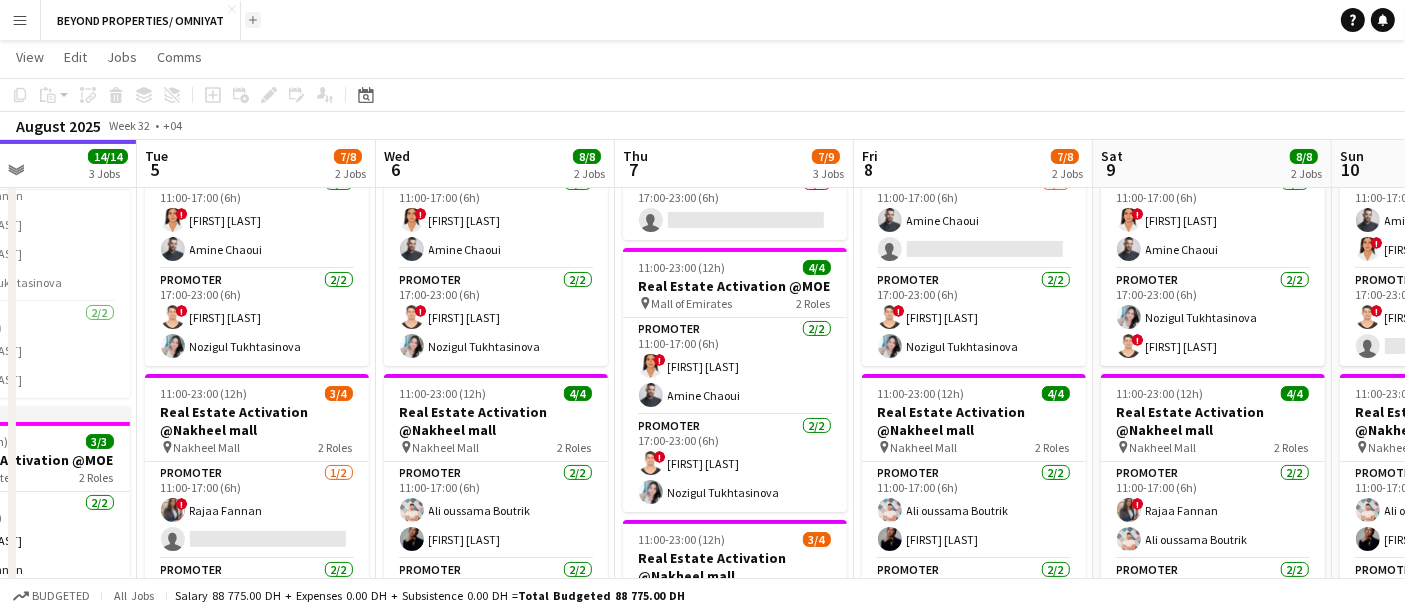 click on "Add" at bounding box center (253, 20) 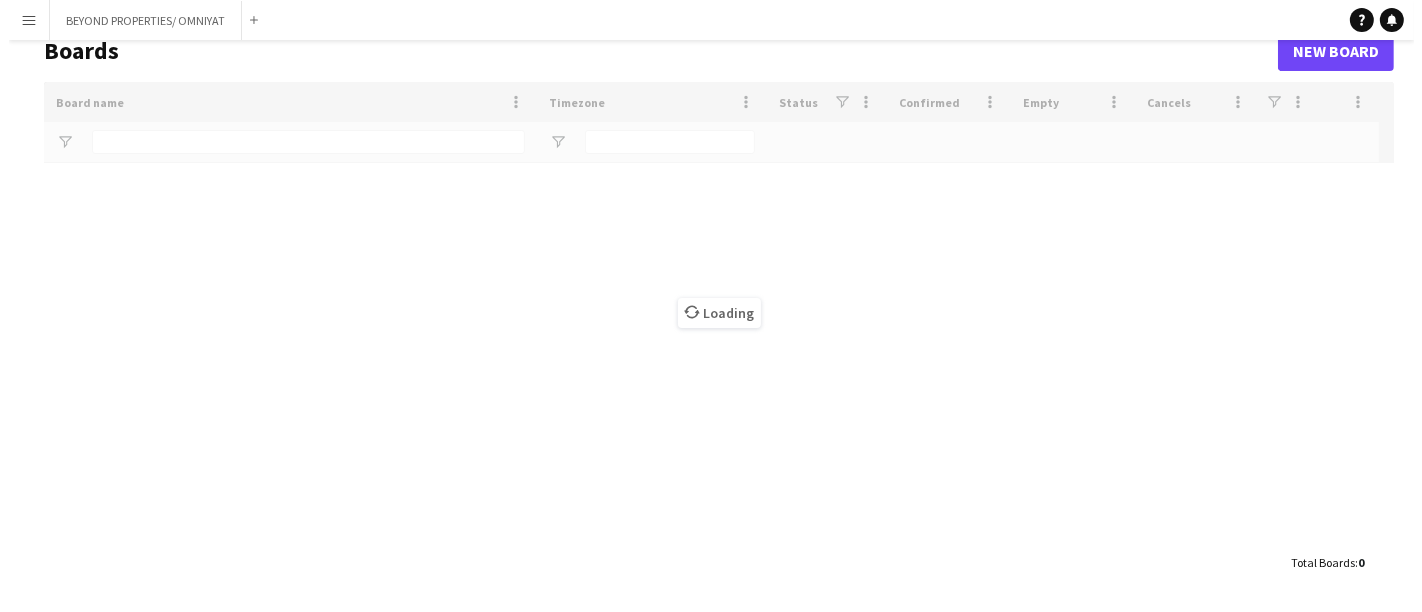 scroll, scrollTop: 0, scrollLeft: 0, axis: both 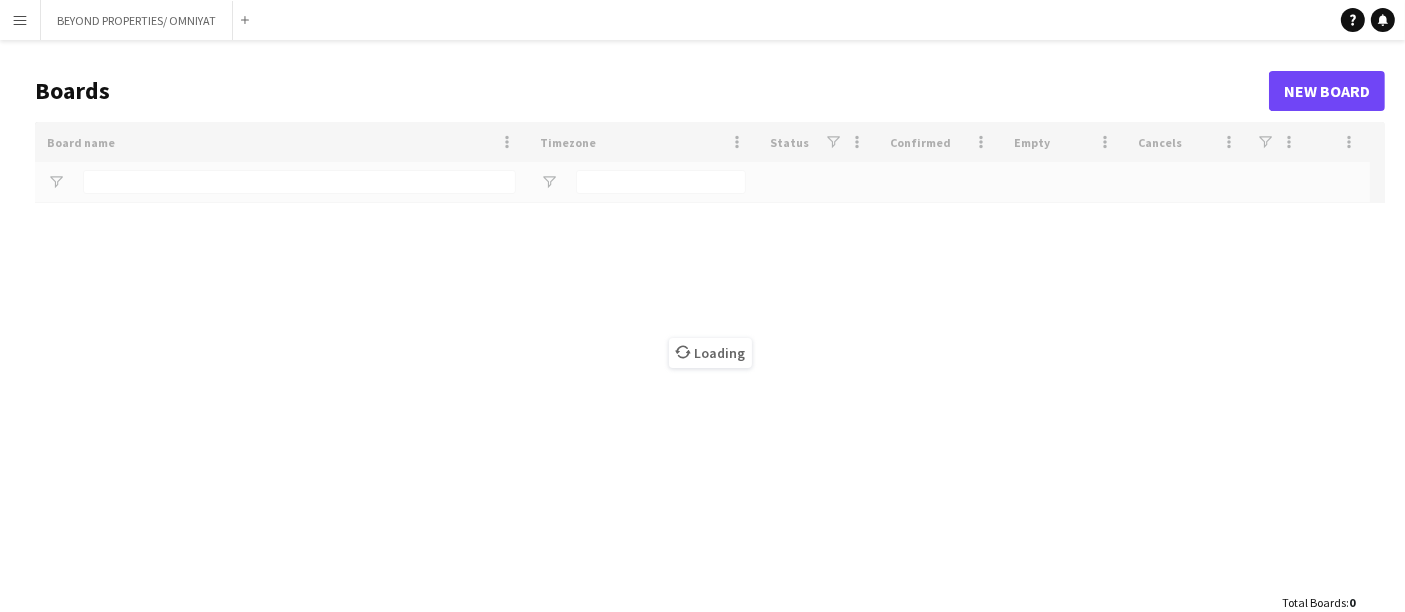 click on "Menu" at bounding box center [20, 20] 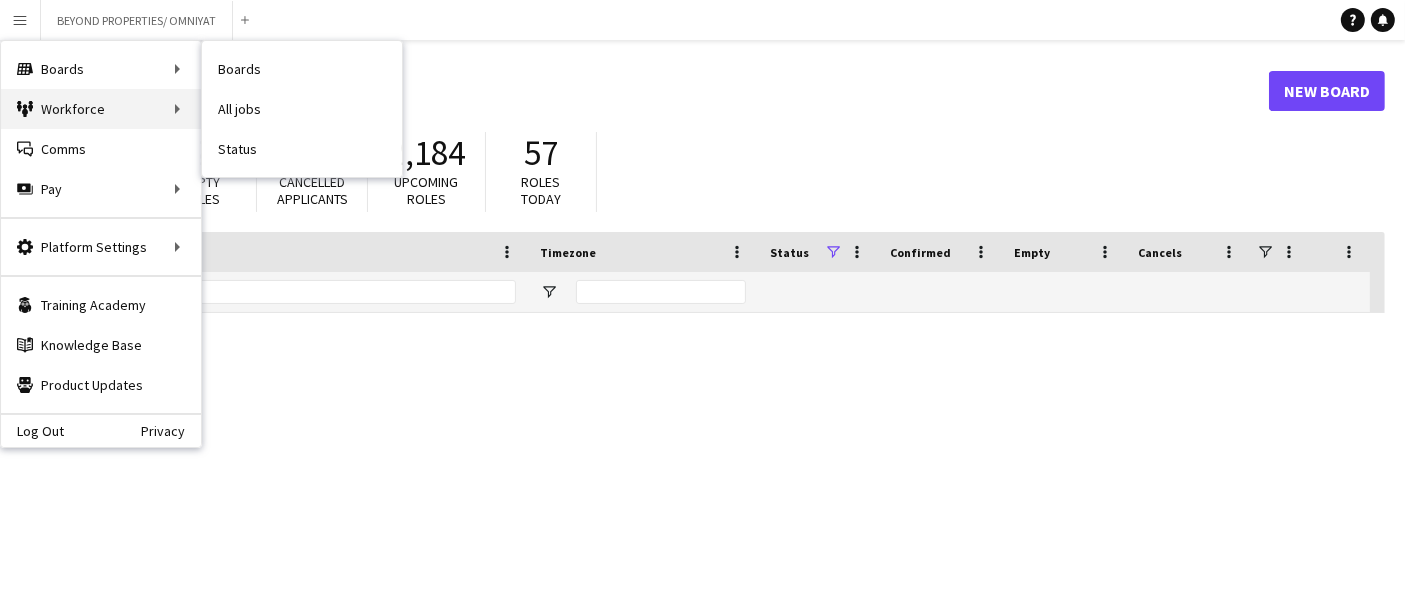 type on "***" 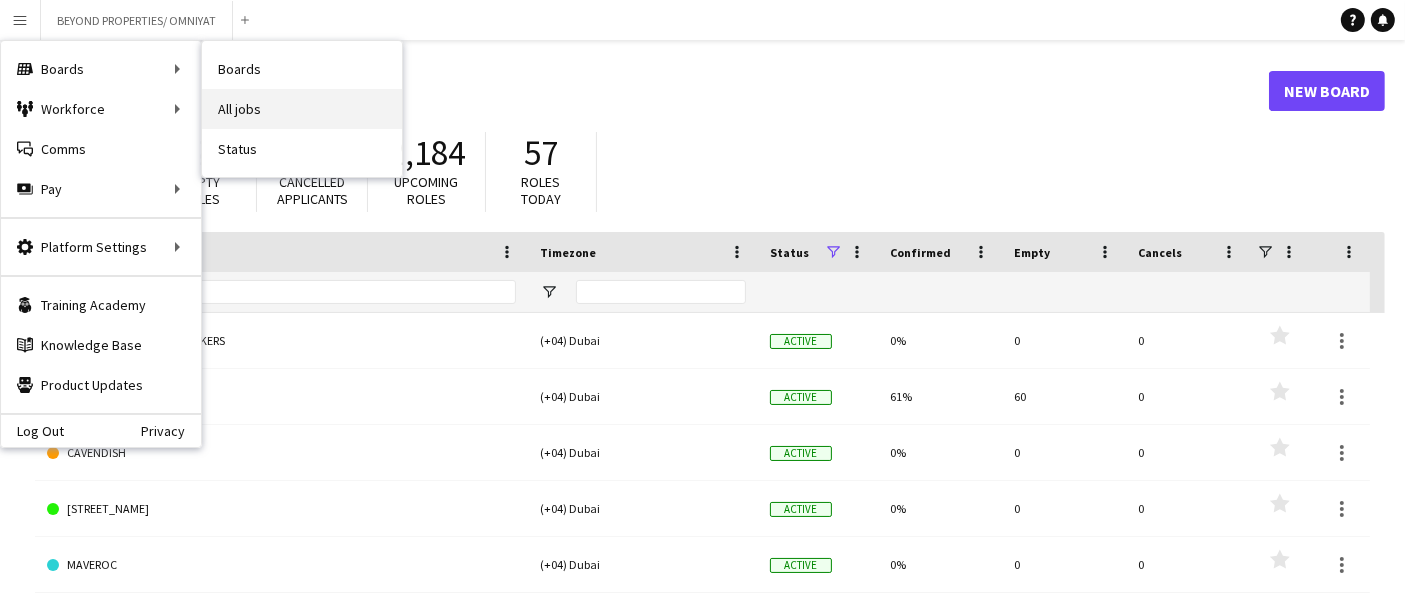 click on "All jobs" at bounding box center [302, 109] 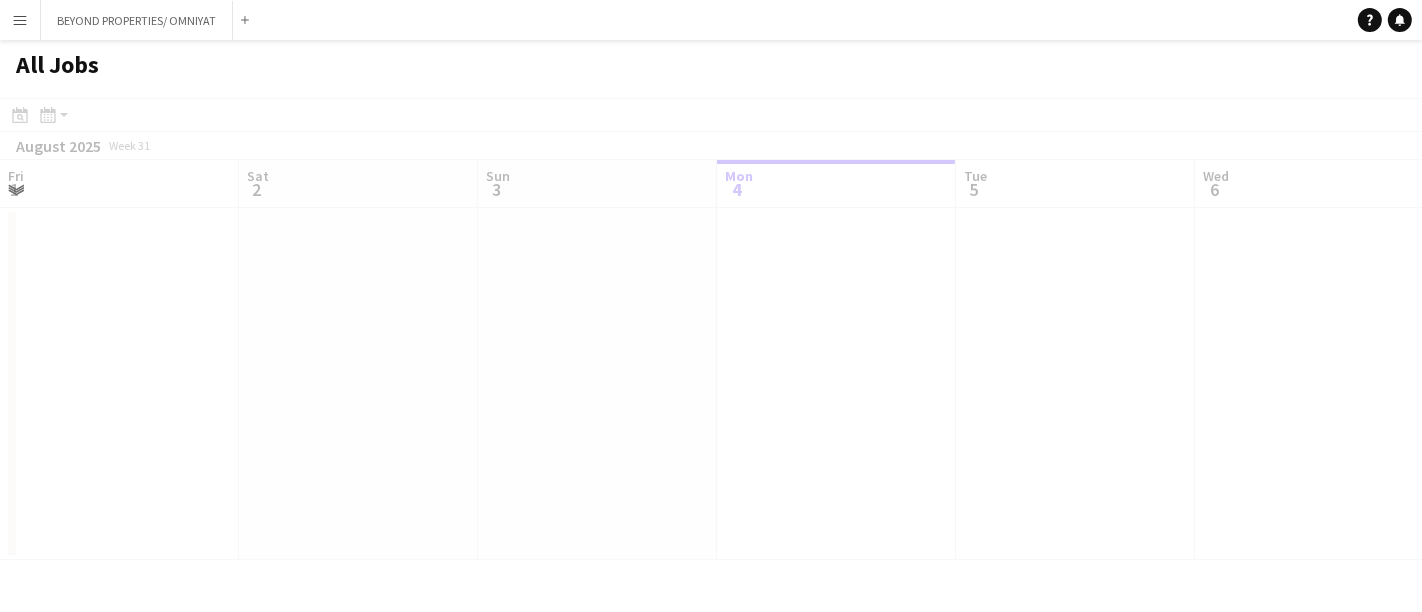 scroll, scrollTop: 0, scrollLeft: 477, axis: horizontal 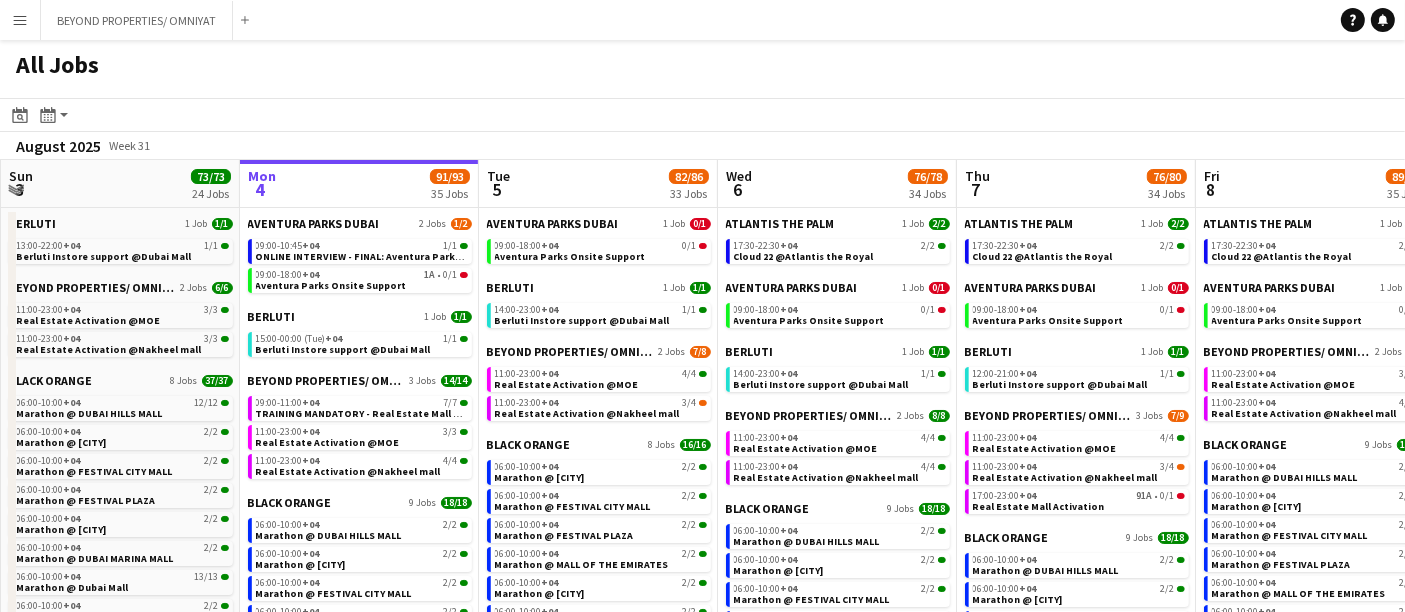click on "Add" at bounding box center [245, 20] 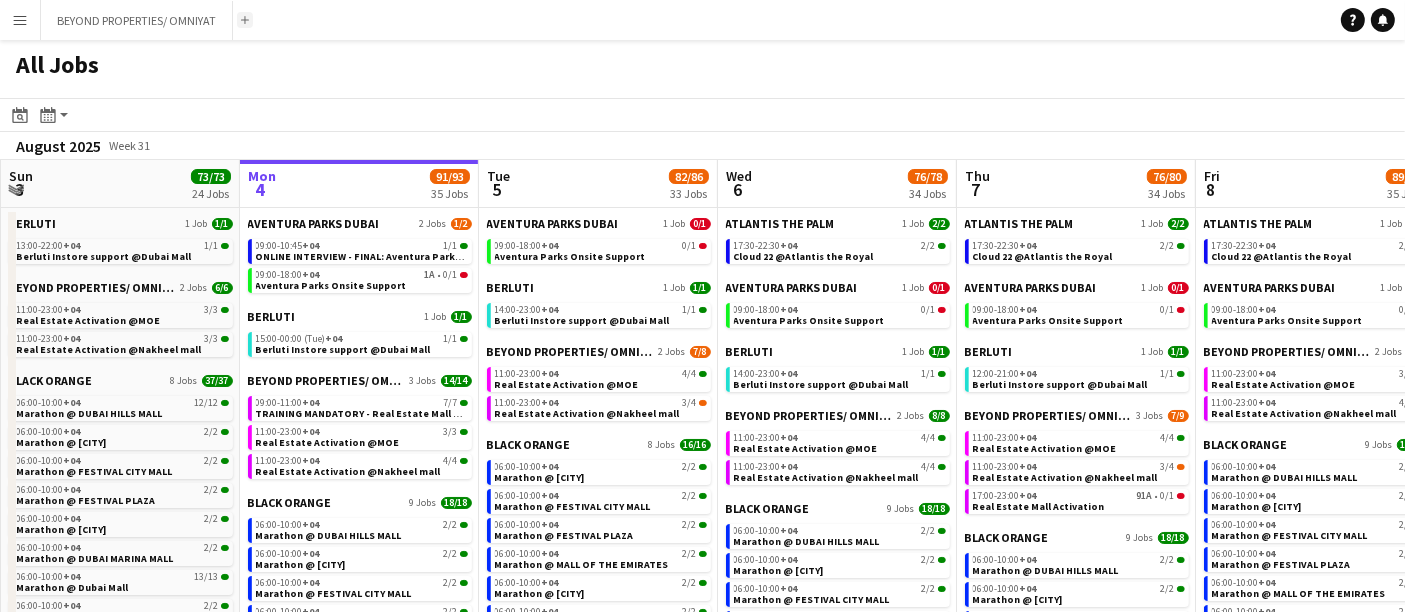 click on "Add" at bounding box center (245, 20) 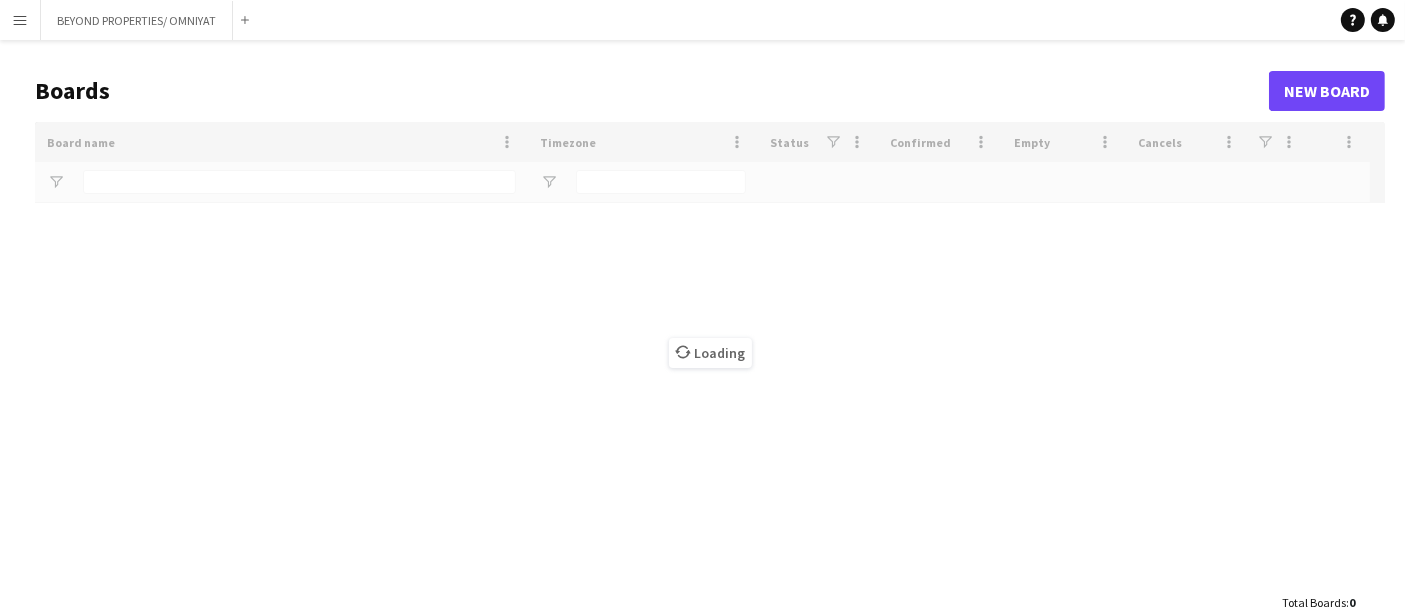click on "Loading" 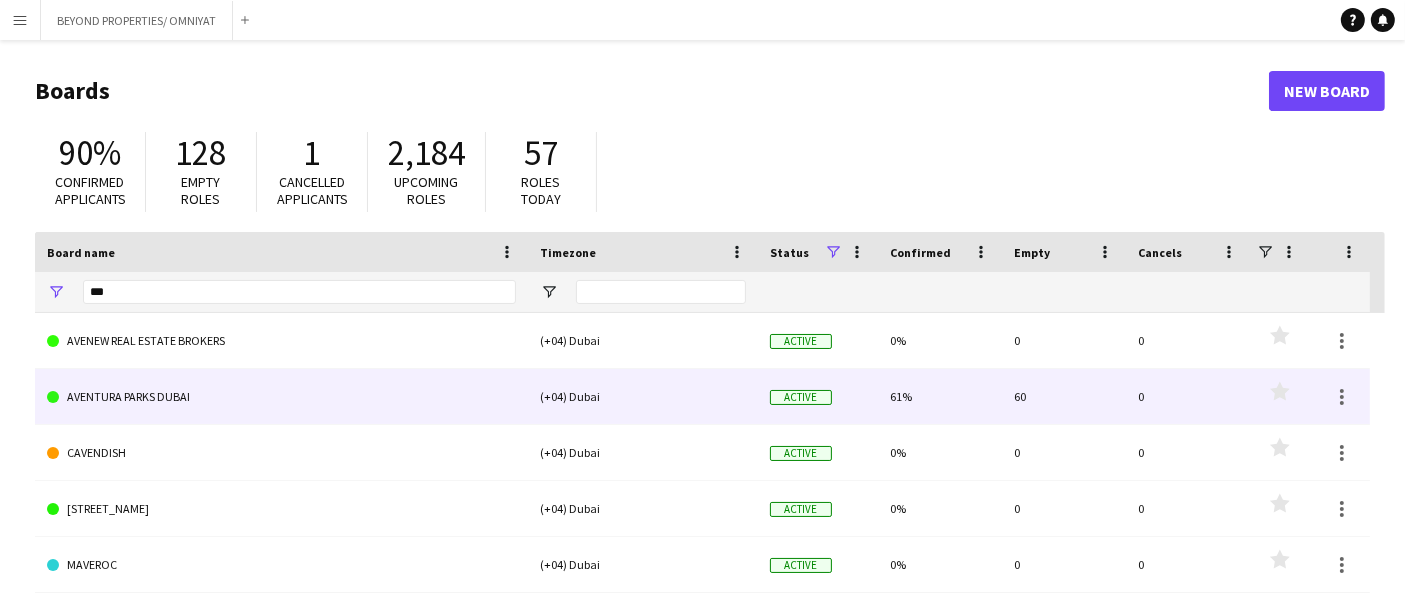 click on "CAVENDISH" 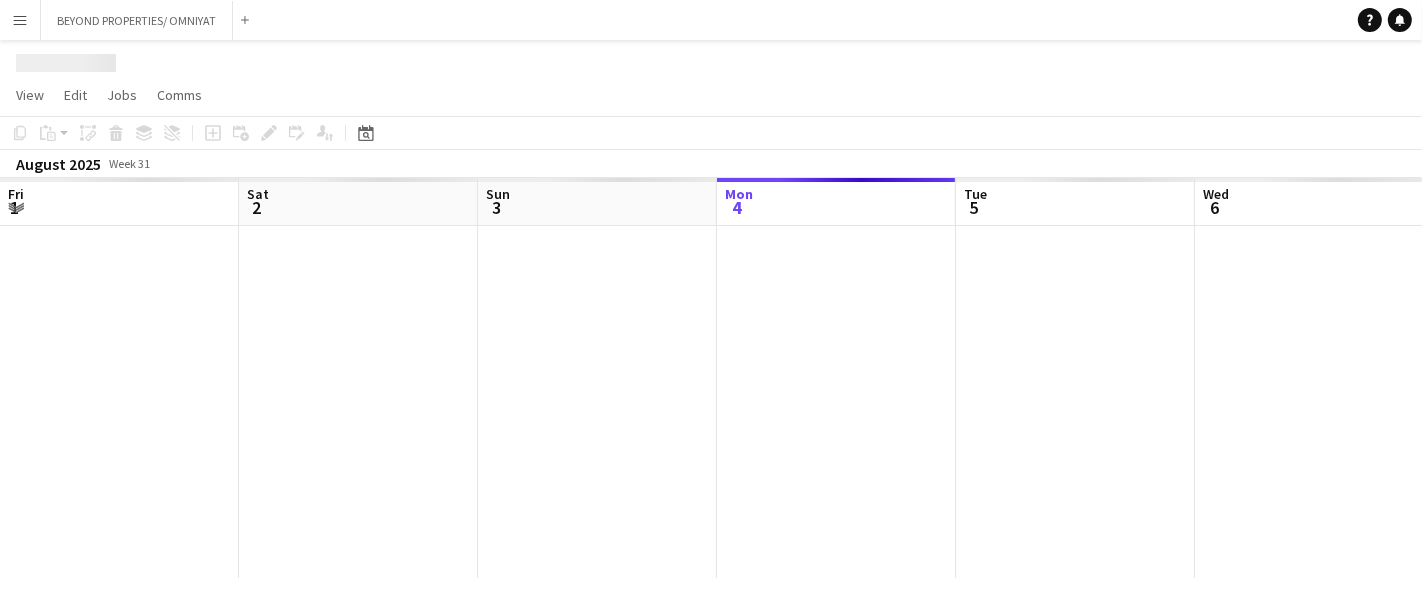 scroll, scrollTop: 0, scrollLeft: 477, axis: horizontal 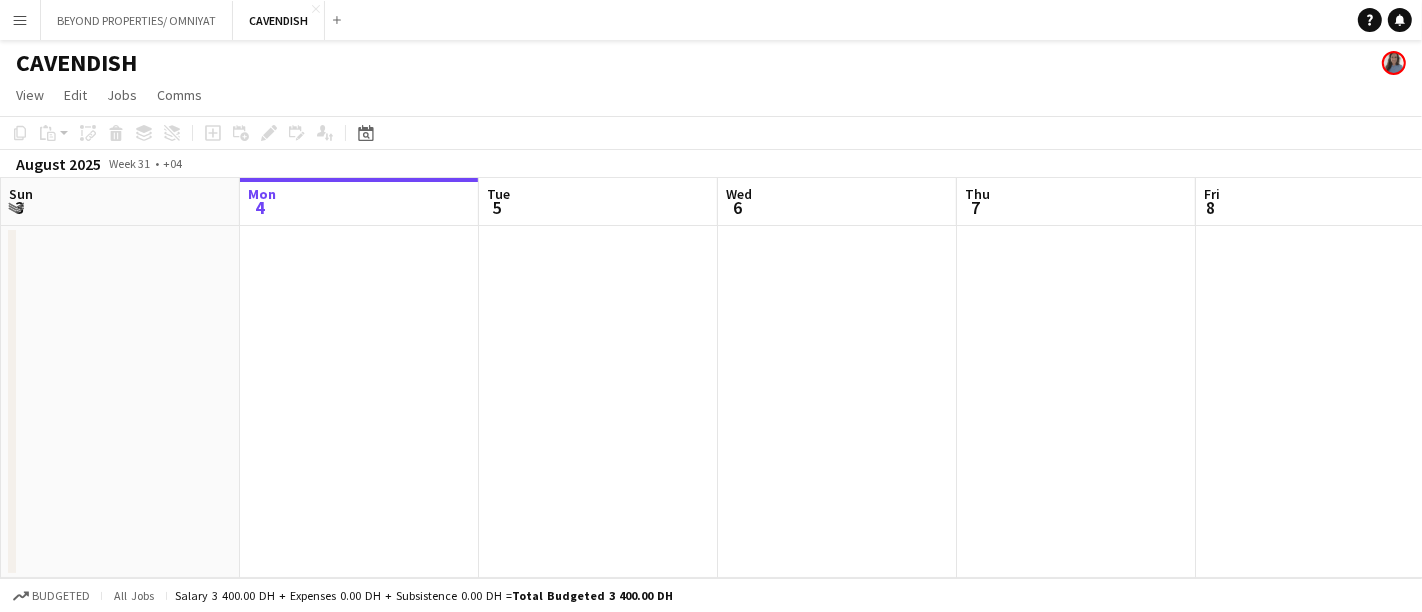 click on "Close" at bounding box center [316, 9] 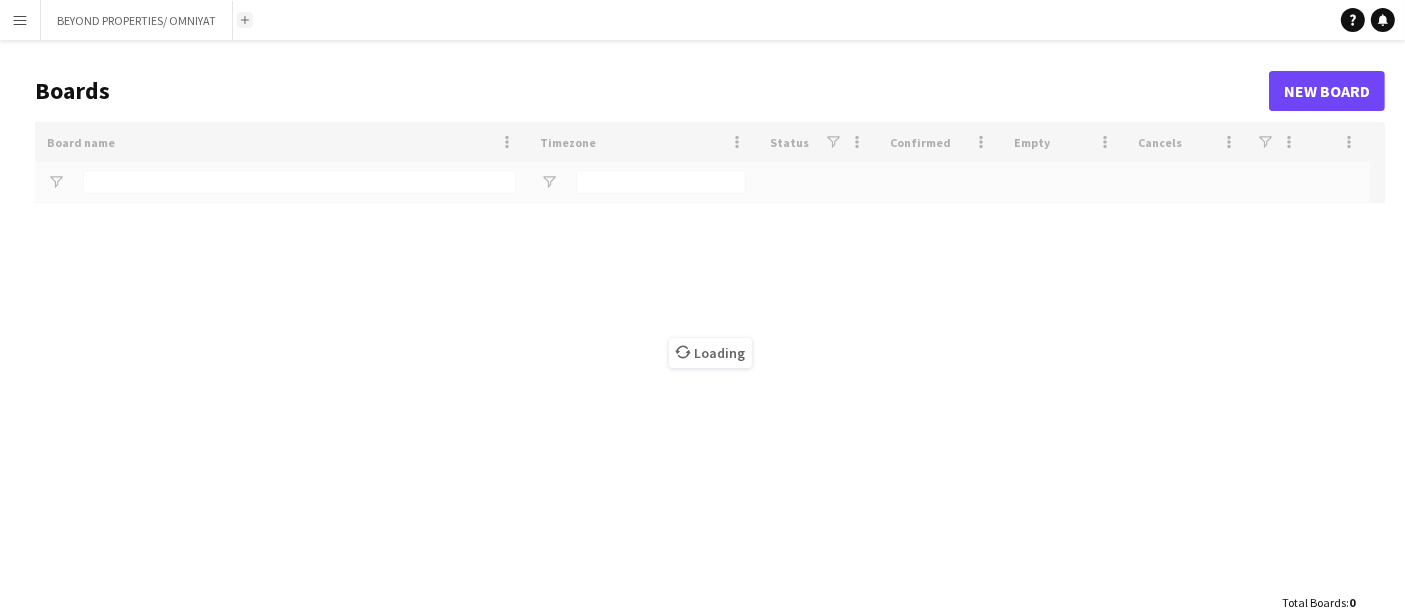 click on "Add" at bounding box center (245, 20) 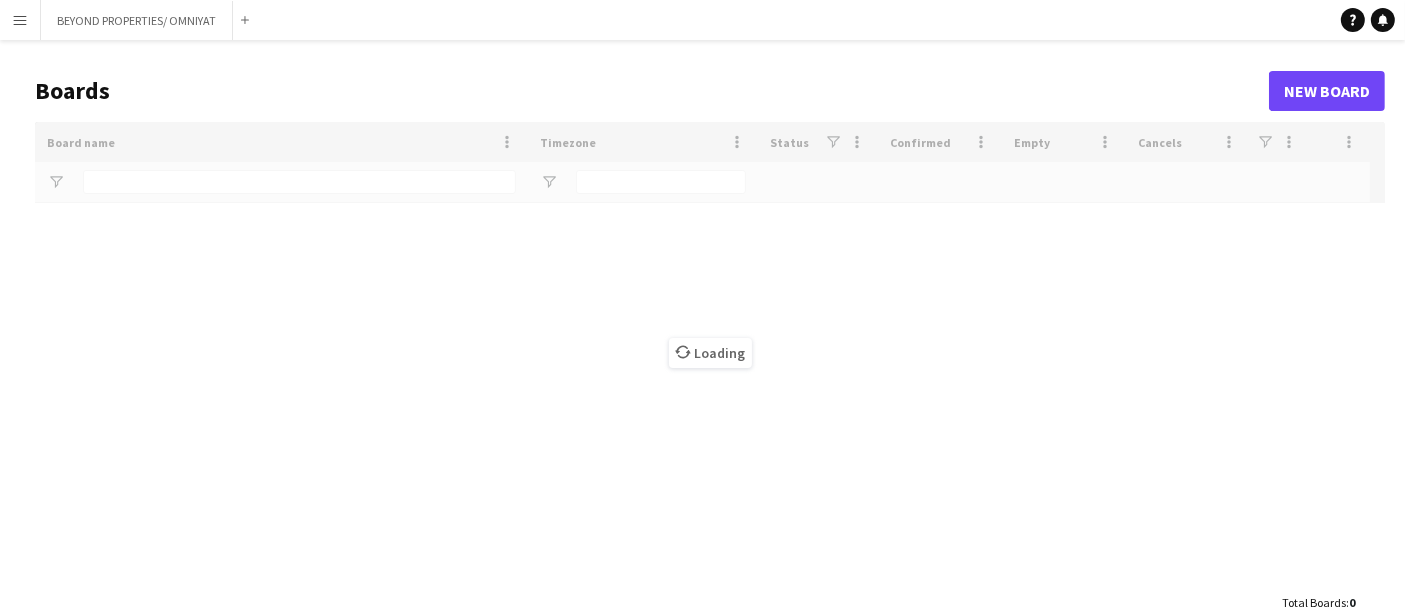 type on "***" 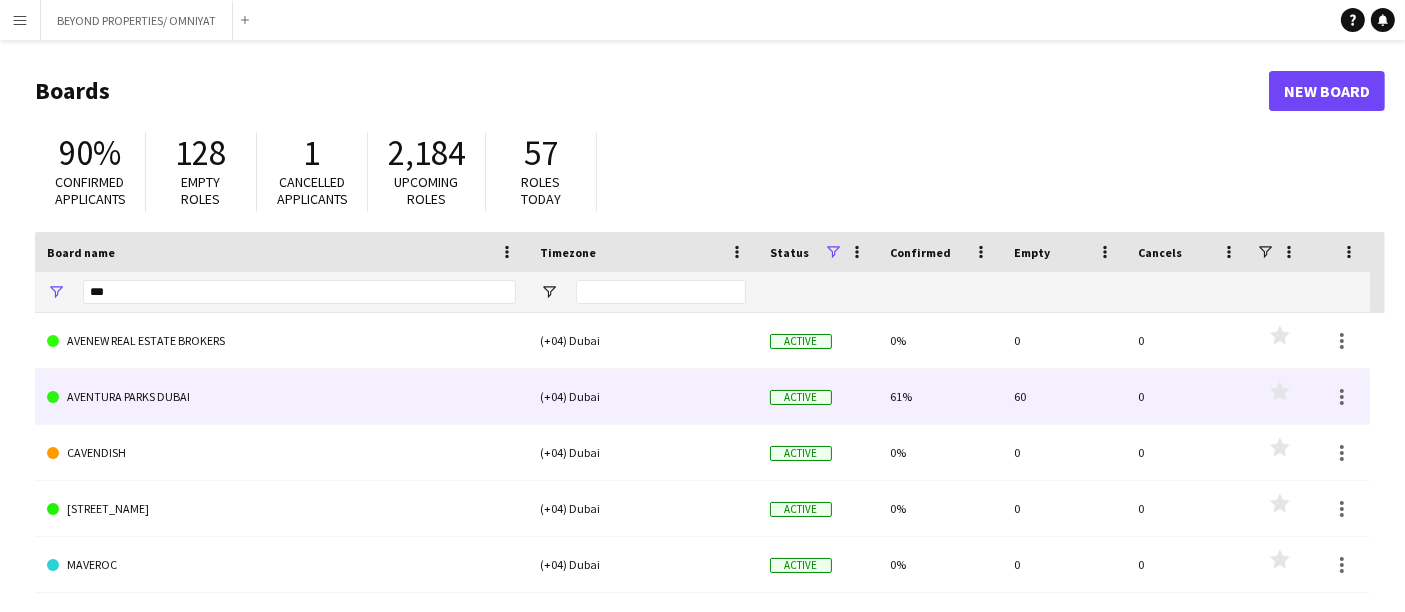click on "AVENTURA PARKS DUBAI" 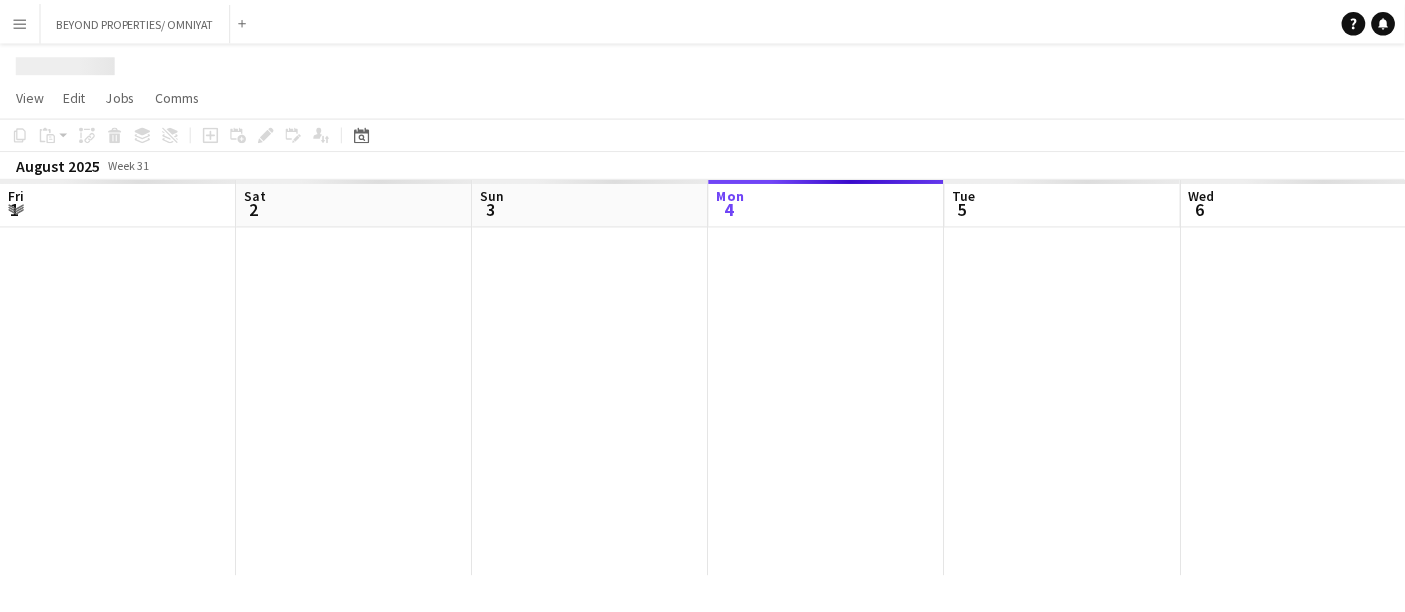 scroll, scrollTop: 0, scrollLeft: 477, axis: horizontal 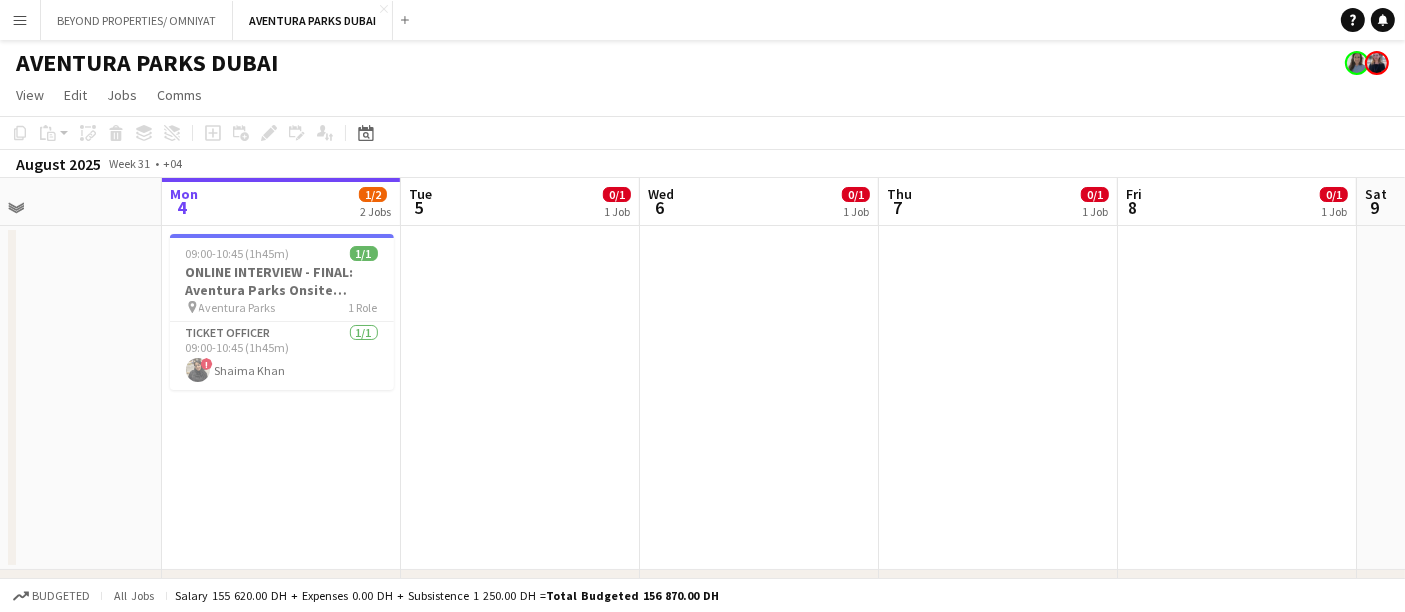 drag, startPoint x: 149, startPoint y: 304, endPoint x: 72, endPoint y: 303, distance: 77.00649 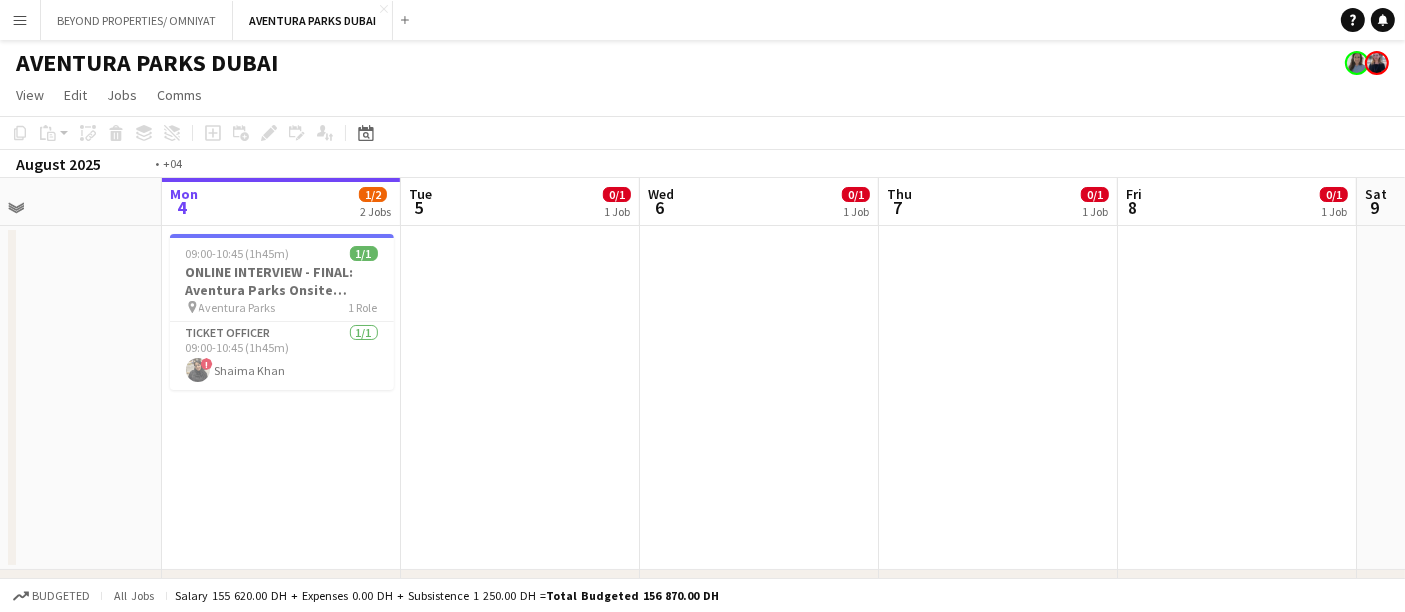 scroll, scrollTop: 0, scrollLeft: 600, axis: horizontal 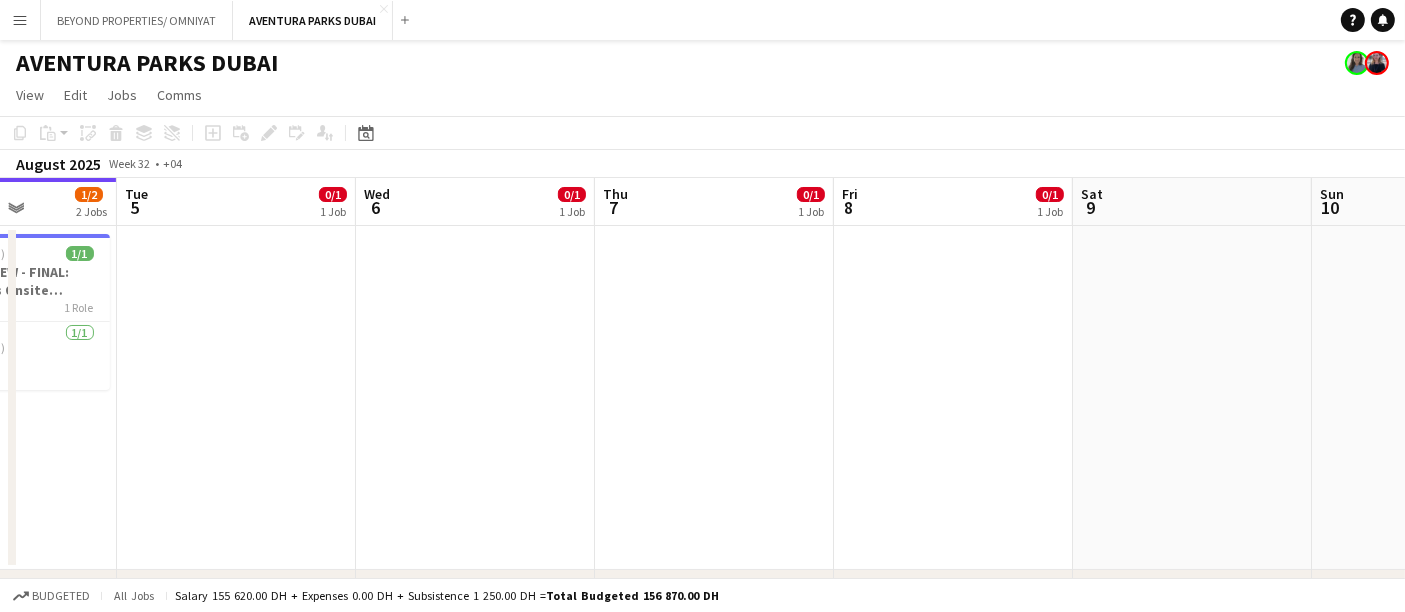 drag, startPoint x: 987, startPoint y: 318, endPoint x: 740, endPoint y: 313, distance: 247.0506 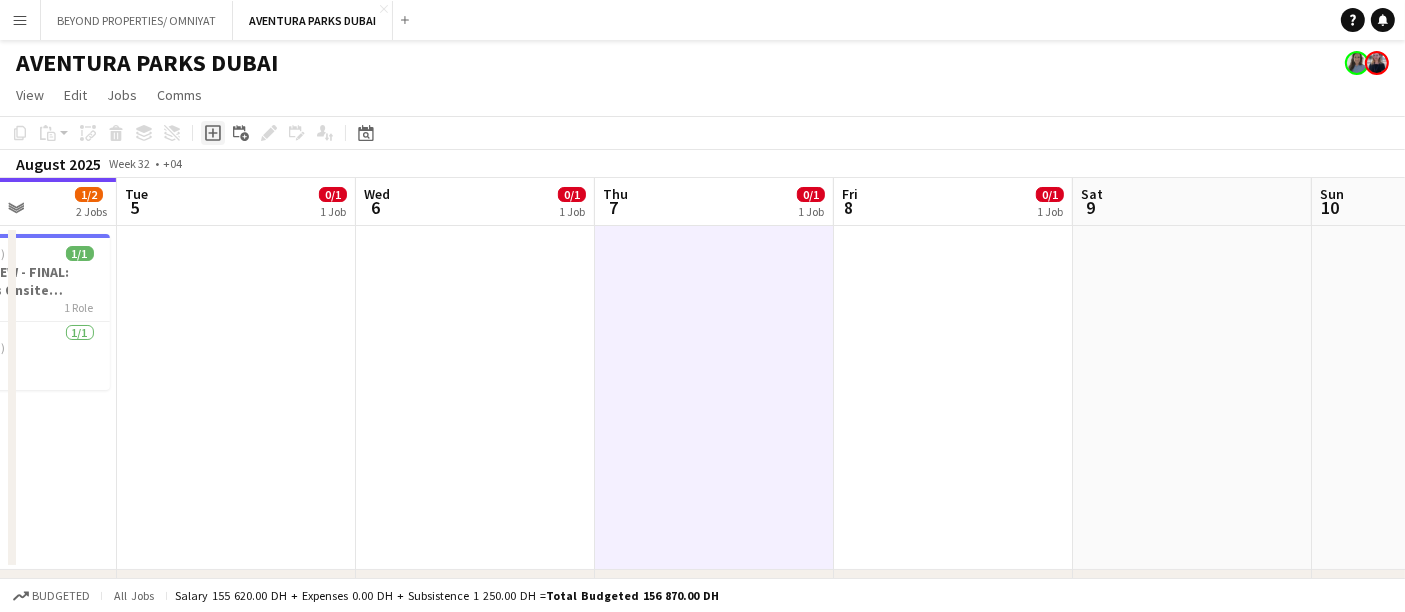 click 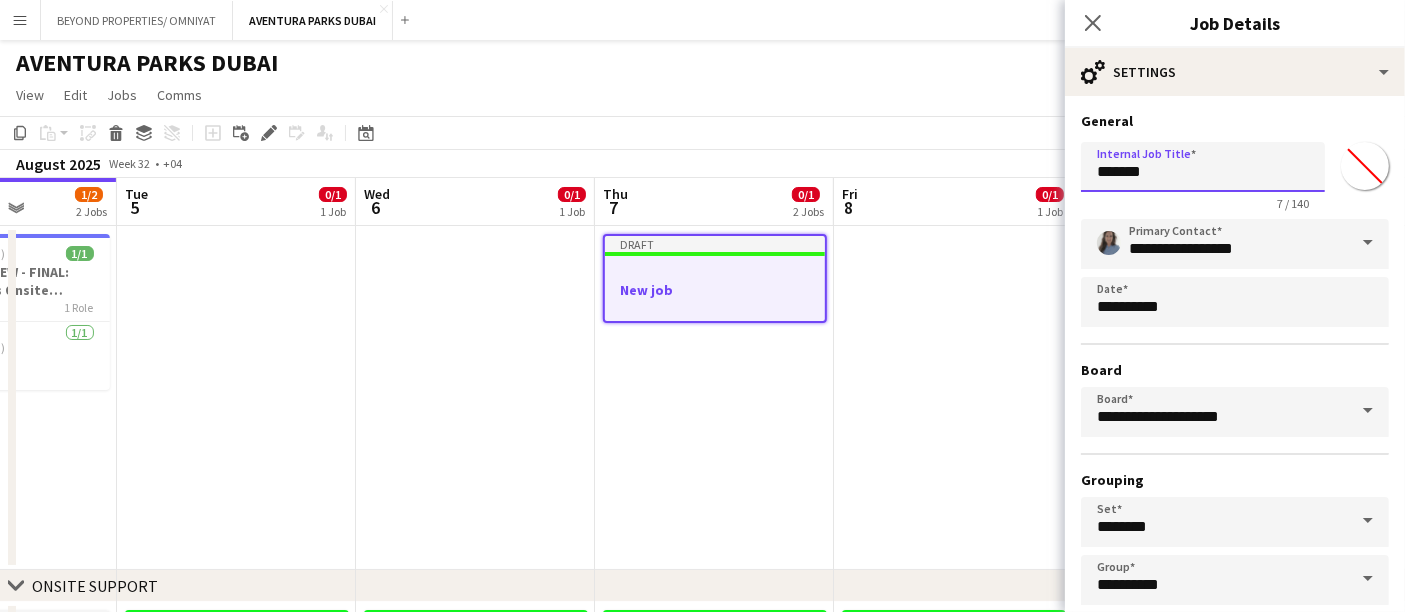 drag, startPoint x: 1165, startPoint y: 172, endPoint x: 1097, endPoint y: 174, distance: 68.0294 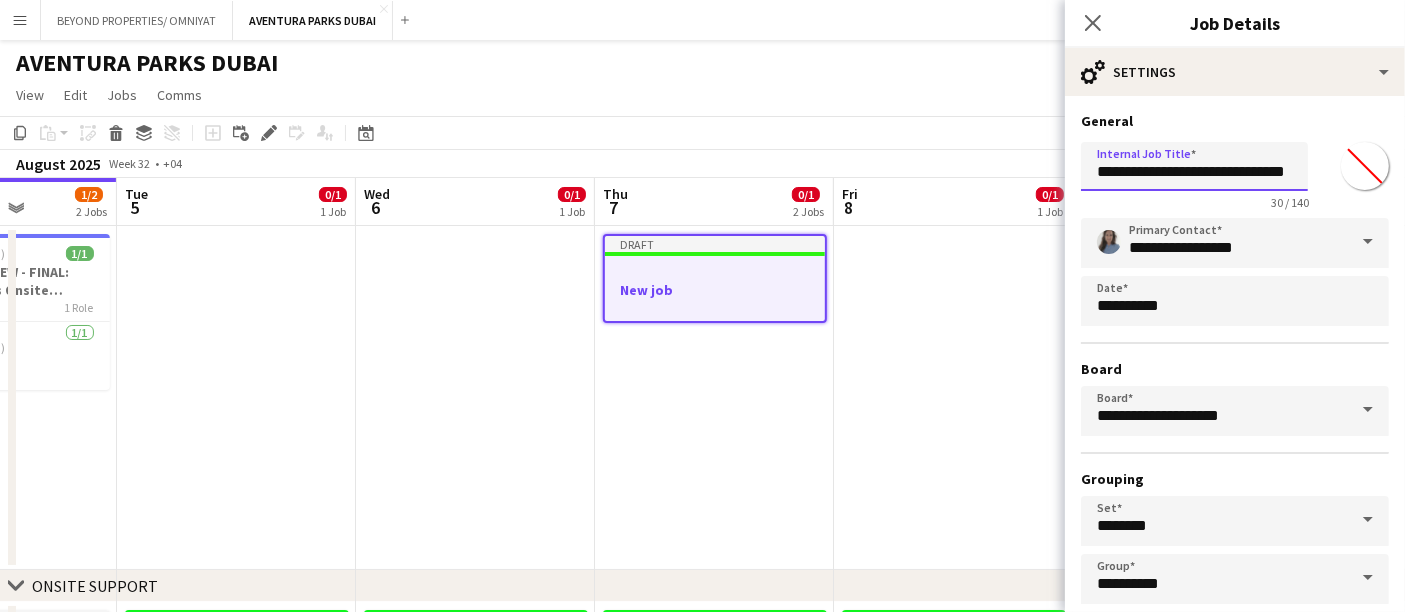 scroll, scrollTop: 0, scrollLeft: 52, axis: horizontal 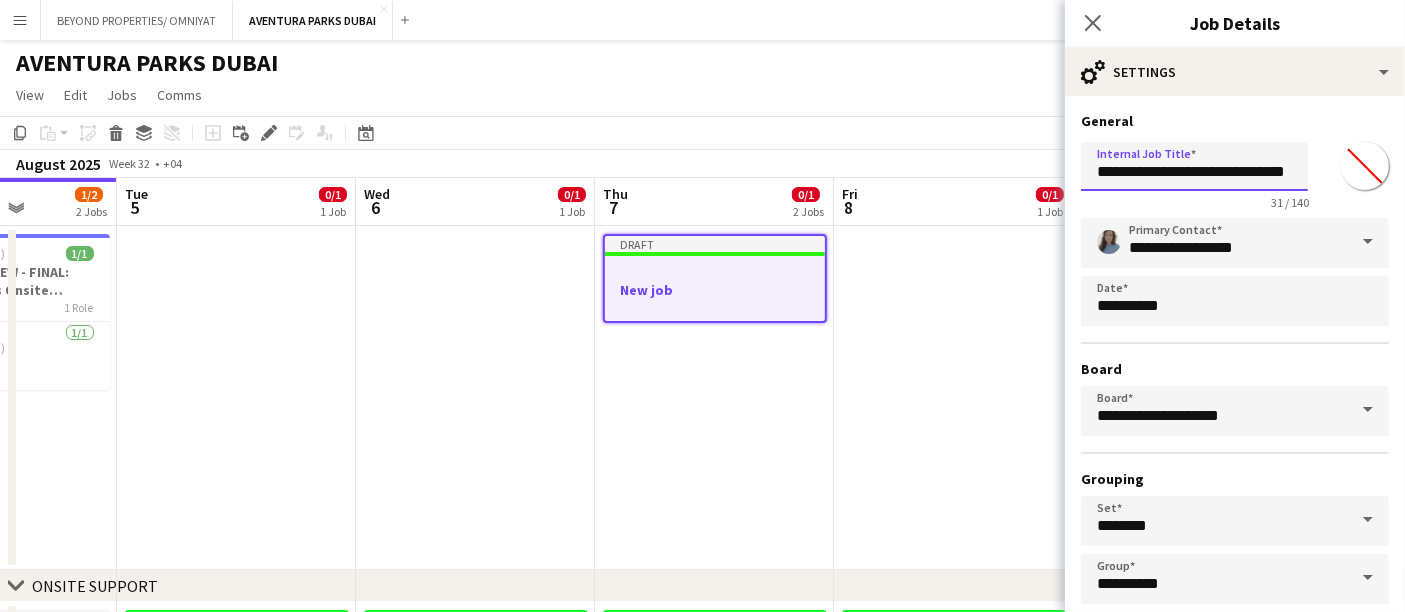 drag, startPoint x: 1291, startPoint y: 168, endPoint x: 1230, endPoint y: 167, distance: 61.008198 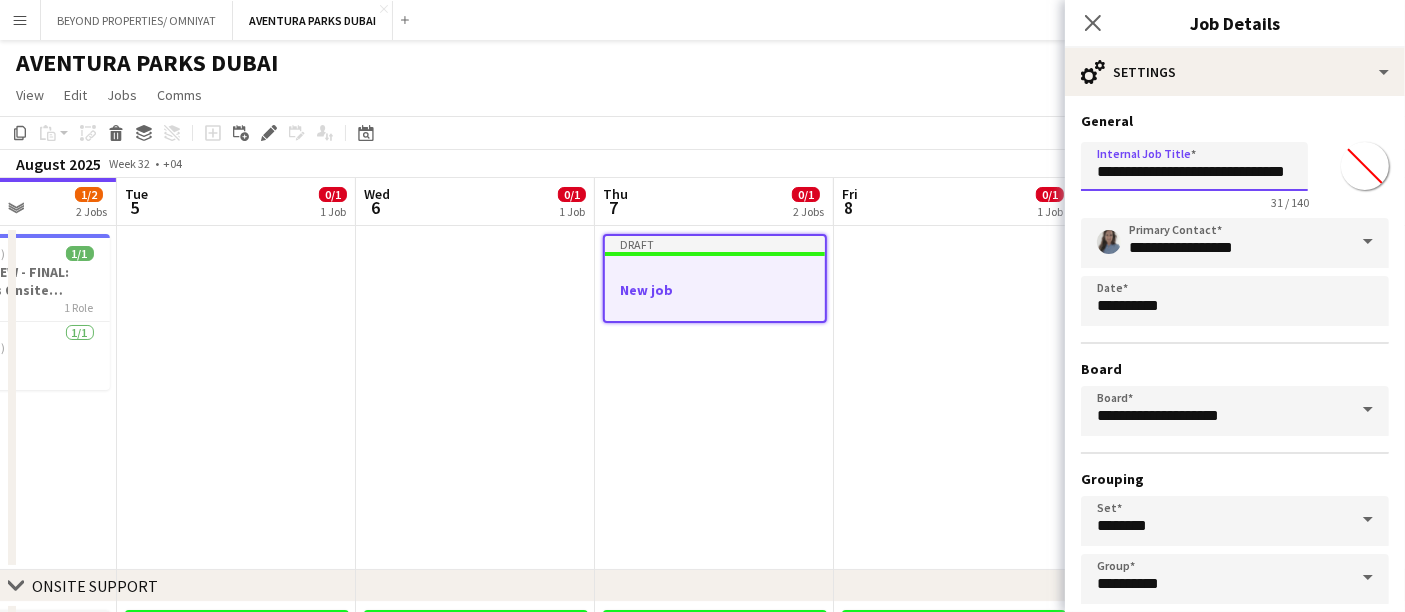 scroll, scrollTop: 0, scrollLeft: 0, axis: both 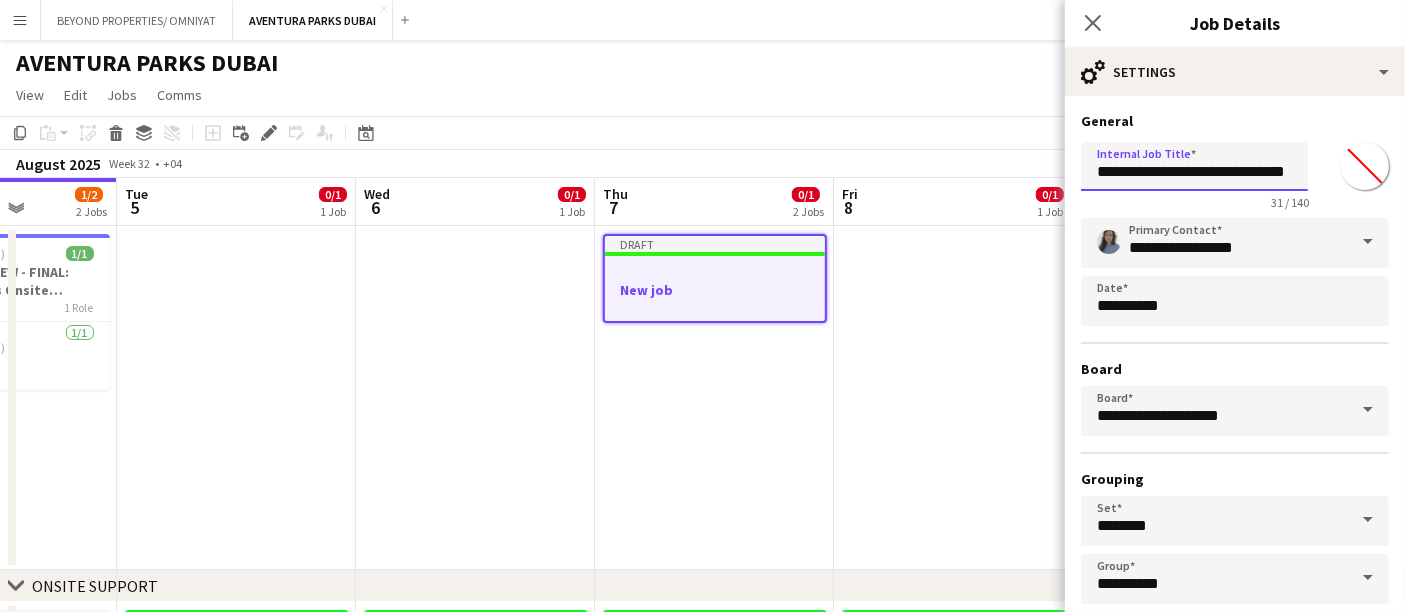 click on "**********" at bounding box center (1194, 166) 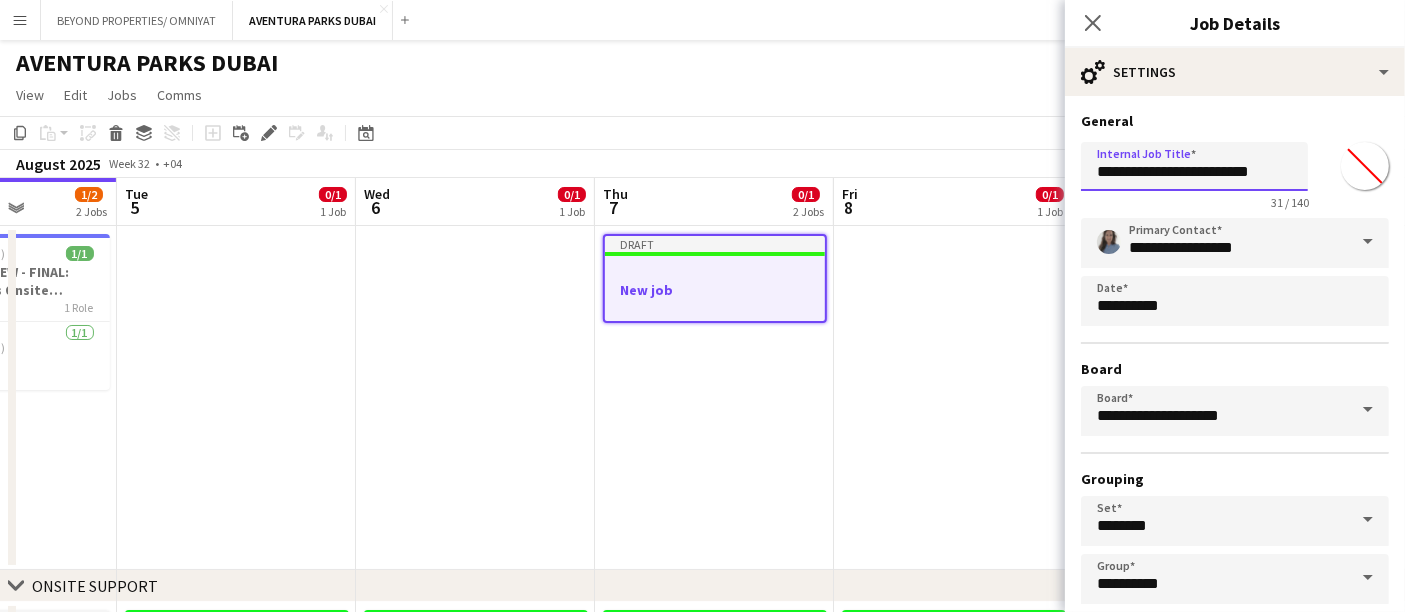 scroll, scrollTop: 0, scrollLeft: 0, axis: both 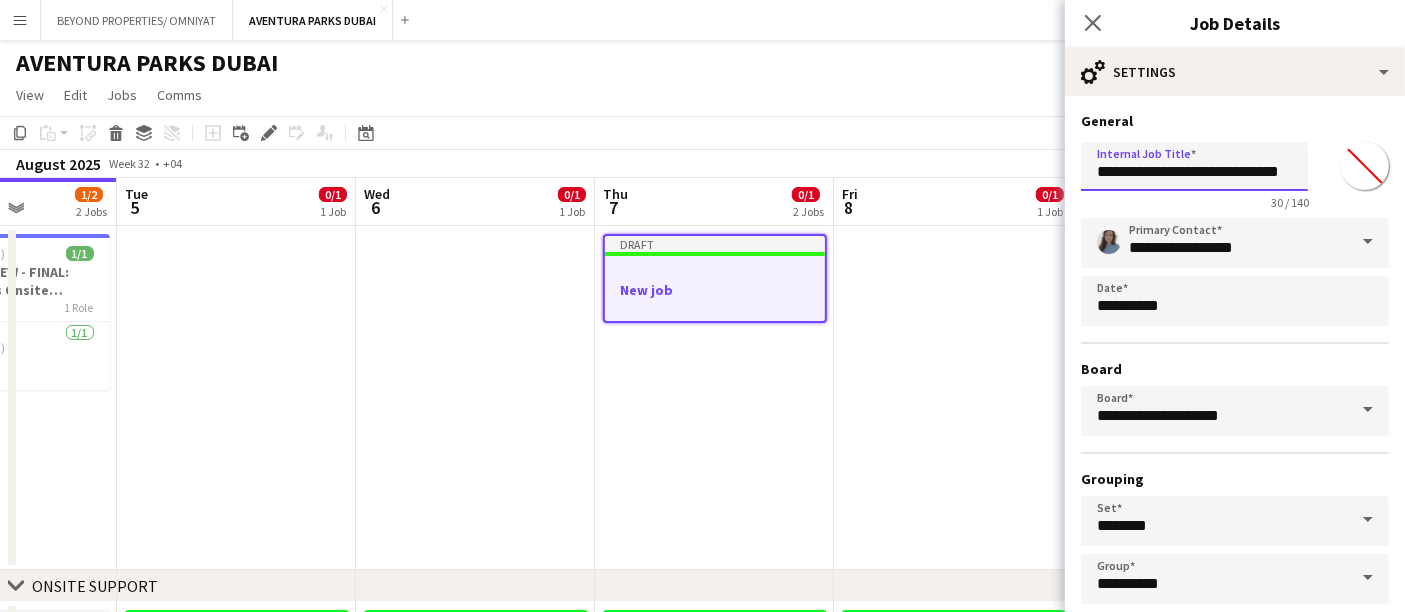 type on "**********" 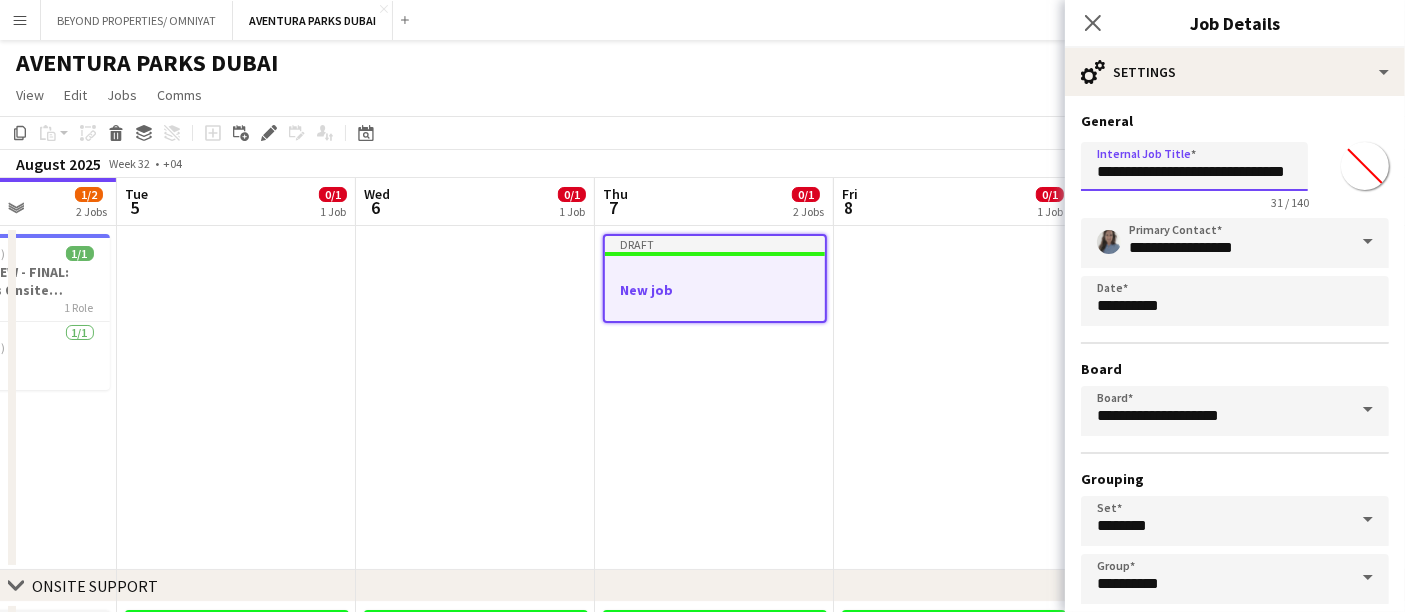 scroll, scrollTop: 0, scrollLeft: 28, axis: horizontal 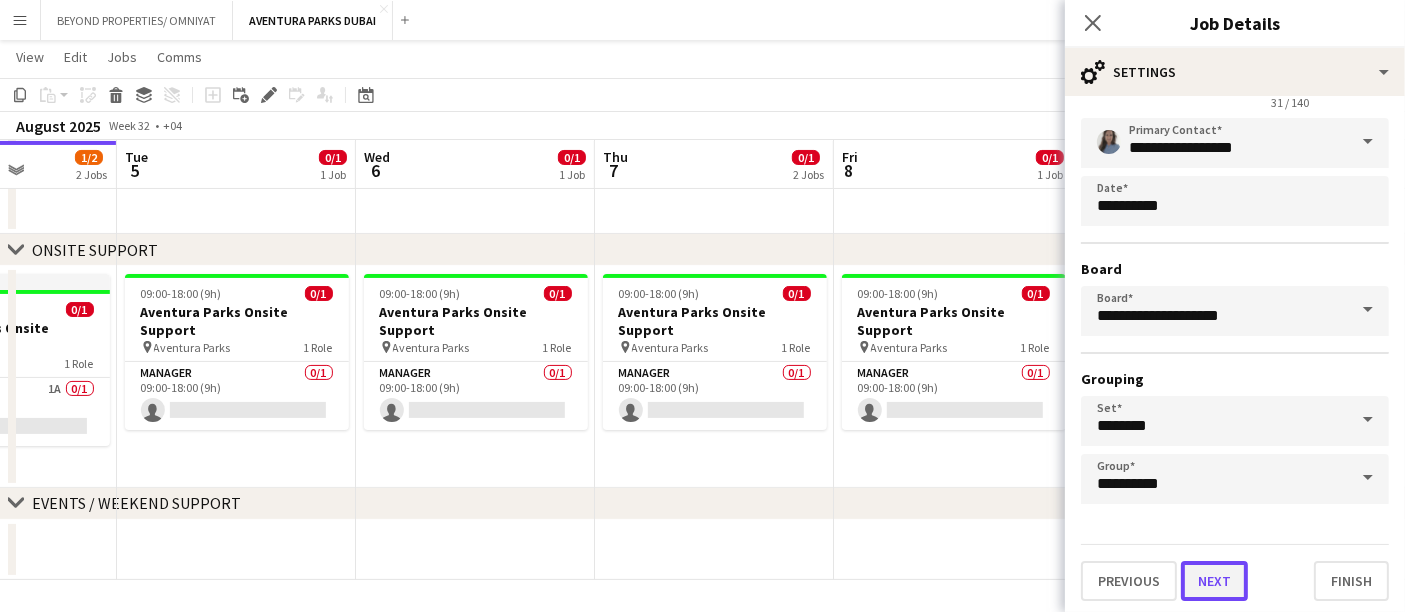 click on "Next" at bounding box center (1214, 581) 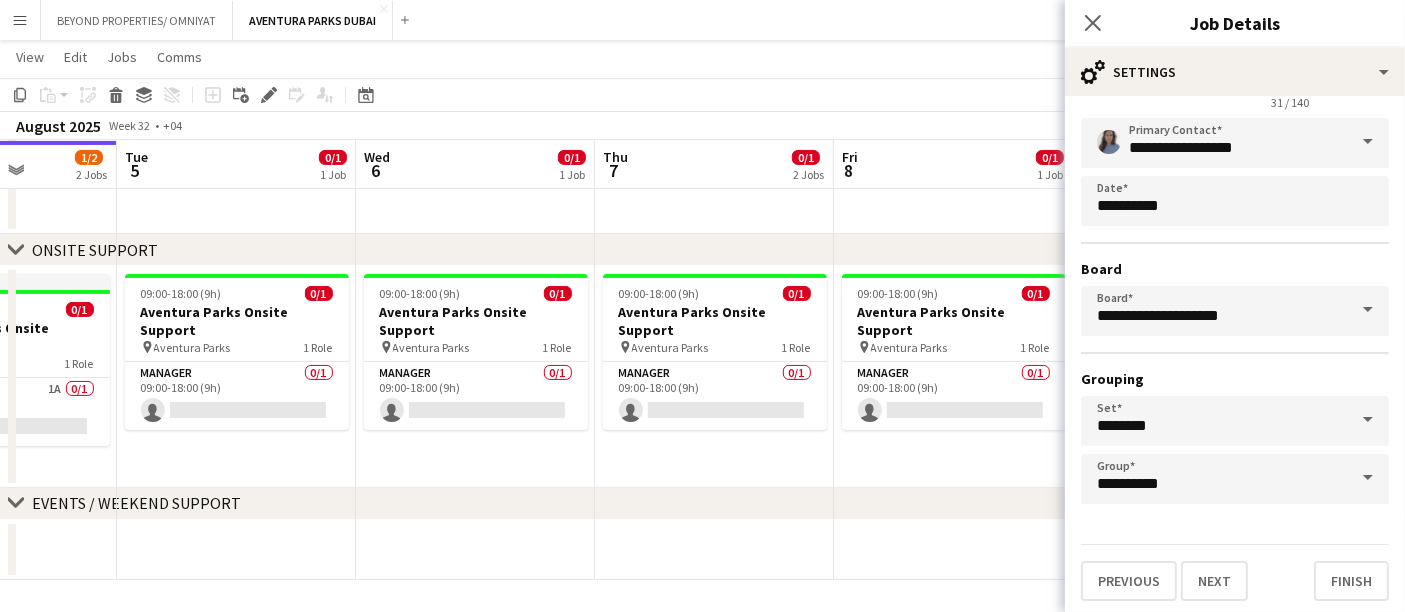 scroll, scrollTop: 0, scrollLeft: 0, axis: both 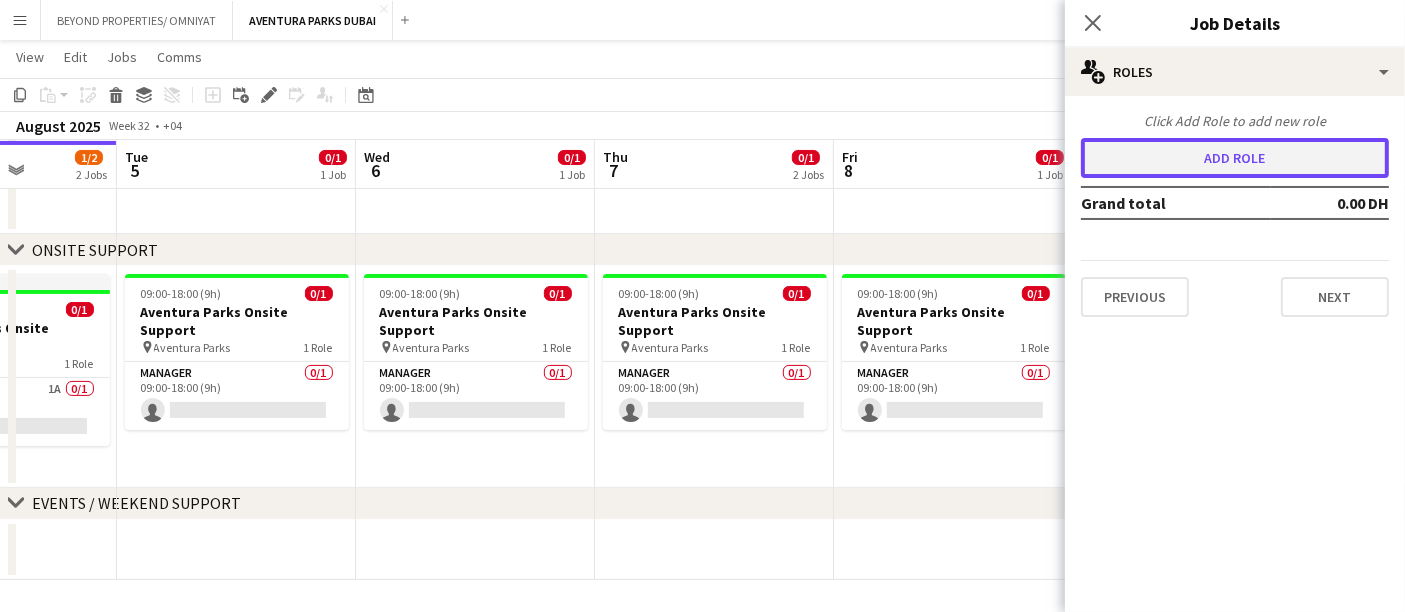 click on "Add role" at bounding box center (1235, 158) 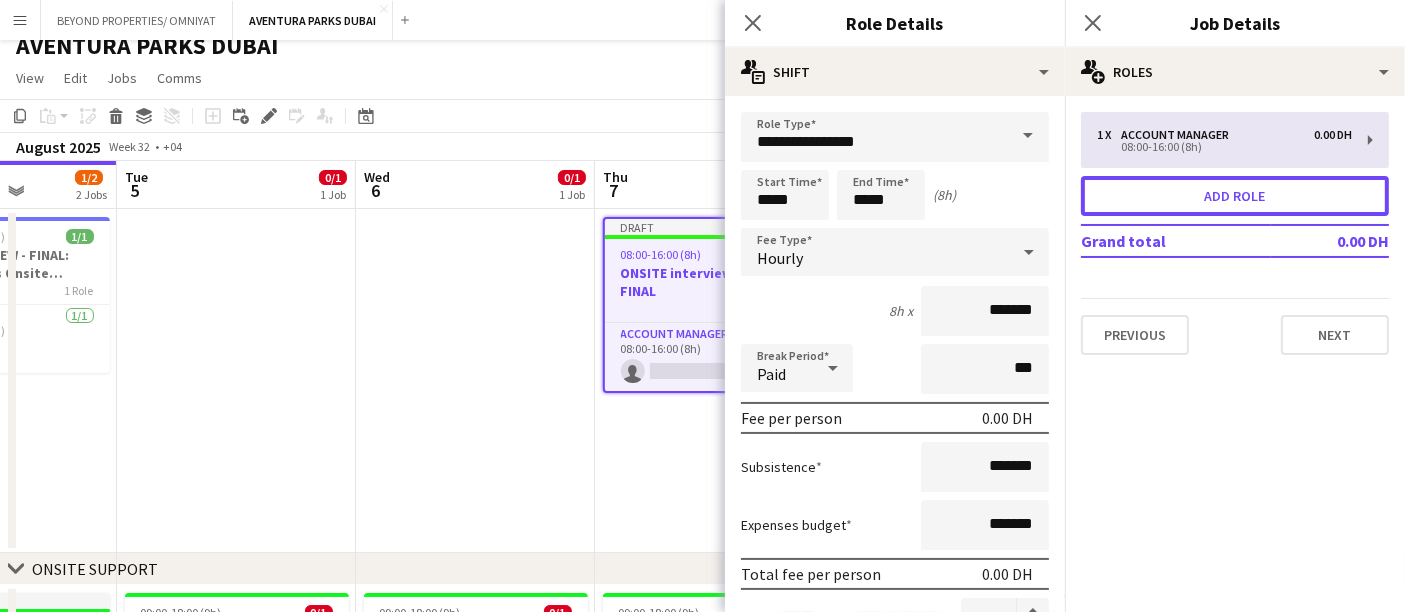scroll, scrollTop: 0, scrollLeft: 0, axis: both 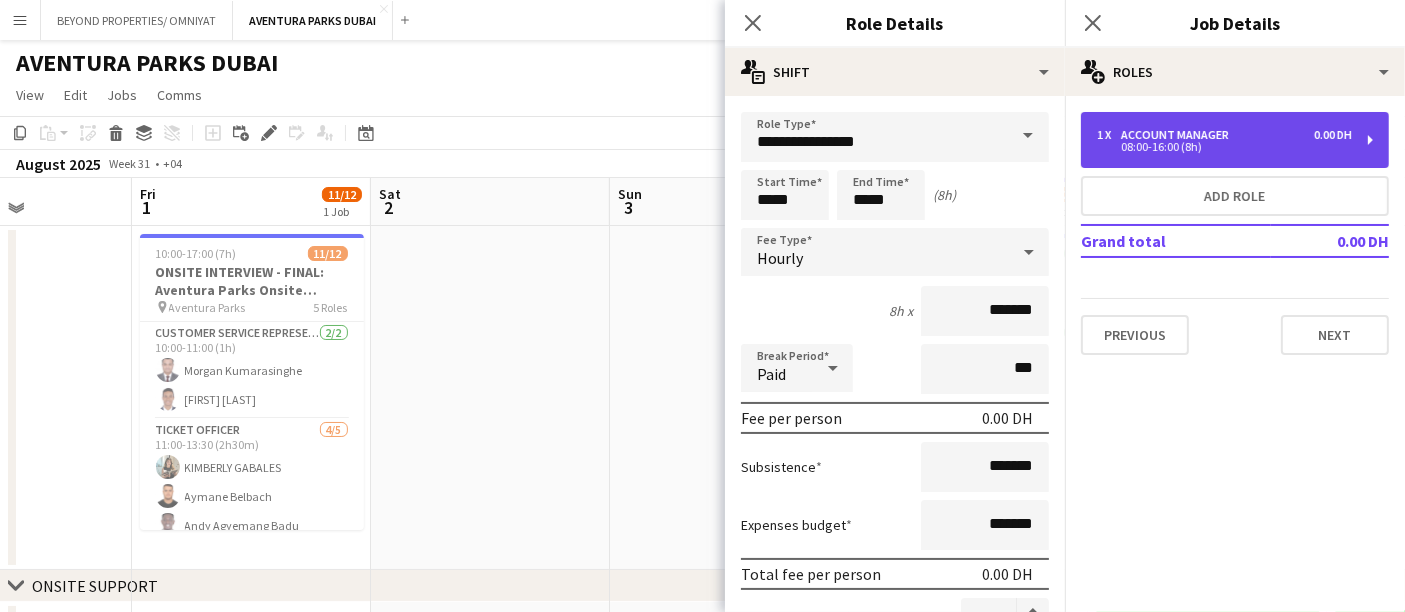 click on "08:00-16:00 (8h)" at bounding box center (1224, 147) 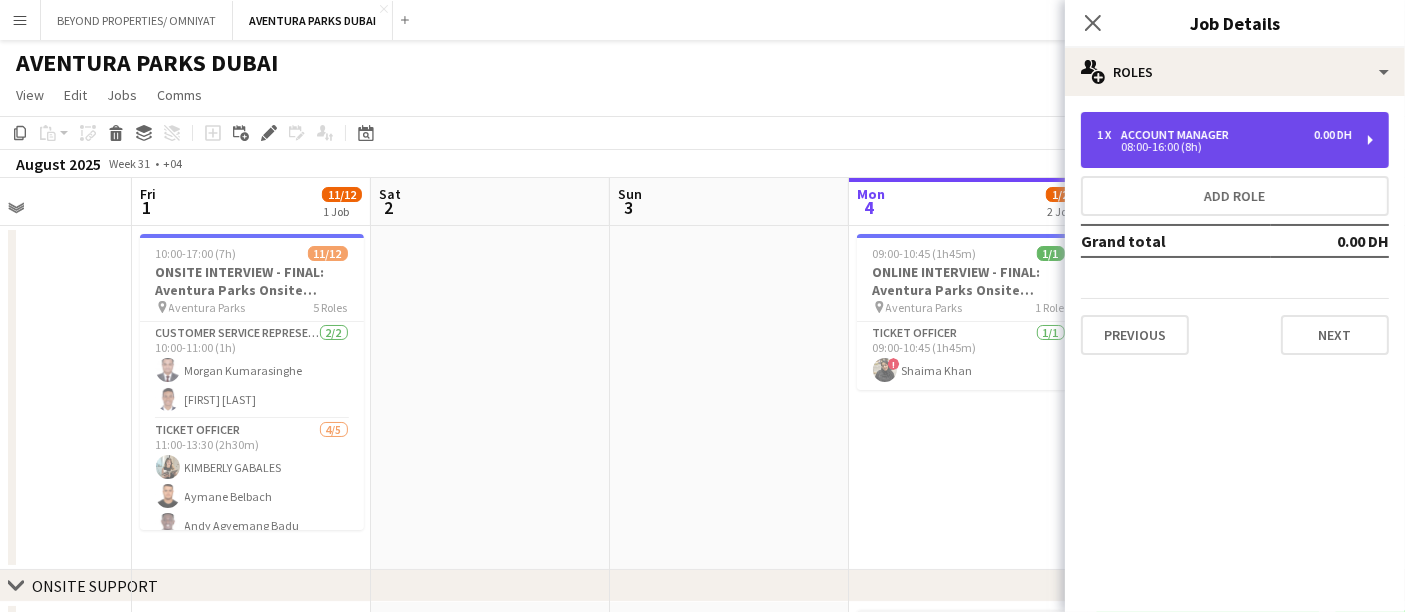 click on "08:00-16:00 (8h)" at bounding box center (1224, 147) 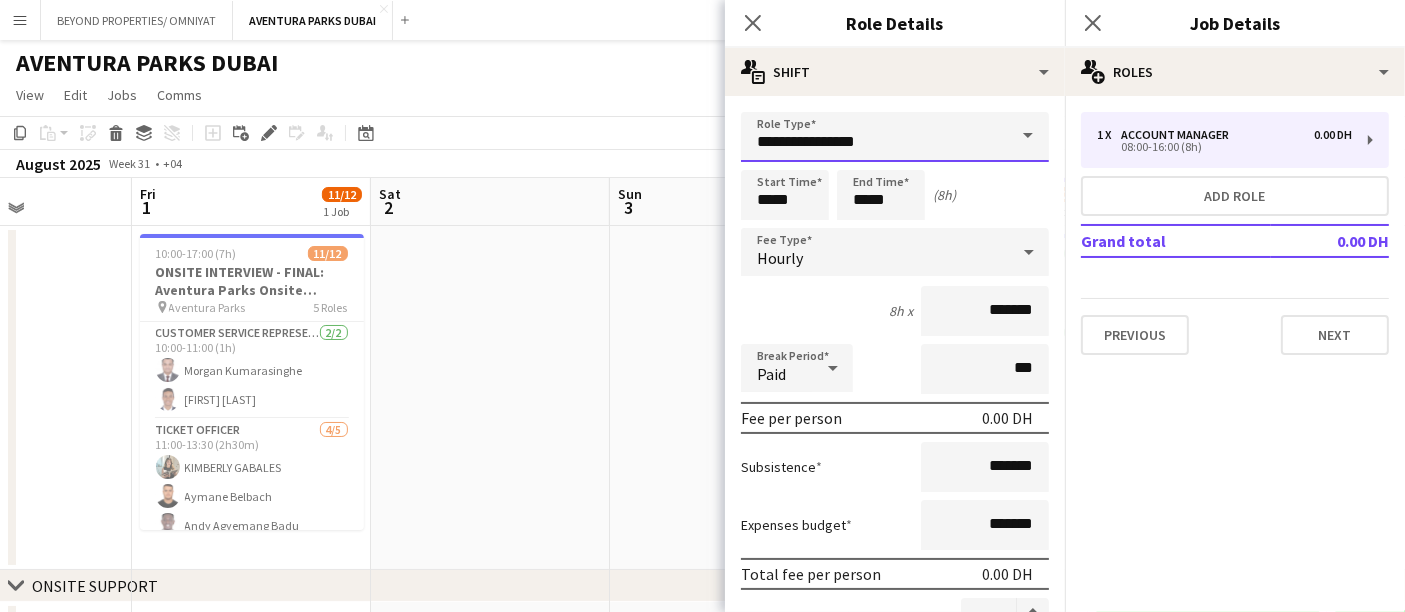 click on "**********" at bounding box center [895, 137] 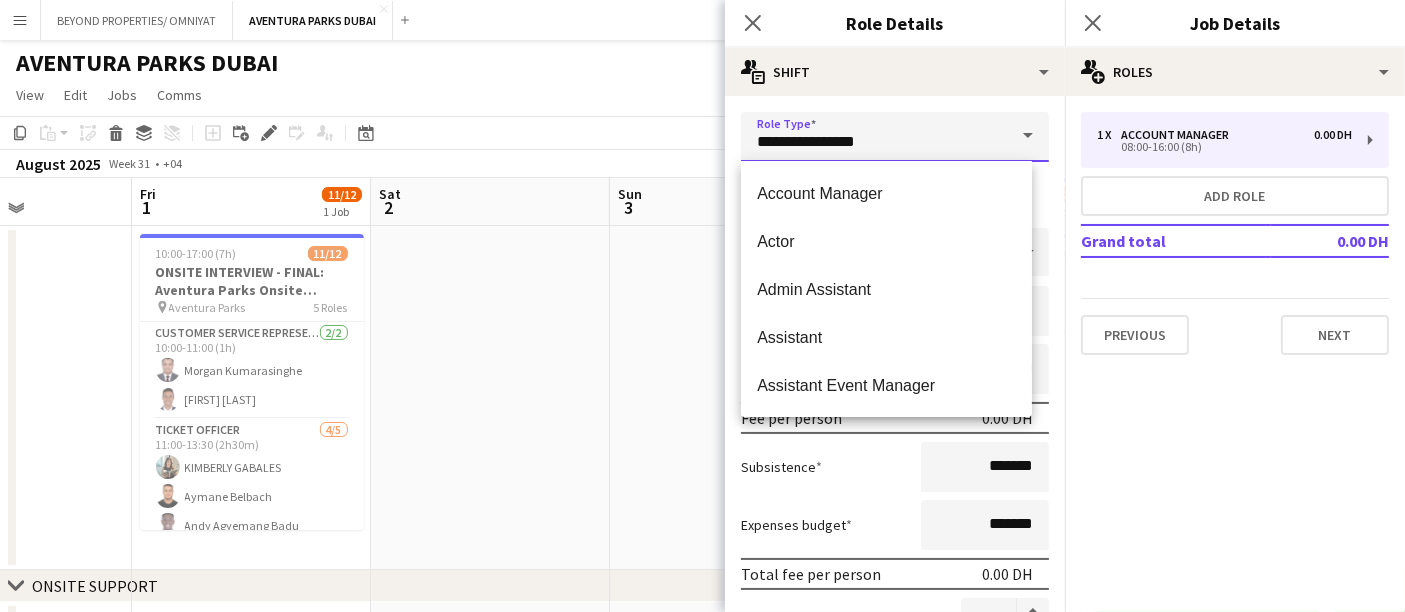 drag, startPoint x: 888, startPoint y: 148, endPoint x: 712, endPoint y: 139, distance: 176.22997 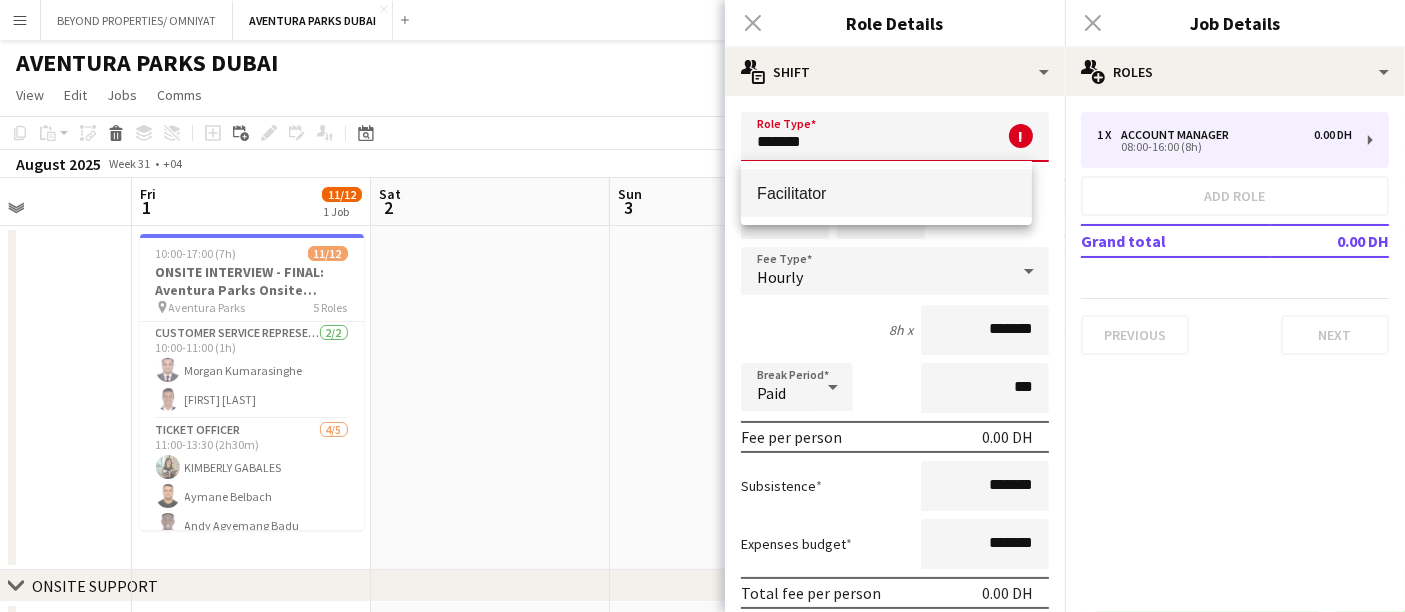 click on "Facilitator" at bounding box center [886, 193] 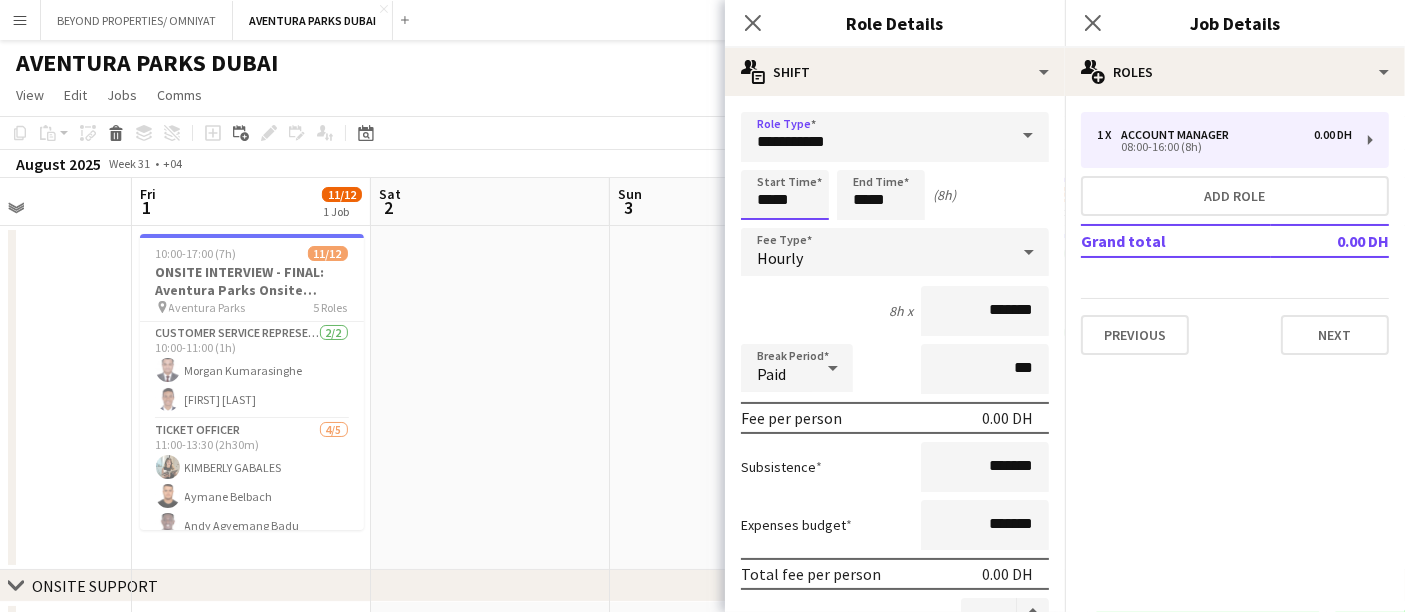 click on "*****" at bounding box center [785, 195] 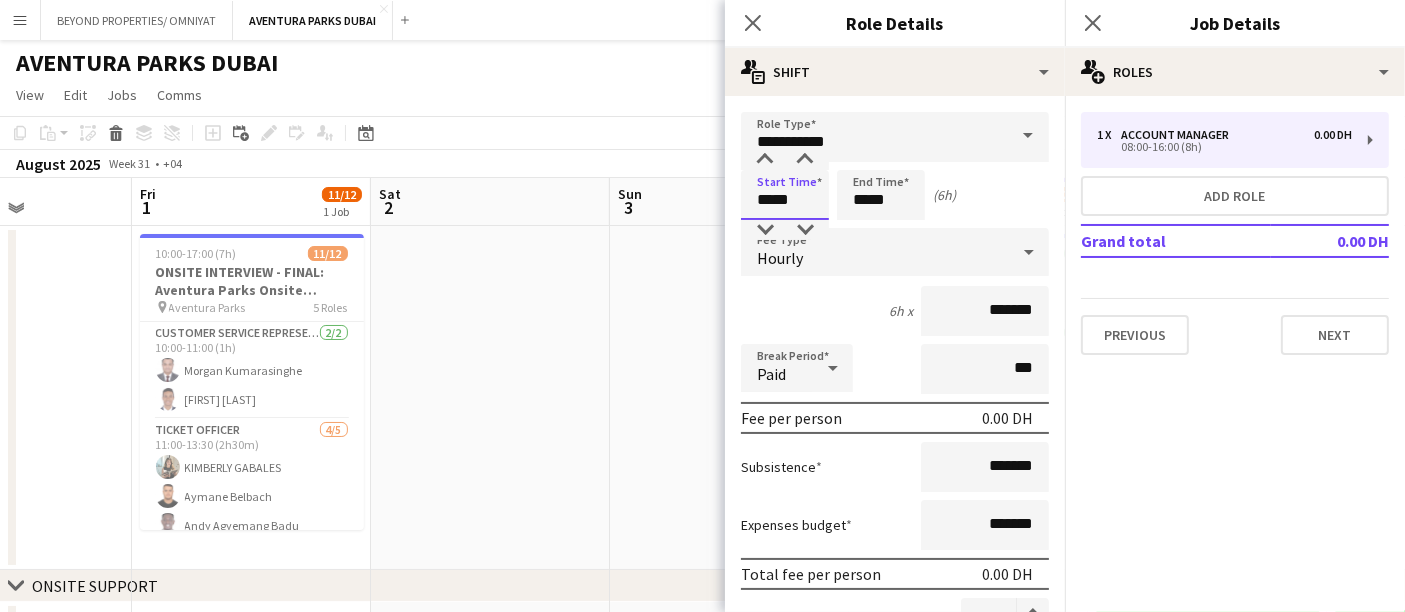 type on "*****" 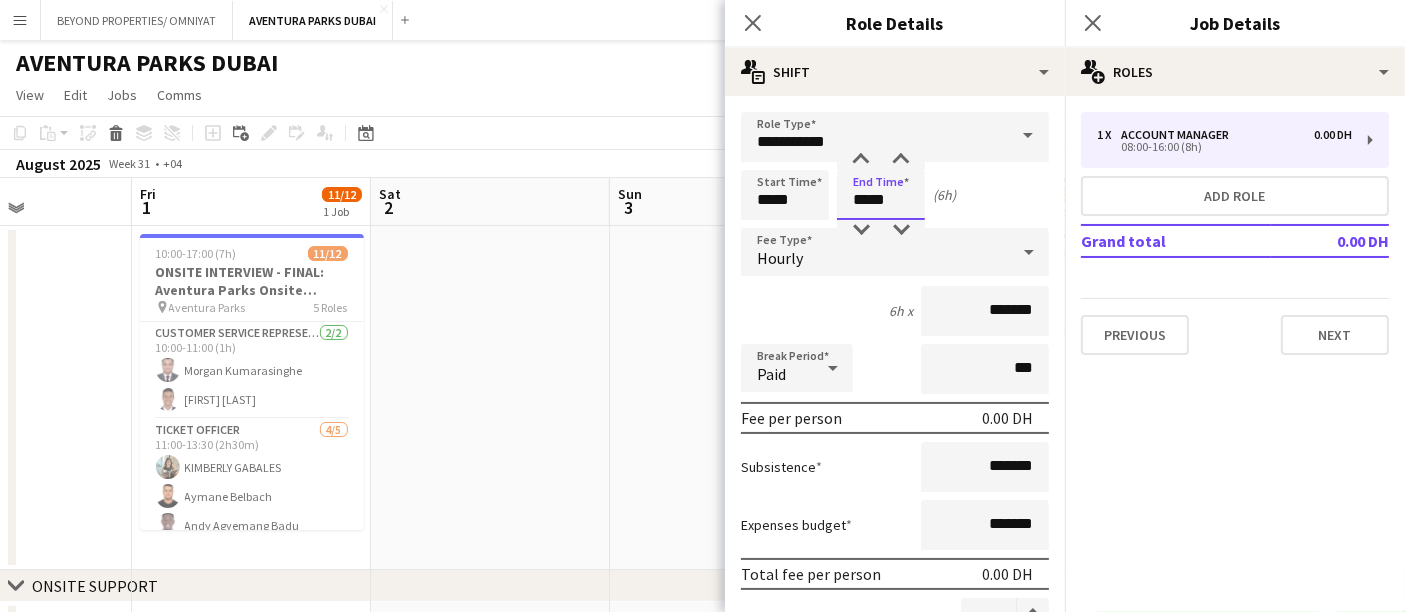 click on "*****" at bounding box center [881, 195] 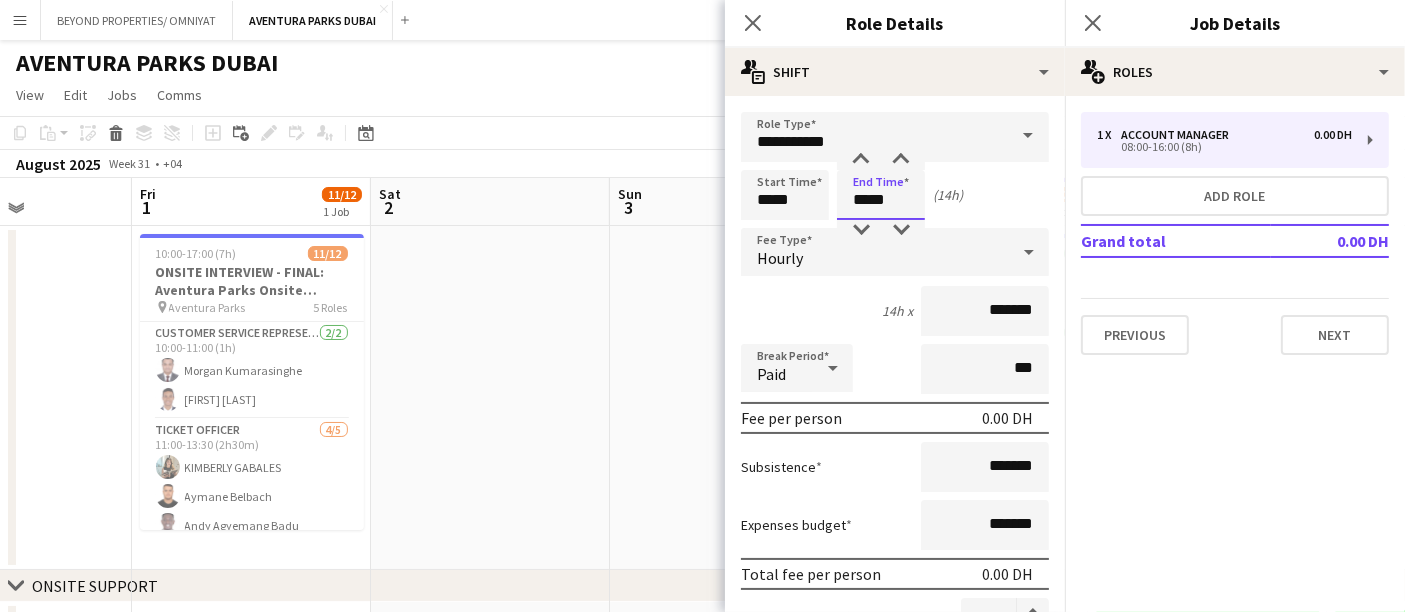type on "*****" 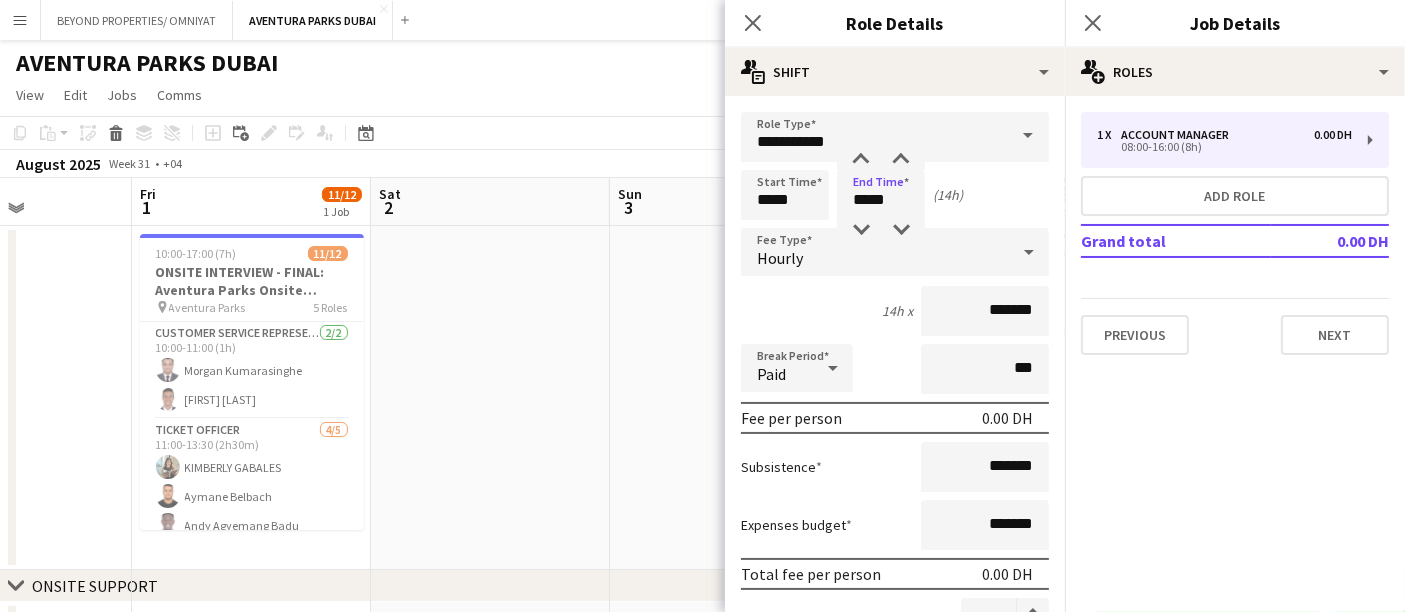 click on "10:00-17:00 (7h)" at bounding box center (196, 253) 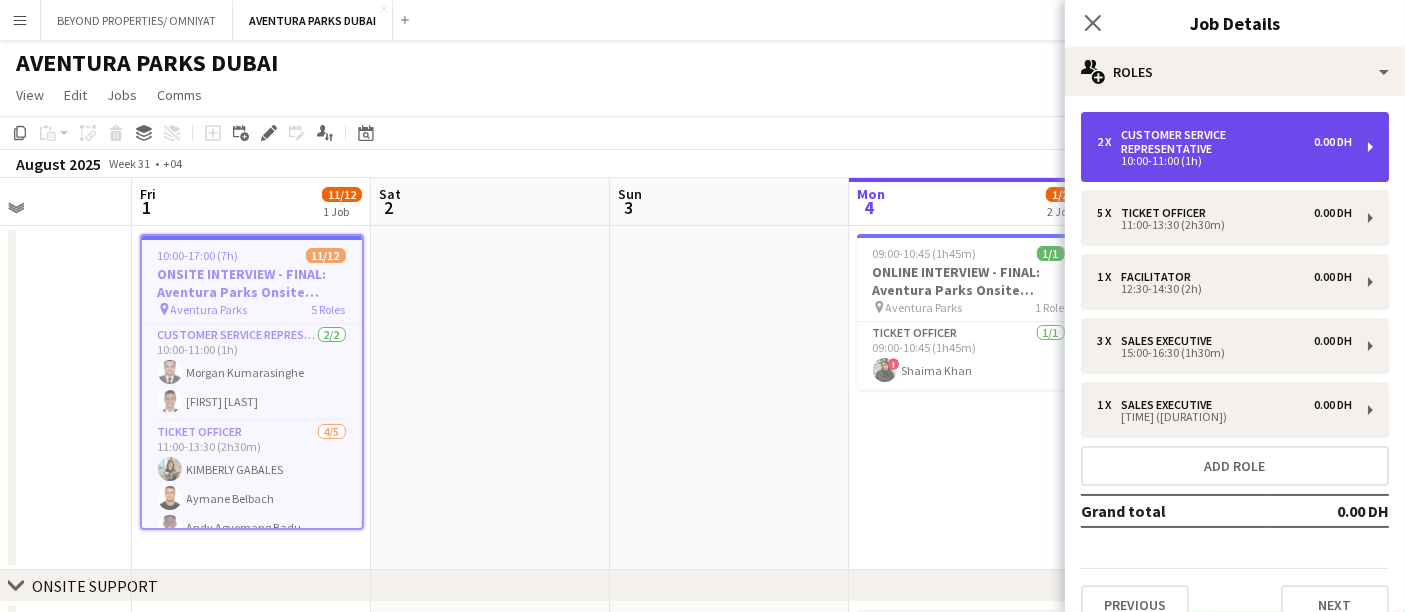 click on "Customer Service Representative" at bounding box center (1217, 142) 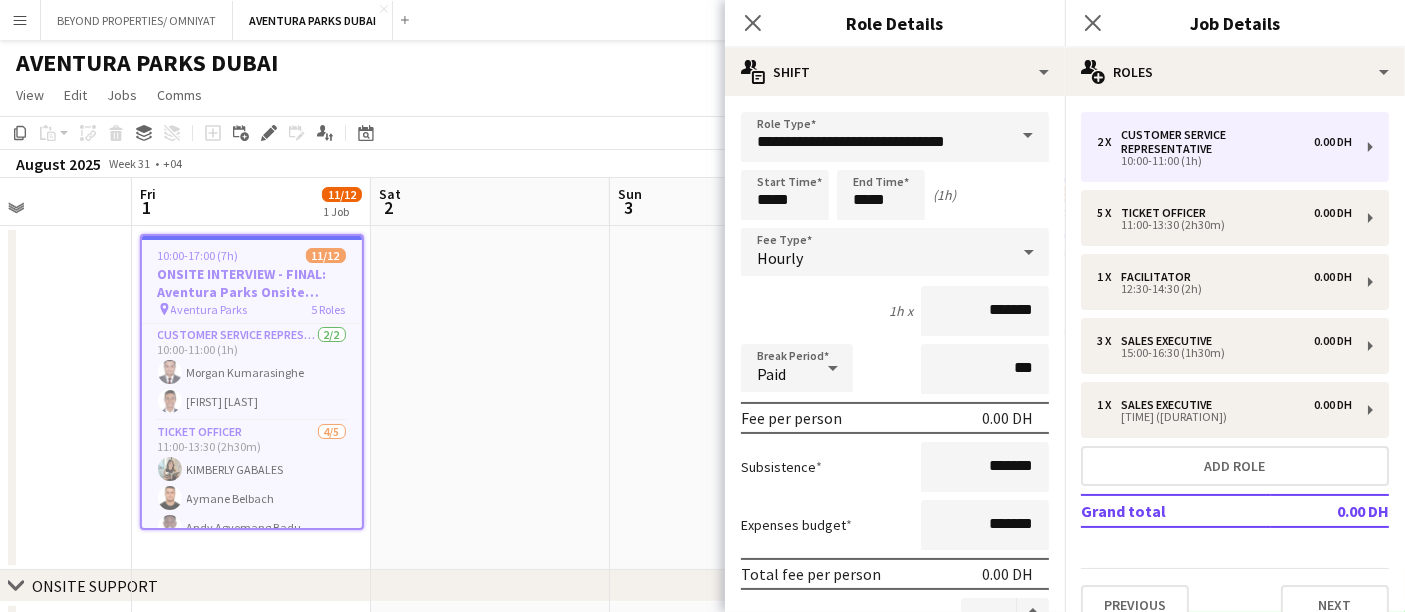 click at bounding box center [490, 398] 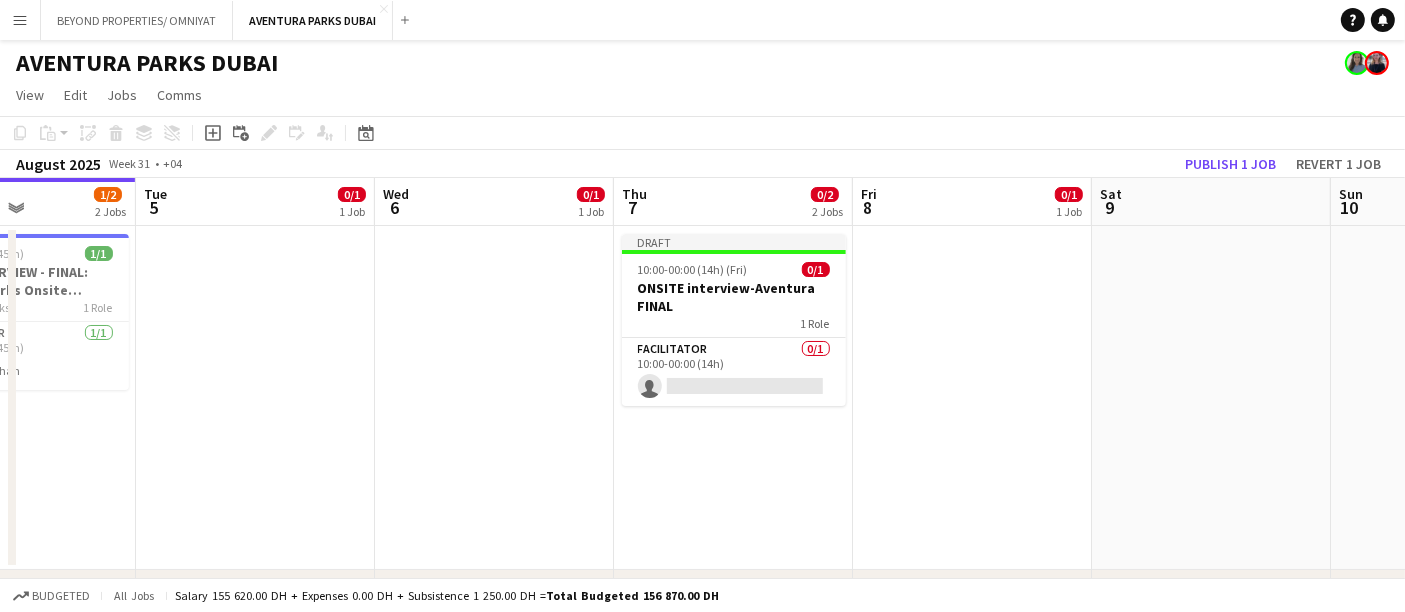 scroll, scrollTop: 0, scrollLeft: 681, axis: horizontal 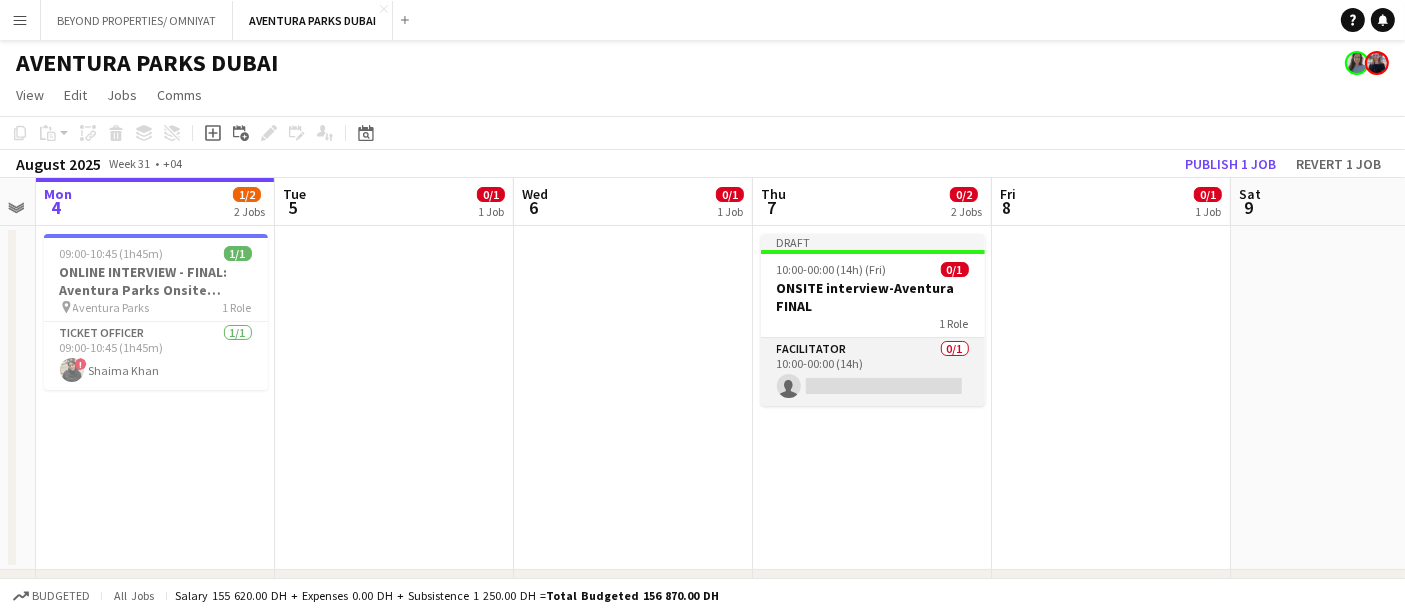 click on "Facilitator   0/1   10:00-00:00 (14h)
single-neutral-actions" at bounding box center [873, 372] 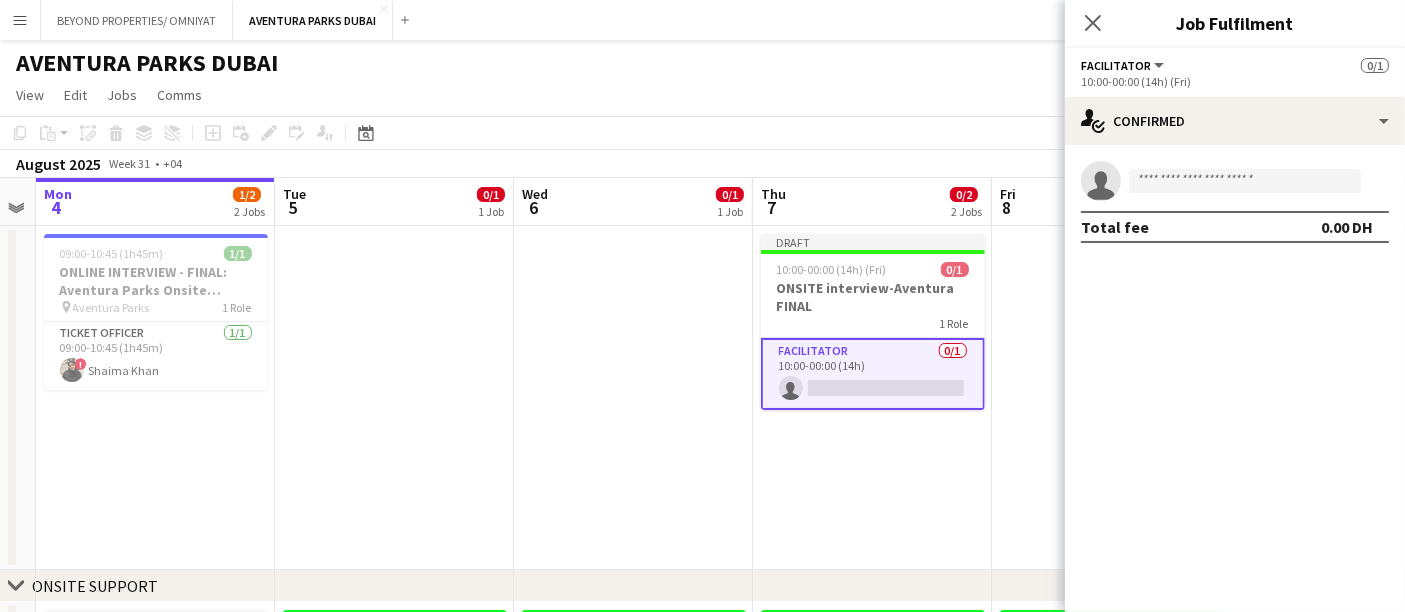click on "10:00-00:00 (14h) (Fri)" 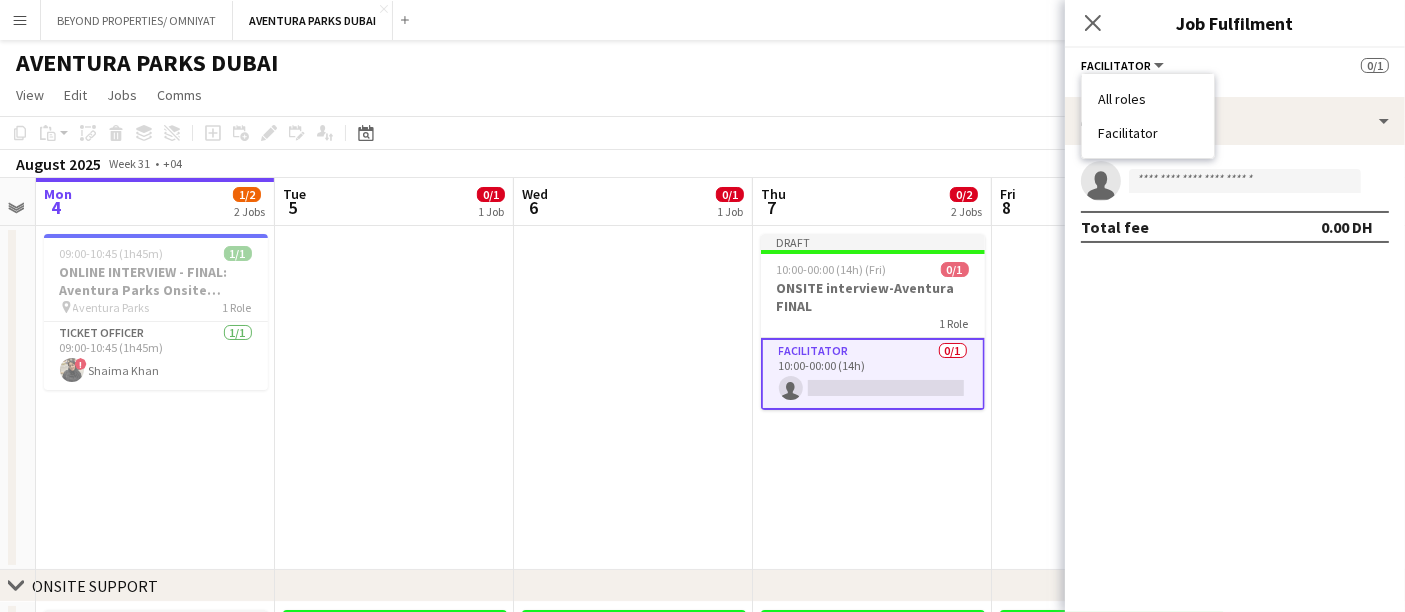 click on "10:00-00:00 (14h) (Fri)" 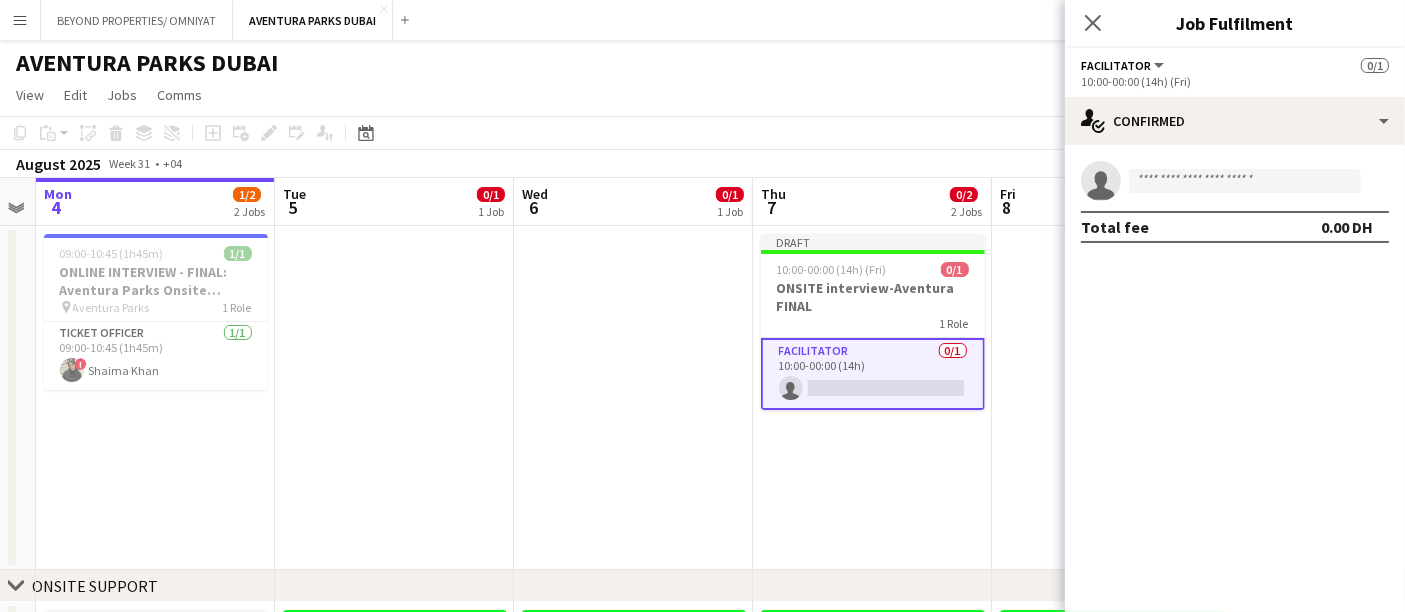 click on "10:00-00:00 (14h) (Fri)" at bounding box center [832, 269] 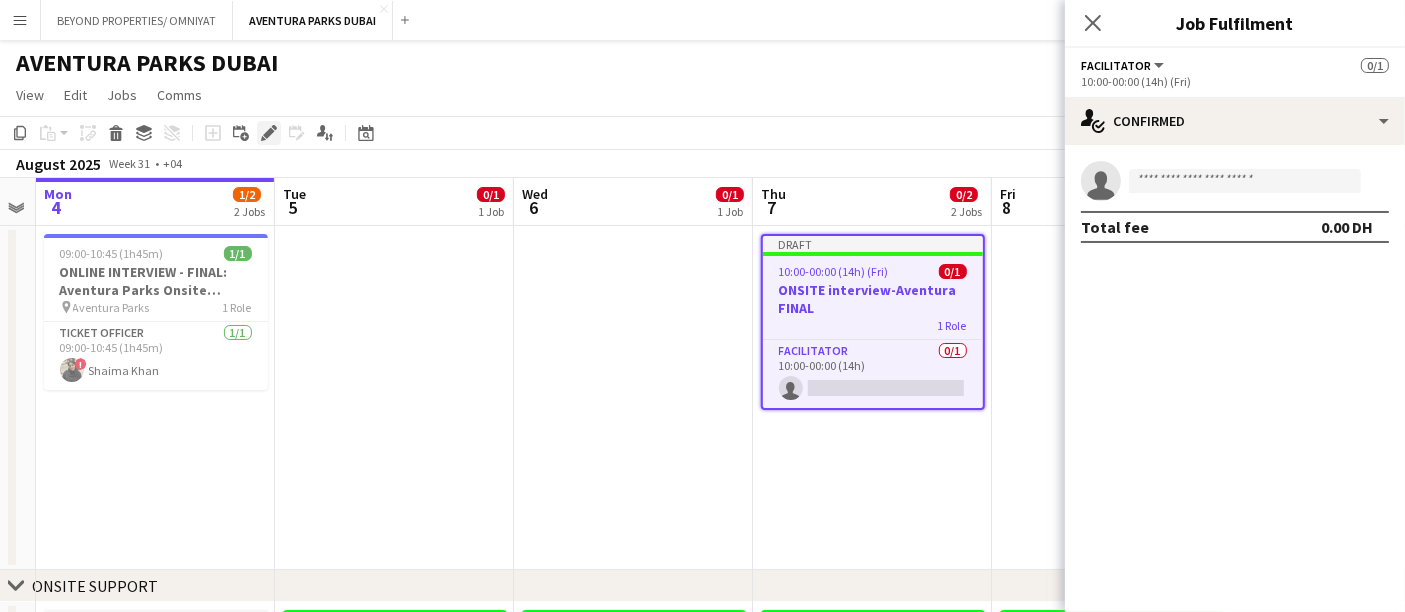 click 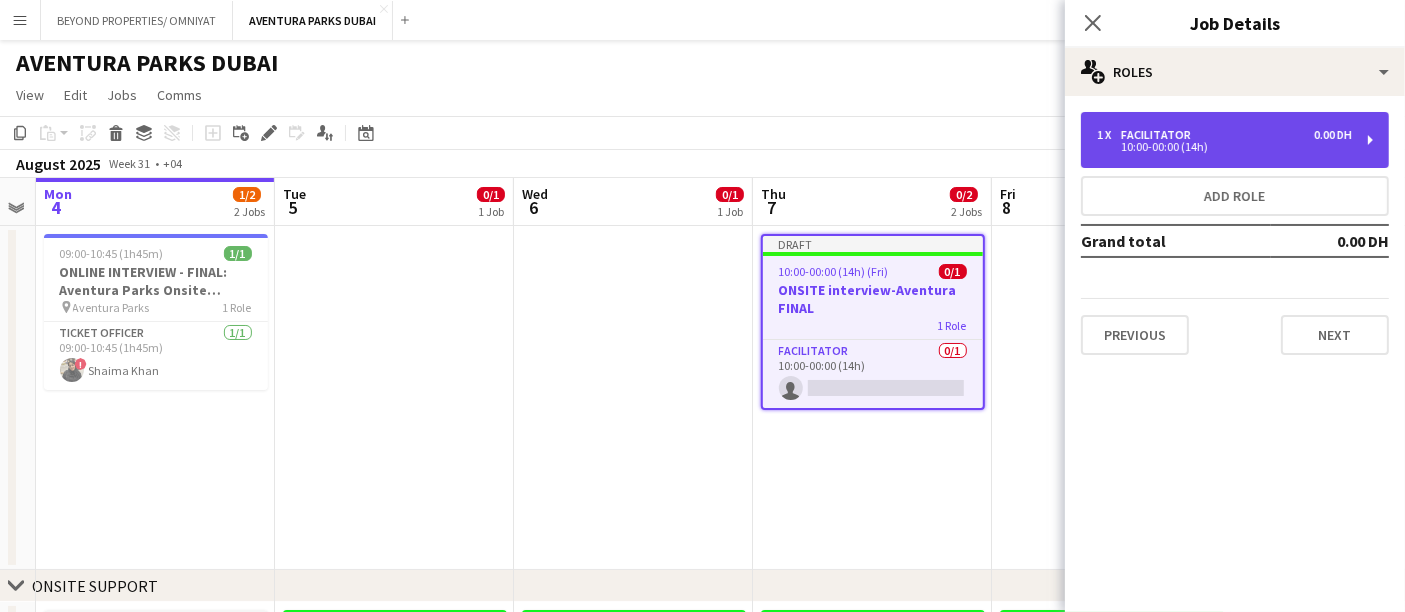 click on "1 x   Facilitator   0.00 DH" at bounding box center [1224, 135] 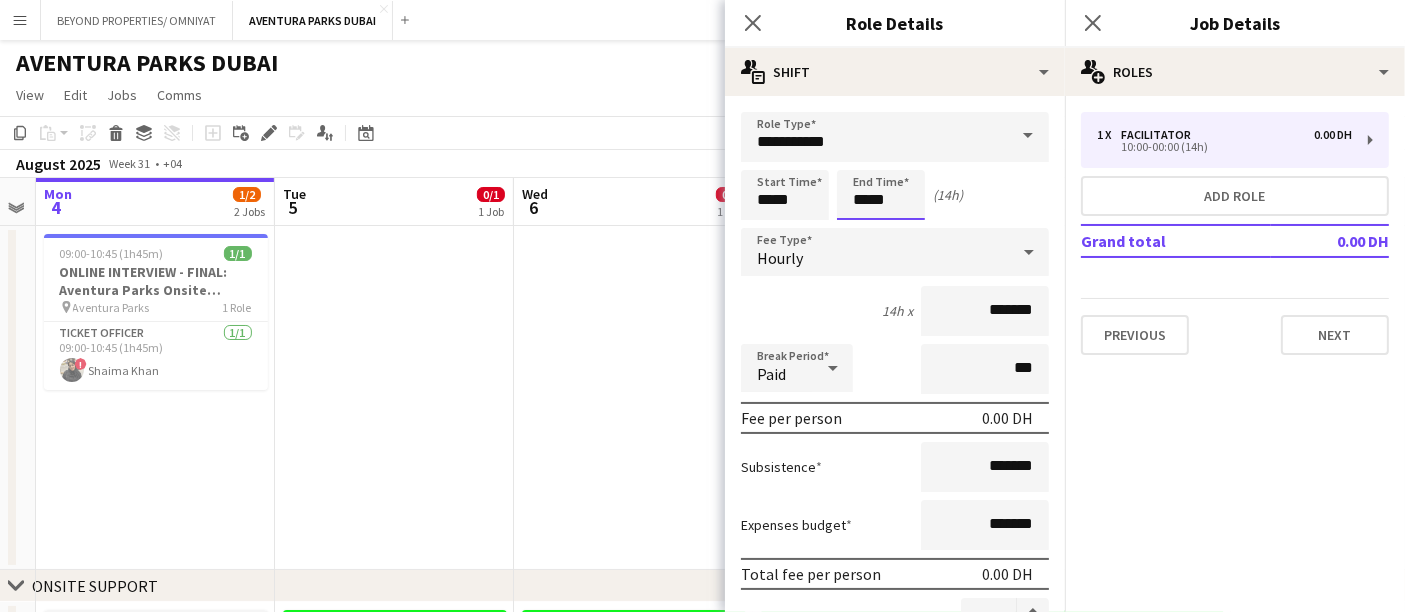 click on "*****" at bounding box center (881, 195) 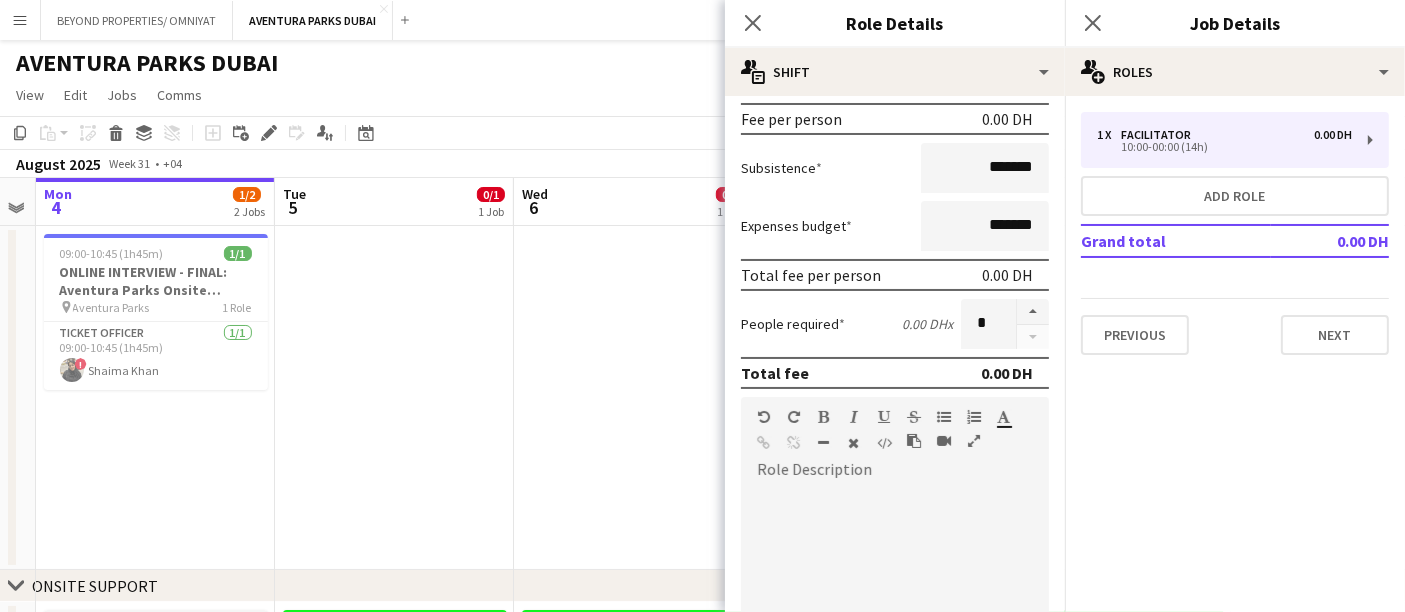 scroll, scrollTop: 632, scrollLeft: 0, axis: vertical 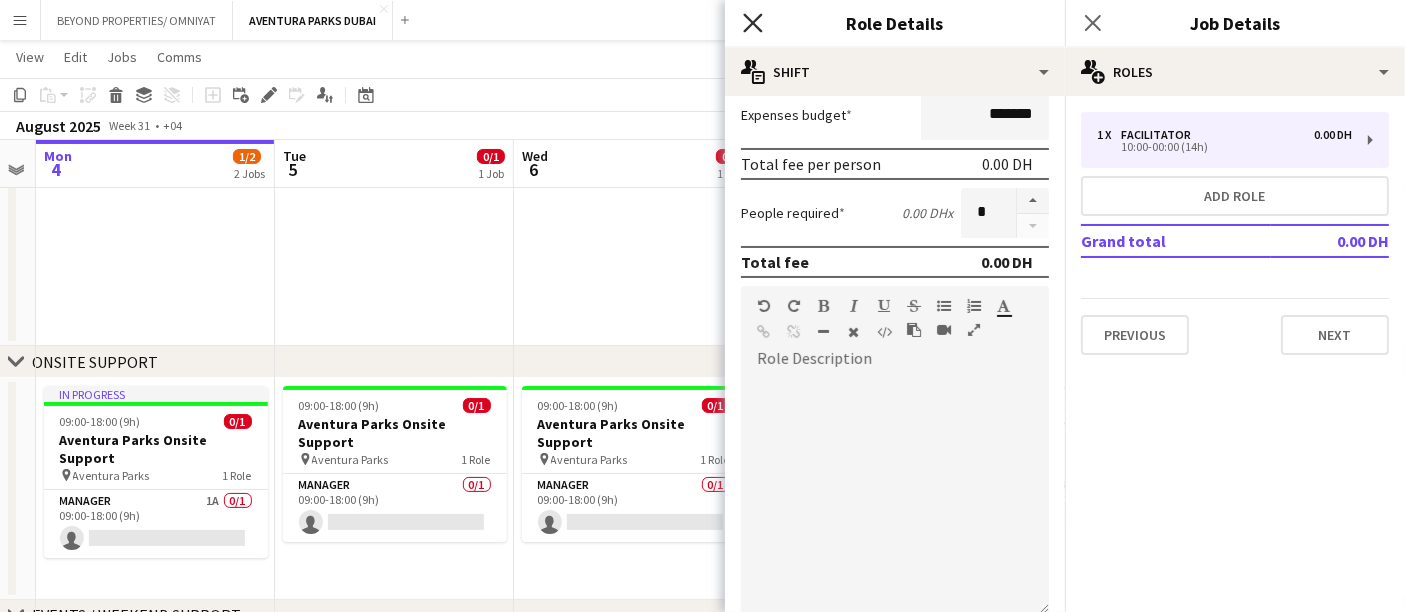 type on "*****" 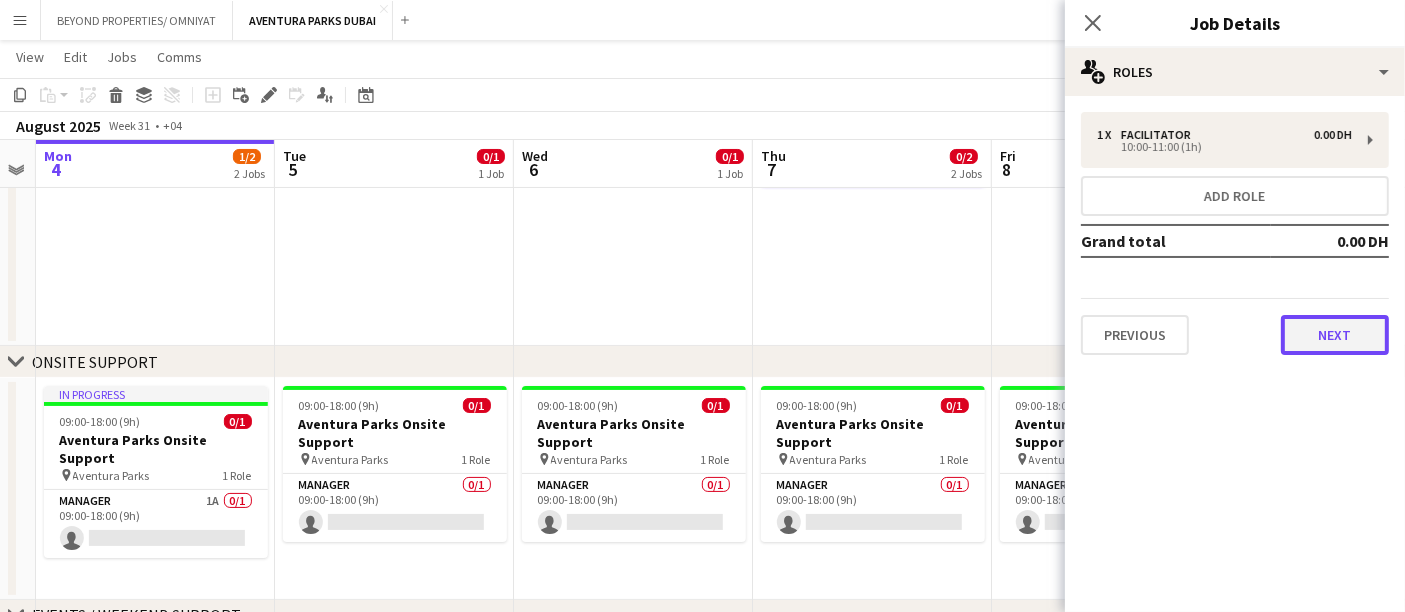 click on "Next" at bounding box center (1335, 335) 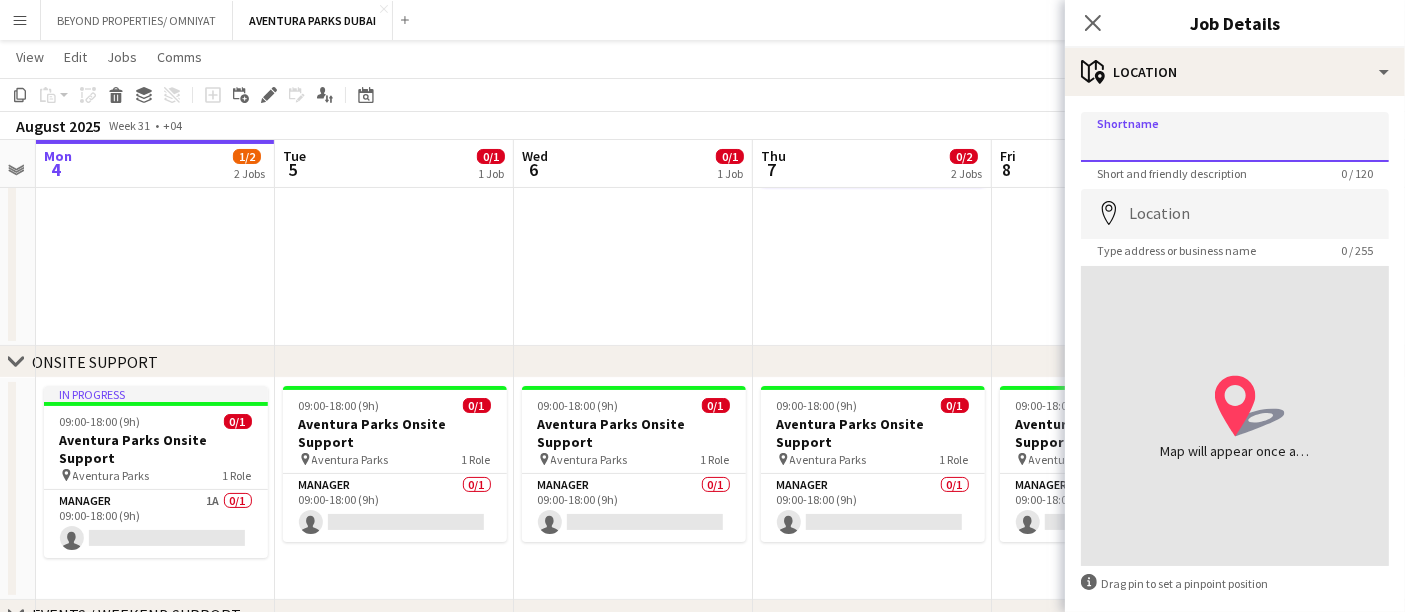 click on "Shortname" at bounding box center [1235, 137] 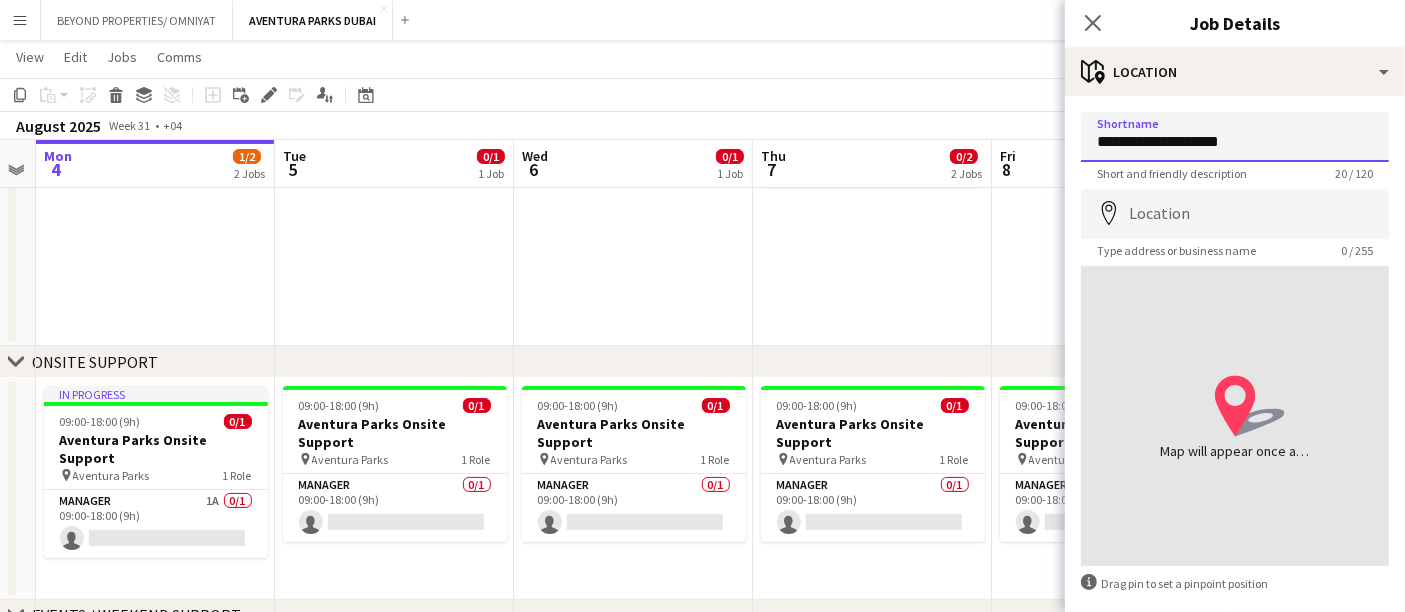 type on "**********" 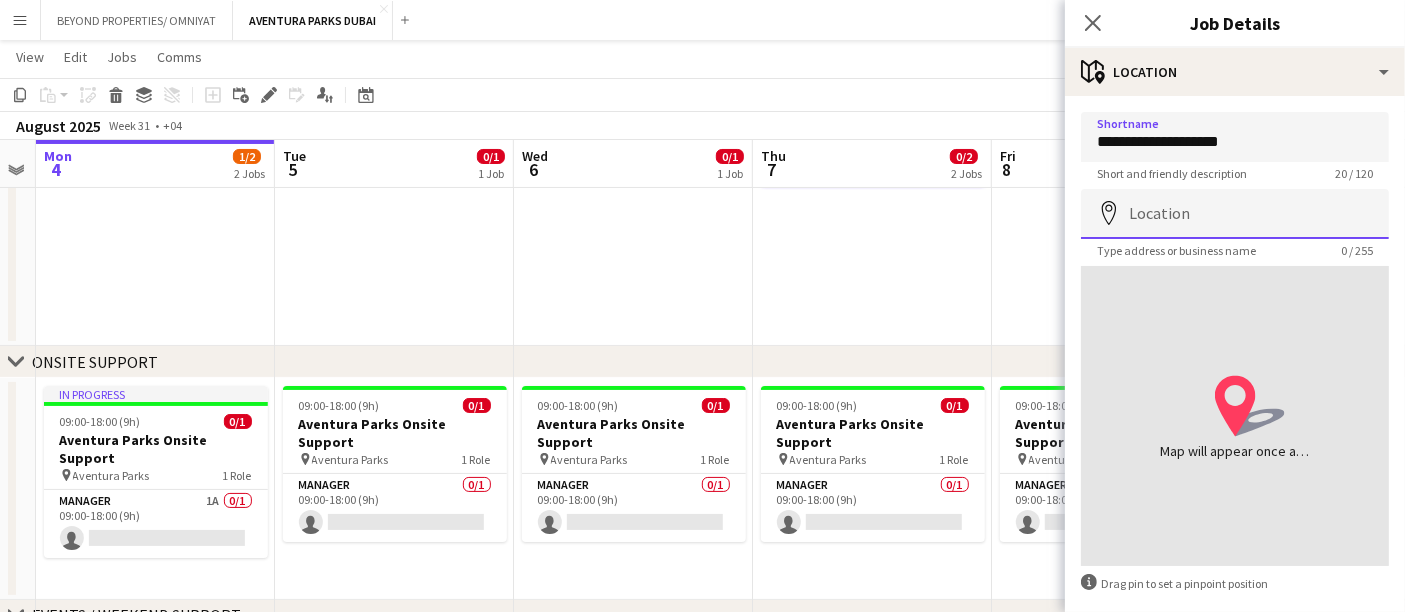 click on "Location" at bounding box center [1235, 214] 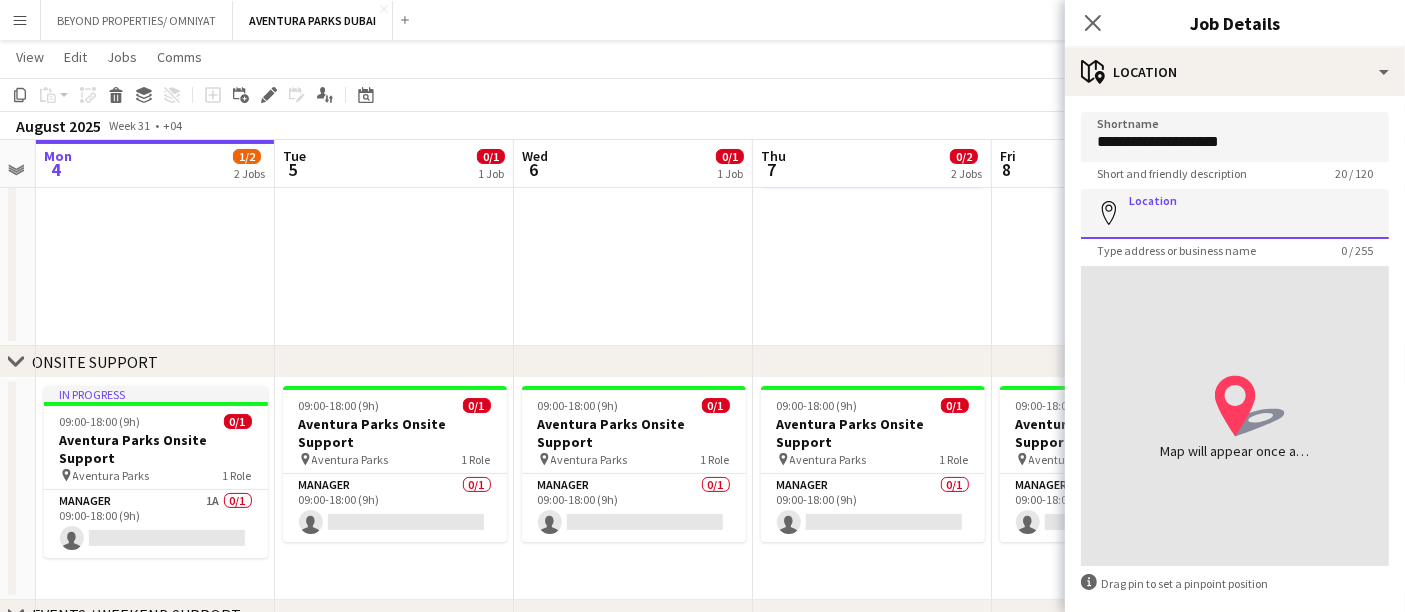 paste on "**********" 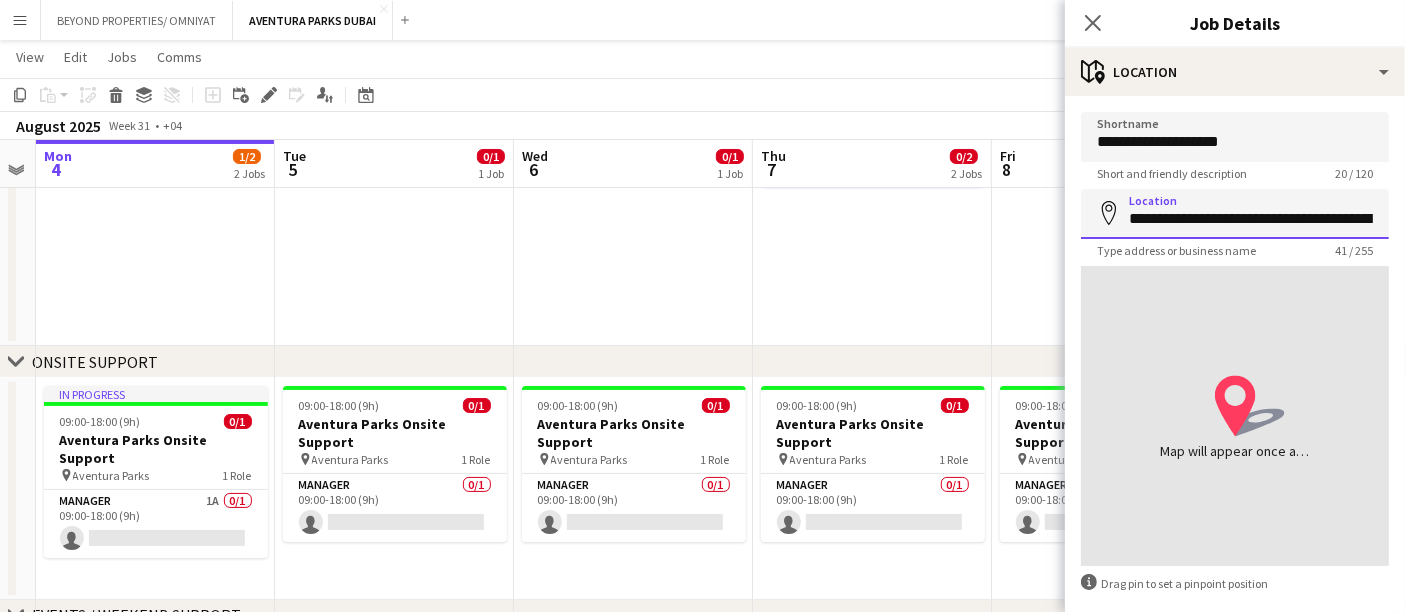 scroll, scrollTop: 0, scrollLeft: 78, axis: horizontal 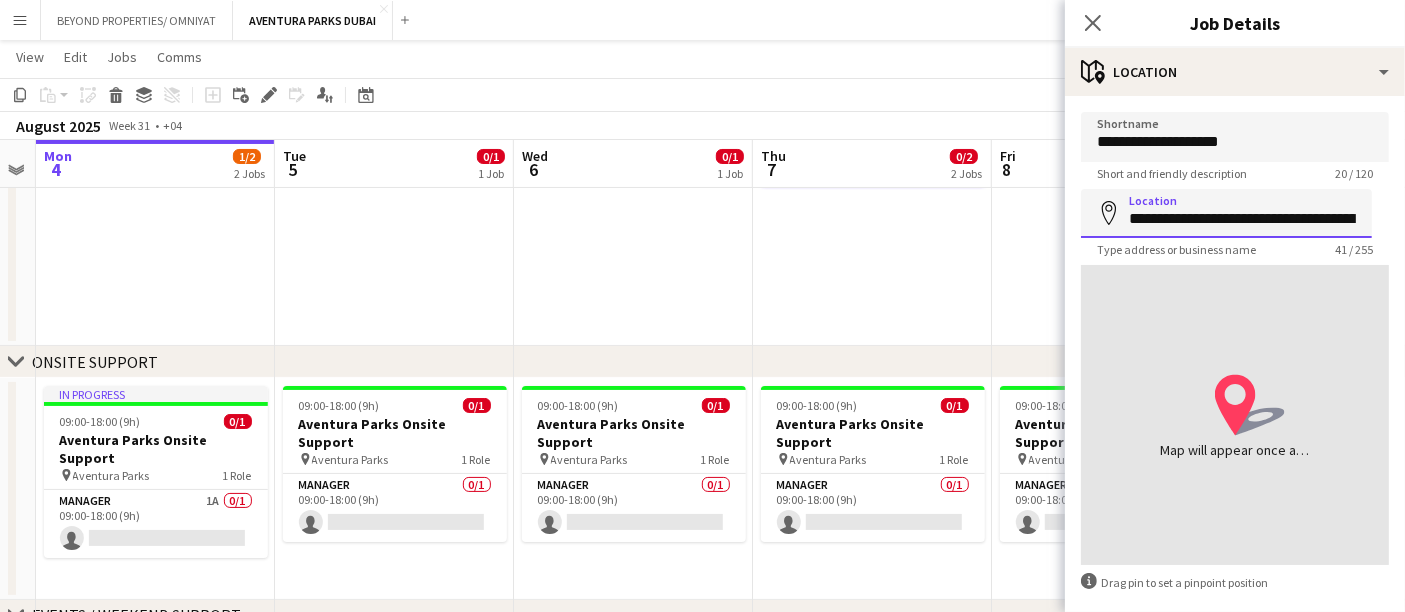 drag, startPoint x: 1362, startPoint y: 212, endPoint x: 1065, endPoint y: 214, distance: 297.00674 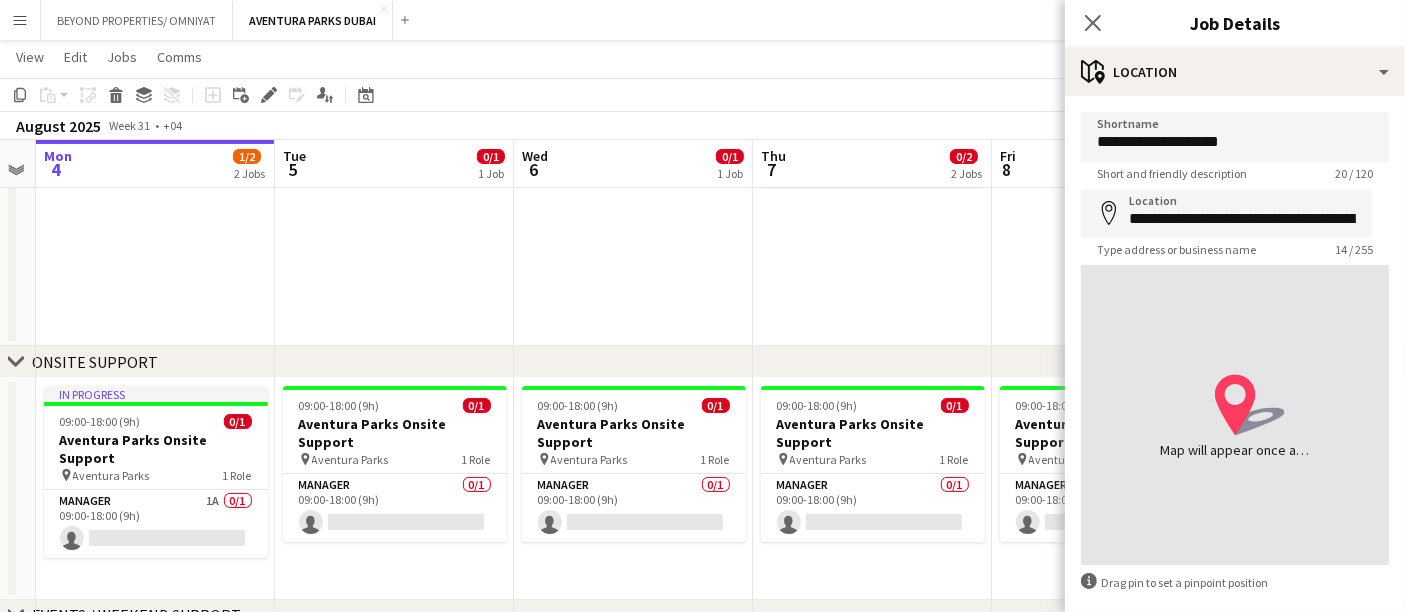 type on "**********" 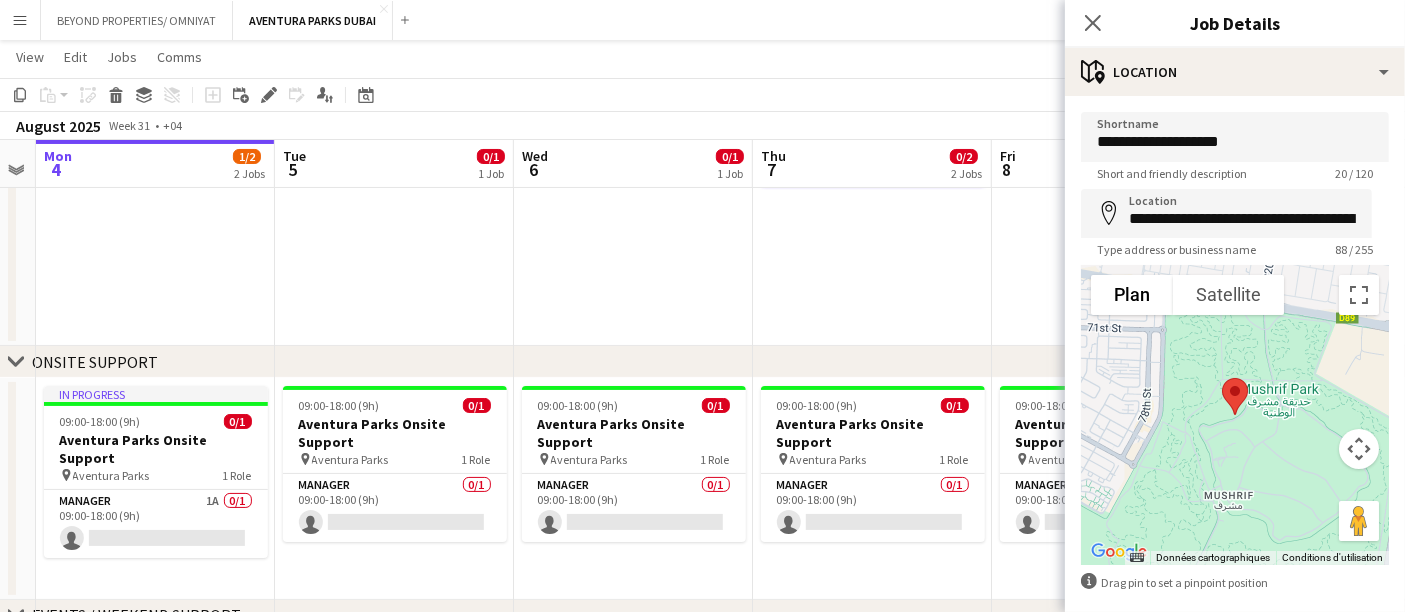 scroll, scrollTop: 91, scrollLeft: 0, axis: vertical 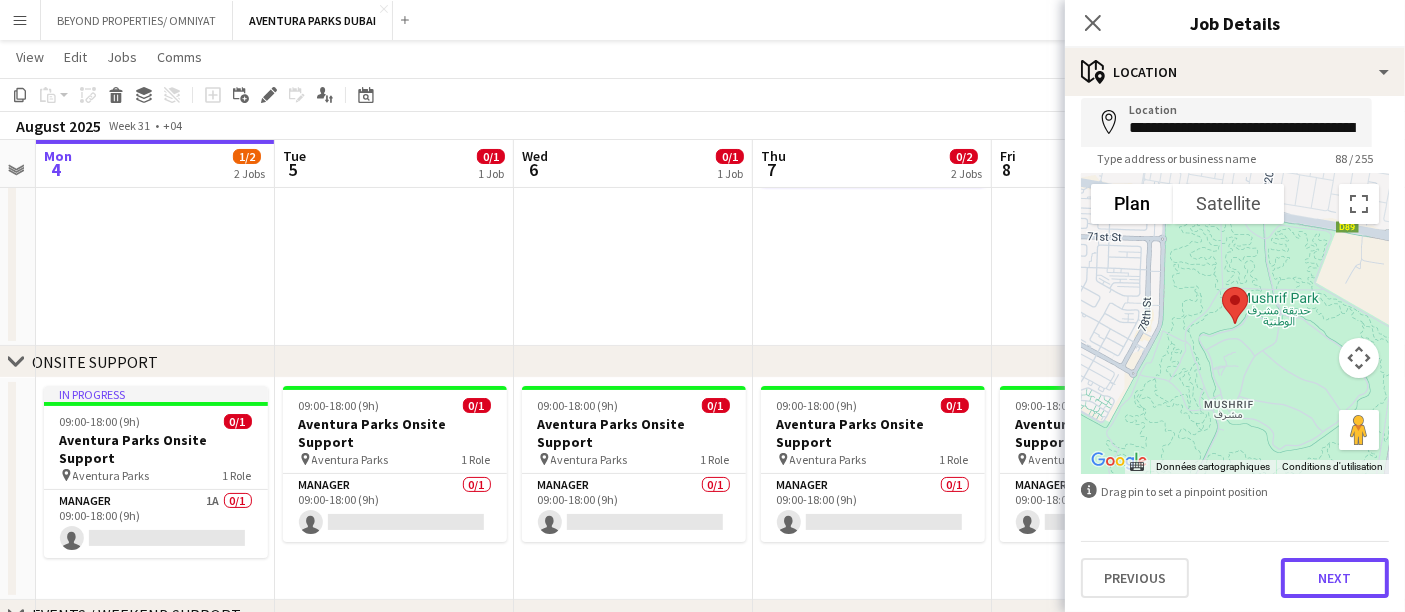 click on "Next" at bounding box center [1335, 578] 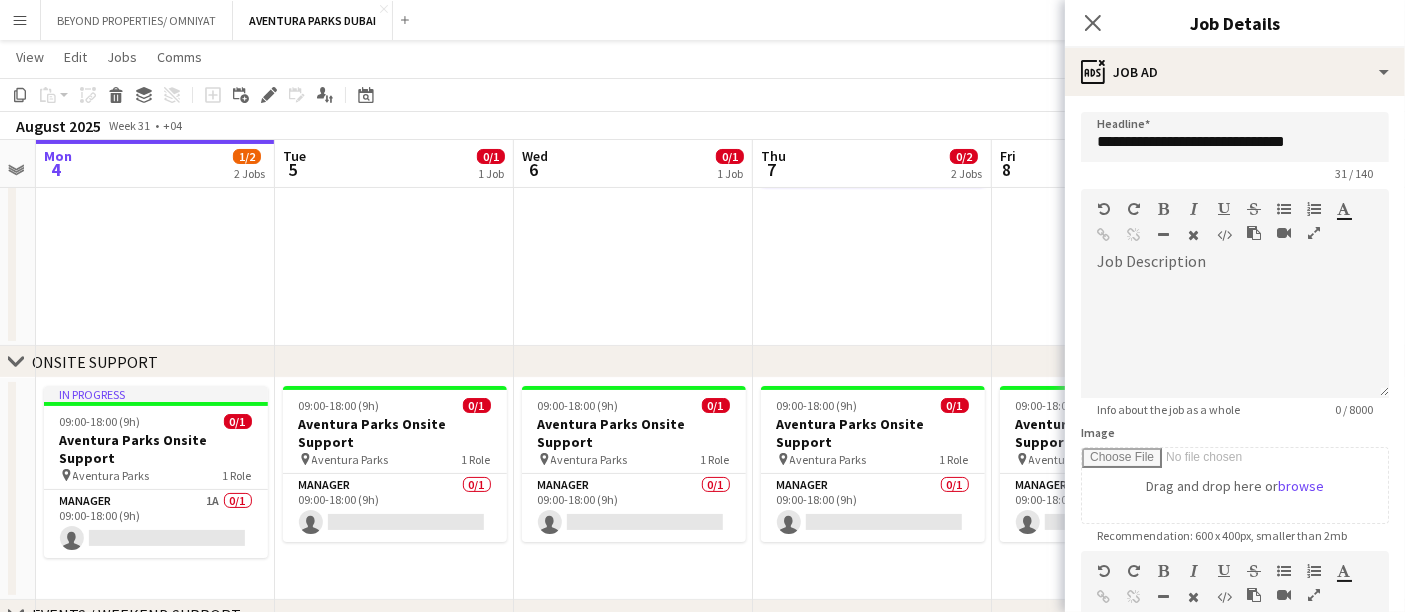 scroll, scrollTop: 0, scrollLeft: 0, axis: both 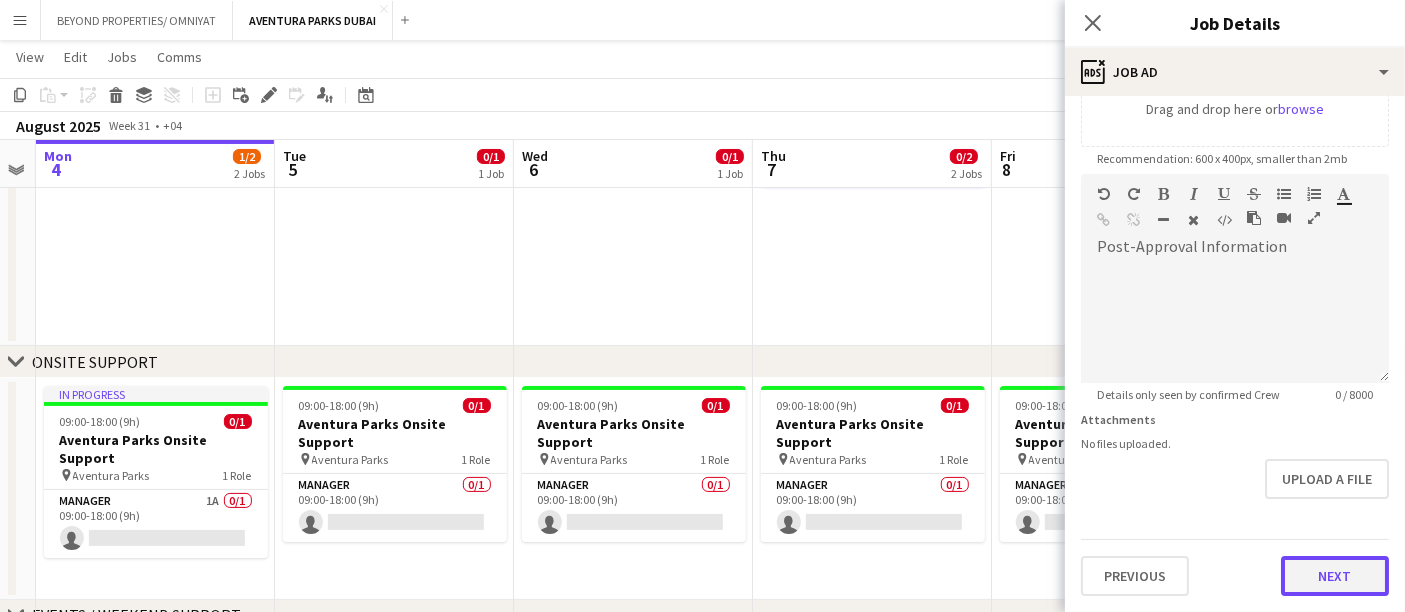 click on "**********" at bounding box center (1235, 165) 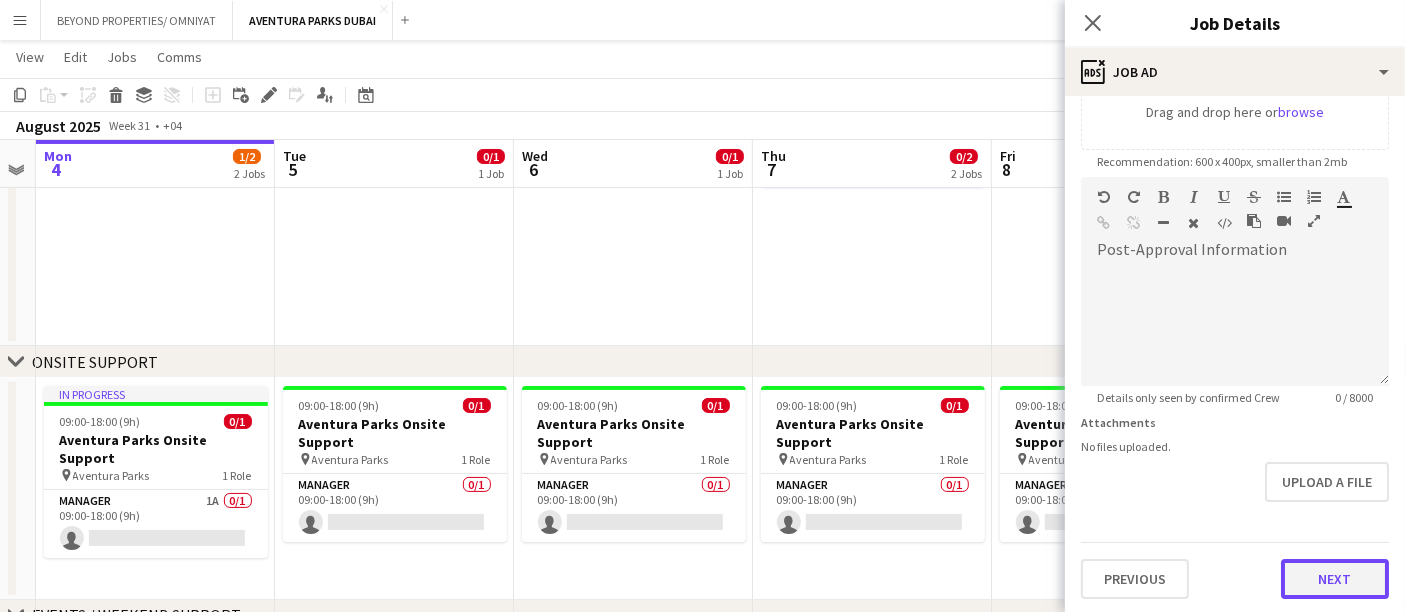 click on "Next" at bounding box center (1335, 579) 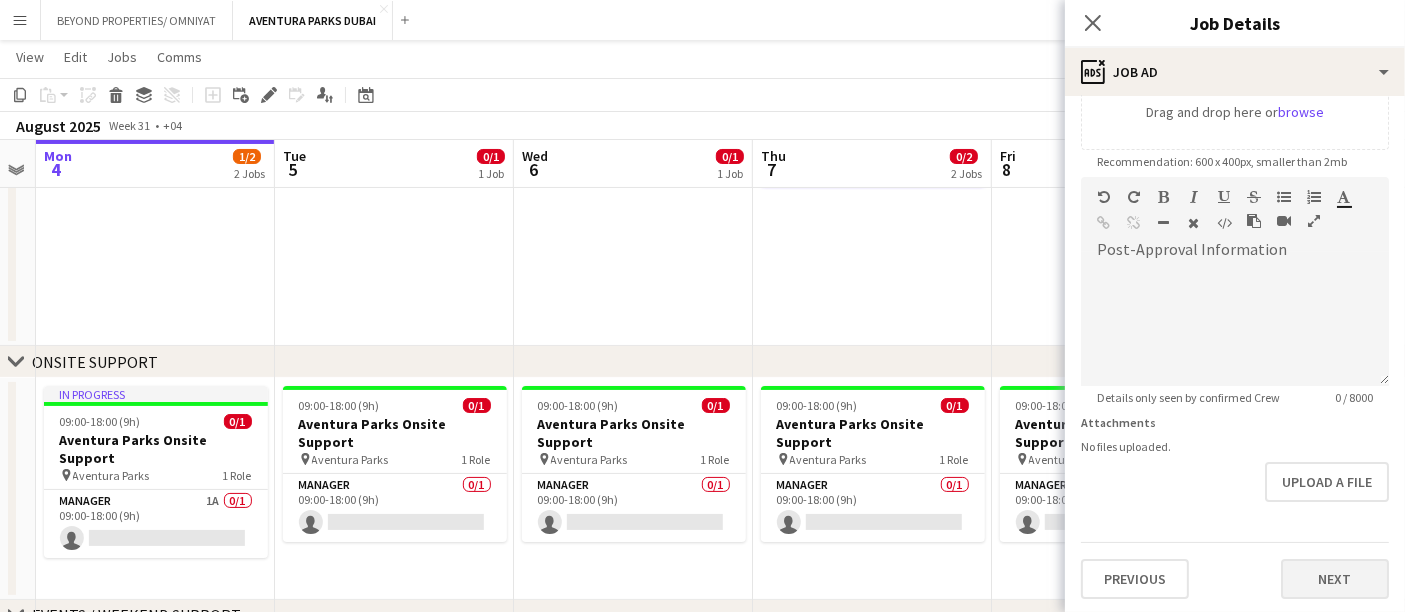 scroll, scrollTop: 0, scrollLeft: 0, axis: both 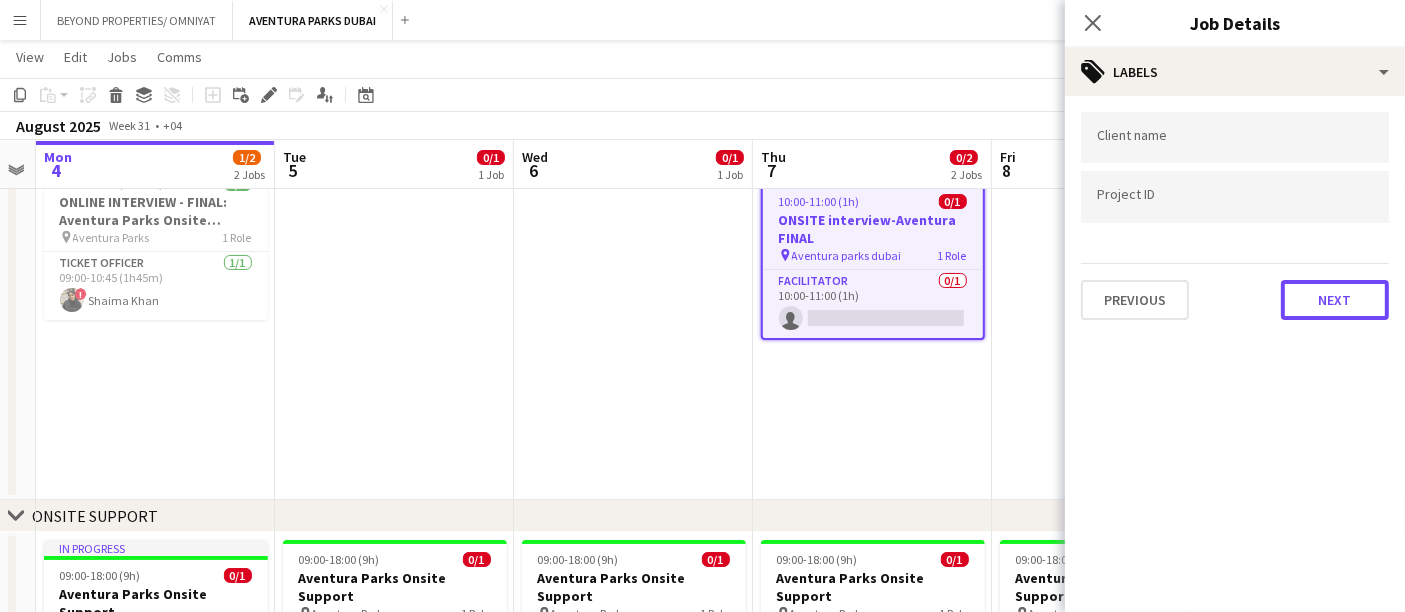 click on "Next" at bounding box center [1335, 300] 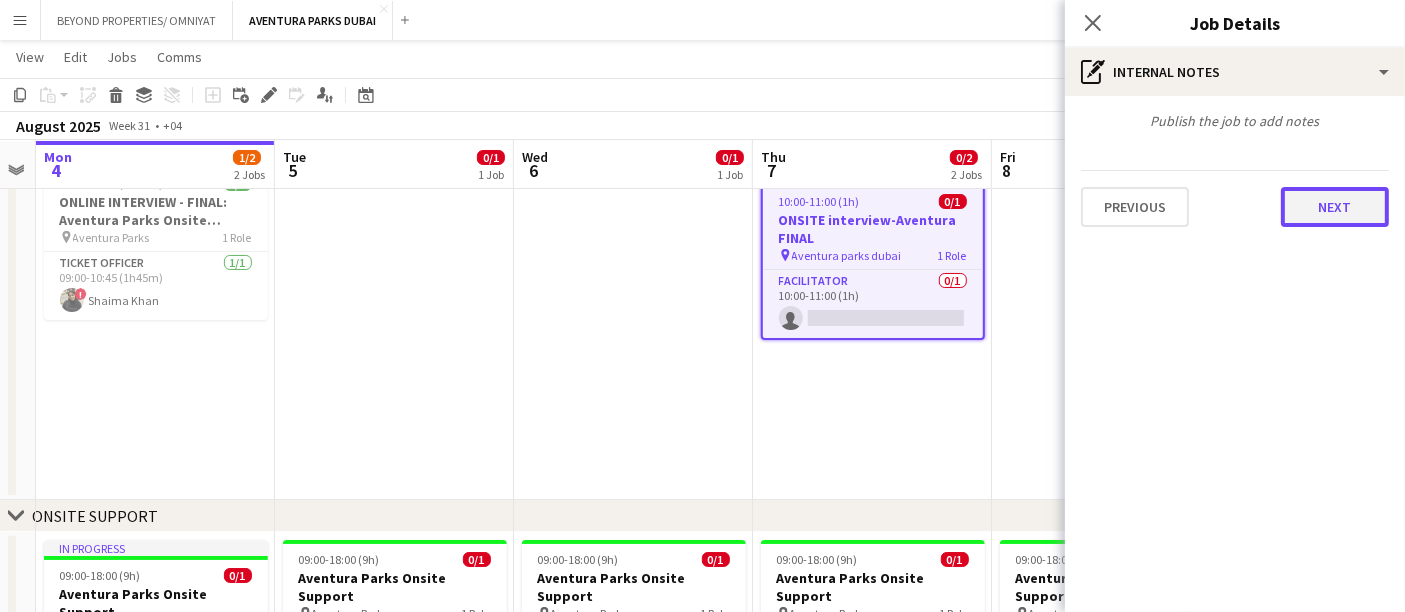 click on "Next" at bounding box center [1335, 207] 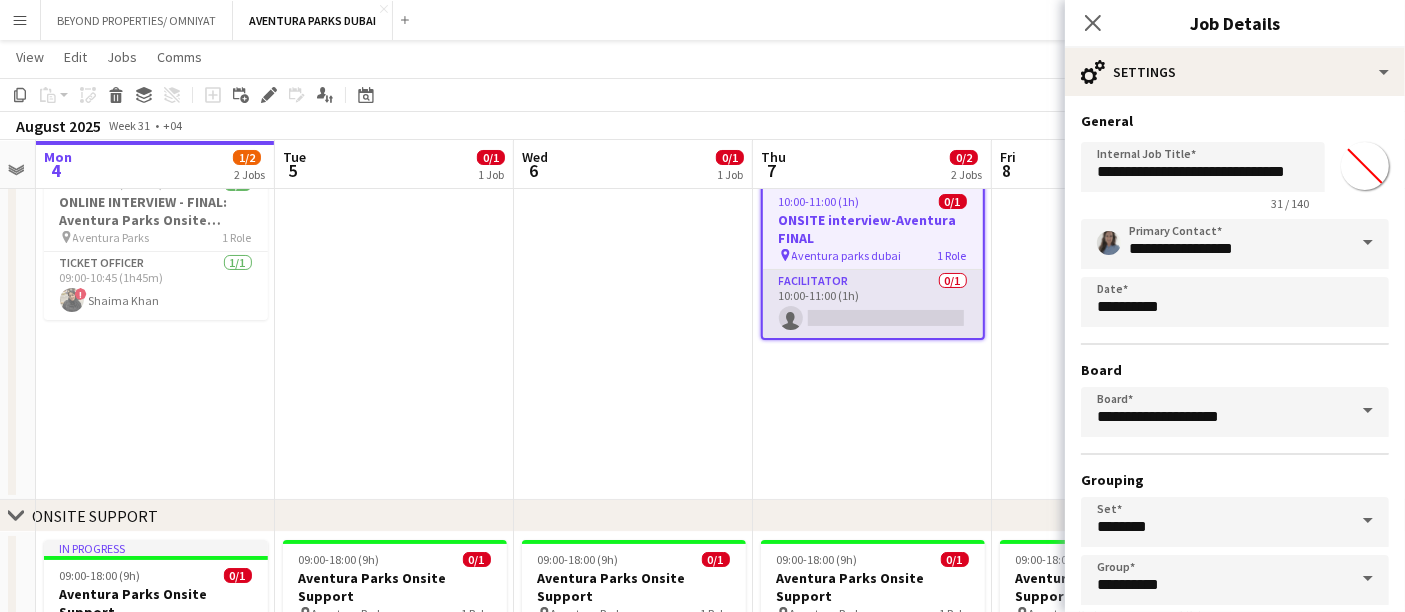 click on "Facilitator   0/1   10:00-11:00 (1h)
single-neutral-actions" at bounding box center (873, 304) 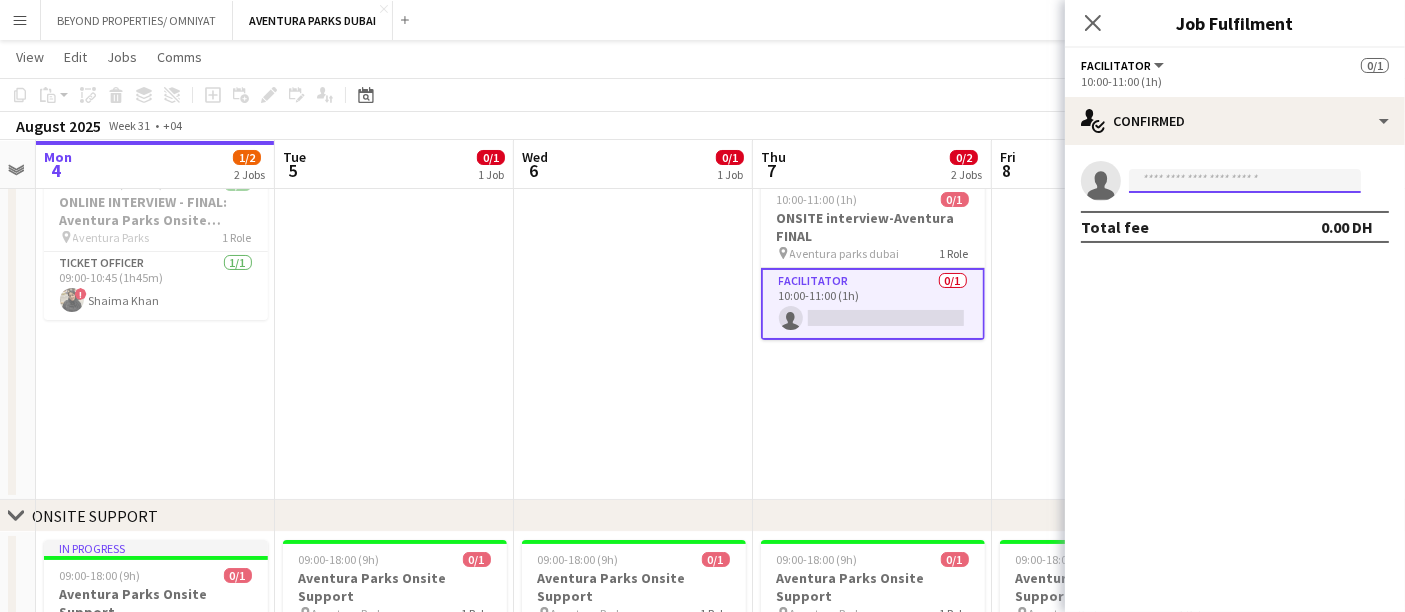 click at bounding box center [1245, 181] 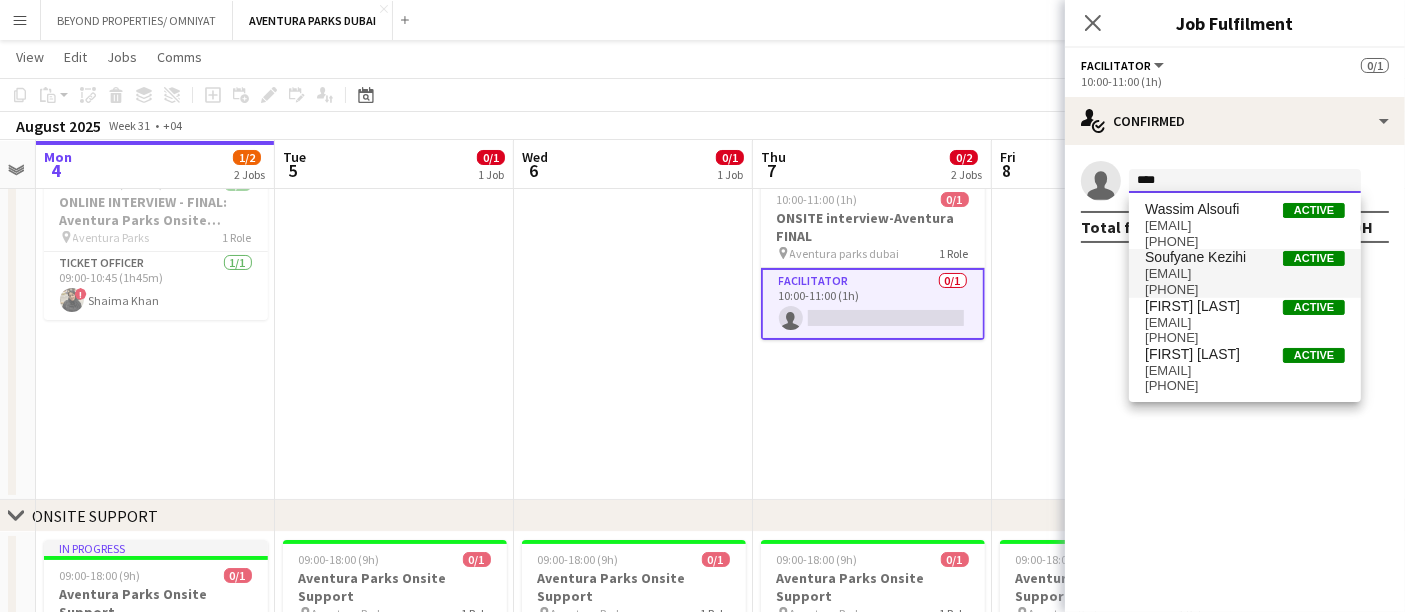 type on "****" 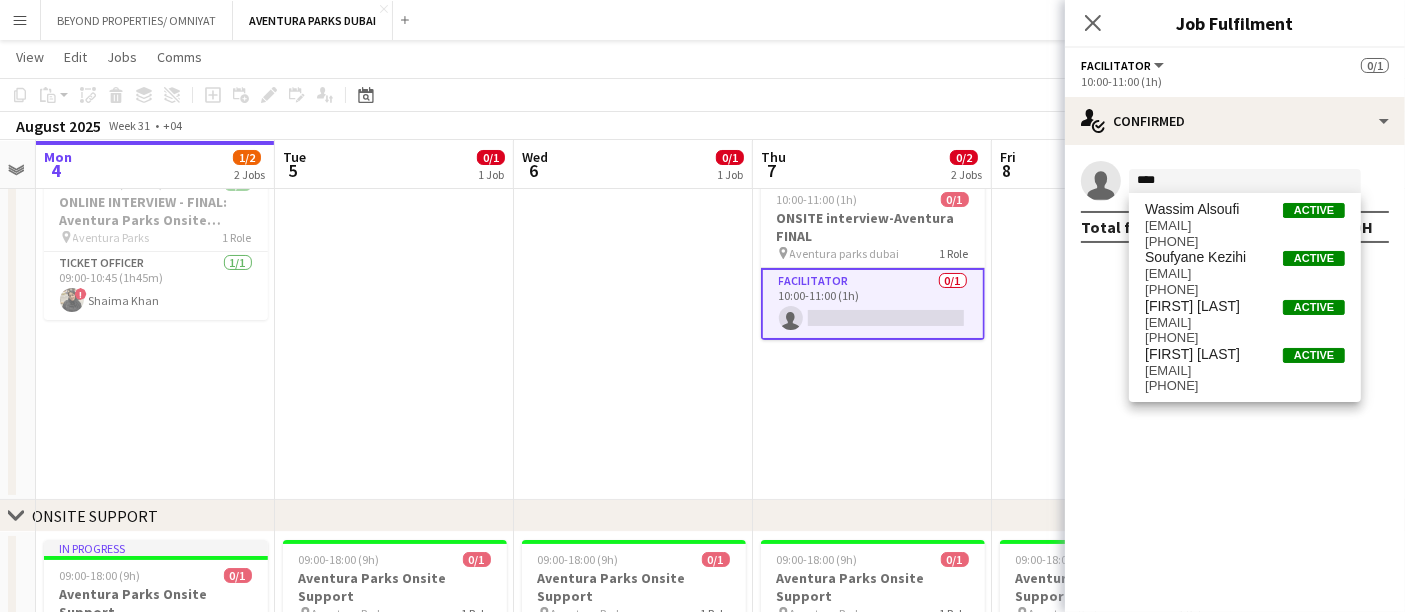 click on "[EMAIL]" at bounding box center [1245, 274] 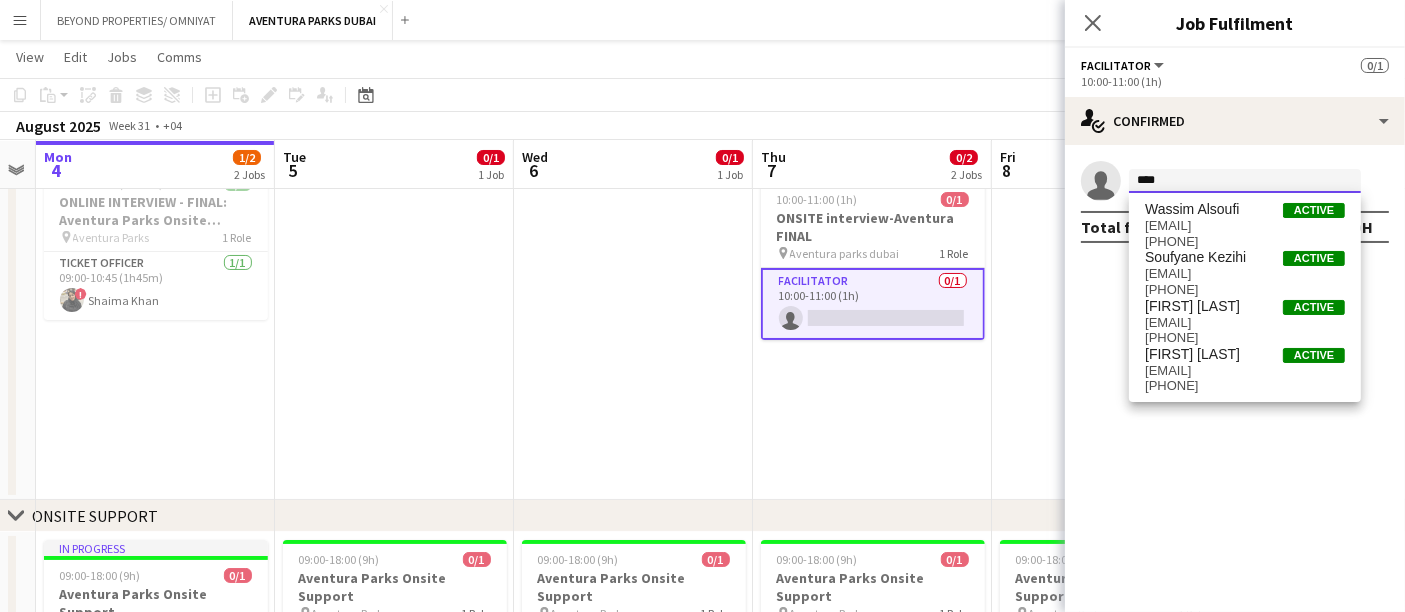type 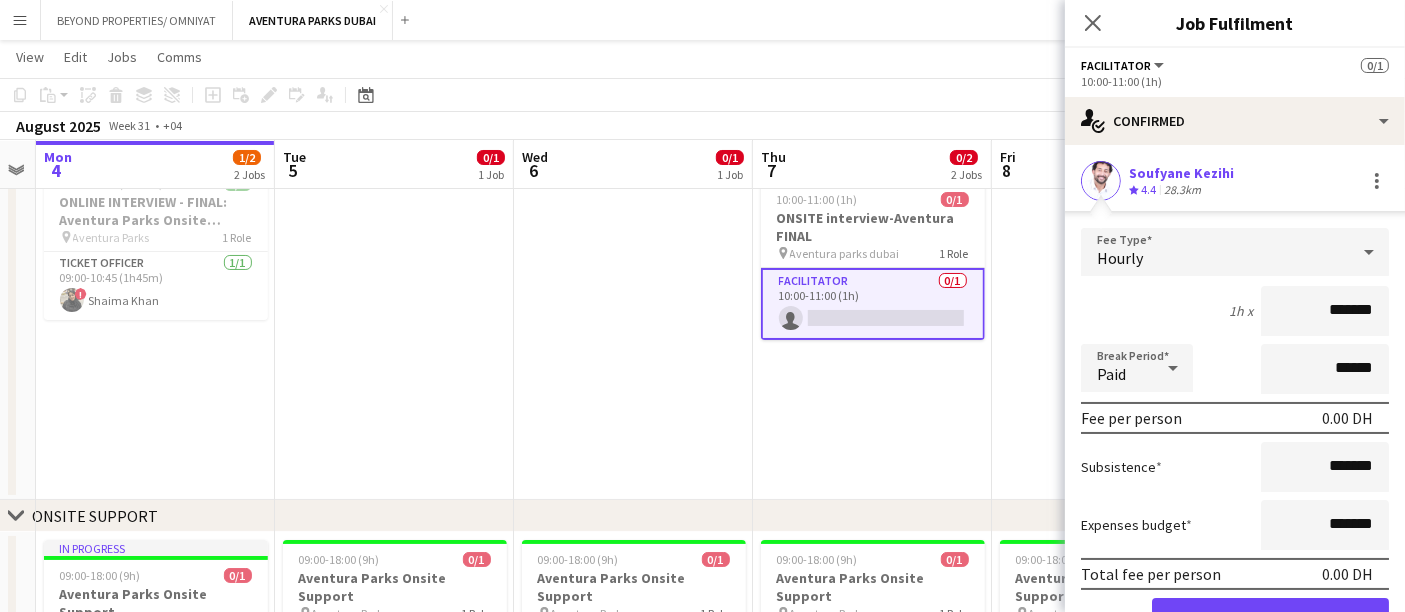 scroll, scrollTop: 97, scrollLeft: 0, axis: vertical 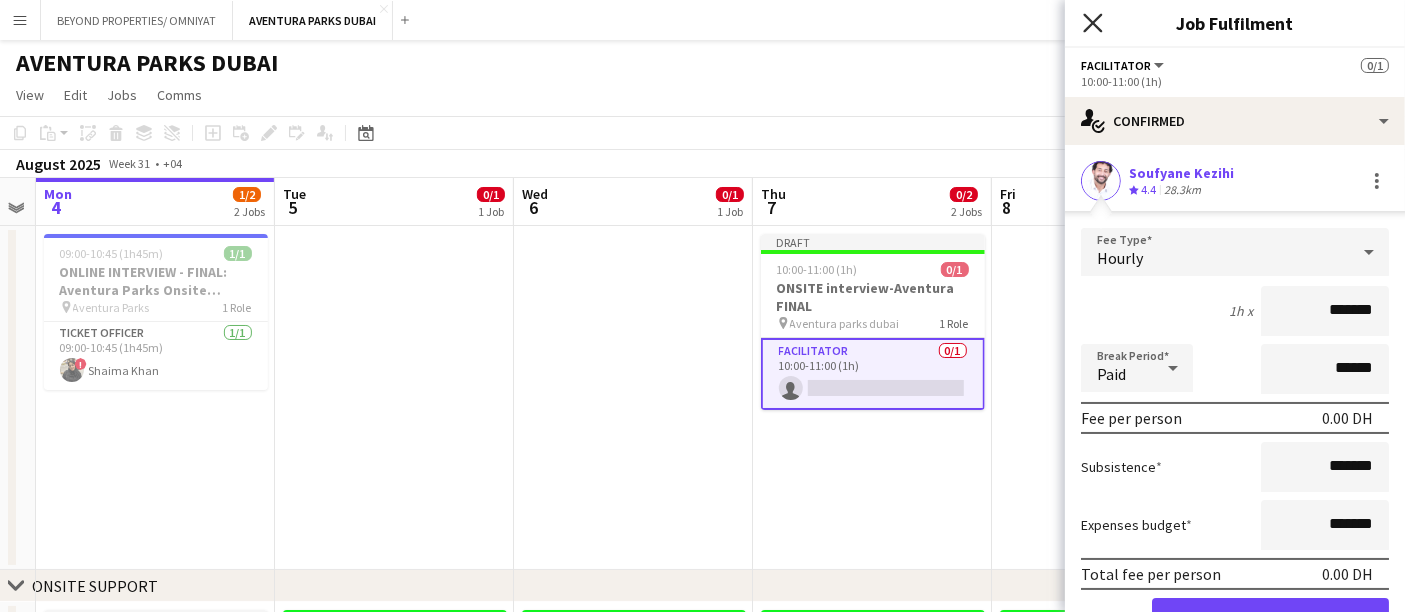 click 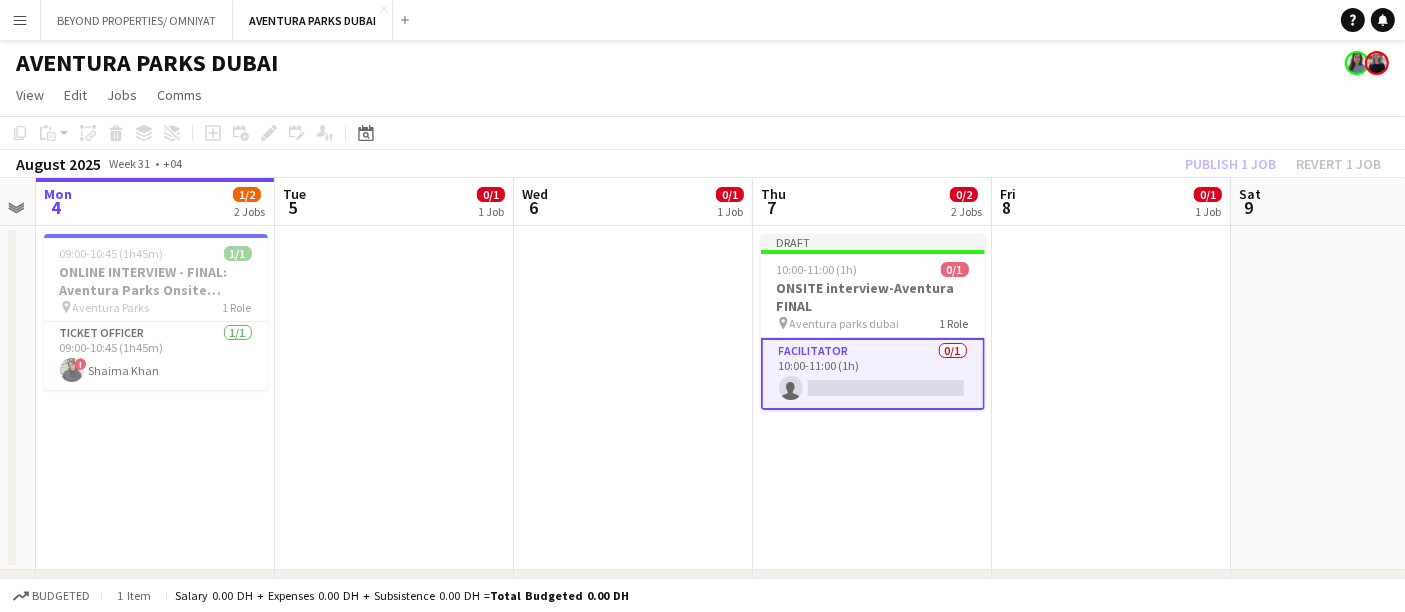 click at bounding box center (1111, 398) 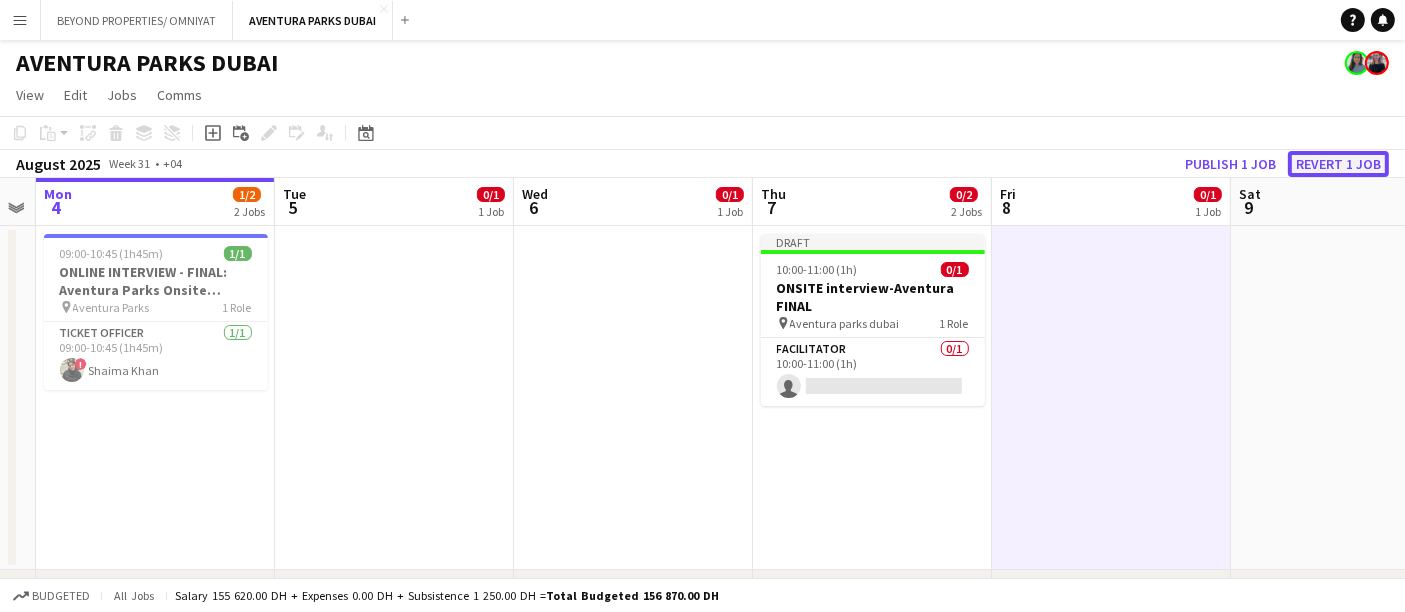 click on "Revert 1 job" 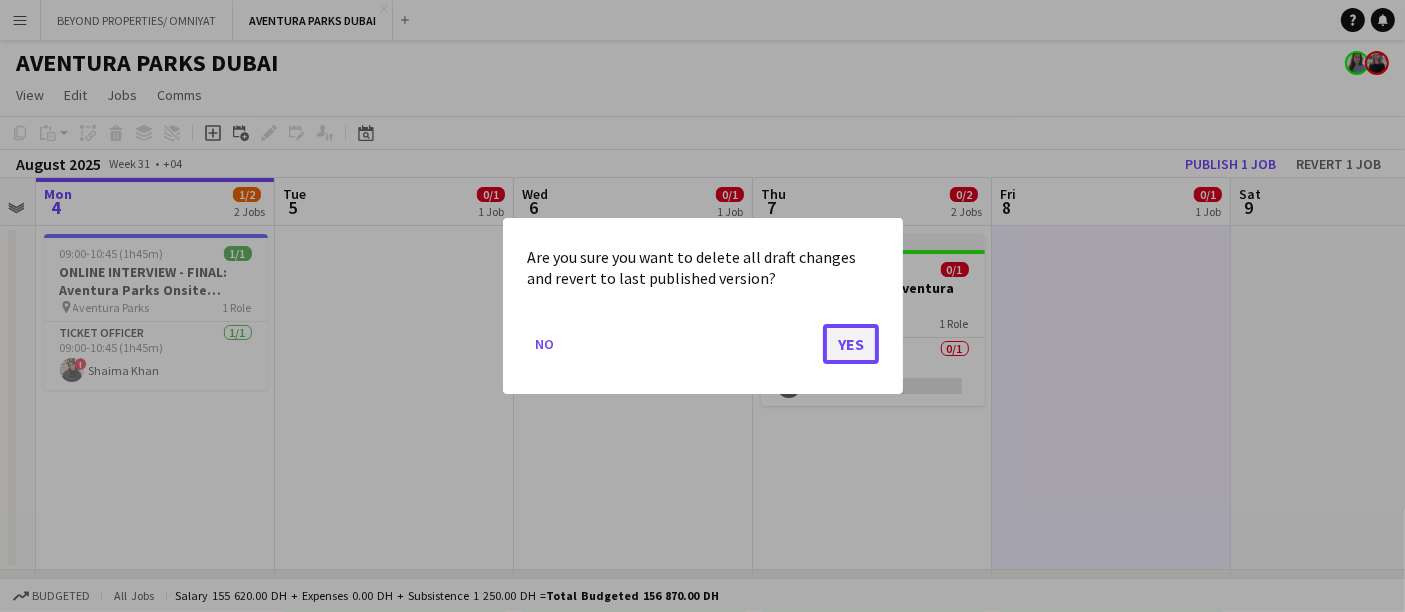 click on "Yes" 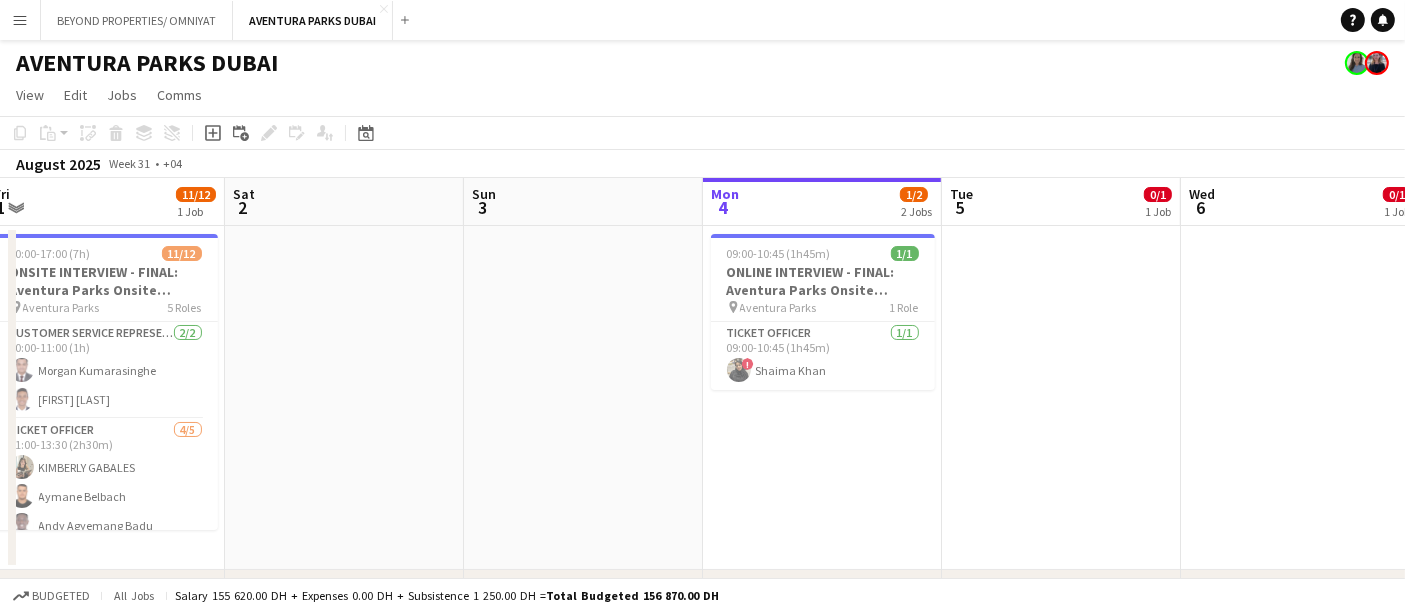 scroll, scrollTop: 0, scrollLeft: 622, axis: horizontal 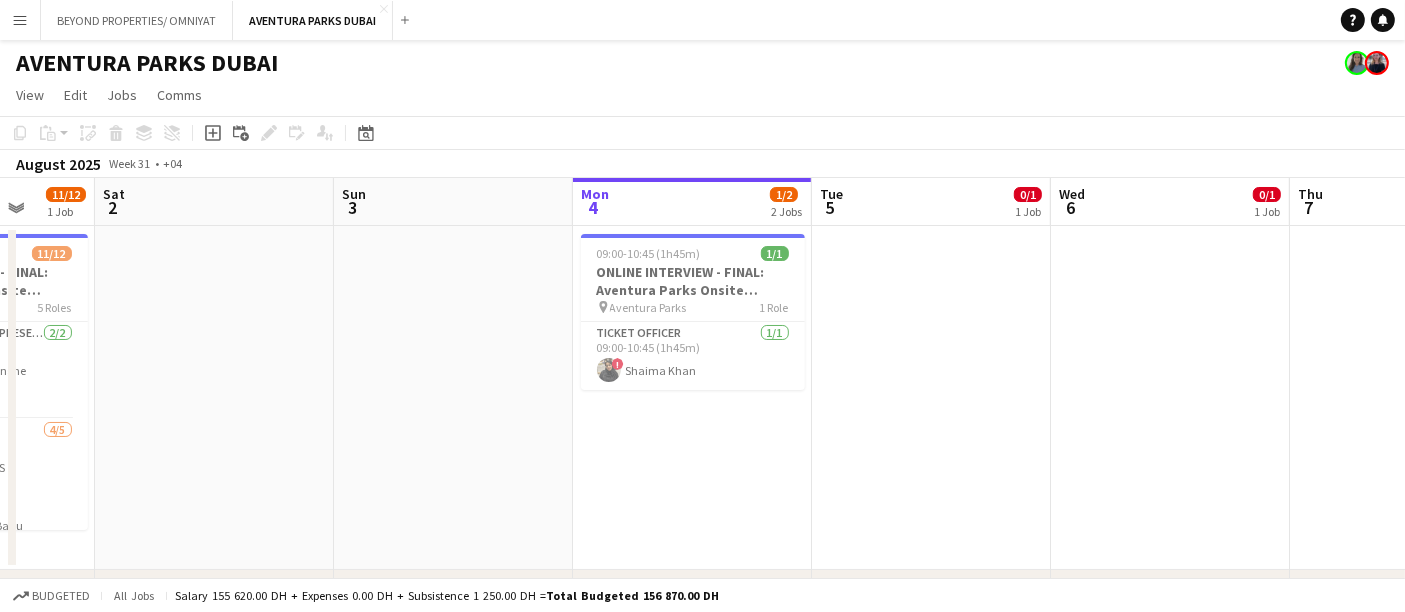 drag, startPoint x: 580, startPoint y: 349, endPoint x: 994, endPoint y: 349, distance: 414 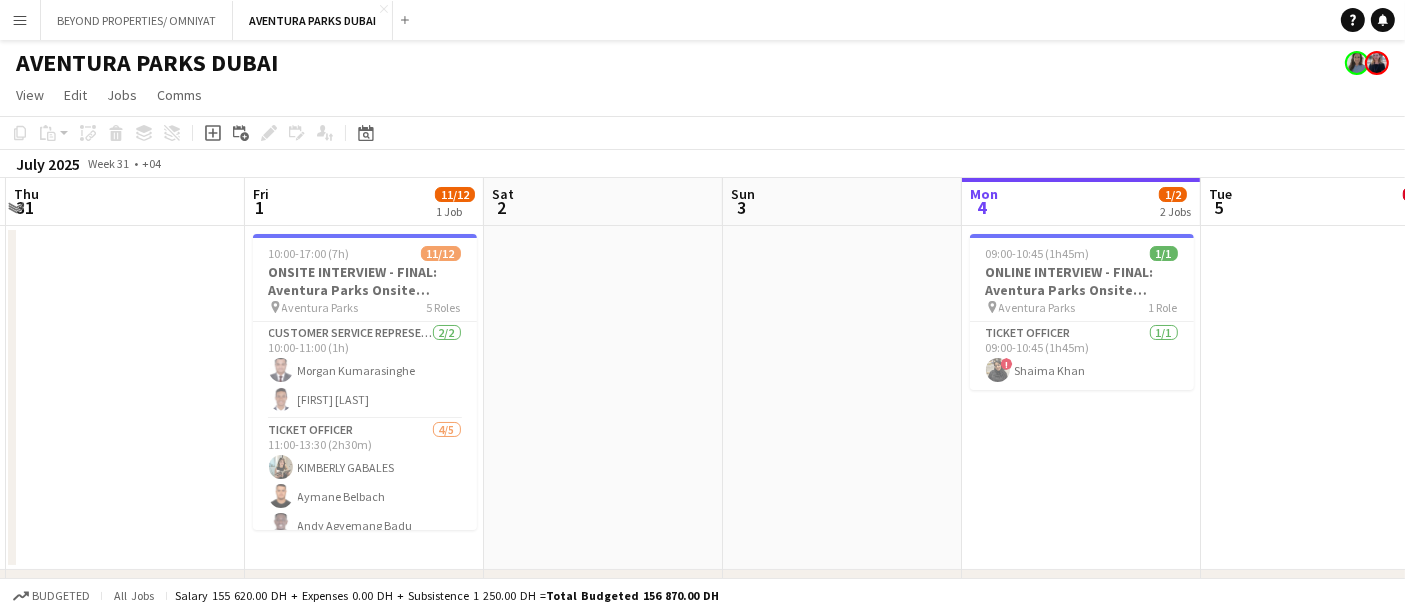 scroll, scrollTop: 0, scrollLeft: 425, axis: horizontal 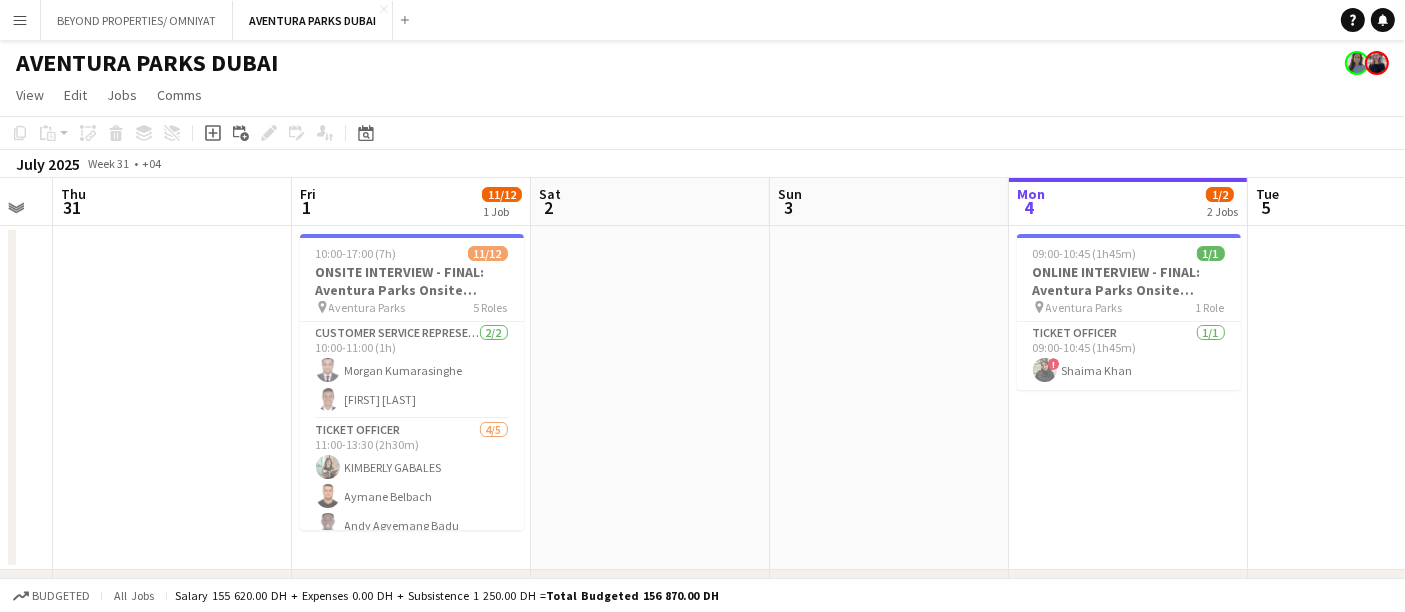 drag, startPoint x: 333, startPoint y: 389, endPoint x: 768, endPoint y: 349, distance: 436.8352 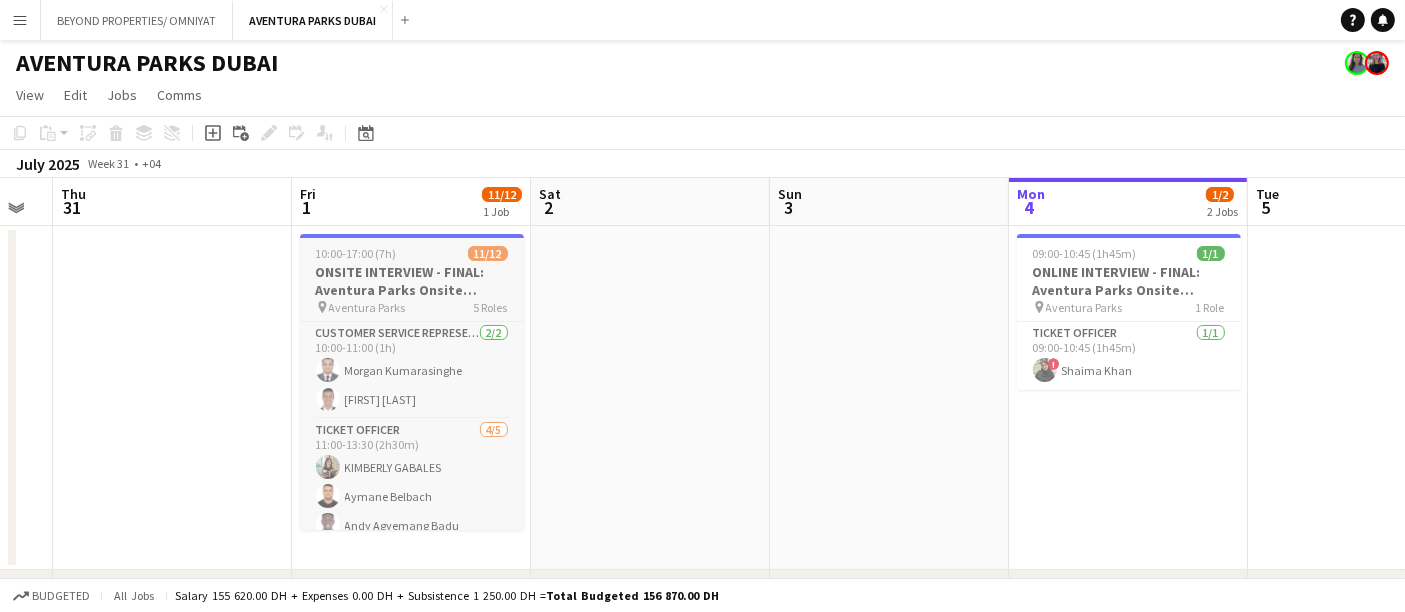 click on "ONSITE INTERVIEW - FINAL: Aventura Parks Onsite Support" at bounding box center [412, 281] 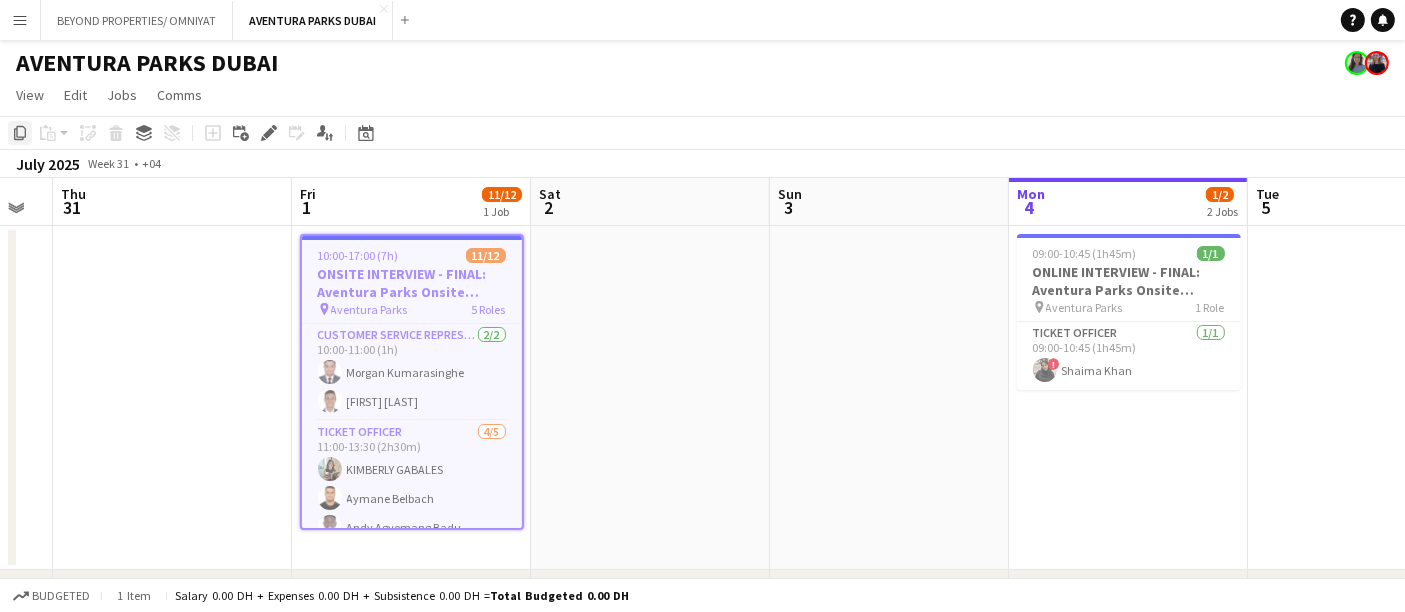 click on "Copy" 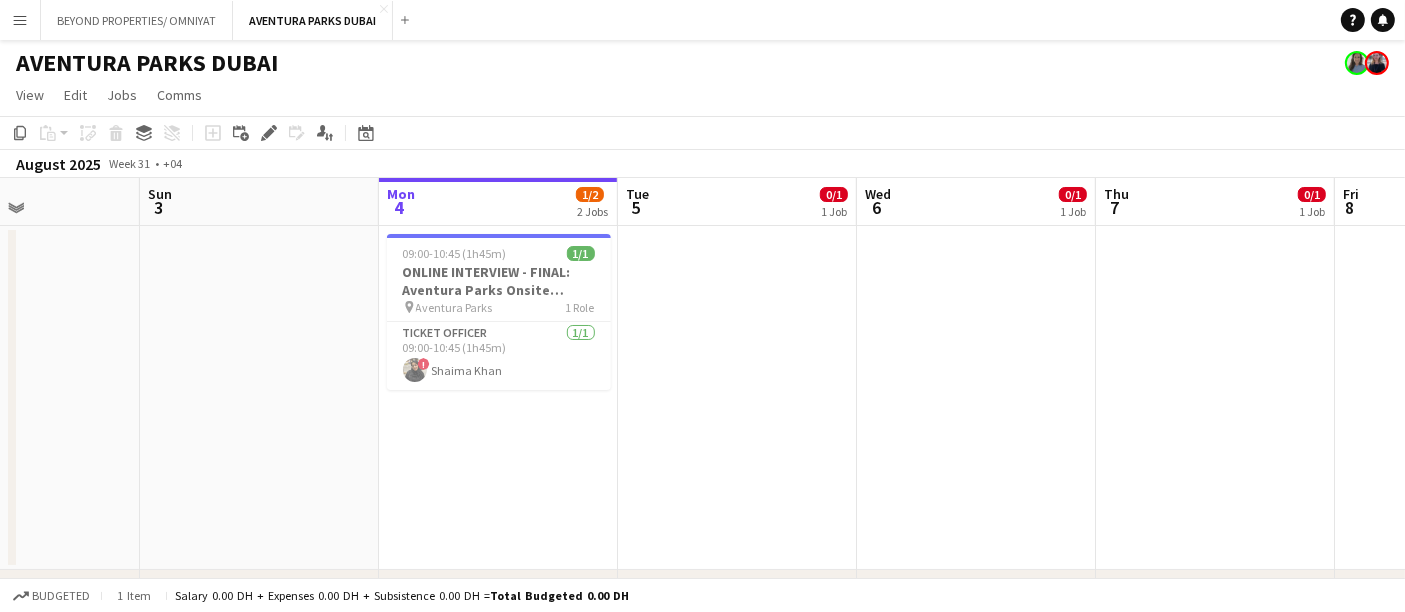 drag, startPoint x: 842, startPoint y: 310, endPoint x: 210, endPoint y: 280, distance: 632.7116 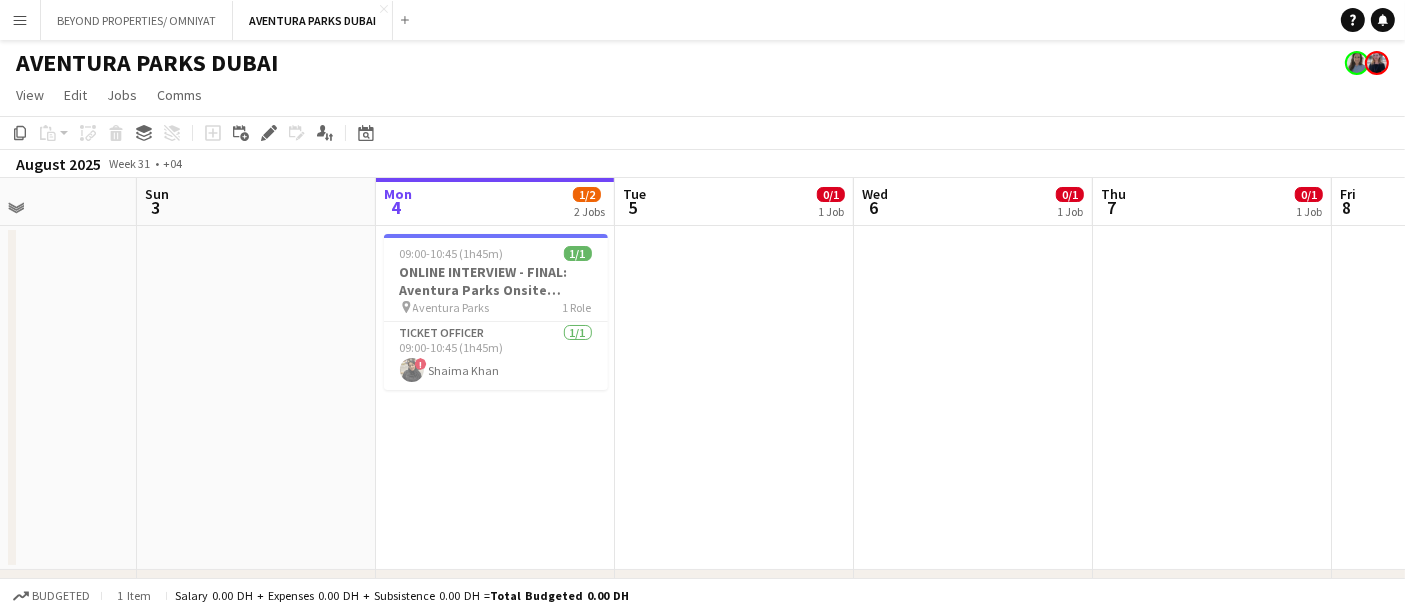click at bounding box center [1212, 398] 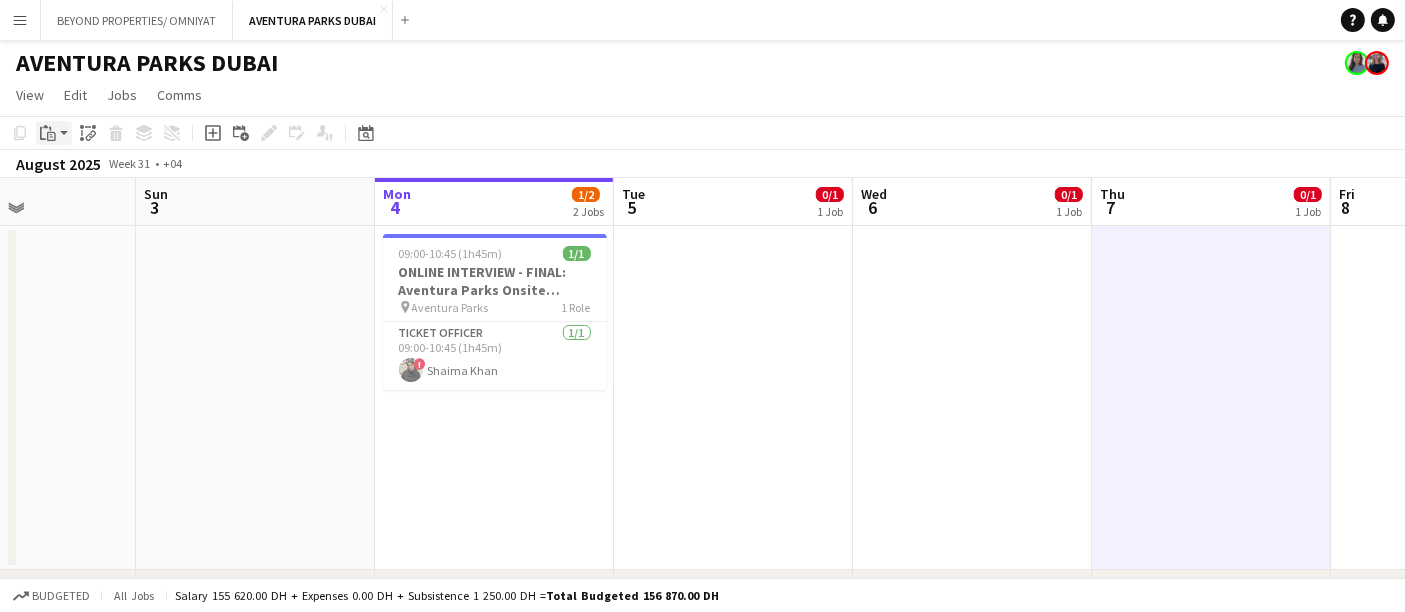 click on "Paste" 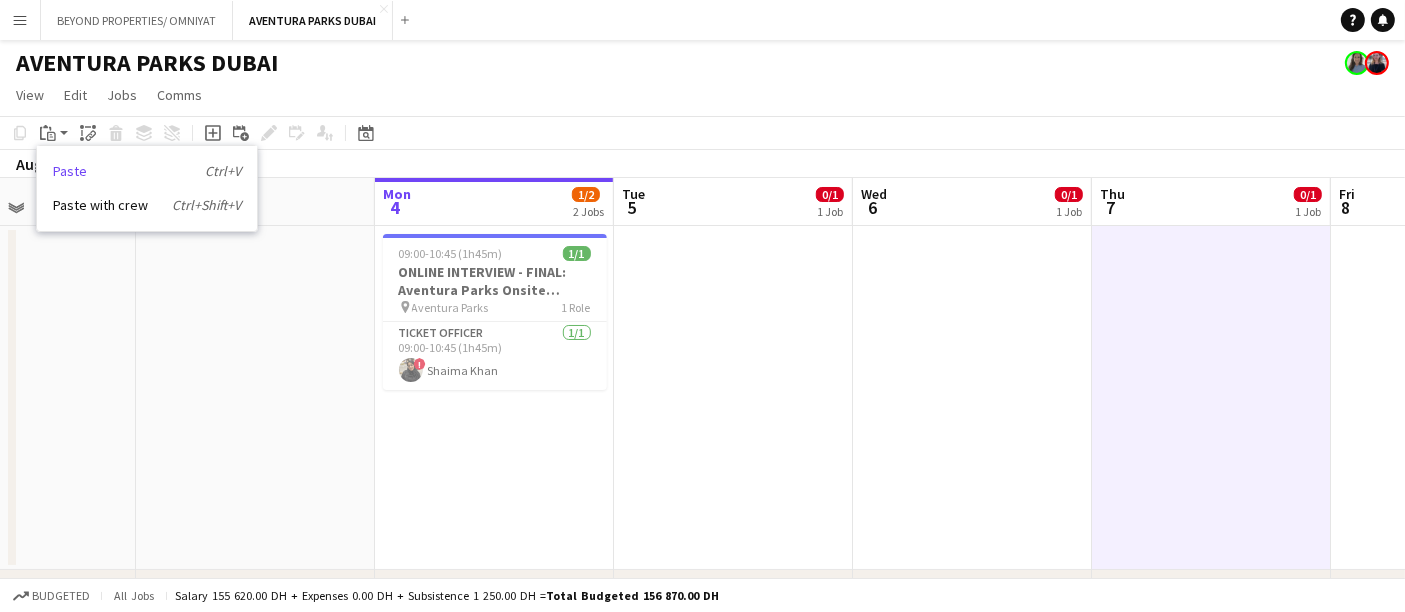 click on "Paste   Ctrl+V" at bounding box center (147, 171) 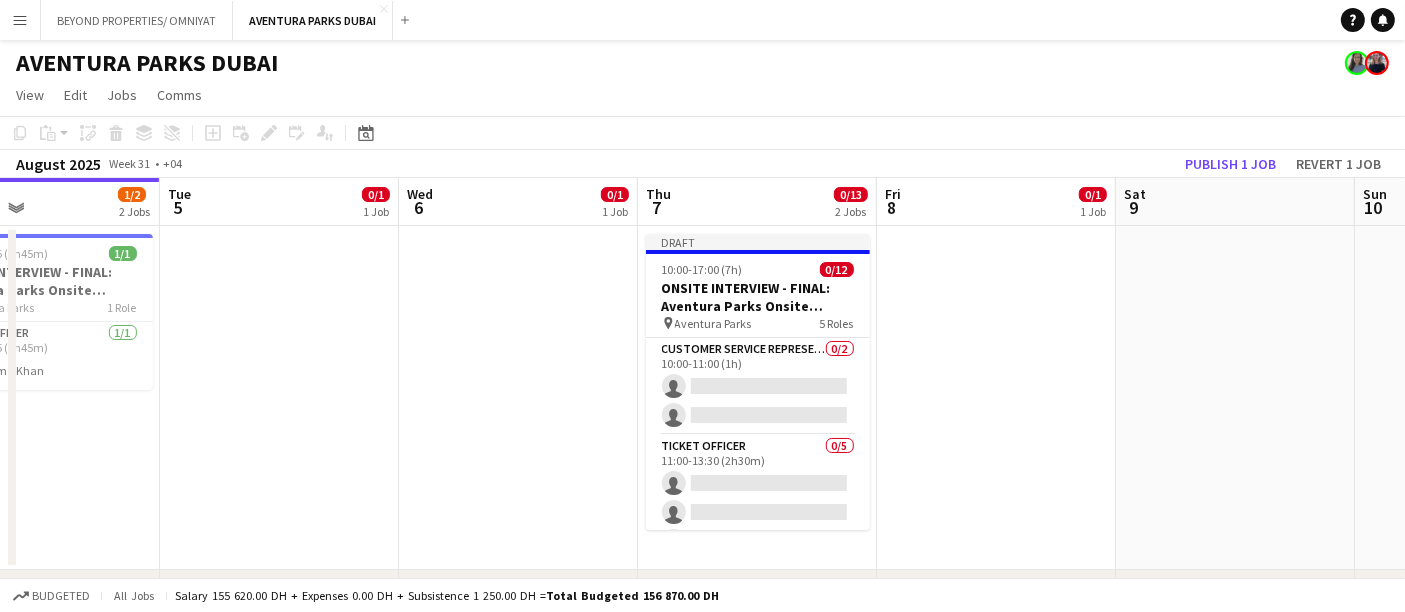scroll, scrollTop: 0, scrollLeft: 697, axis: horizontal 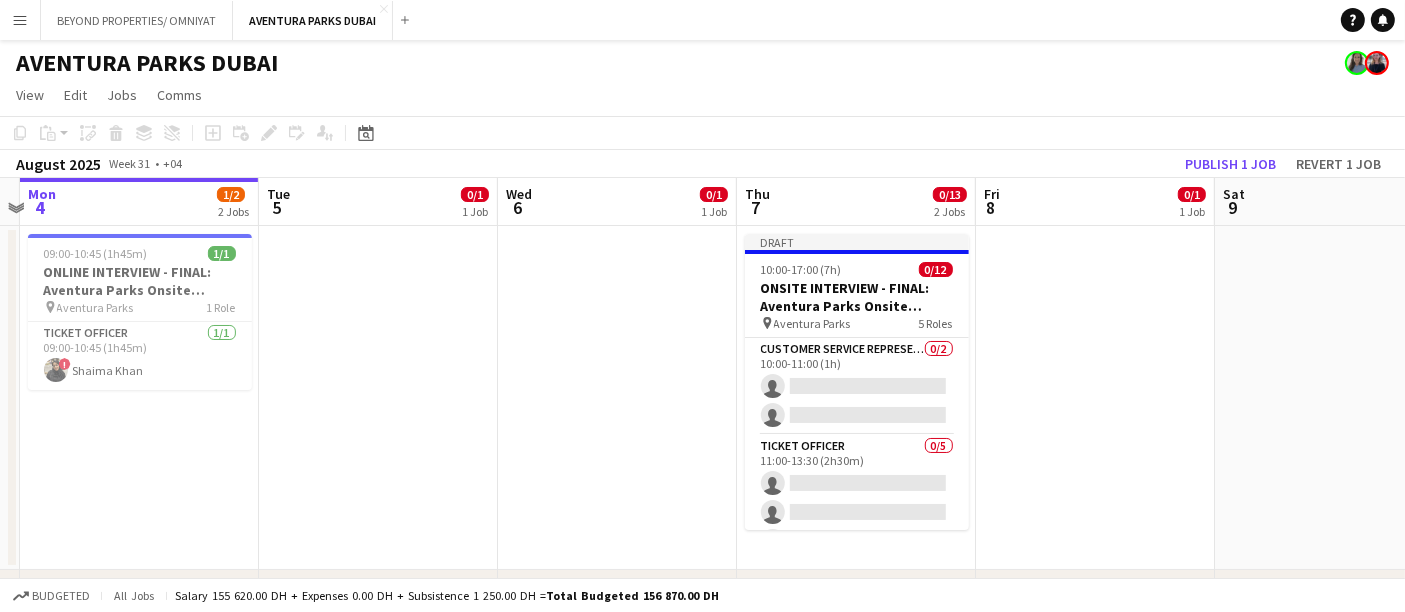 drag, startPoint x: 1050, startPoint y: 348, endPoint x: 694, endPoint y: 331, distance: 356.40567 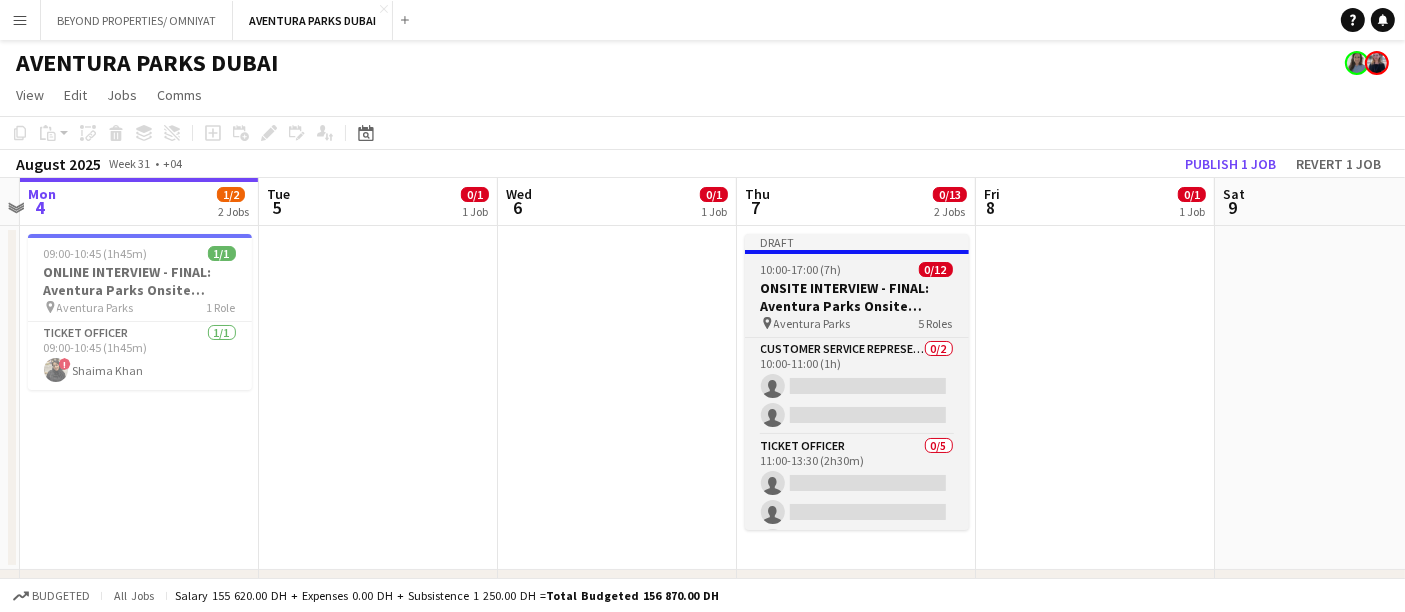 click on "Draft   10:00-17:00 (7h)    0/12   ONSITE INTERVIEW - FINAL: Aventura Parks Onsite Support
pin
Aventura Parks   5 Roles   Customer Service Representative   0/2   10:00-11:00 (1h)
single-neutral-actions
single-neutral-actions
Ticket Officer   0/5   11:00-13:30 (2h30m)
single-neutral-actions
single-neutral-actions
single-neutral-actions
single-neutral-actions
single-neutral-actions
Facilitator   0/1   12:30-14:30 (2h)
single-neutral-actions
Sales Executive   0/3   15:00-16:30 (1h30m)
single-neutral-actions
single-neutral-actions
single-neutral-actions
Sales Executive   0/1" at bounding box center [857, 382] 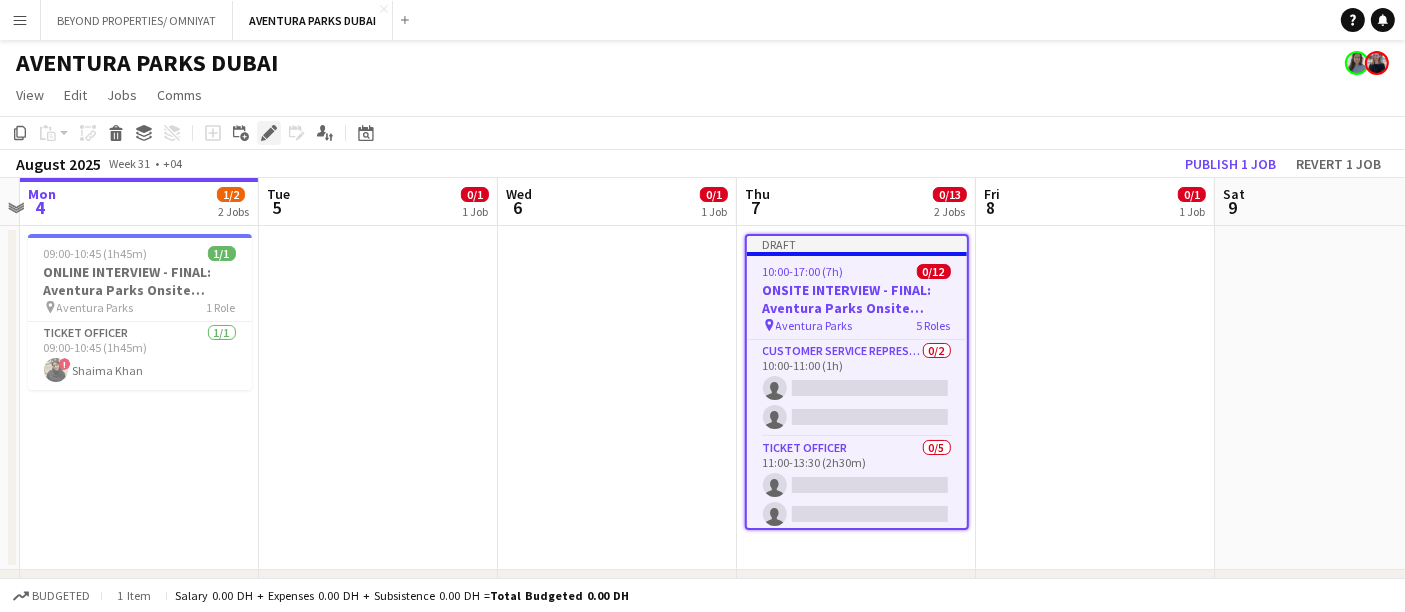 click on "Edit" at bounding box center [269, 133] 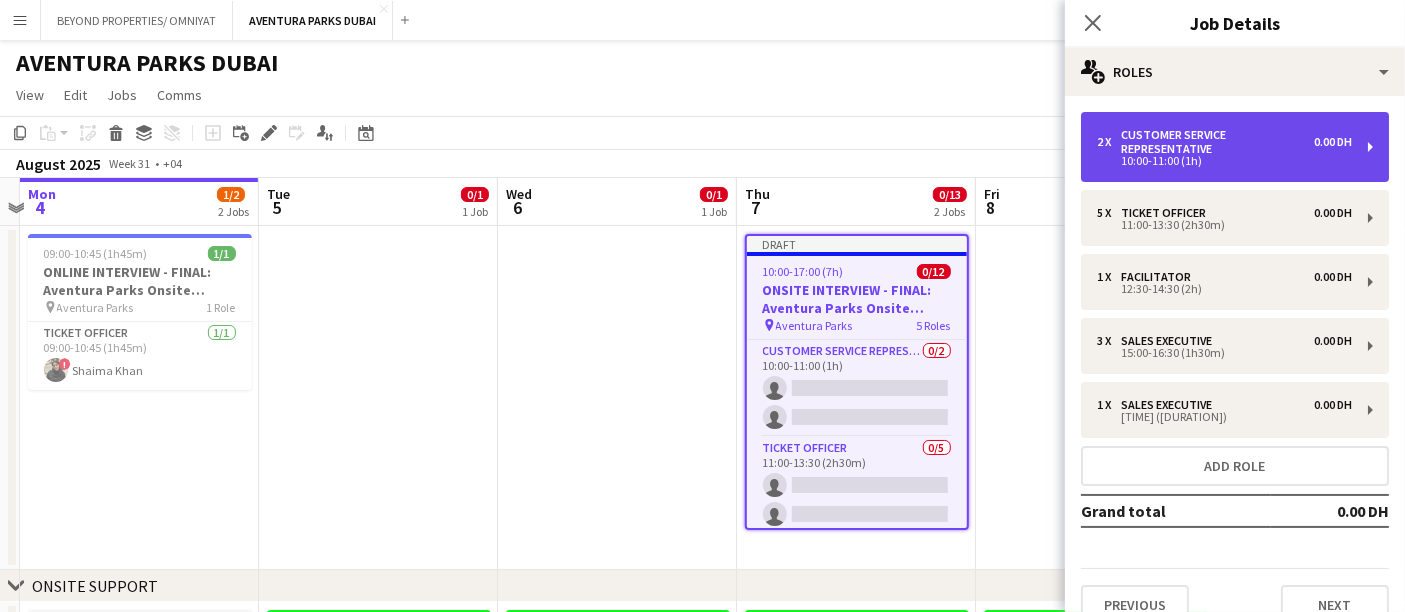 click on "Customer Service Representative" at bounding box center [1217, 142] 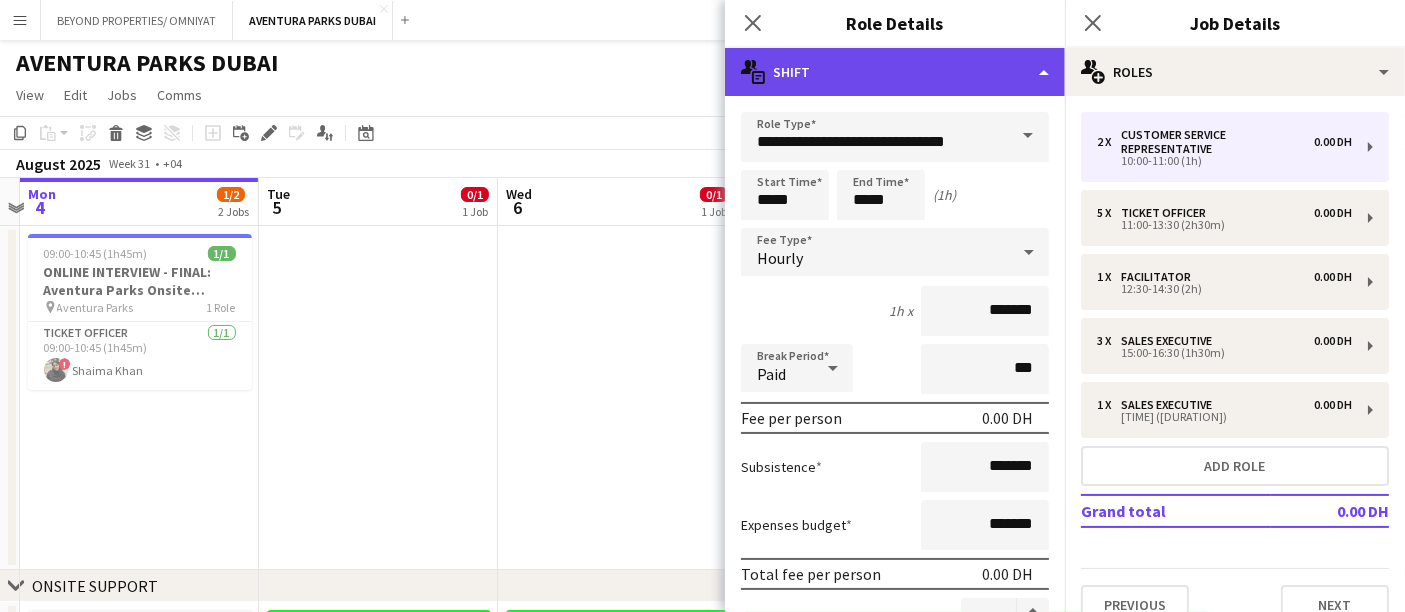 click on "multiple-actions-text
Shift" 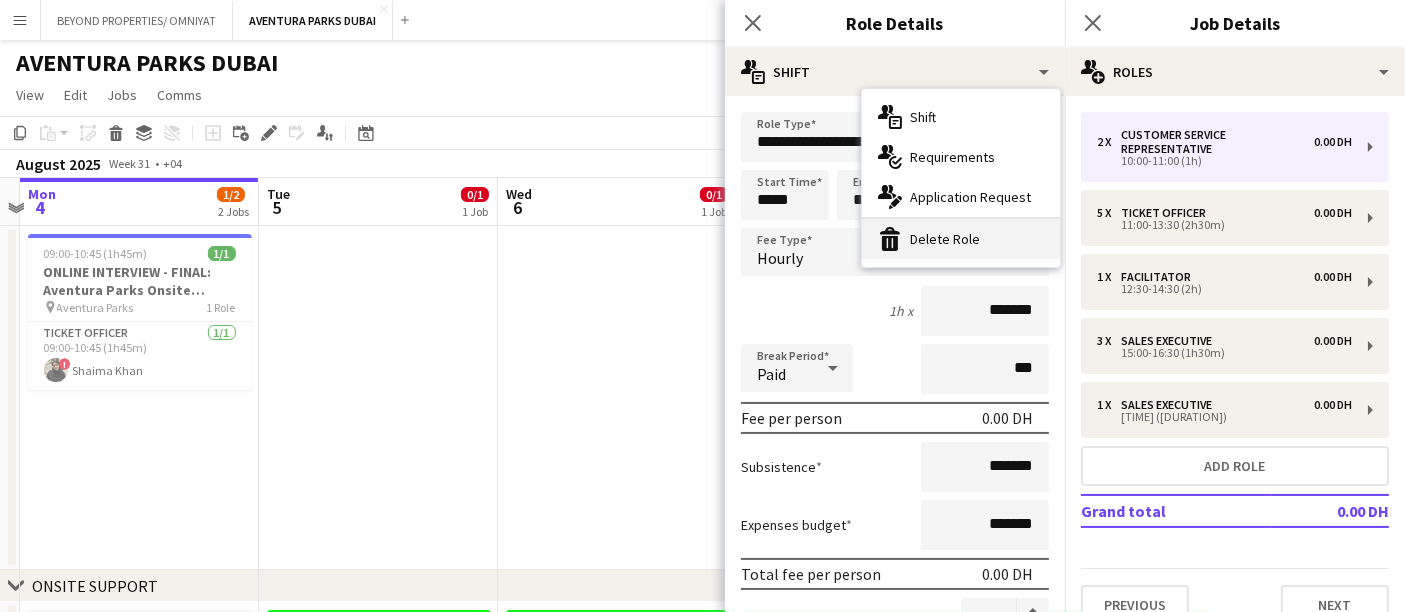 click on "bin-2
Delete Role" at bounding box center (961, 239) 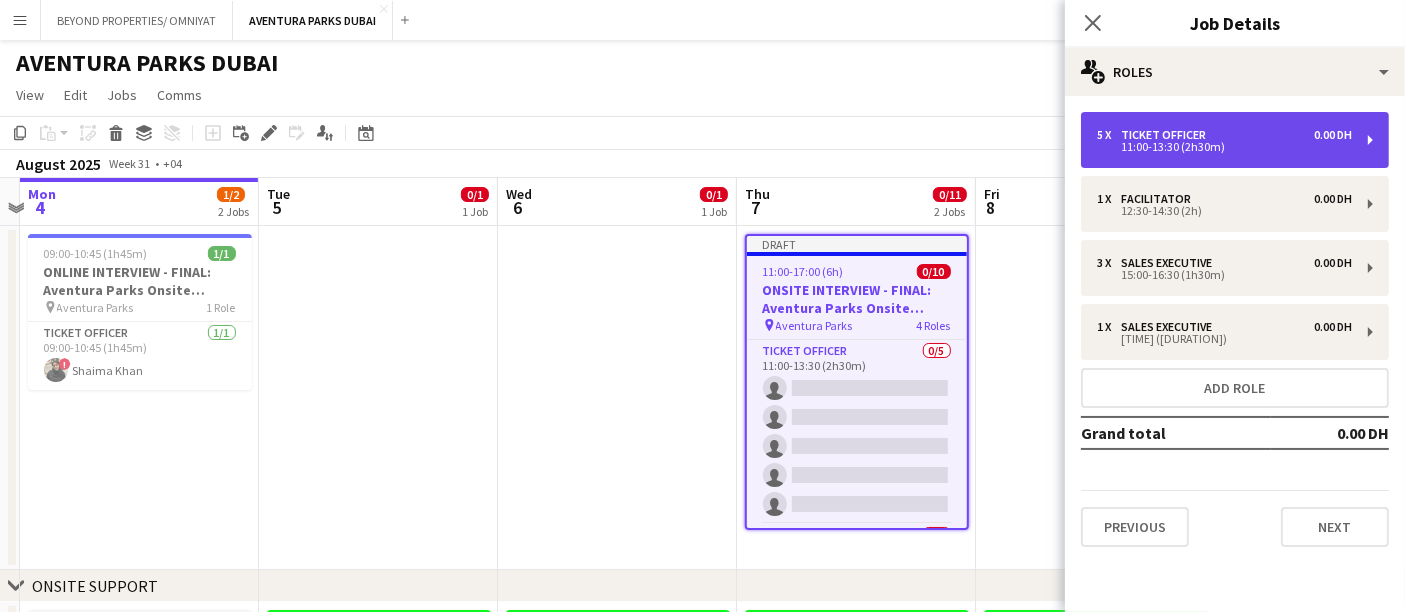 click on "5 x   Ticket Officer   0.00 DH   11:00-13:30 (2h30m)" at bounding box center [1235, 140] 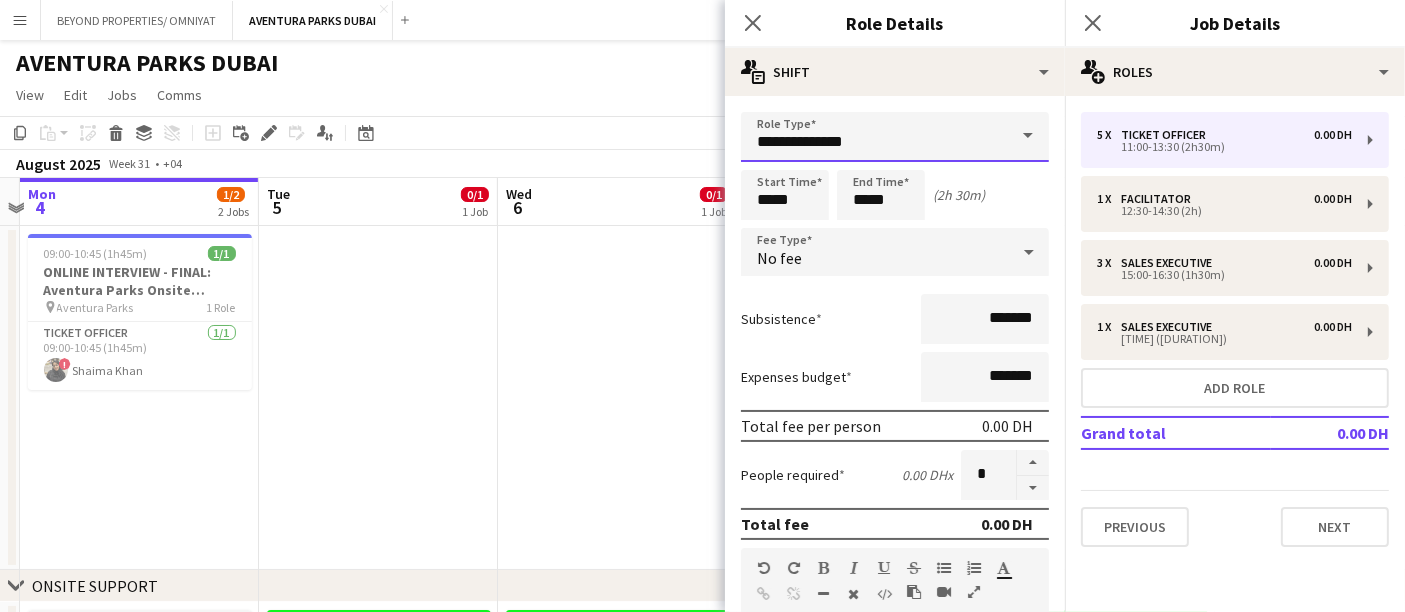click on "**********" at bounding box center (895, 137) 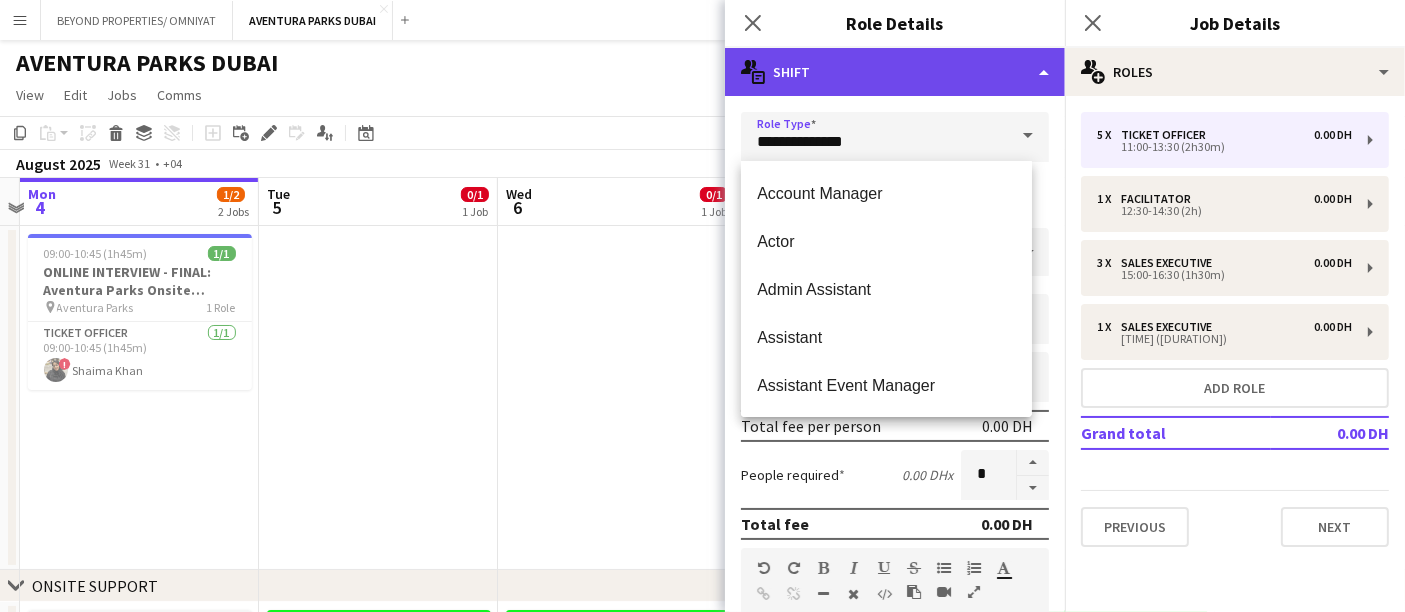 click on "multiple-actions-text
Shift" 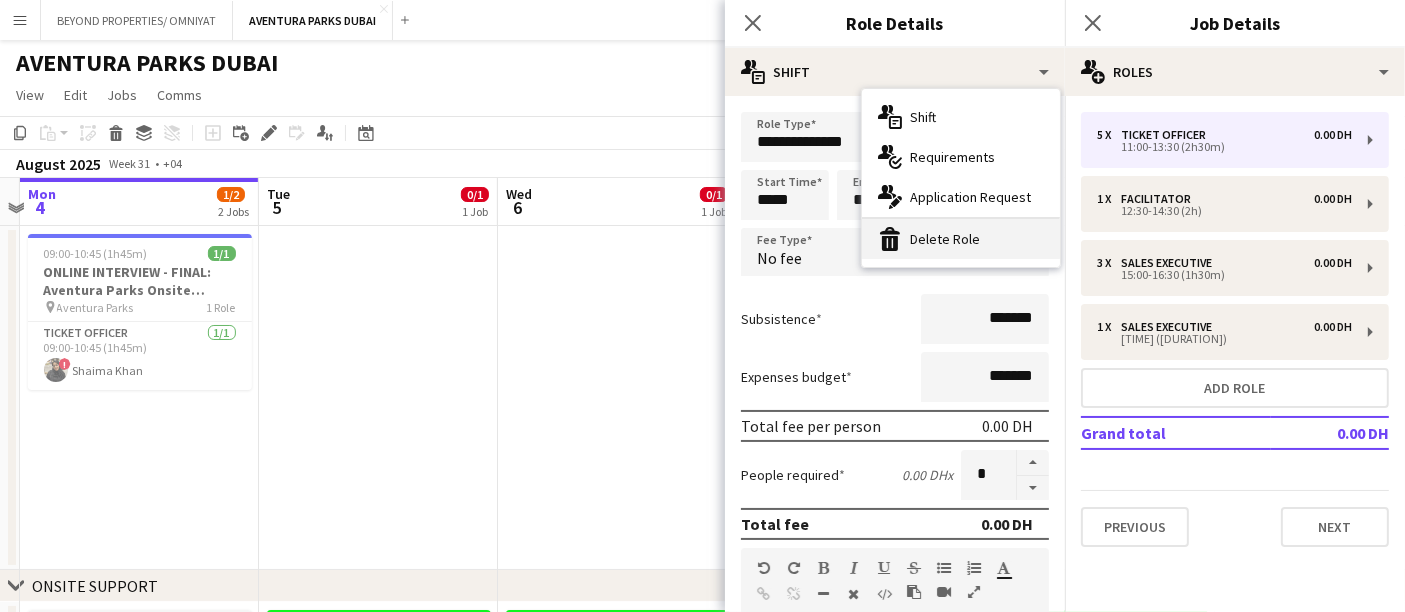 click on "bin-2
Delete Role" at bounding box center [961, 239] 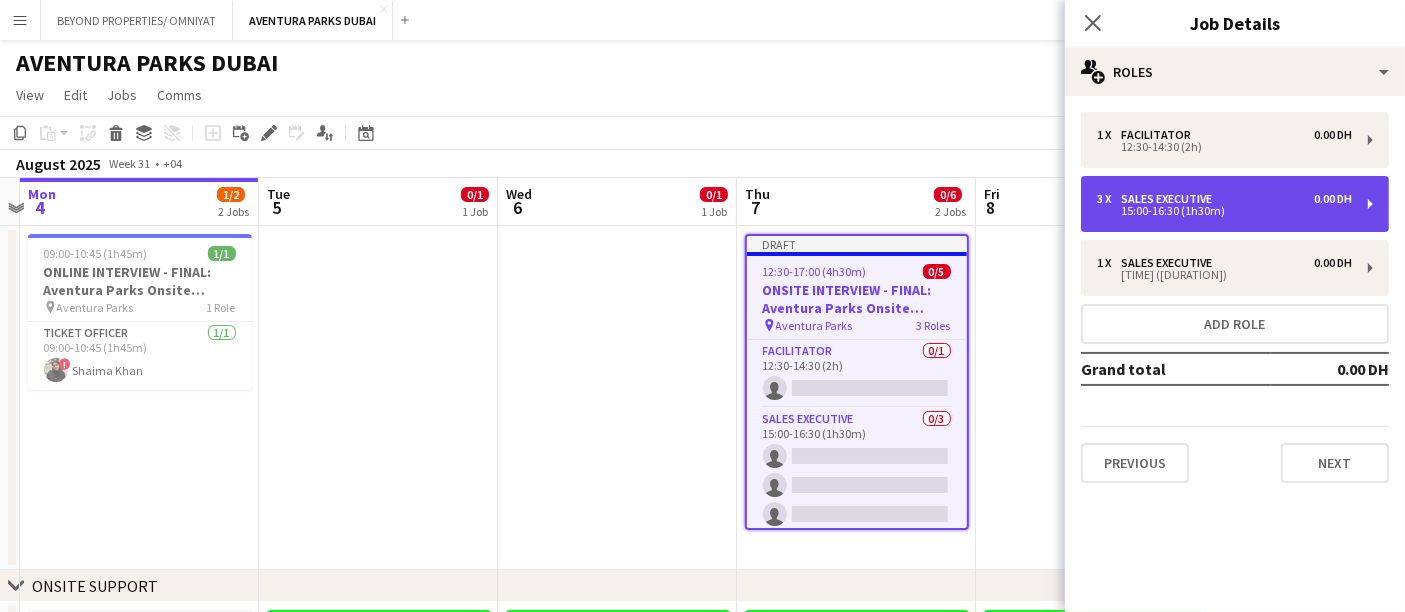 click on "3 x   Sales Executive   0.00 DH" at bounding box center [1224, 199] 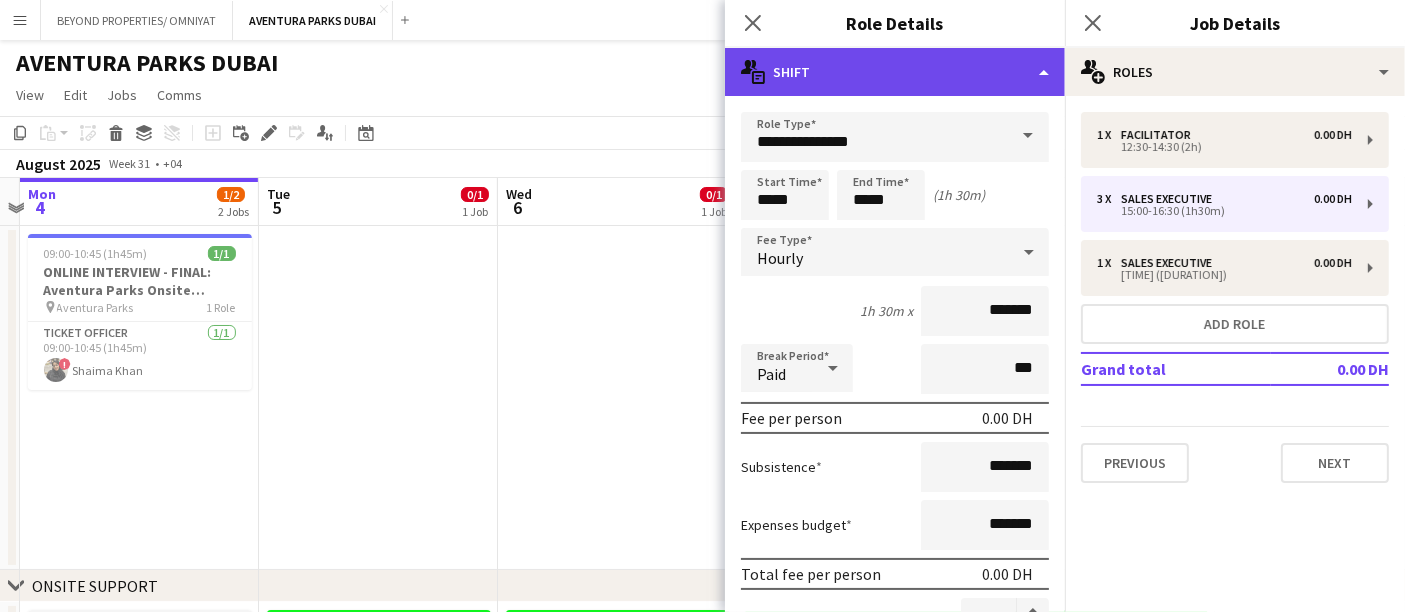 click on "multiple-actions-text
Shift" 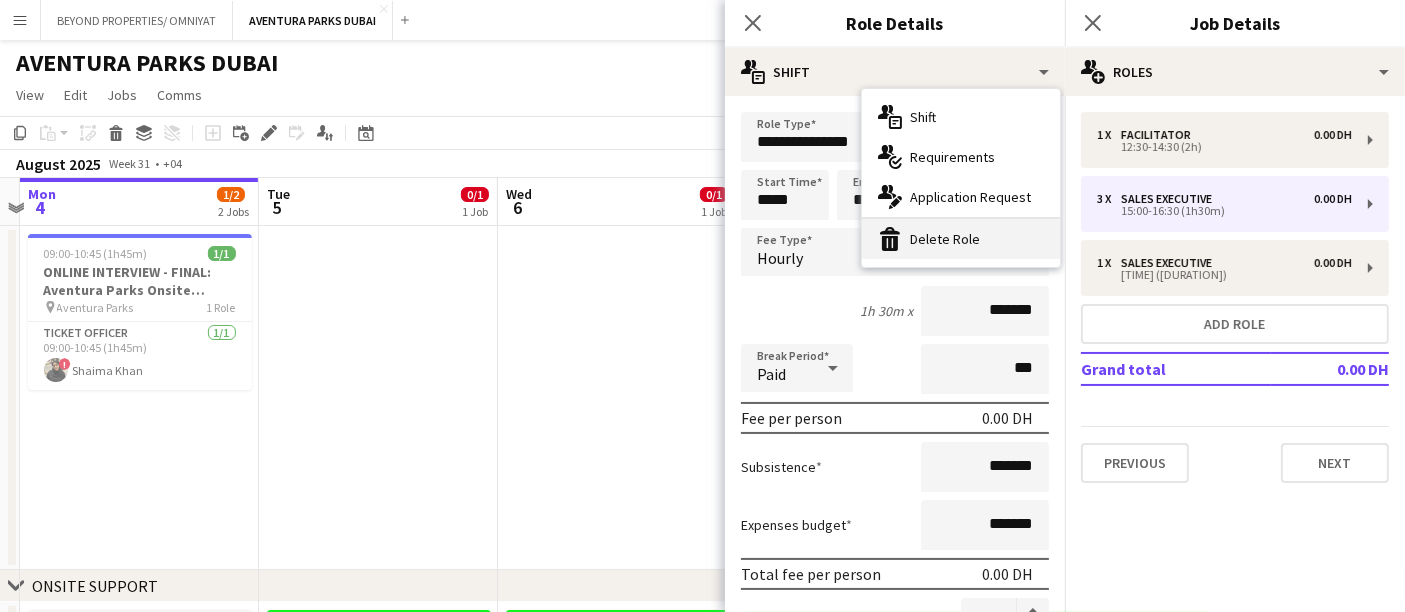 click on "bin-2
Delete Role" at bounding box center [961, 239] 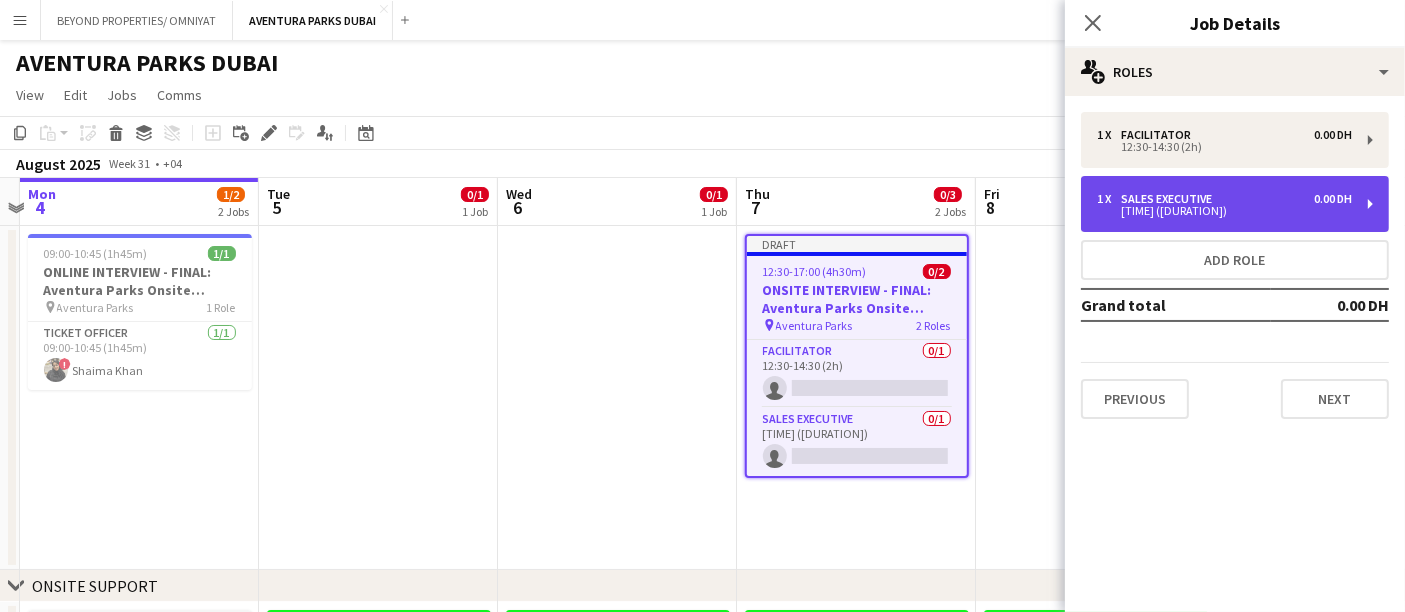 click on "1 x   Sales Executive   0.00 DH" at bounding box center [1224, 199] 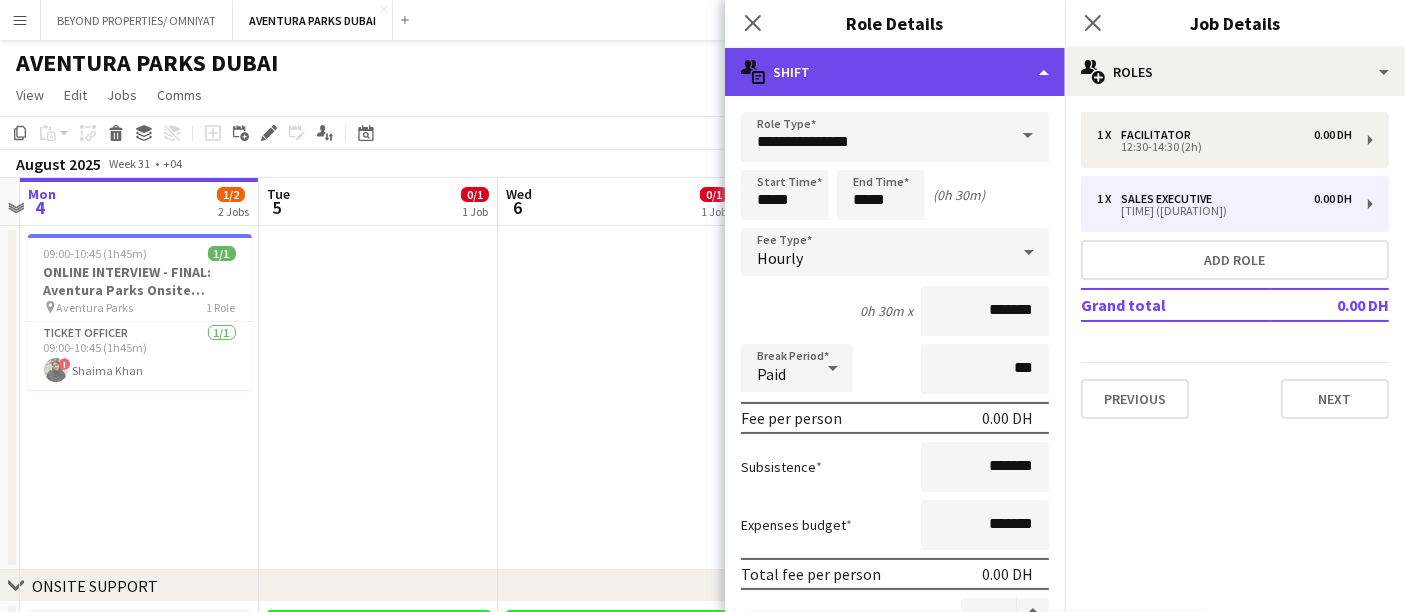 click on "multiple-actions-text
Shift" 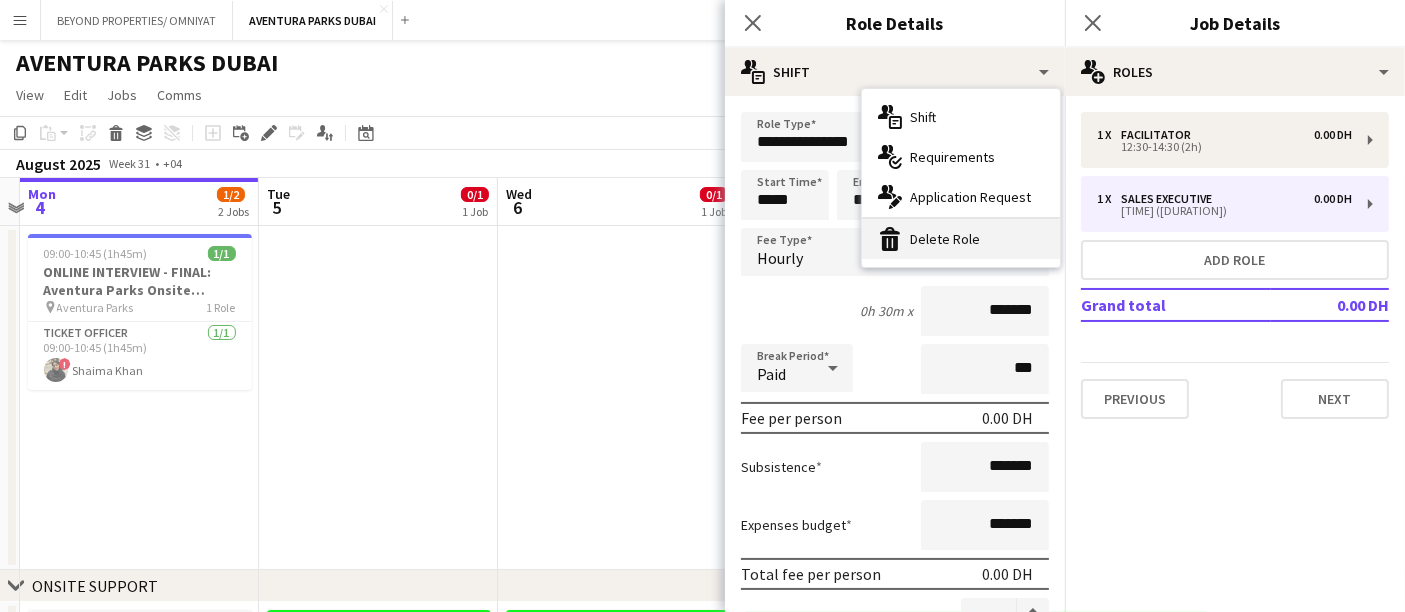 click on "bin-2
Delete Role" at bounding box center (961, 239) 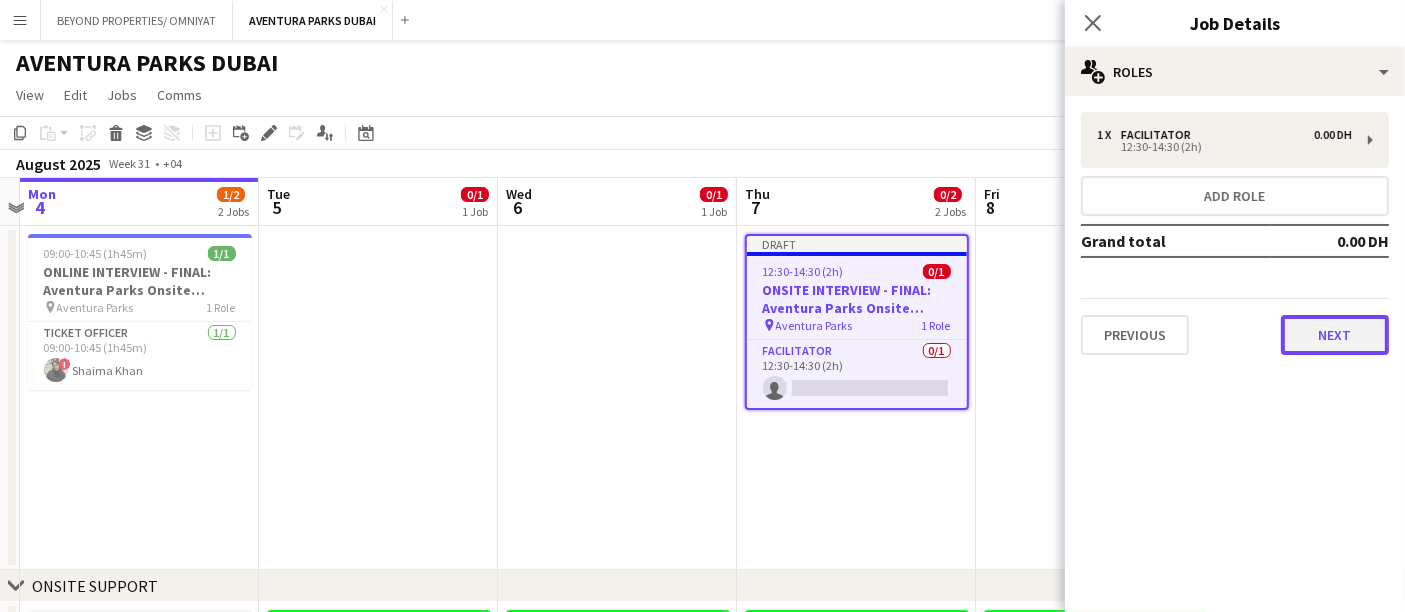 click on "Next" at bounding box center [1335, 335] 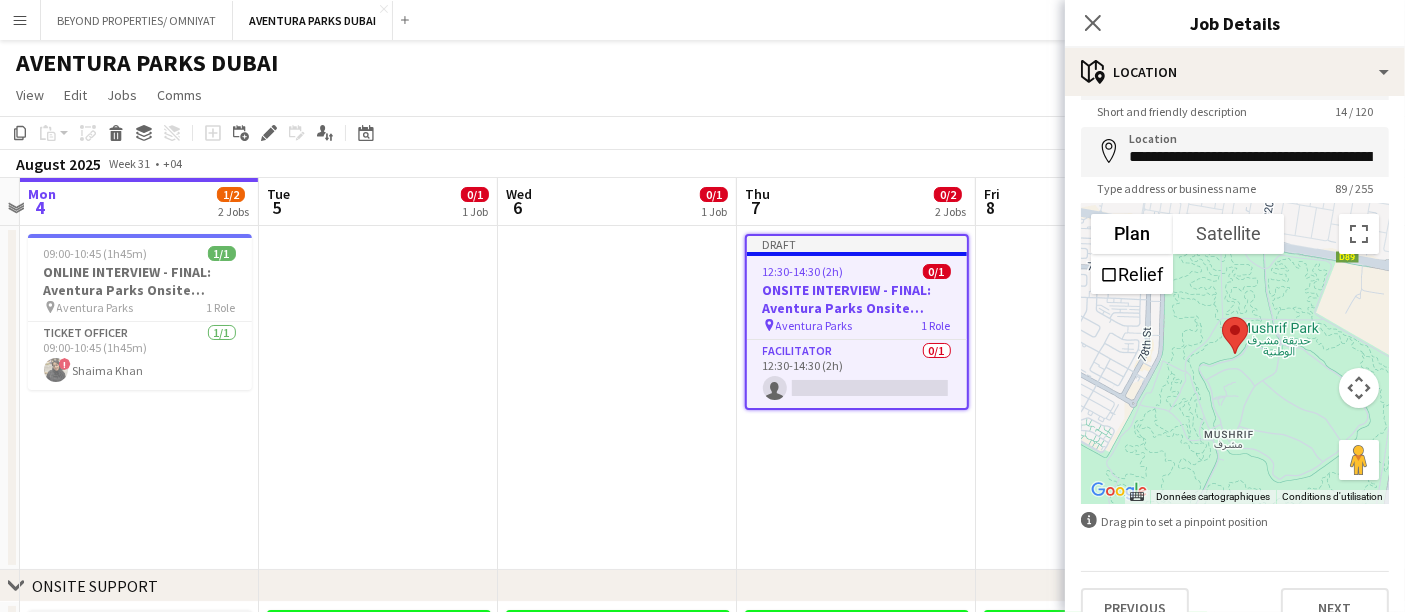 scroll, scrollTop: 91, scrollLeft: 0, axis: vertical 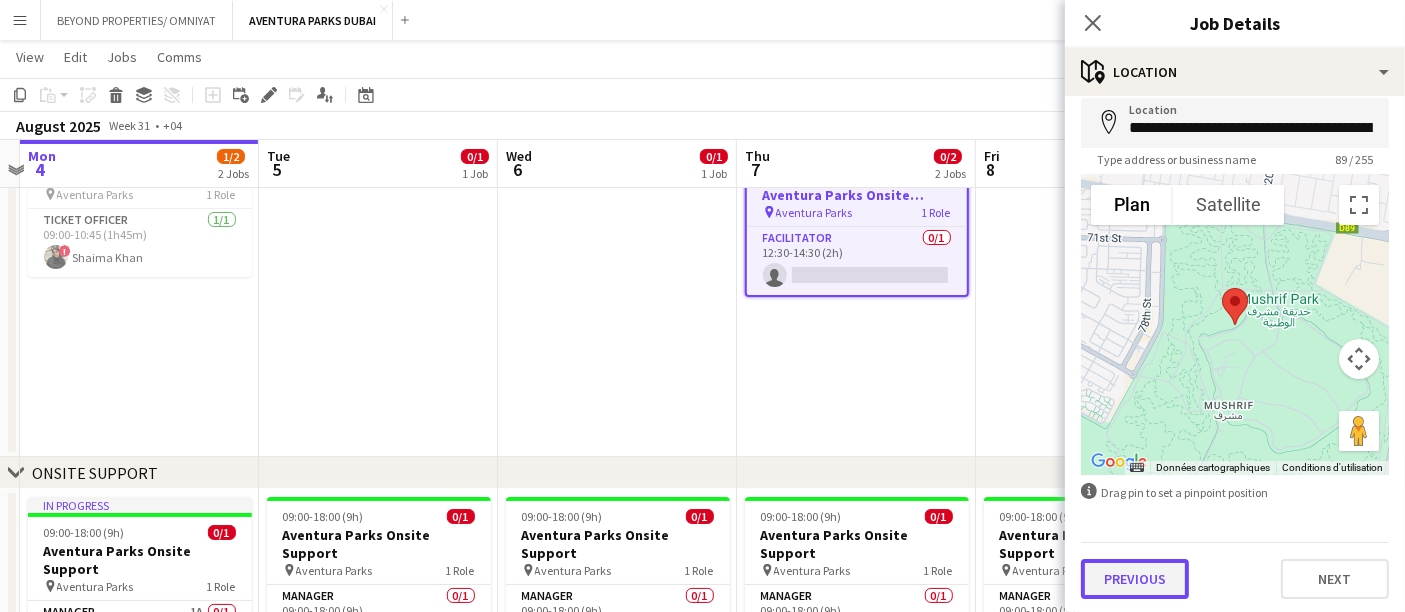 click on "Previous" at bounding box center (1135, 579) 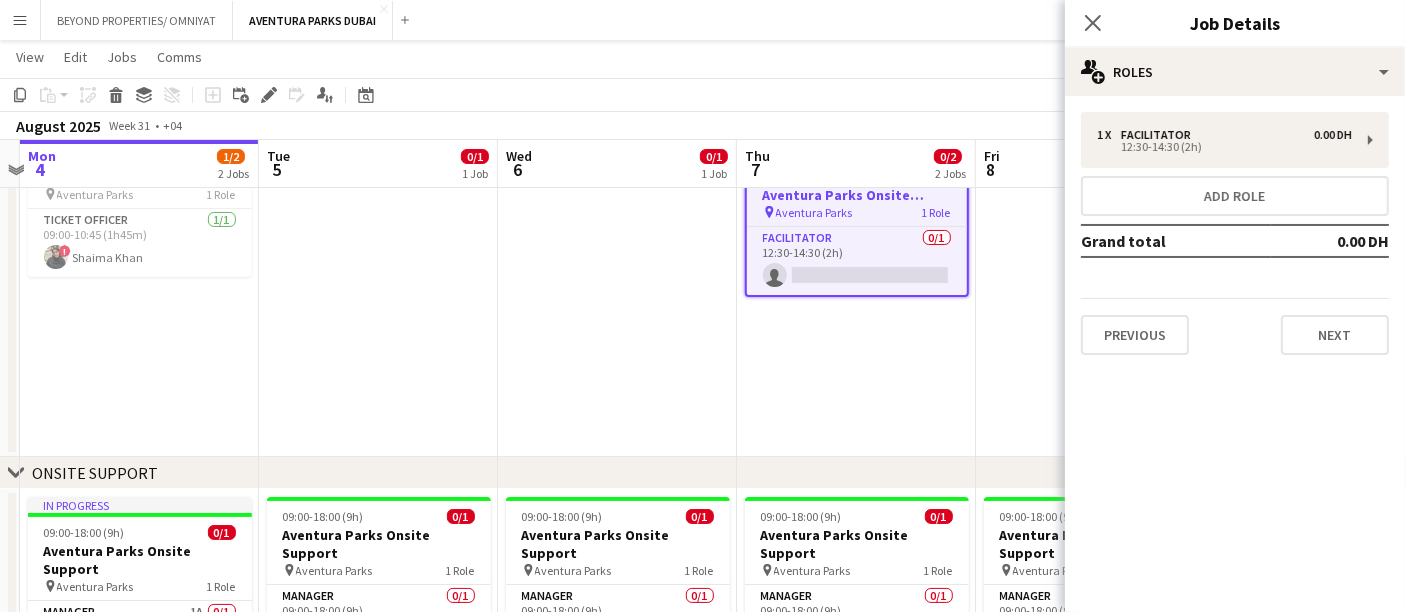 scroll, scrollTop: 0, scrollLeft: 0, axis: both 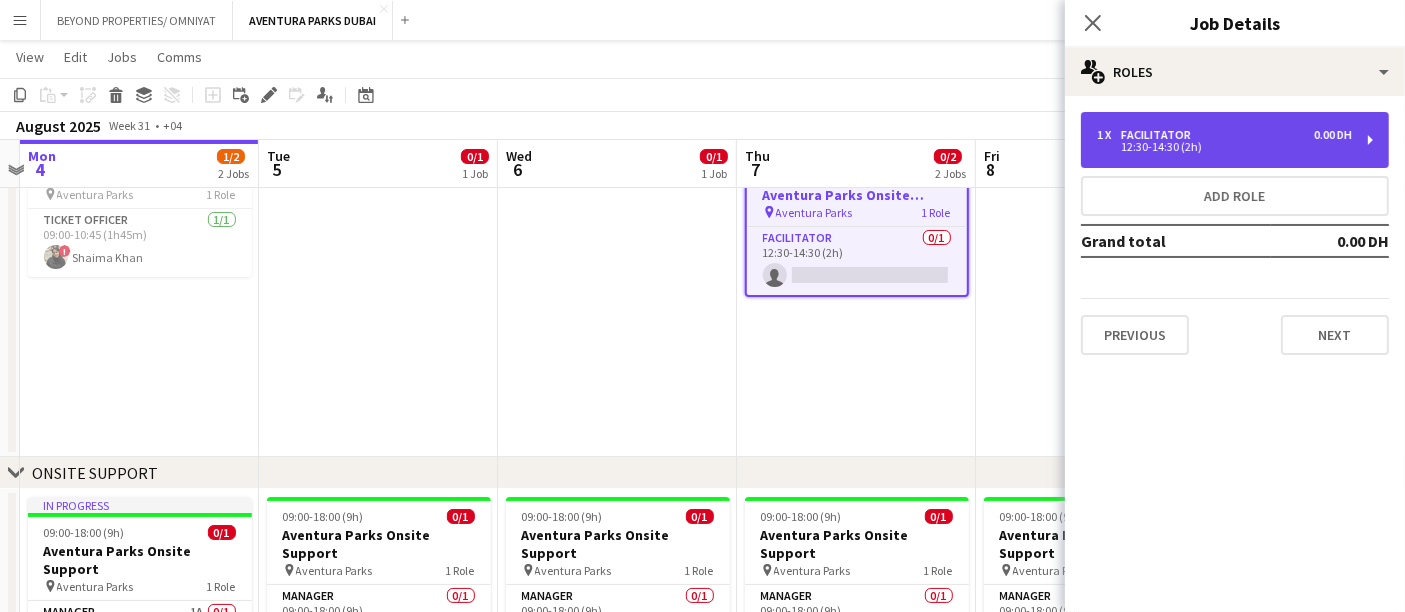 click on "Facilitator" at bounding box center [1160, 135] 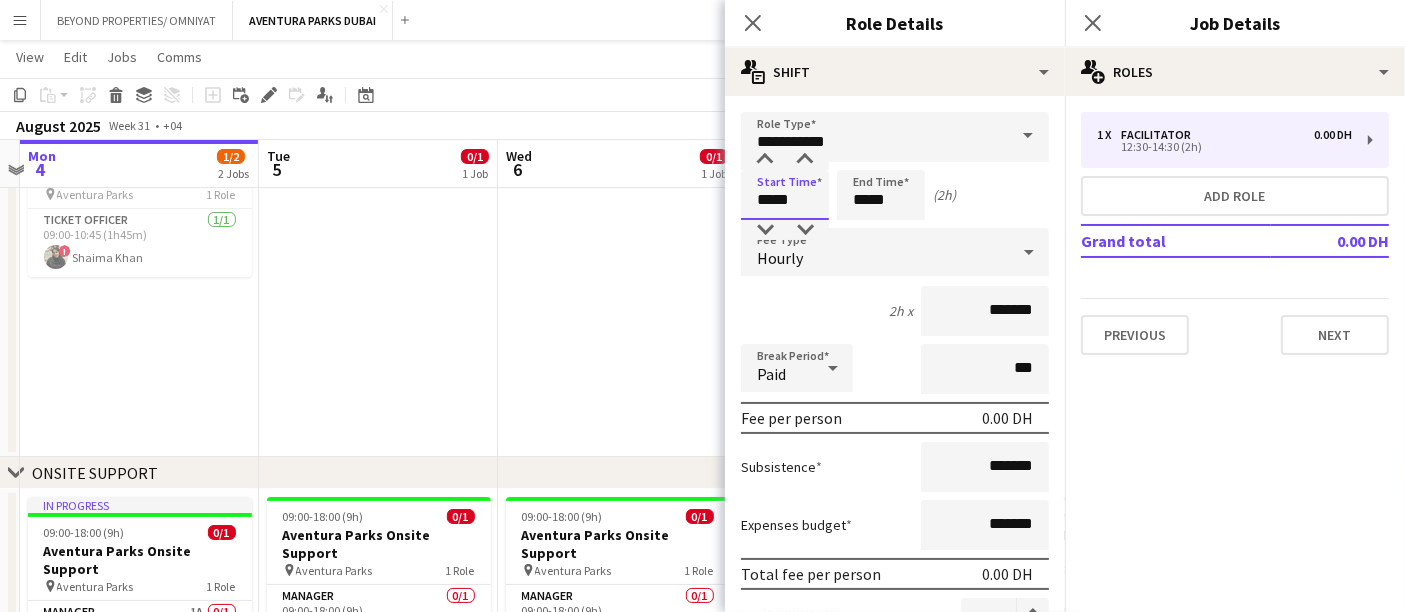drag, startPoint x: 792, startPoint y: 195, endPoint x: 748, endPoint y: 192, distance: 44.102154 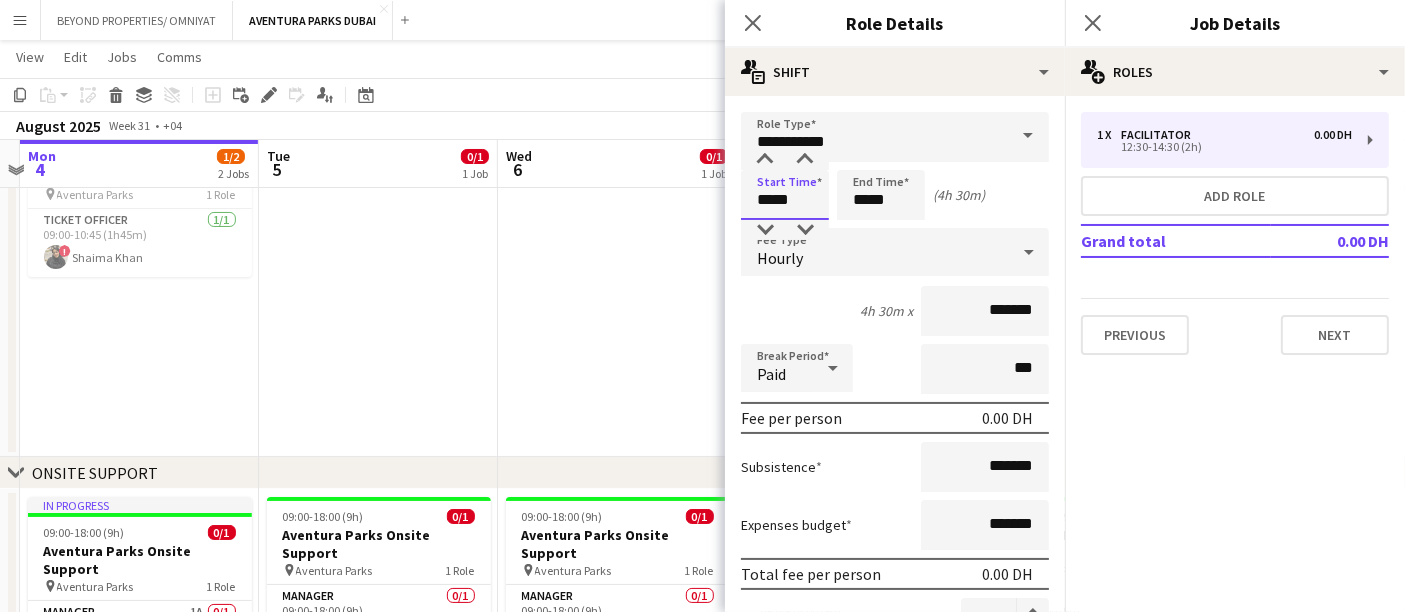 type on "*****" 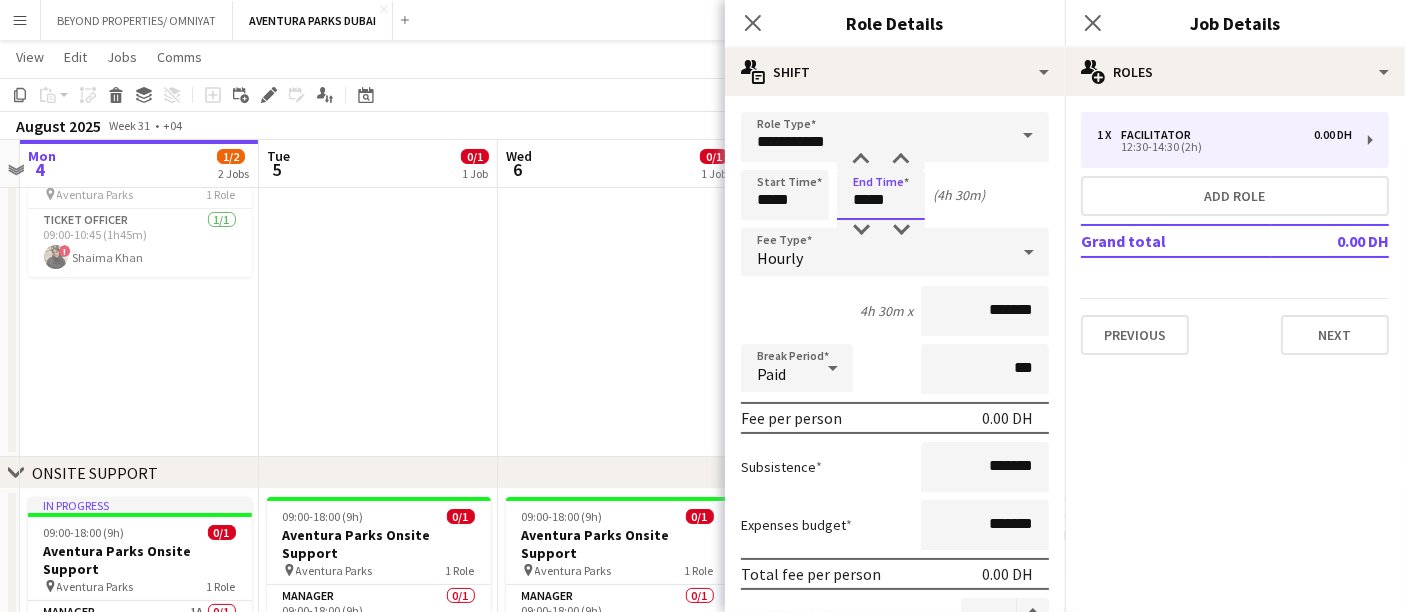 drag, startPoint x: 877, startPoint y: 195, endPoint x: 848, endPoint y: 194, distance: 29.017237 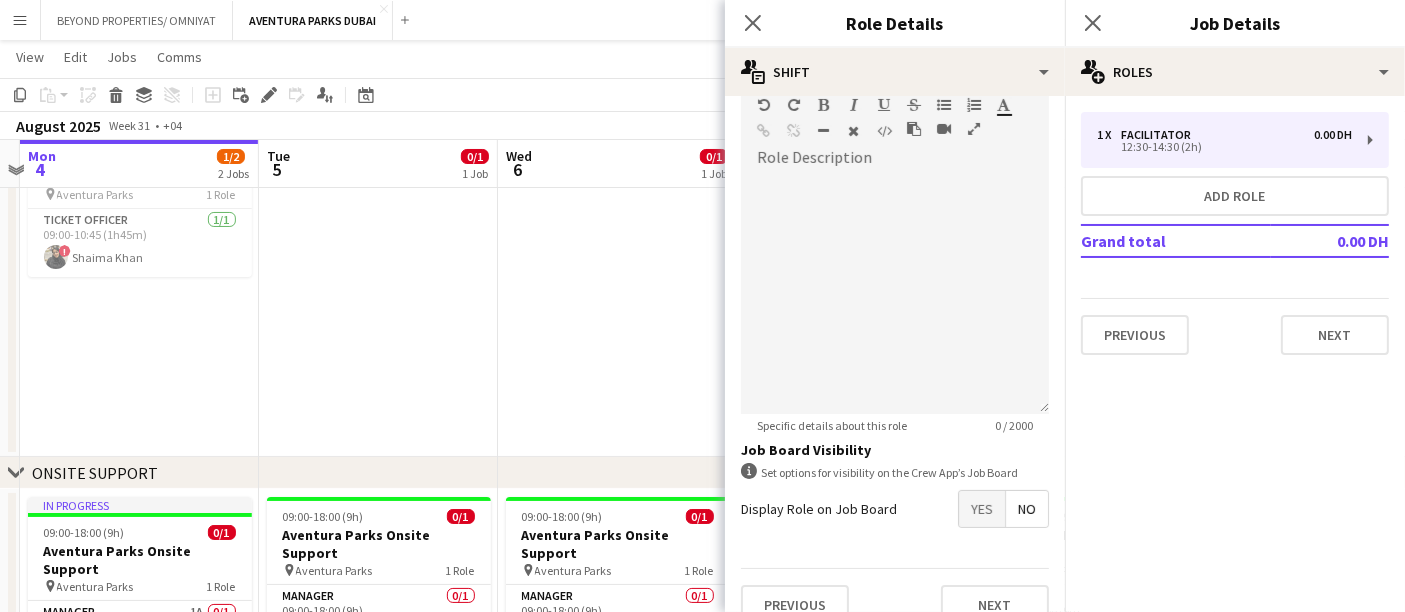 scroll, scrollTop: 632, scrollLeft: 0, axis: vertical 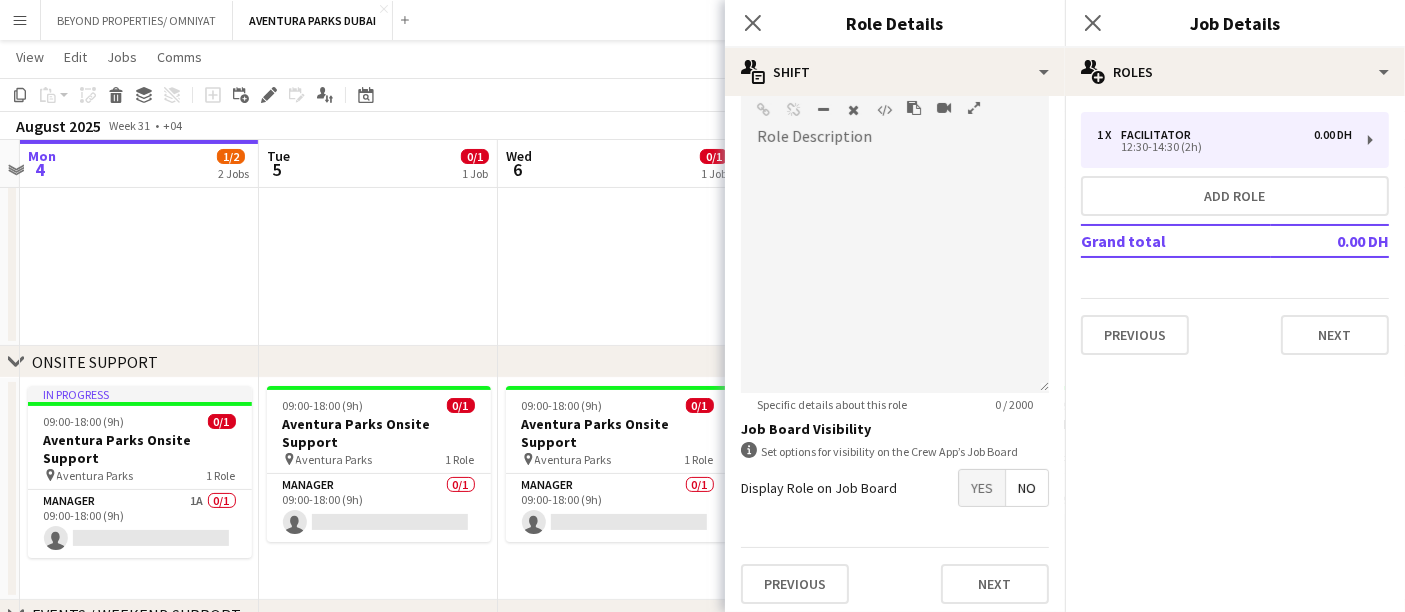 type on "*****" 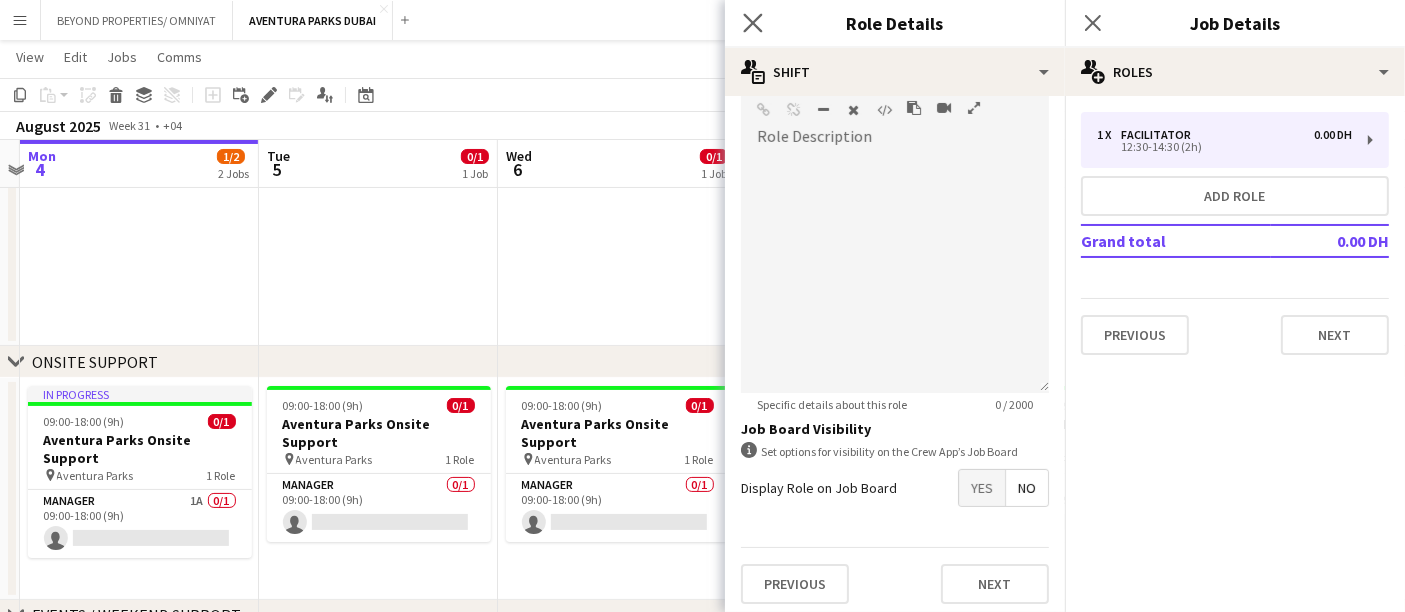 click on "Close pop-in" 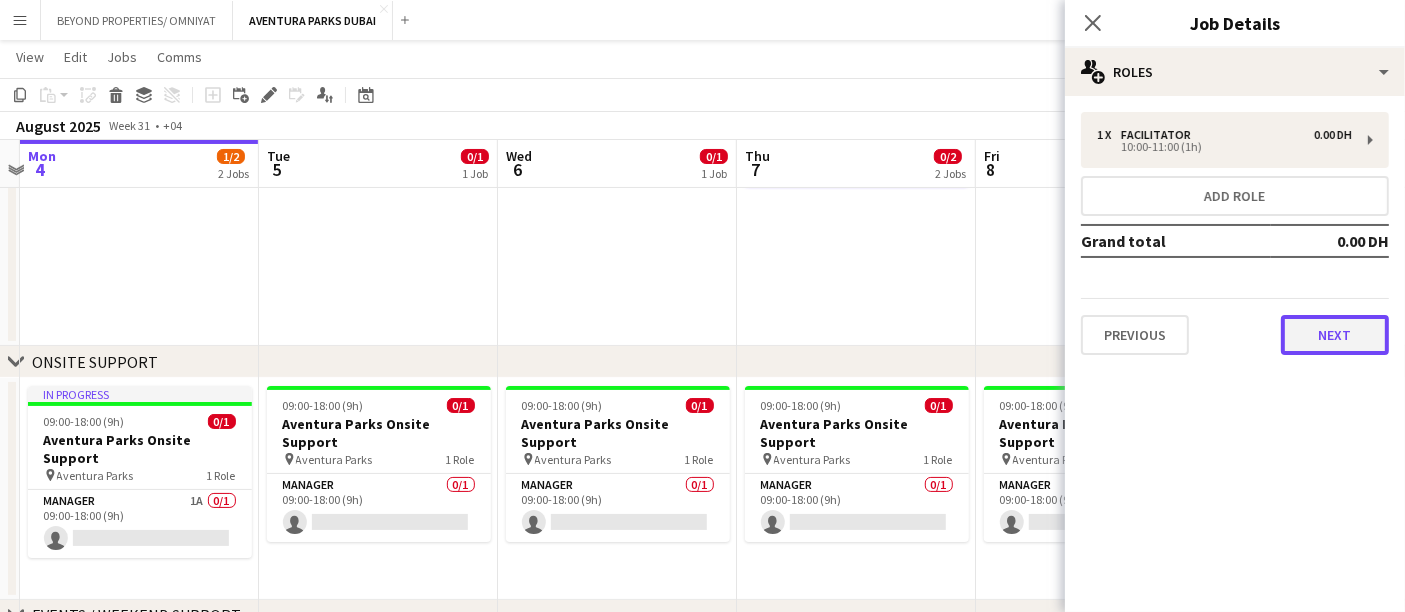 click on "Next" at bounding box center [1335, 335] 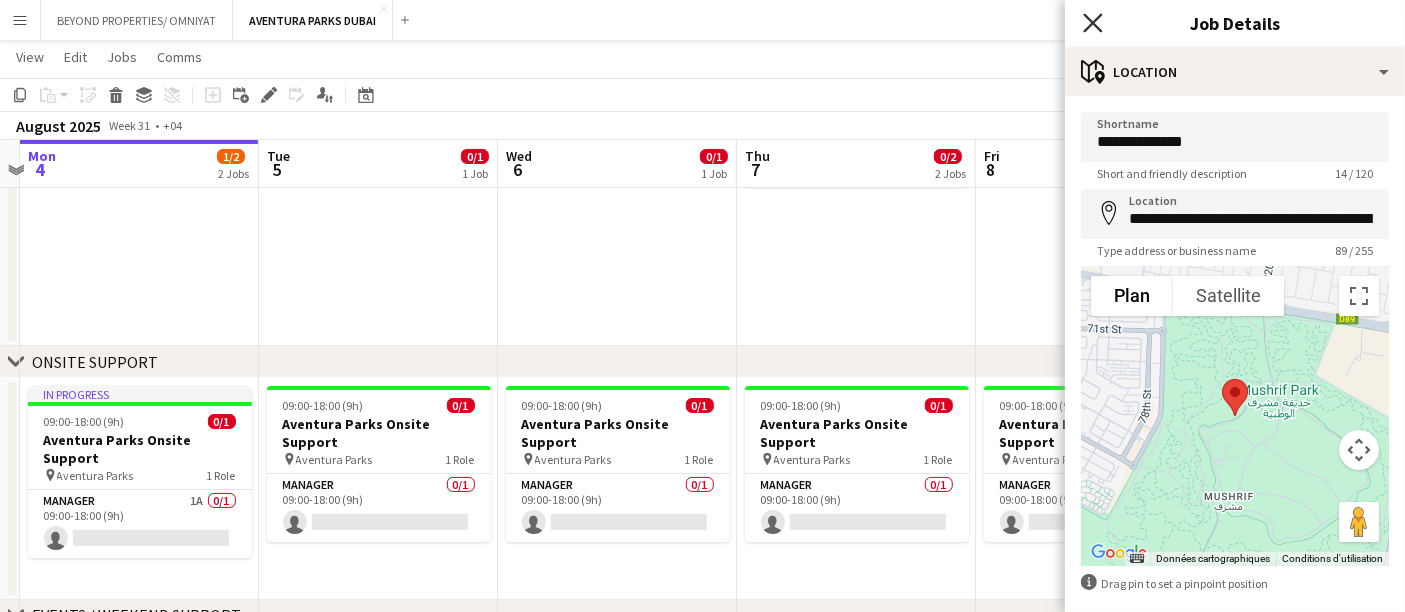 click on "Close pop-in" 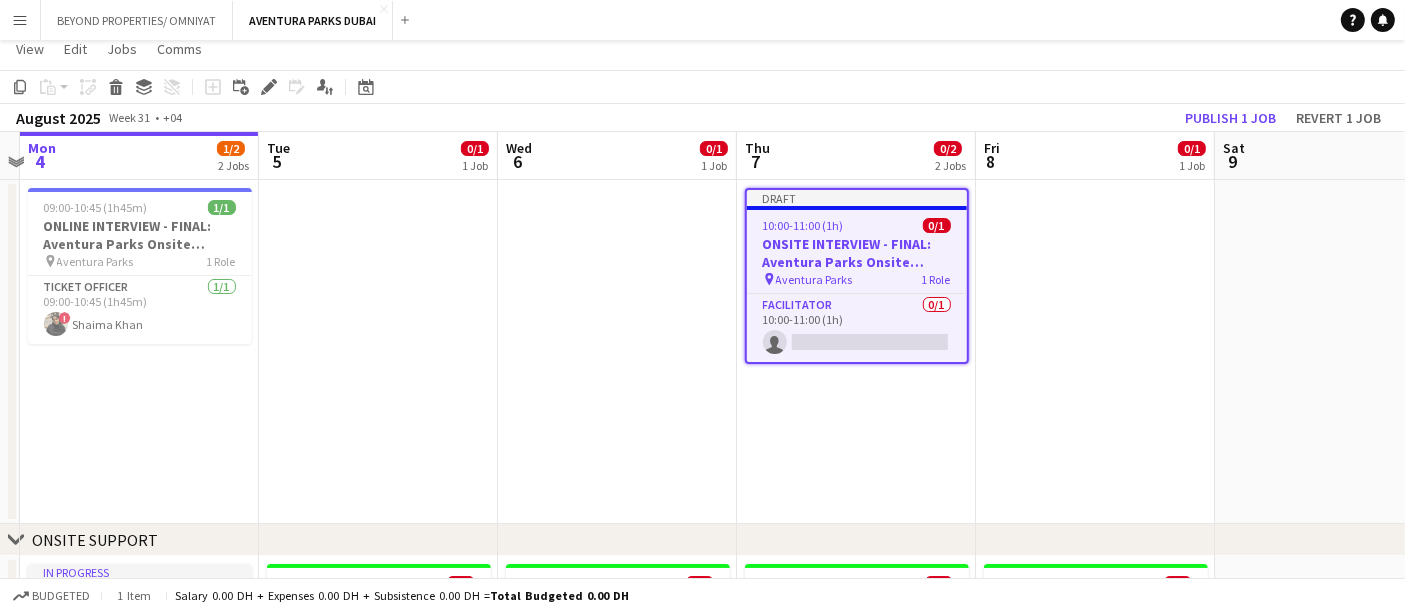 scroll, scrollTop: 0, scrollLeft: 0, axis: both 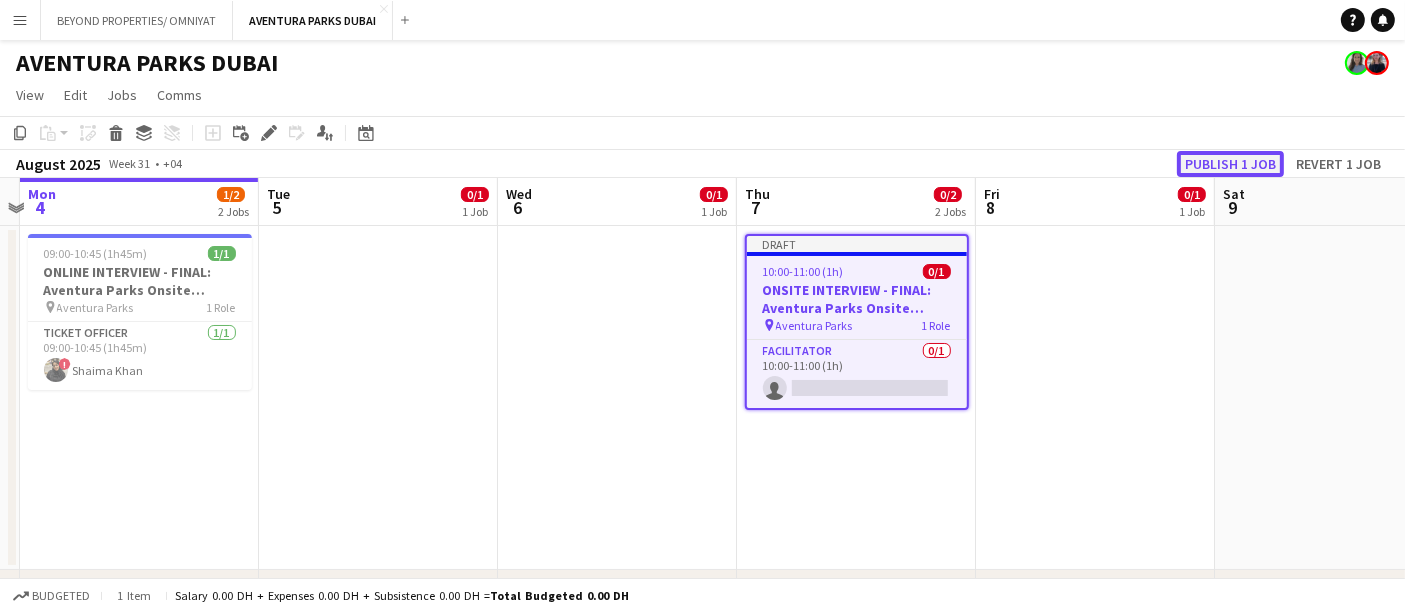 click on "Publish 1 job" 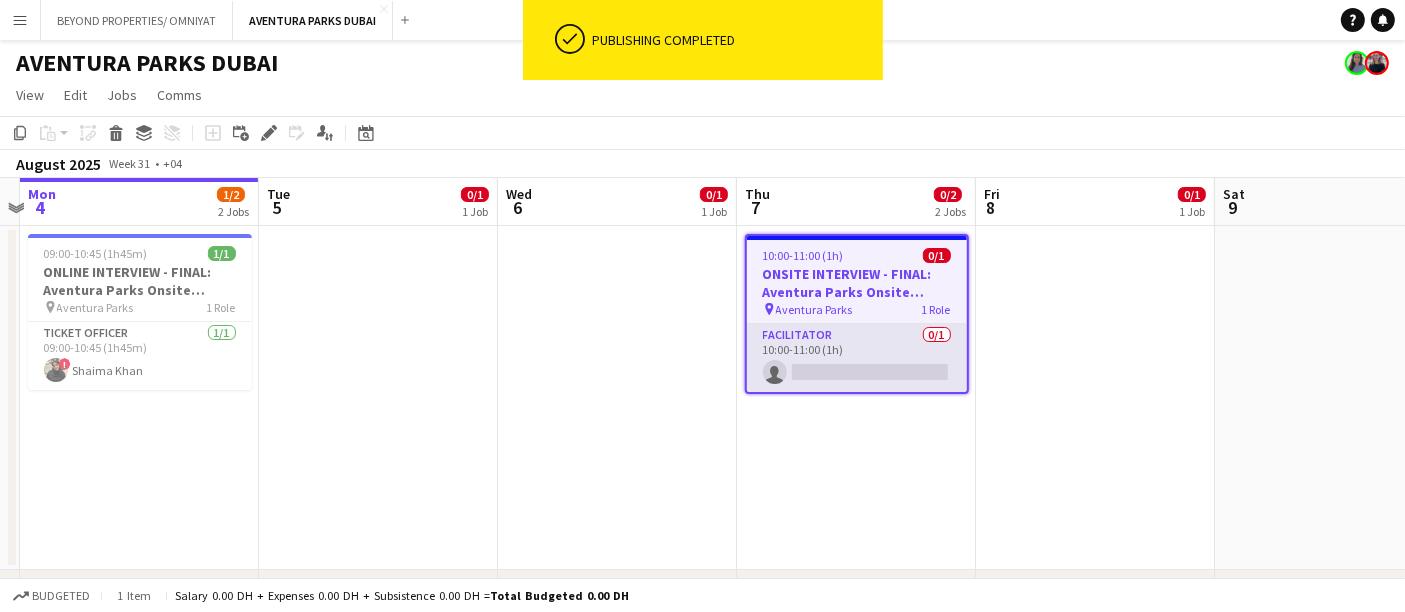 click on "Facilitator   0/1   10:00-11:00 (1h)
single-neutral-actions" at bounding box center (857, 358) 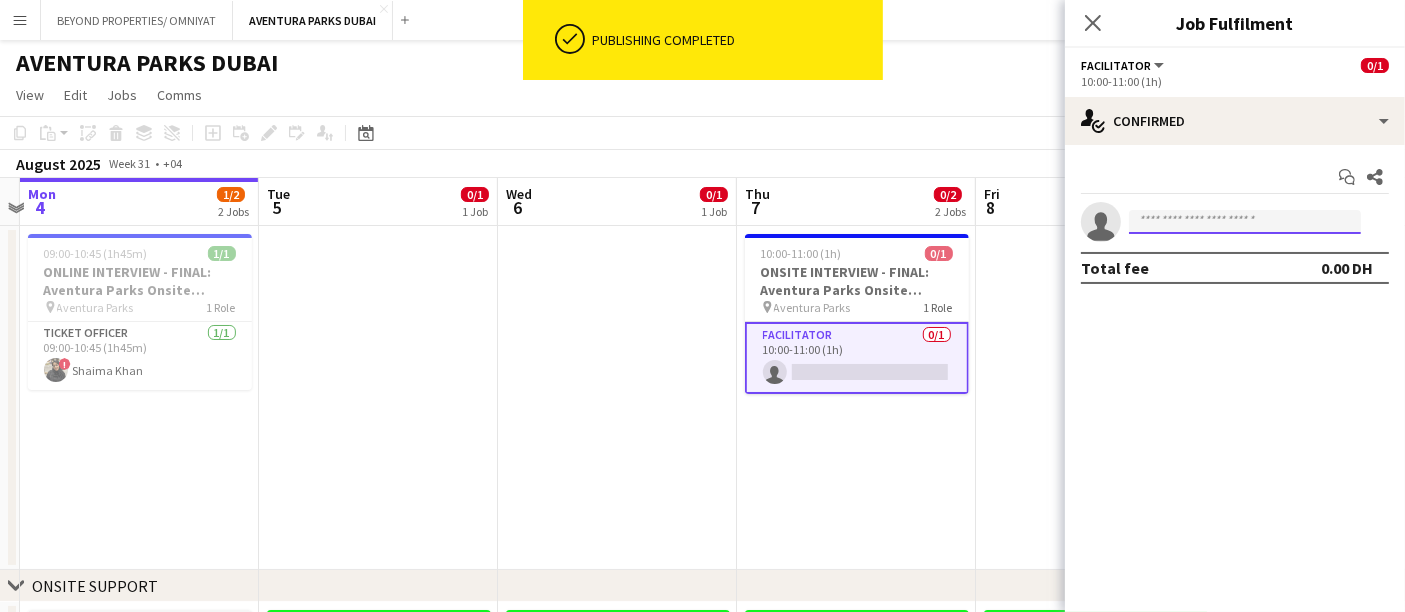 click at bounding box center (1245, 222) 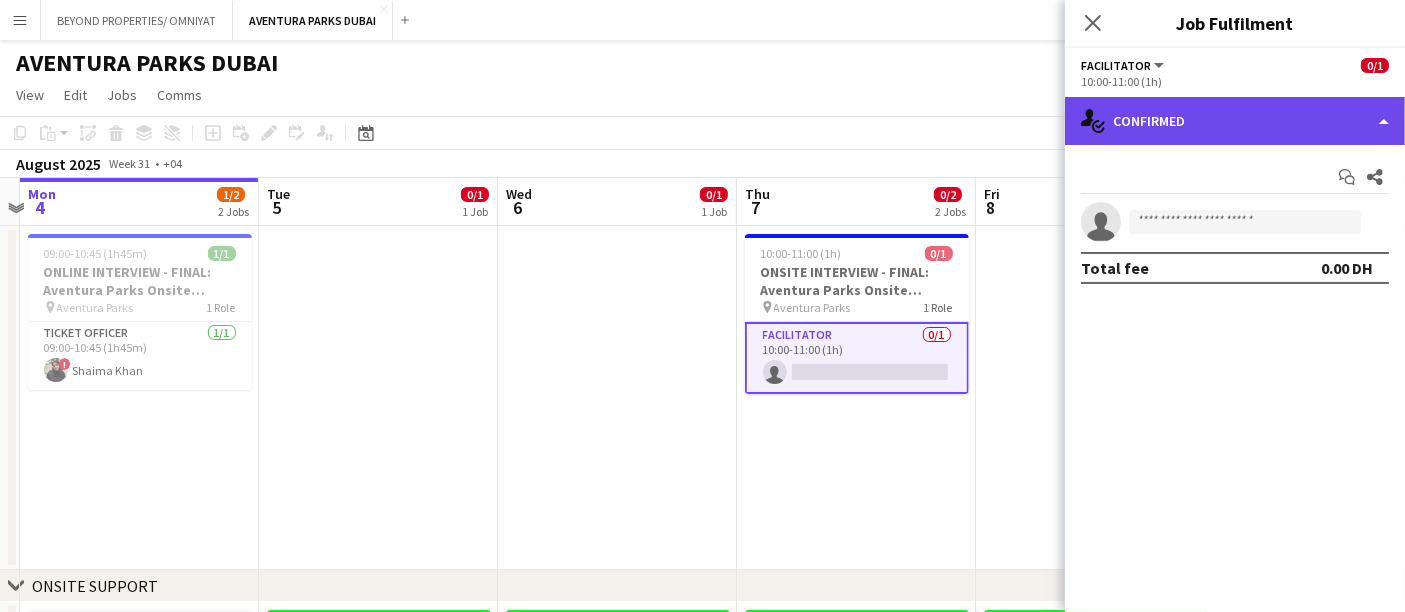 click on "single-neutral-actions-check-2
Confirmed" 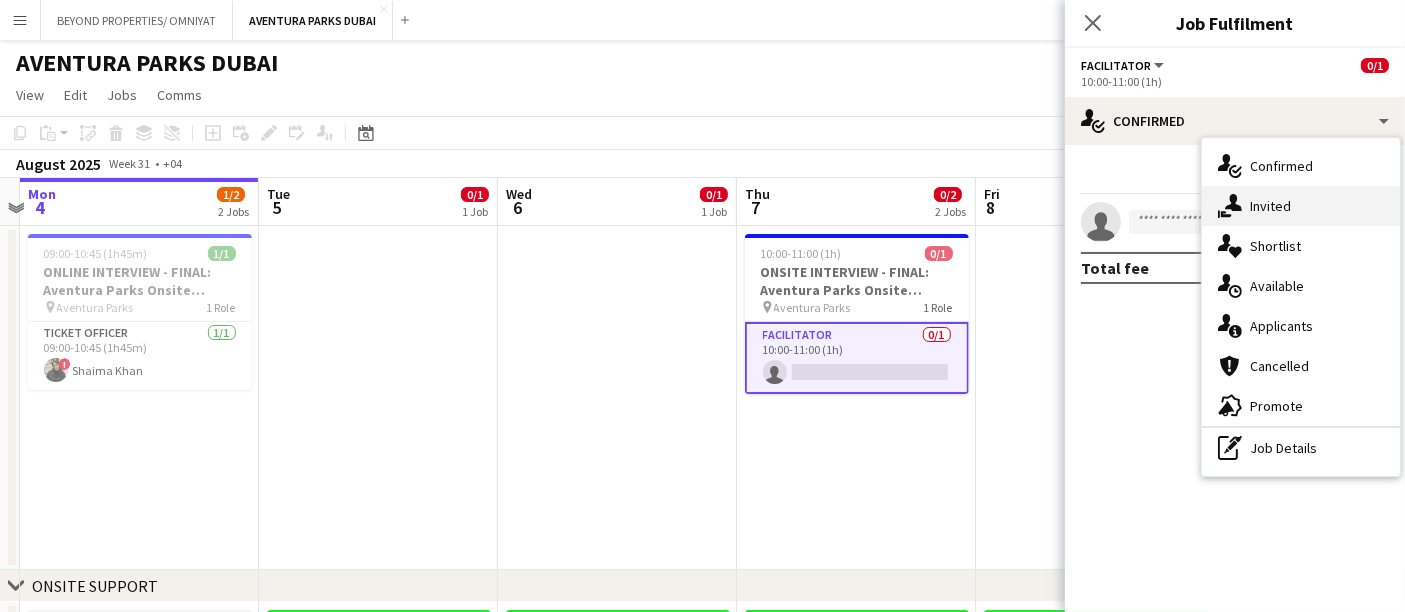 click on "single-neutral-actions-share-1
Invited" at bounding box center (1301, 206) 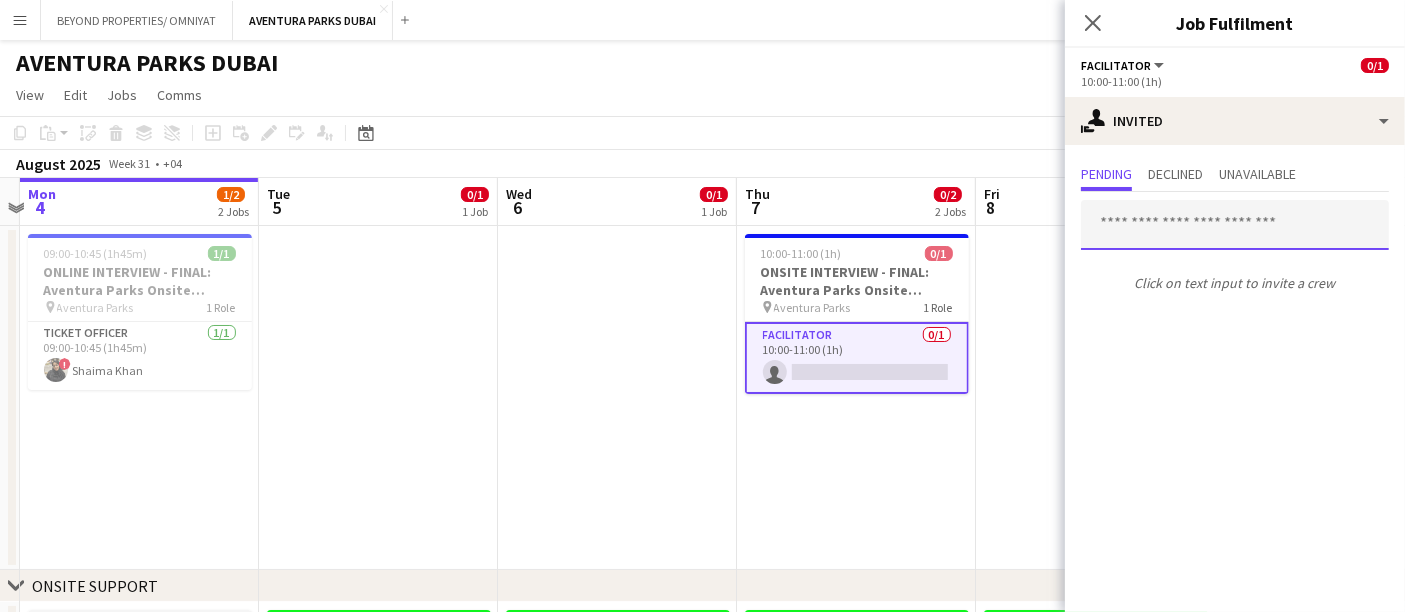 click at bounding box center (1235, 225) 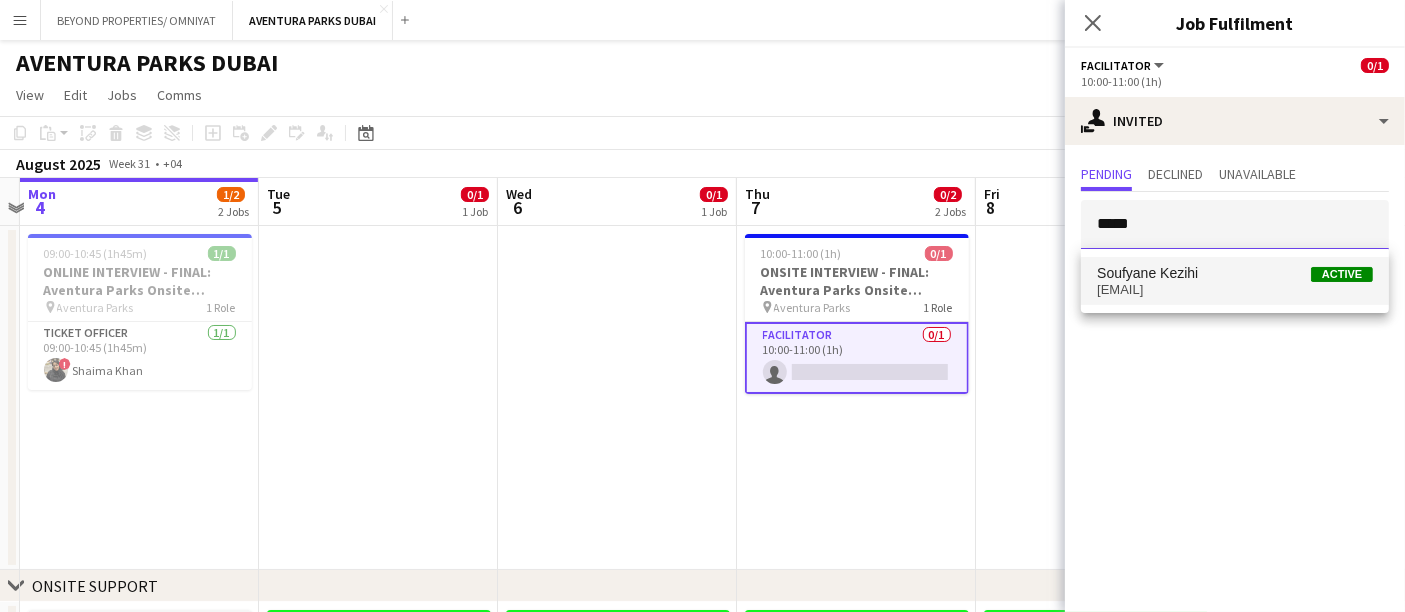 type on "*****" 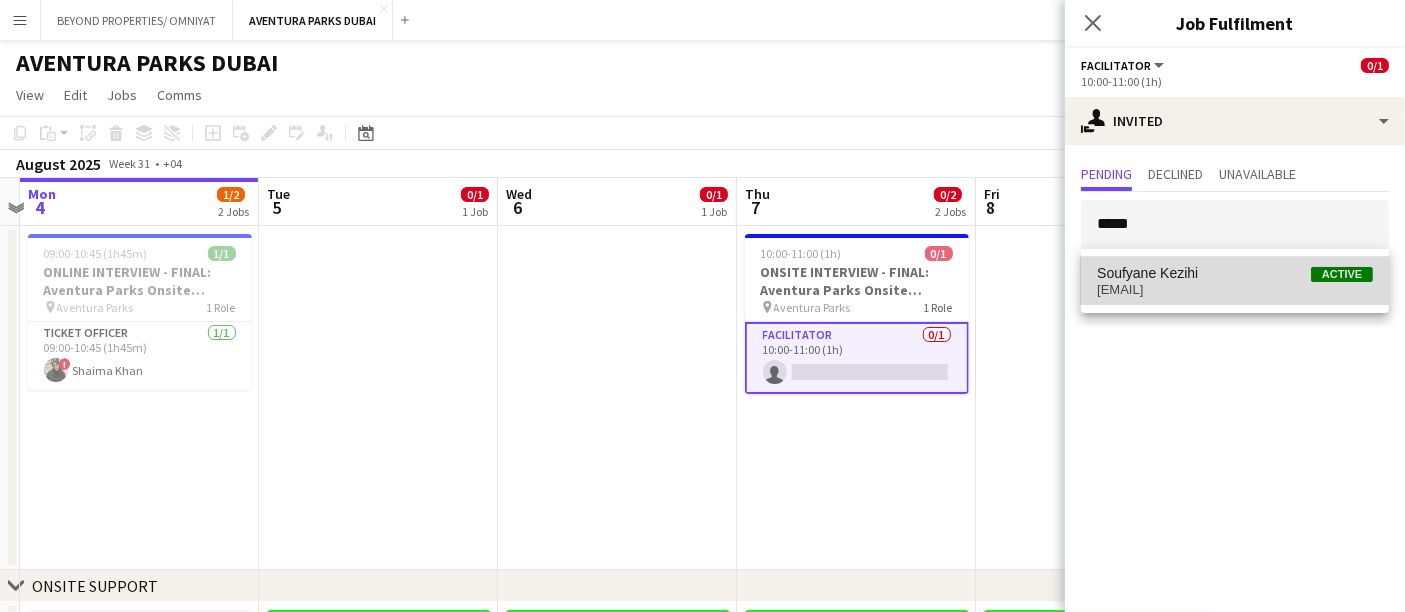 click on "[FIRST] [LAST]  Active" at bounding box center [1235, 273] 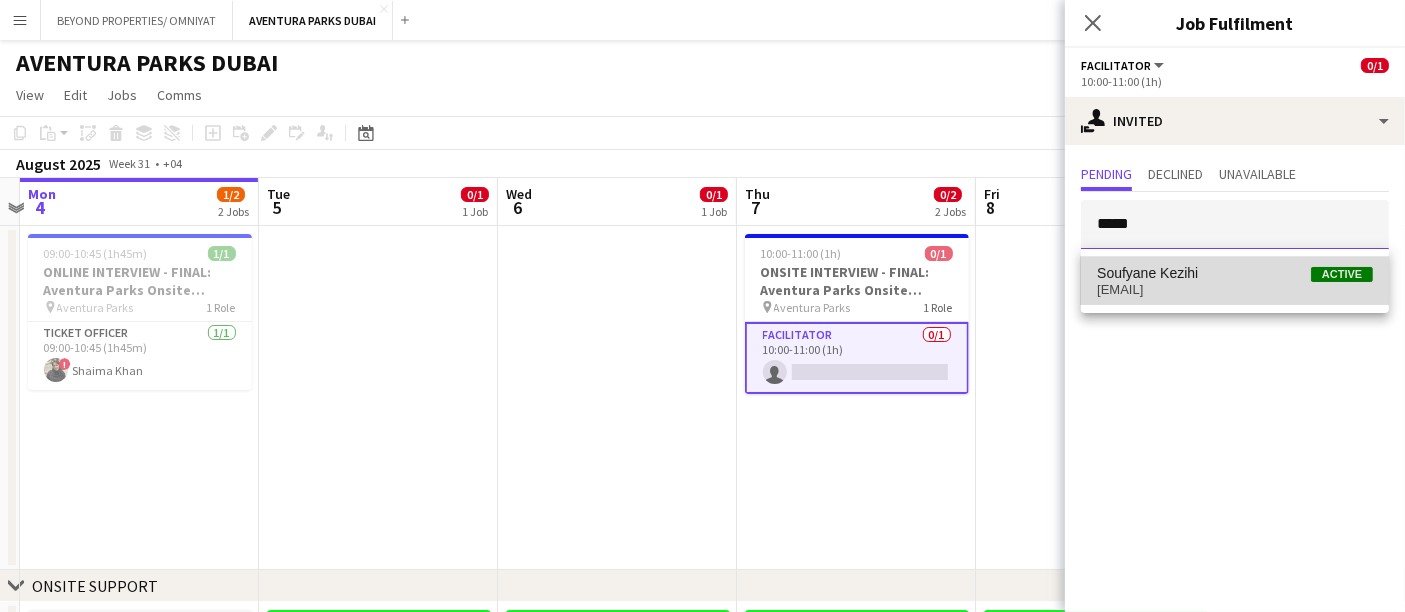 type 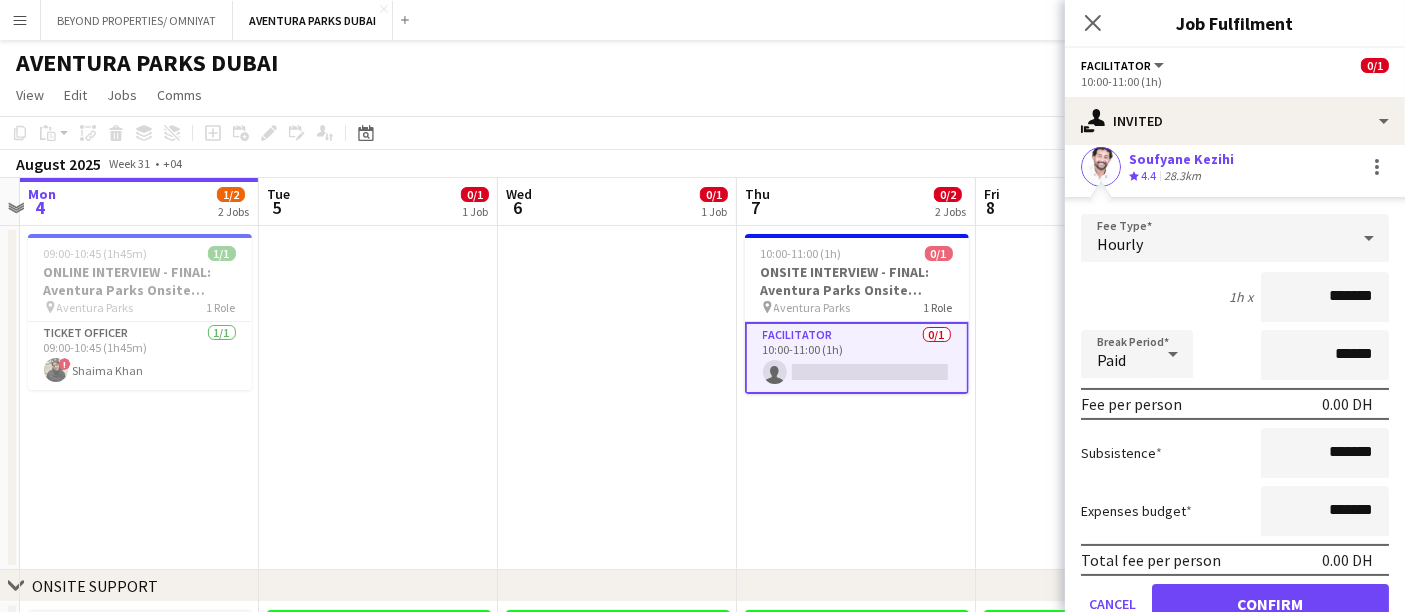 scroll, scrollTop: 203, scrollLeft: 0, axis: vertical 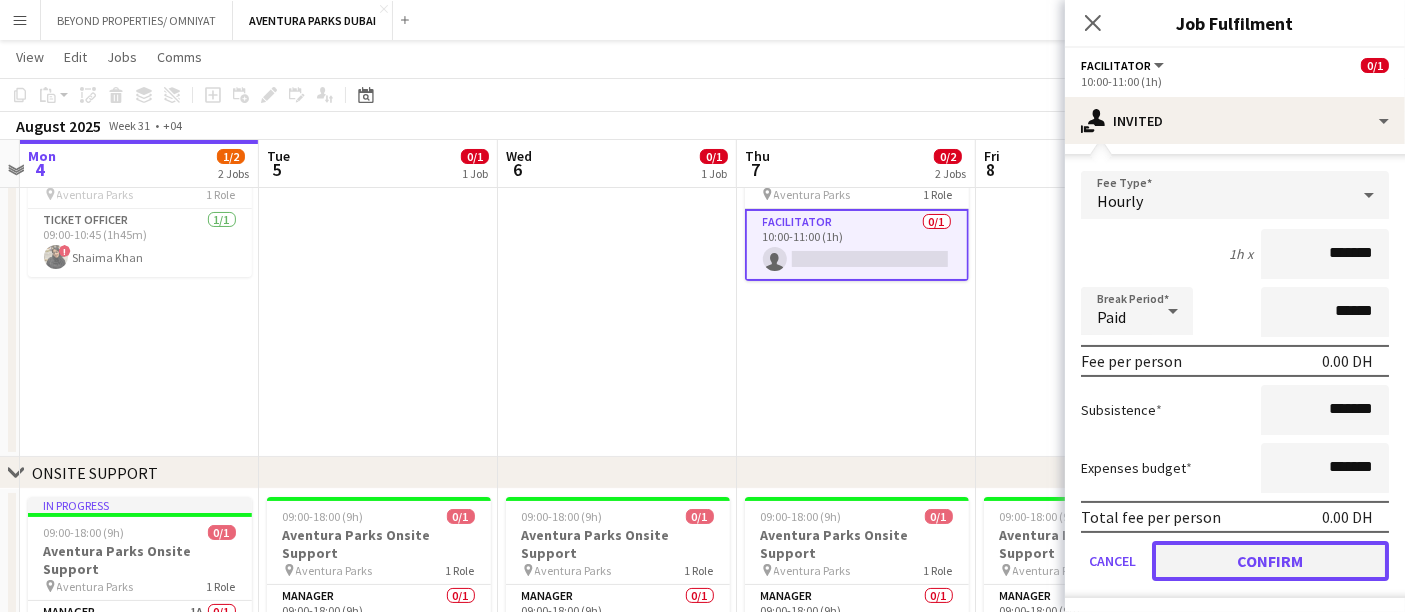 click on "Confirm" 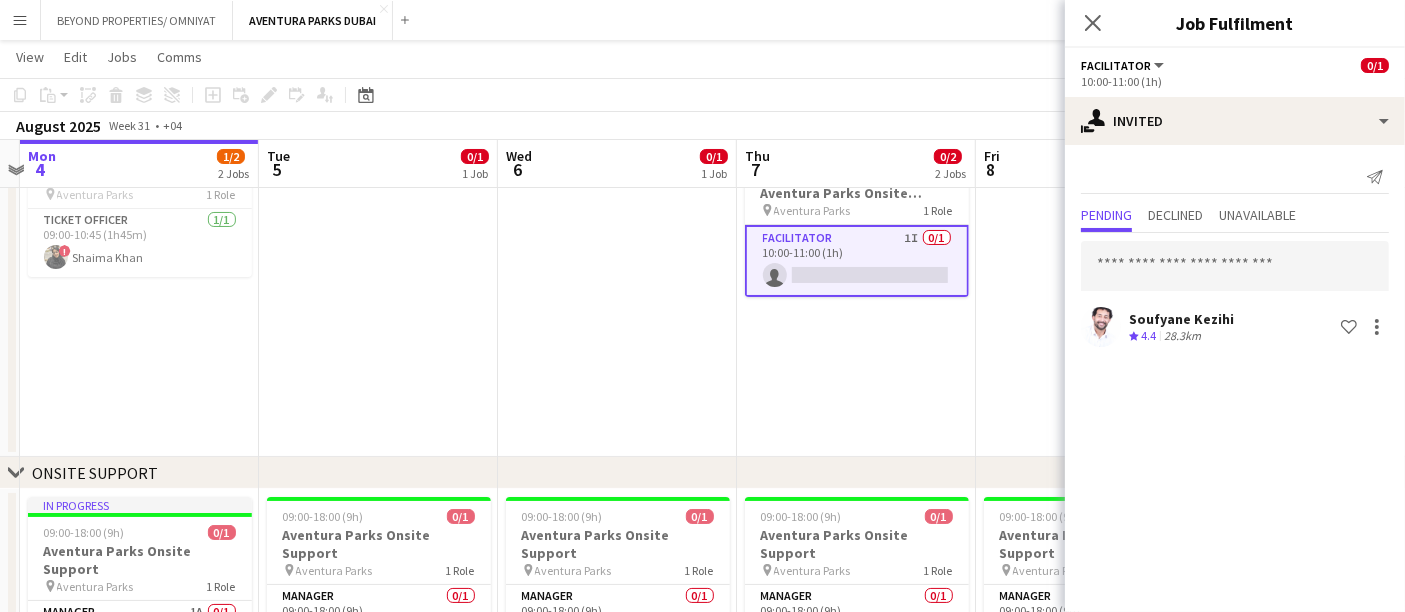scroll, scrollTop: 0, scrollLeft: 0, axis: both 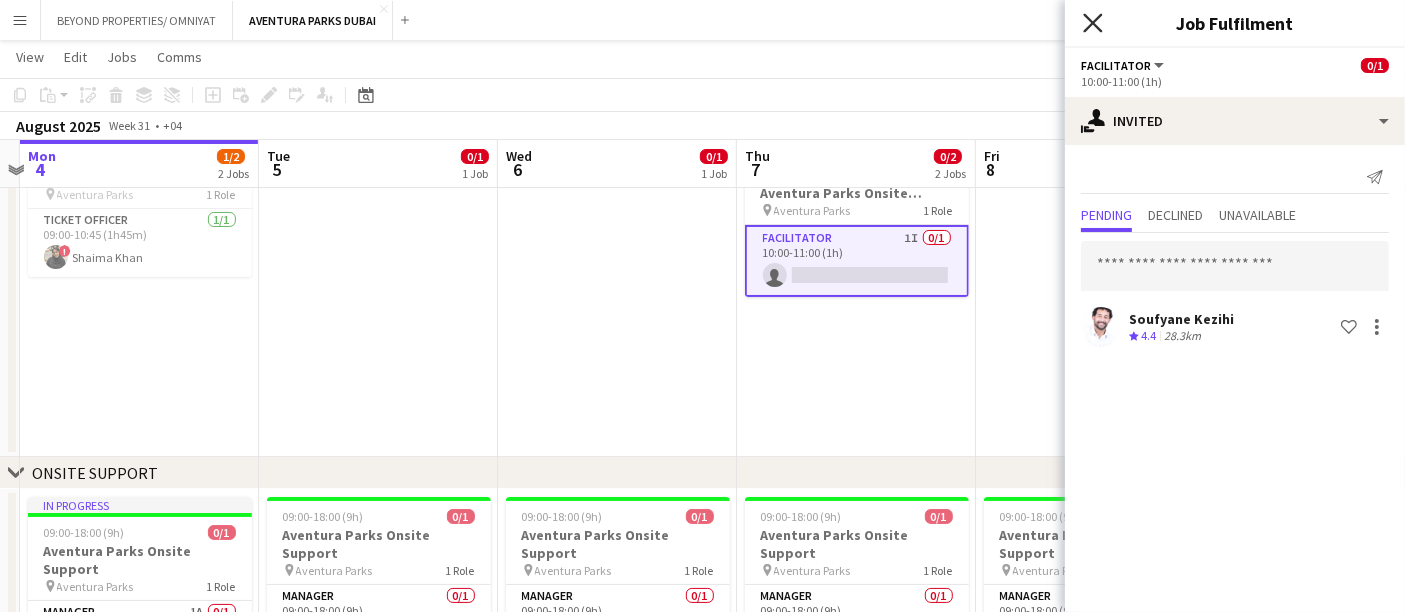 click on "Close pop-in" 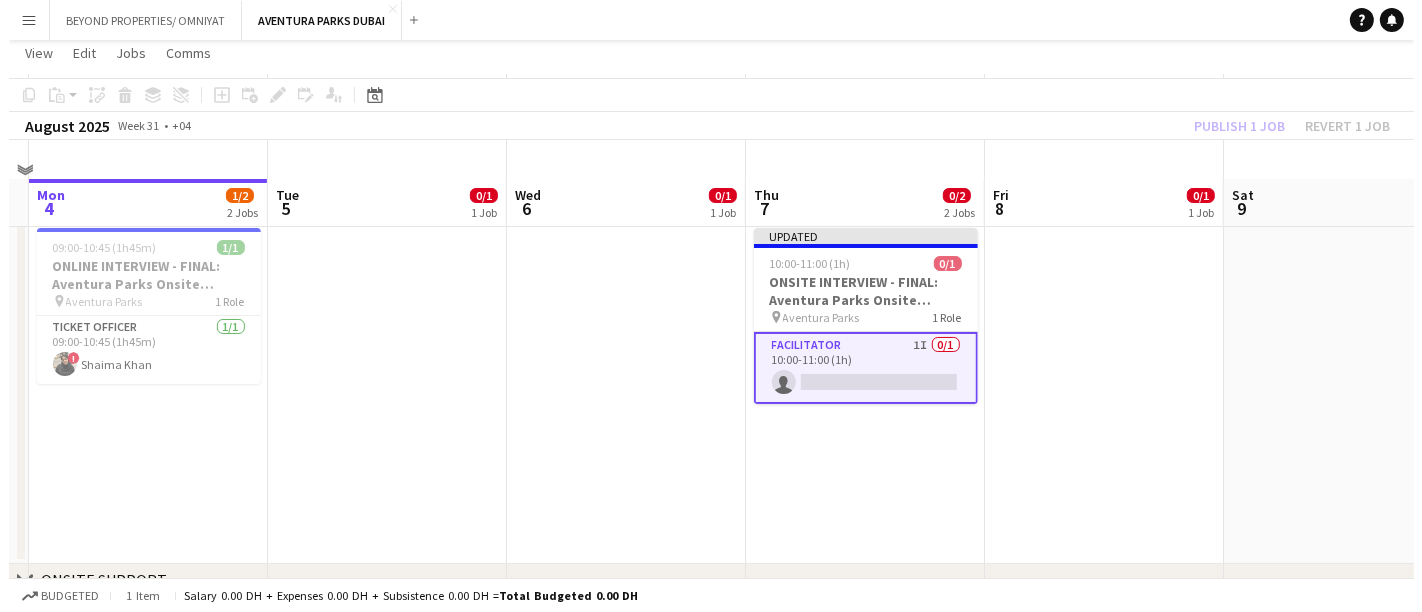 scroll, scrollTop: 0, scrollLeft: 0, axis: both 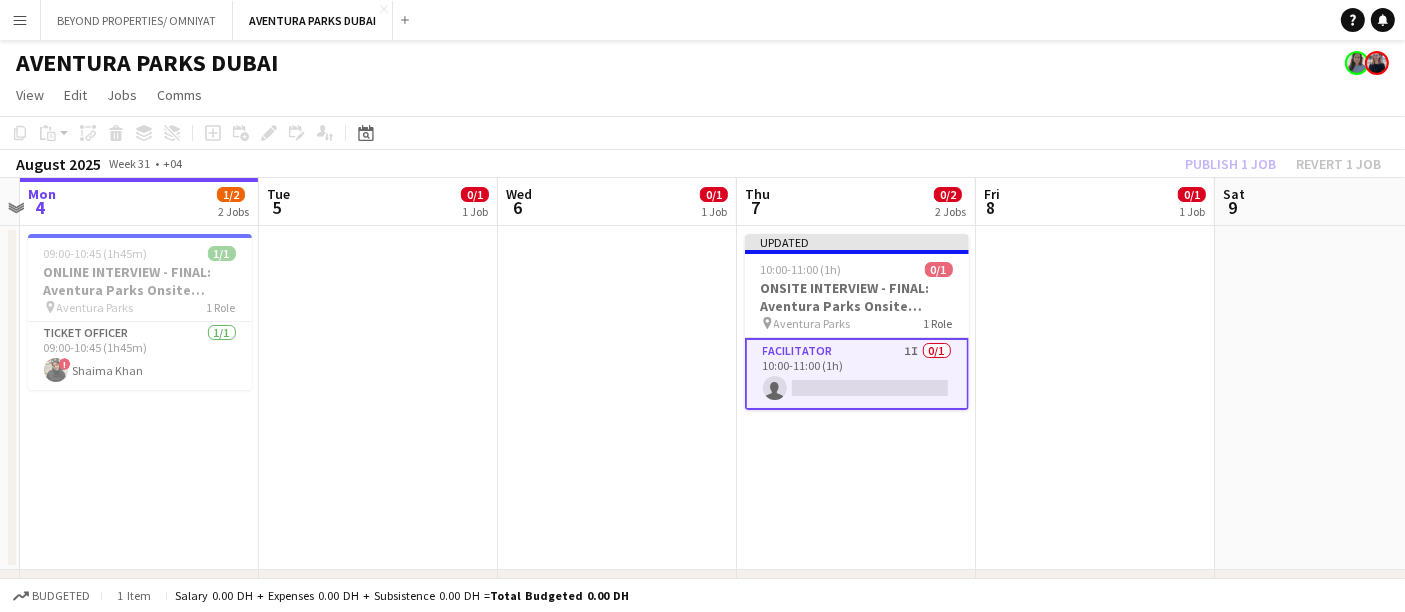 click at bounding box center [1095, 398] 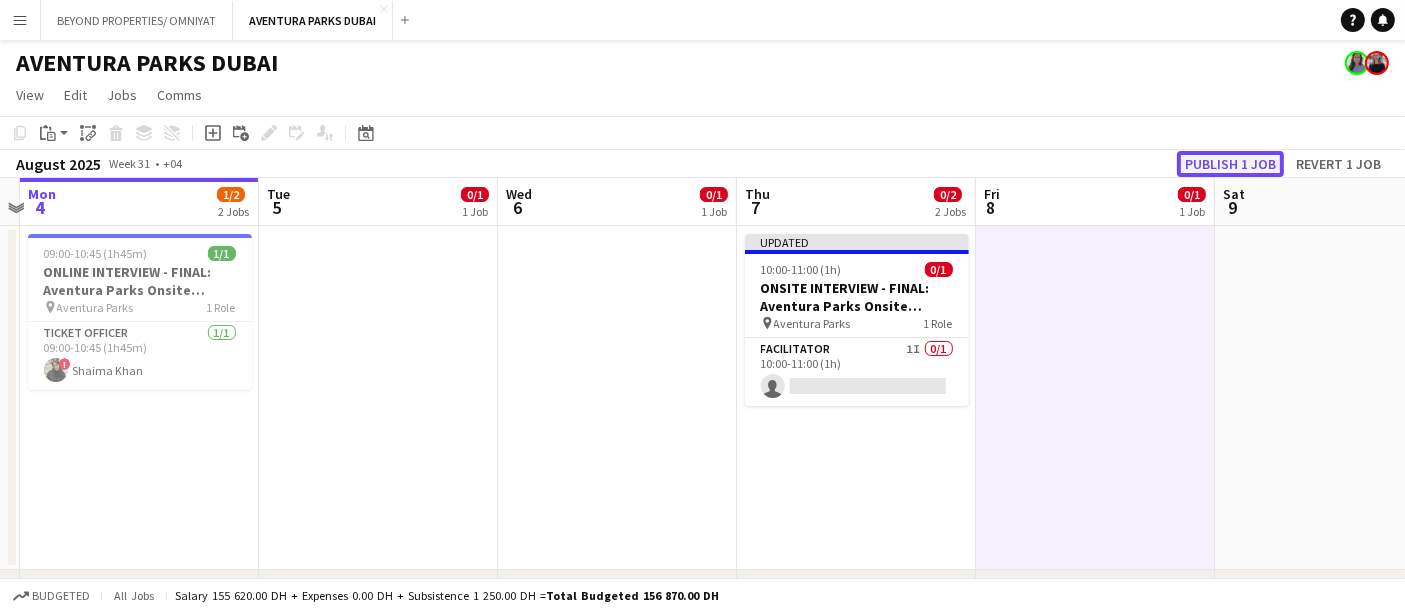 click on "Publish 1 job" 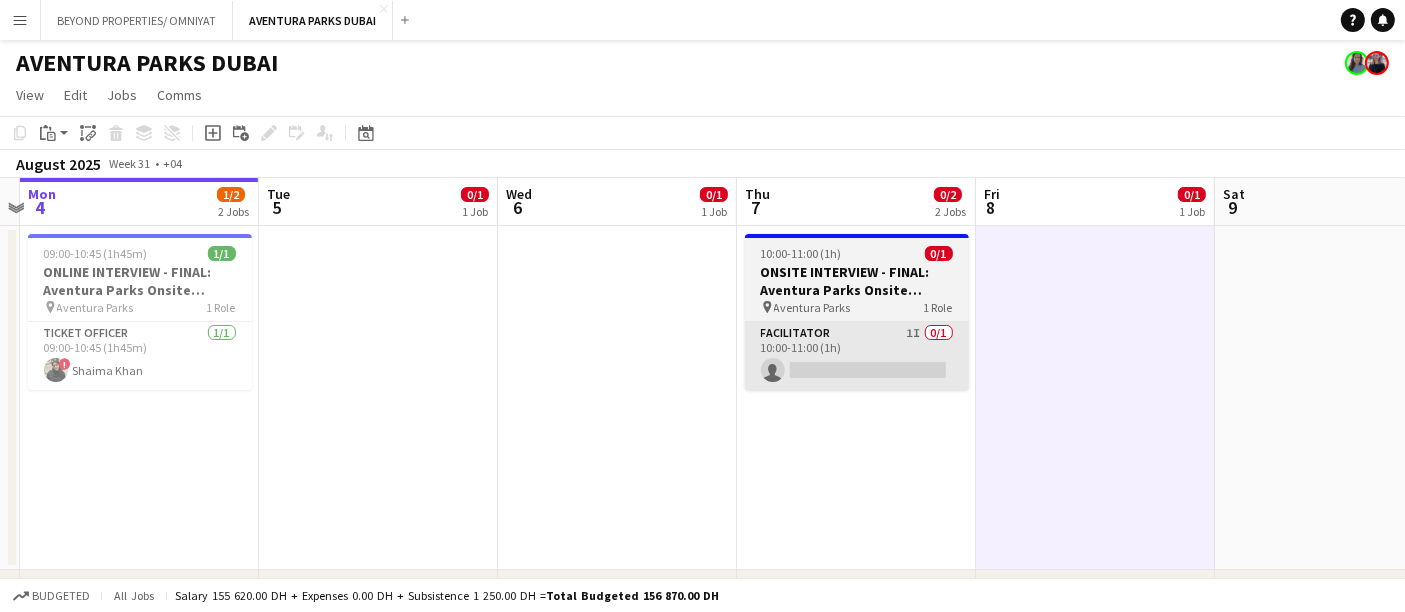 click on "Facilitator   1I   0/1   10:00-11:00 (1h)
single-neutral-actions" at bounding box center (857, 356) 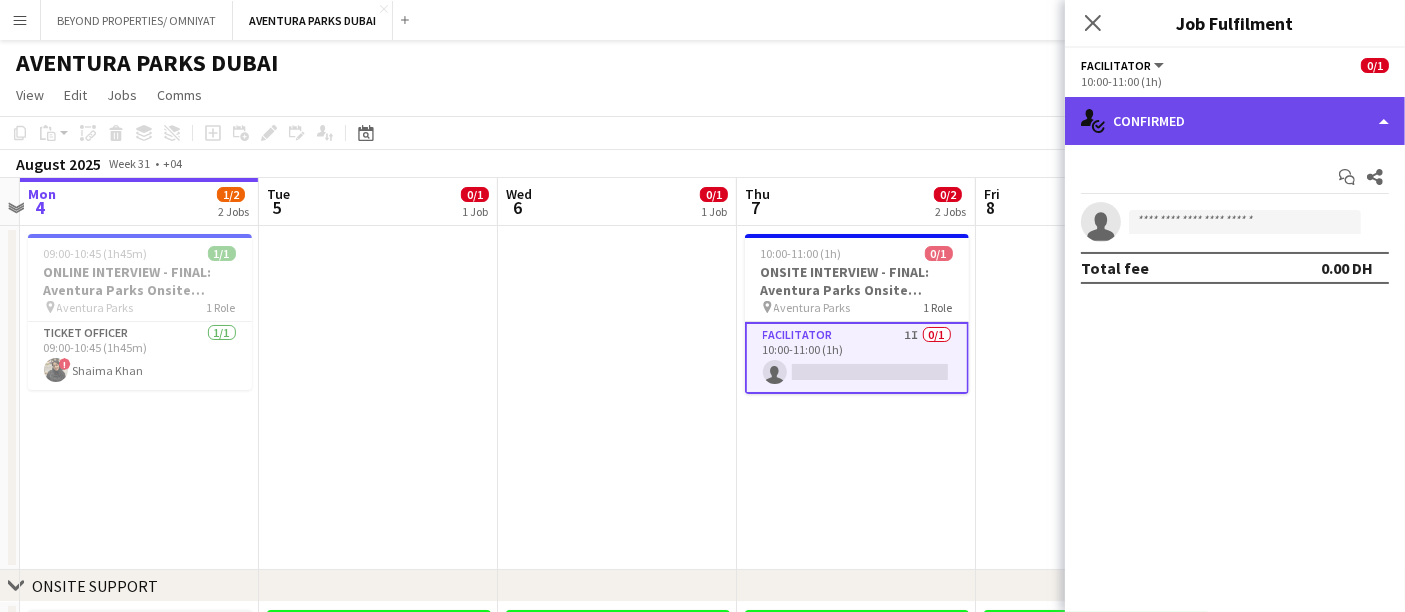 click on "single-neutral-actions-check-2
Confirmed" 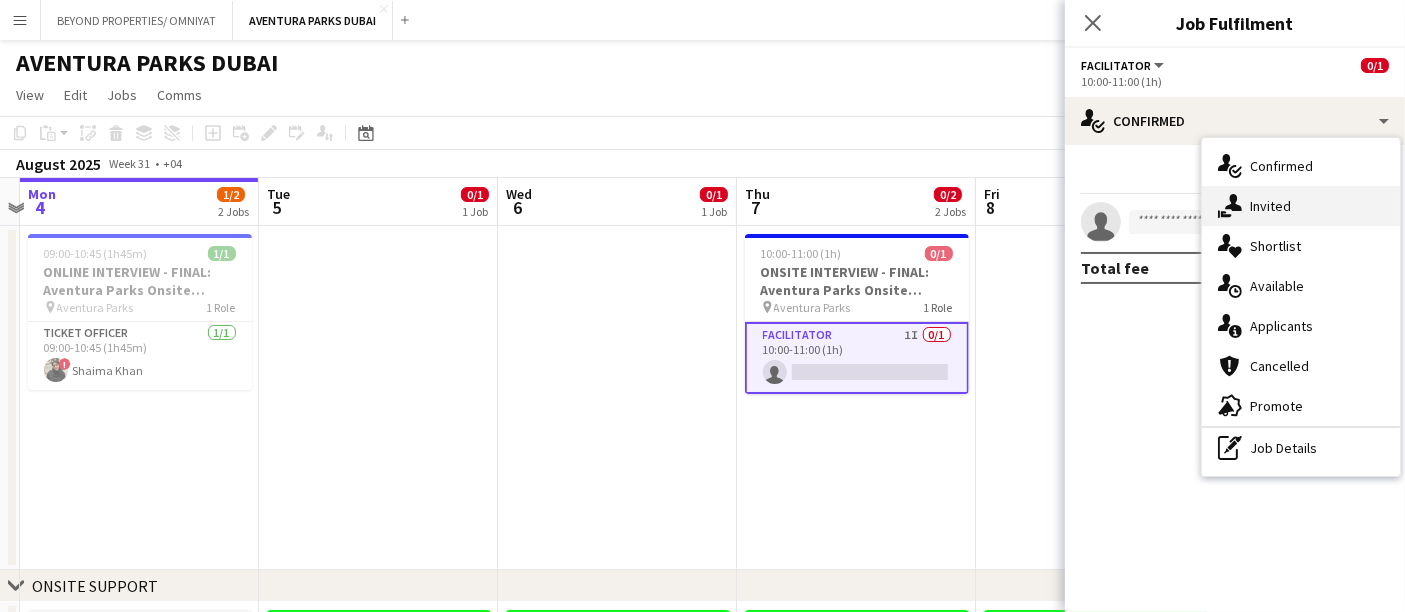 click on "single-neutral-actions-share-1
Invited" at bounding box center (1301, 206) 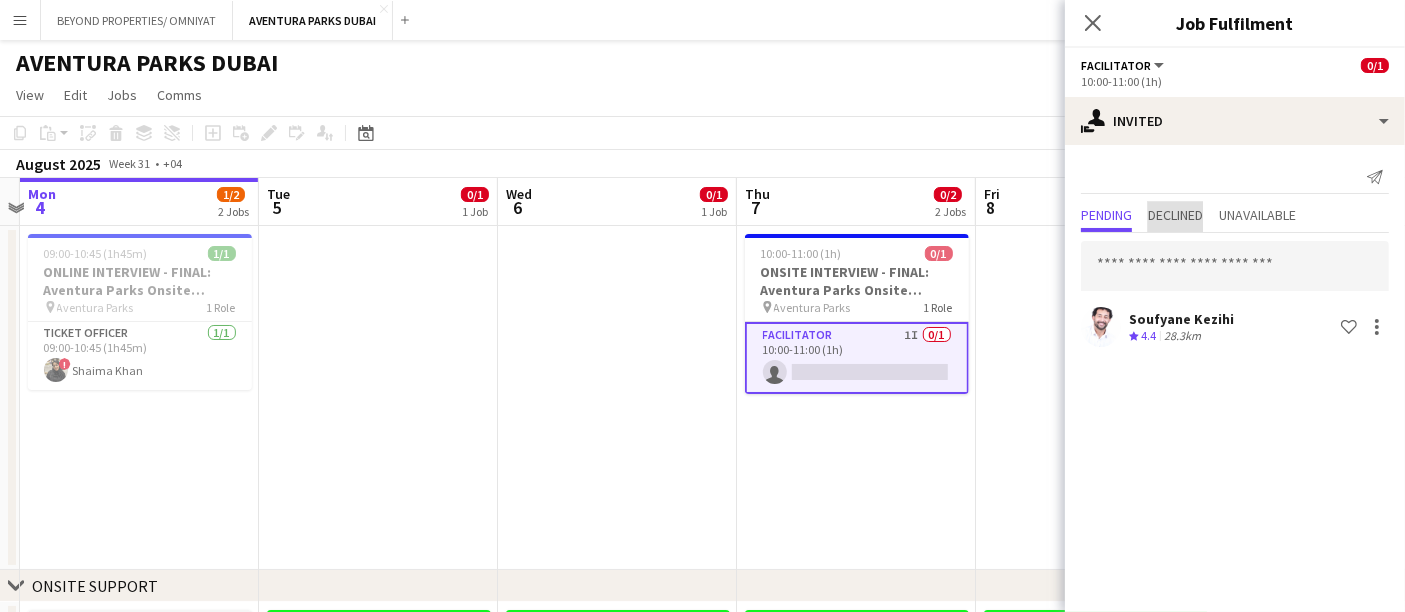 click on "Declined" at bounding box center [1175, 215] 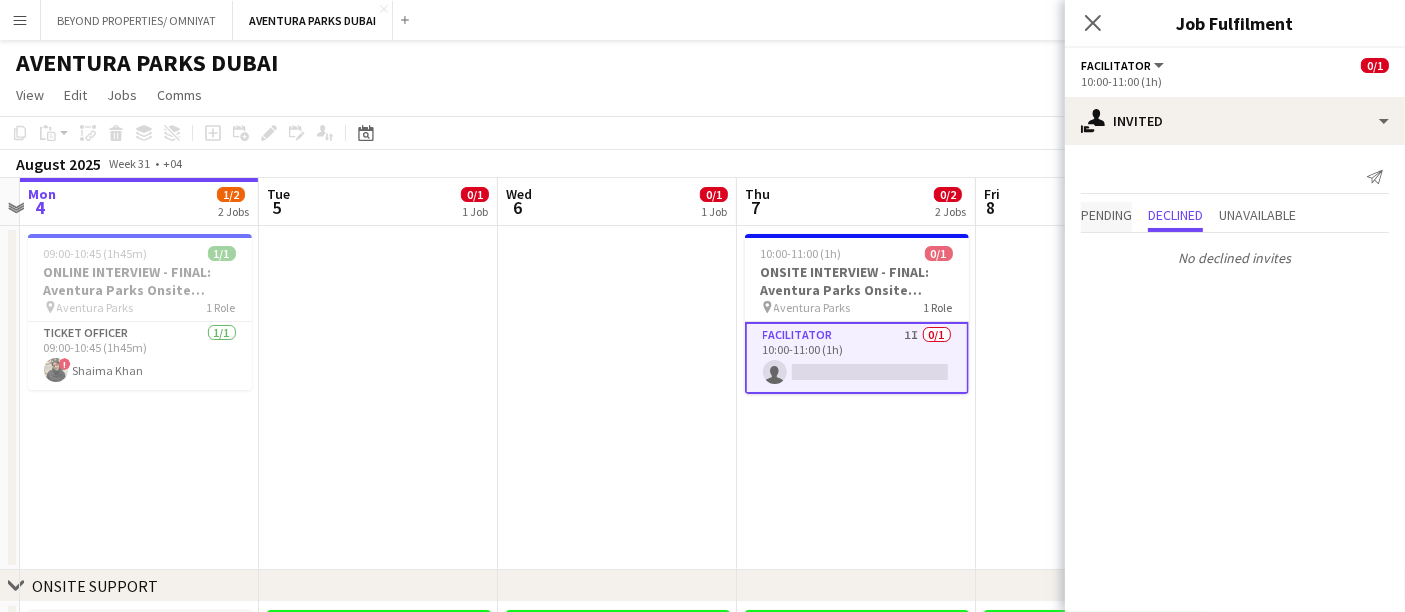 click on "Pending" at bounding box center (1106, 215) 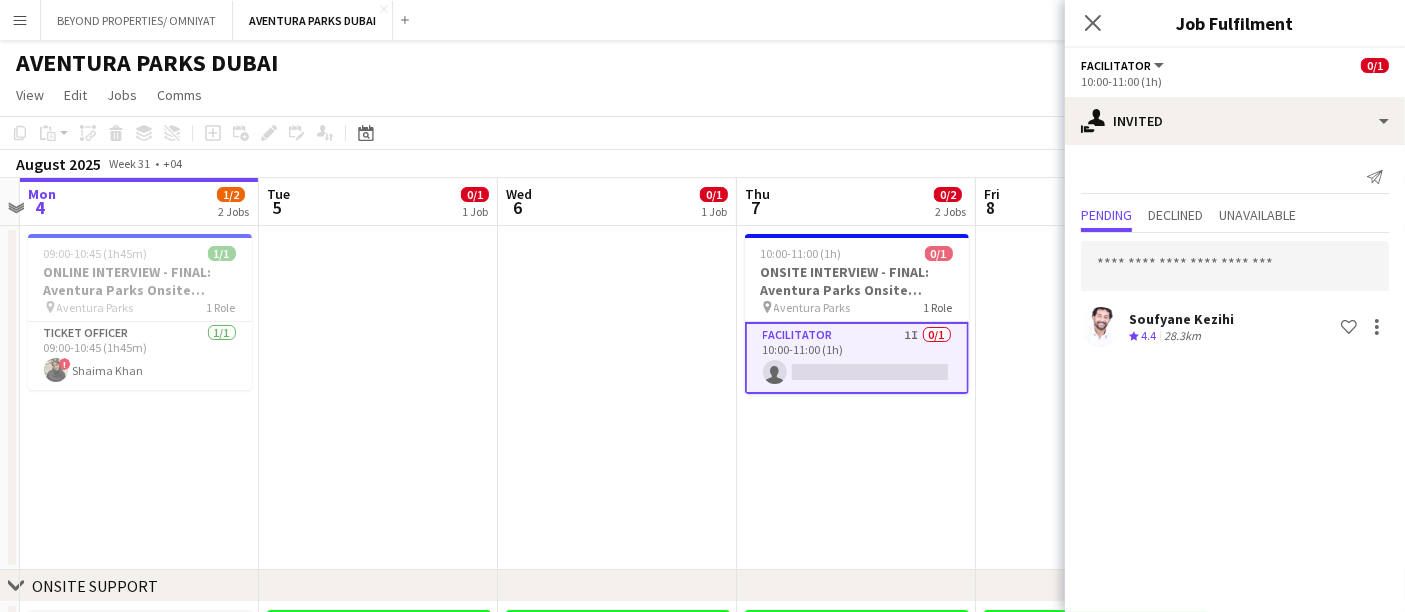 click at bounding box center [617, 398] 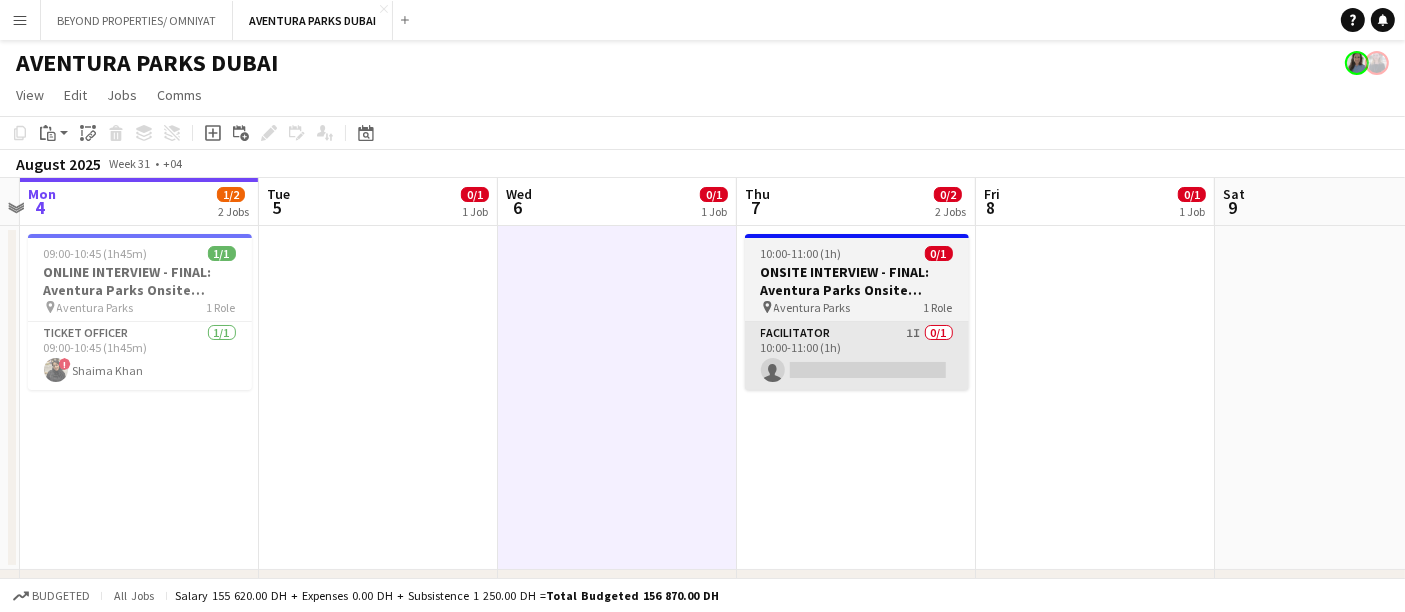 click on "Facilitator   1I   0/1   10:00-11:00 (1h)
single-neutral-actions" at bounding box center (857, 356) 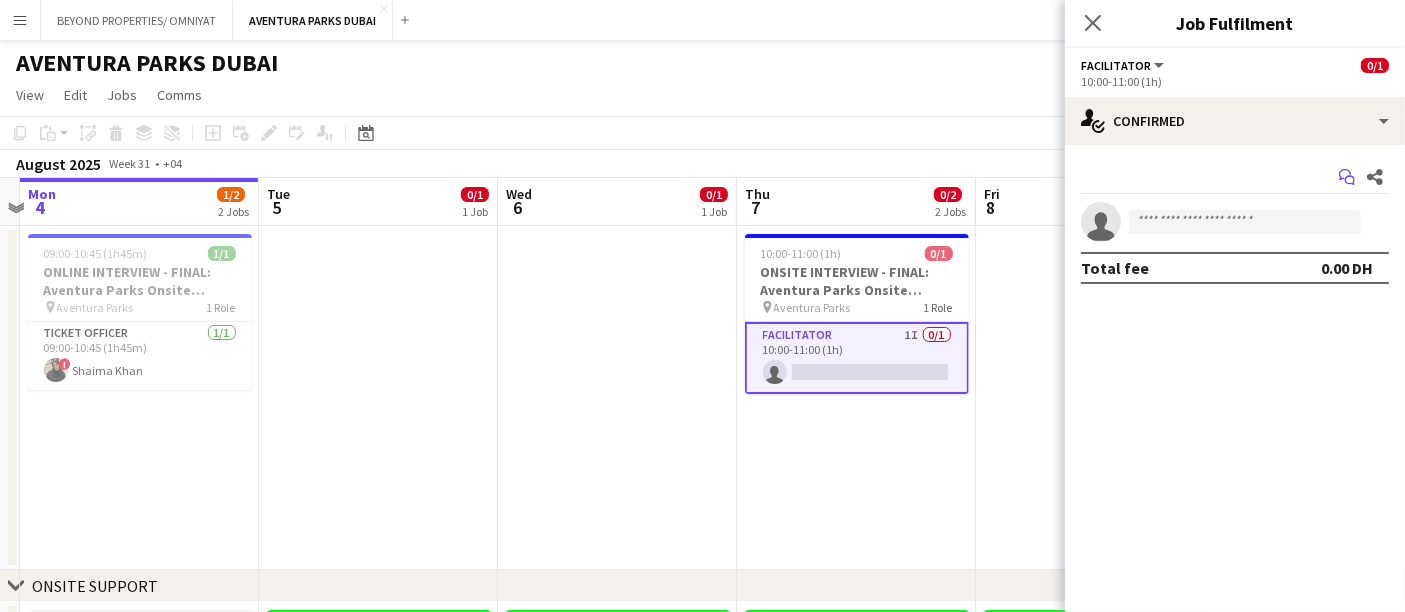 click 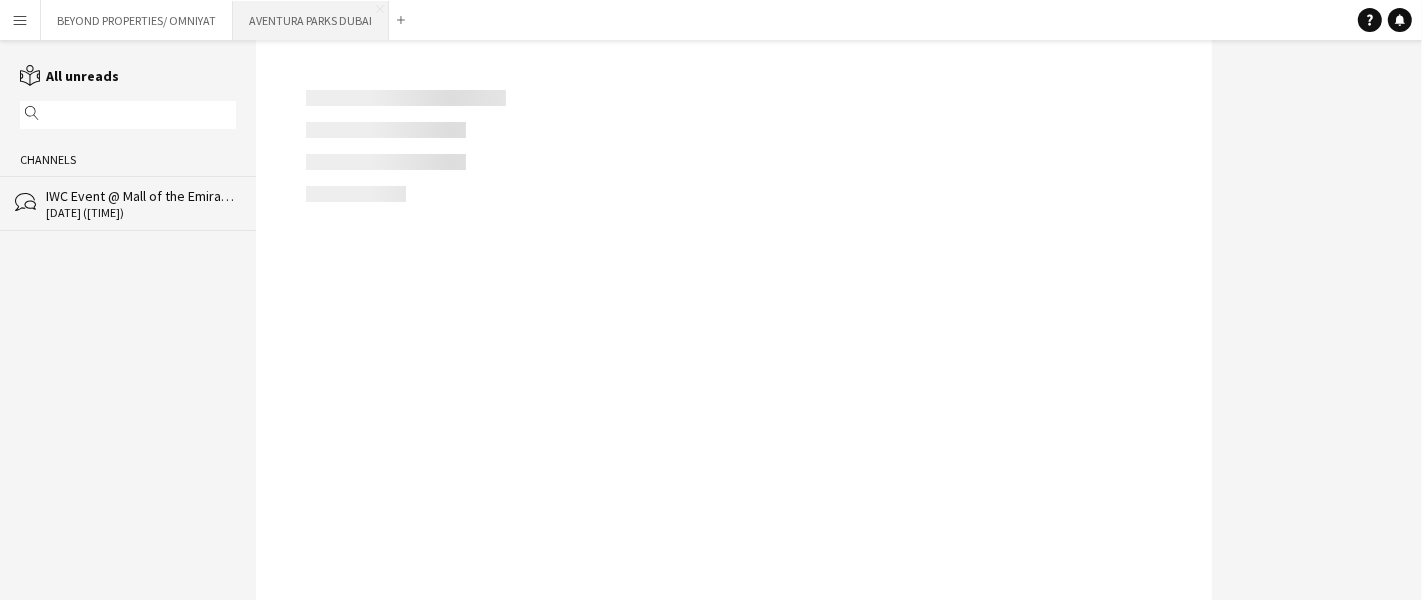 click on "AVENTURA PARKS DUBAI
Close" at bounding box center [311, 20] 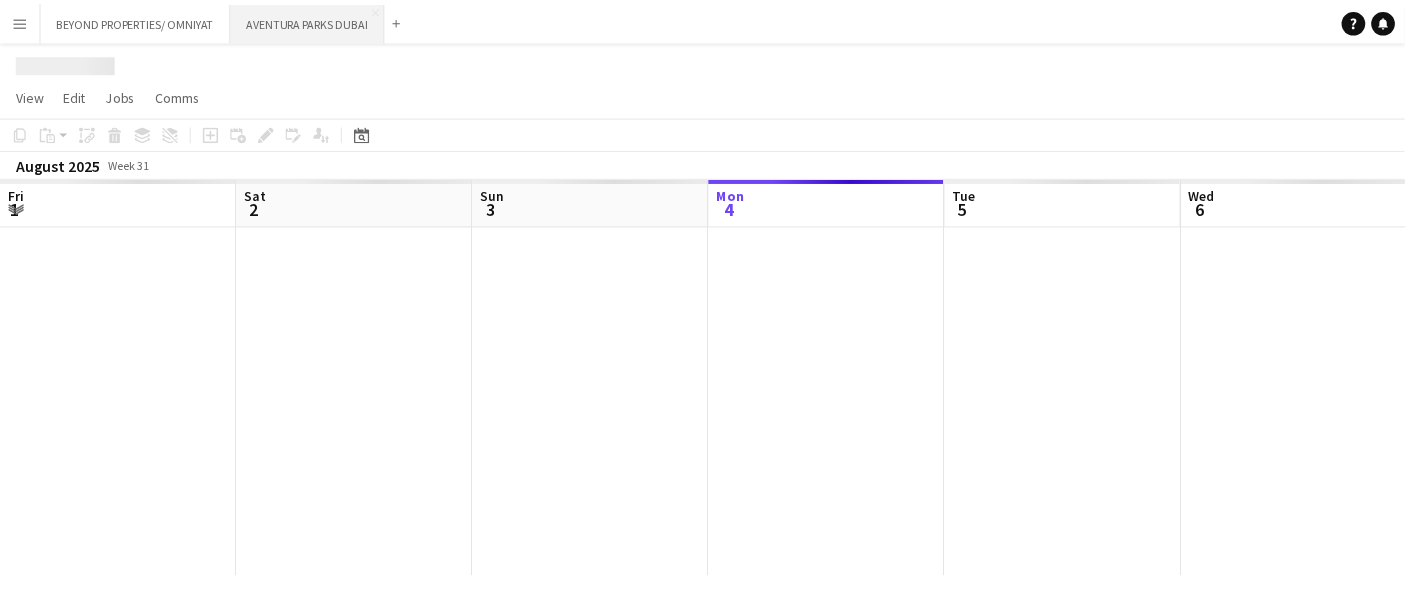 scroll, scrollTop: 0, scrollLeft: 477, axis: horizontal 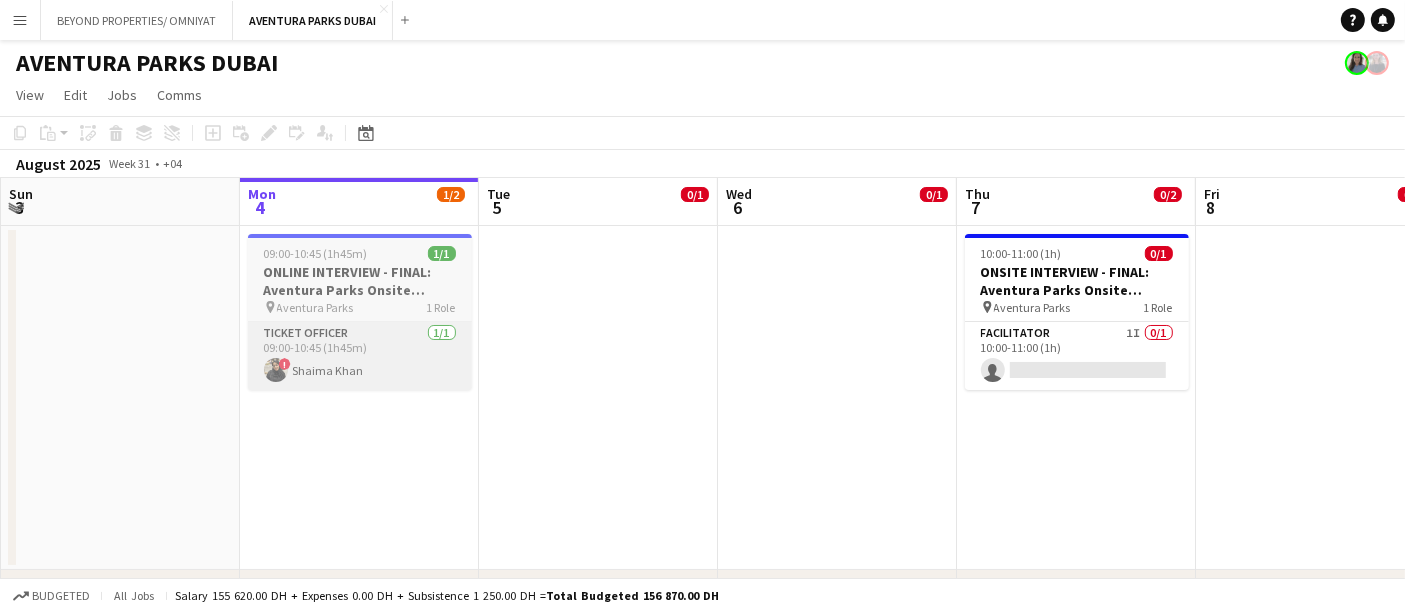 click on "Ticket Officer   1/1   09:00-10:45 (1h45m)
! [FIRST] [LAST]" at bounding box center [360, 356] 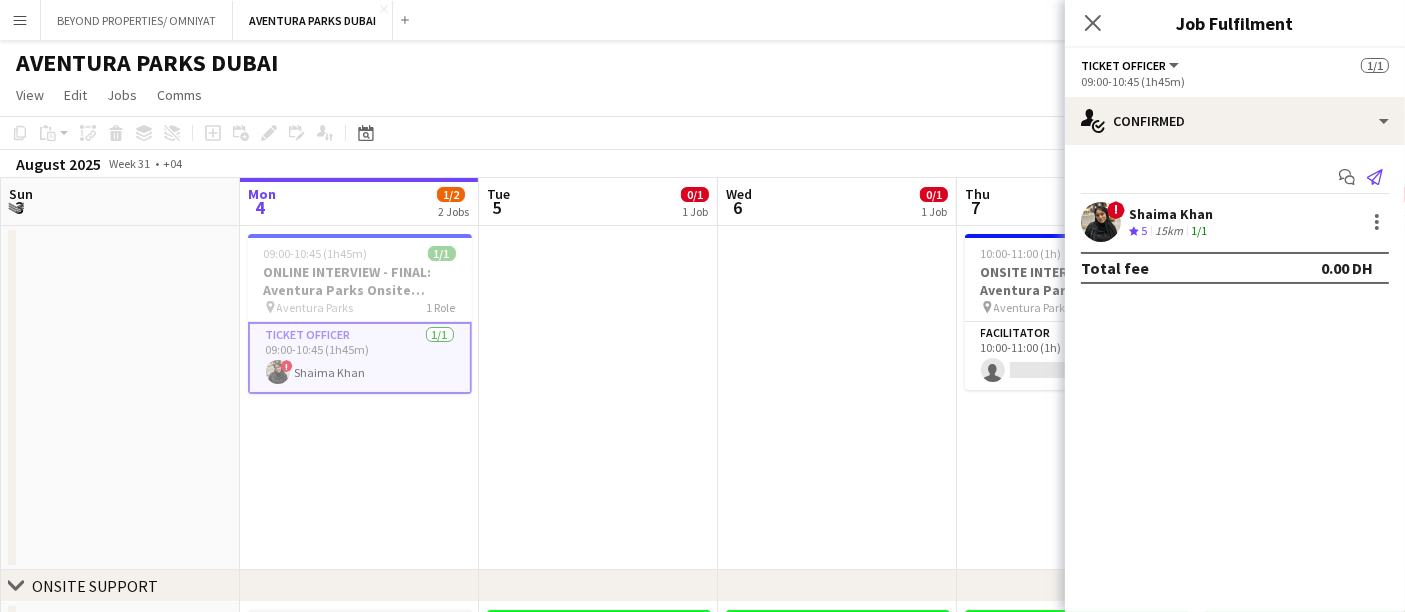 click on "Send notification" 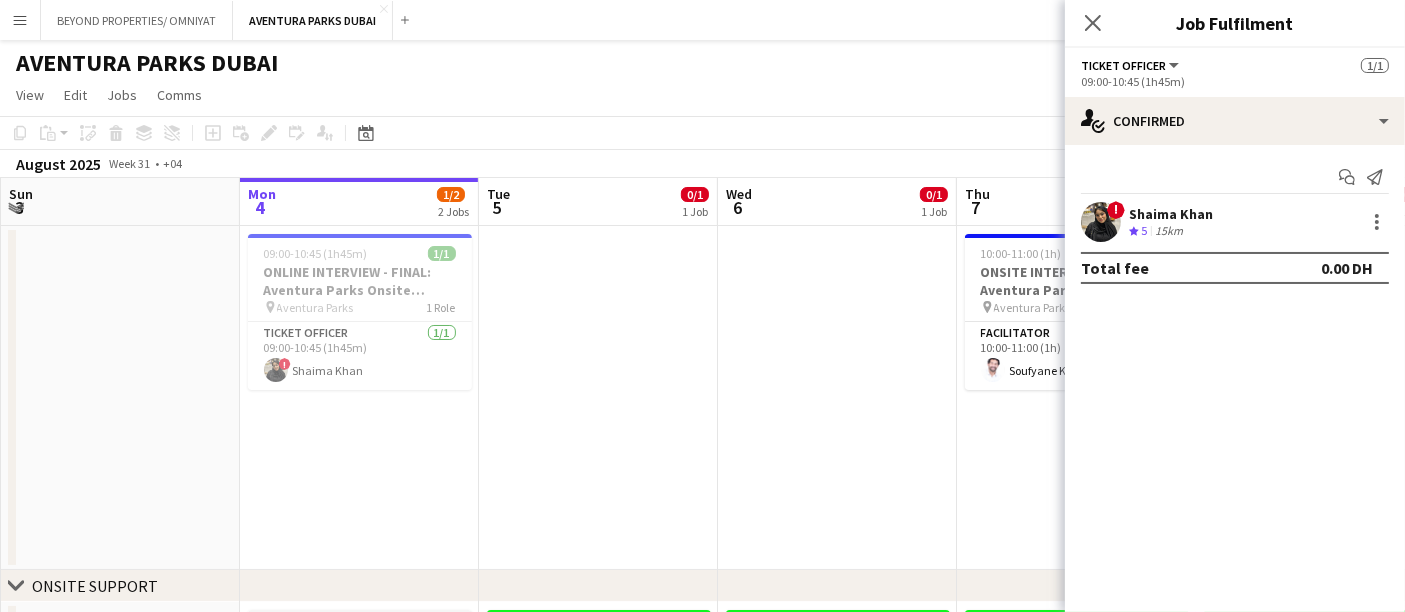 click at bounding box center [837, 398] 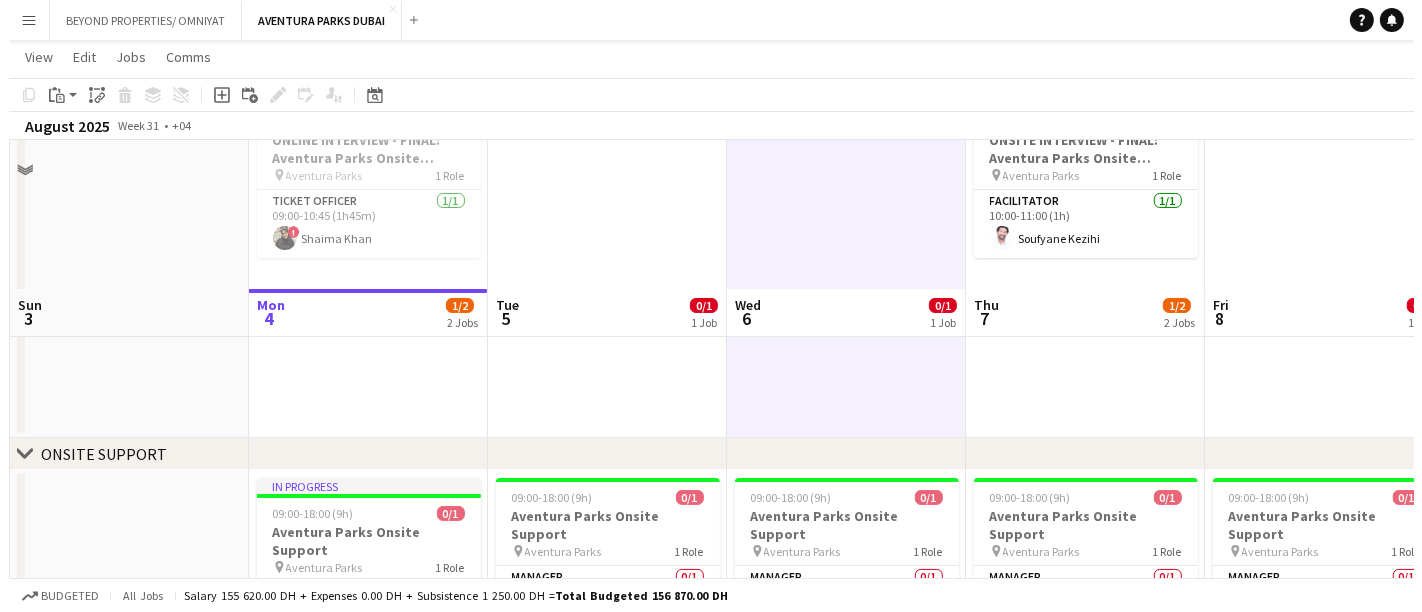 scroll, scrollTop: 0, scrollLeft: 0, axis: both 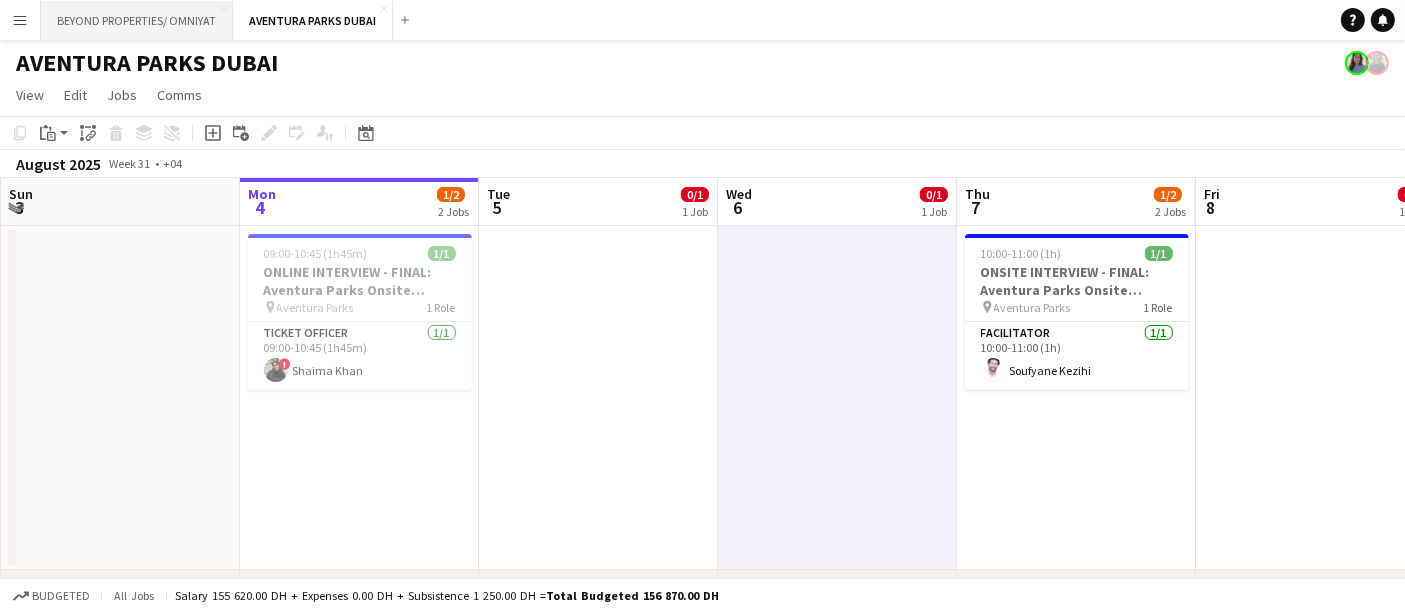 click on "BEYOND PROPERTIES/ OMNIYAT
Close" at bounding box center [137, 20] 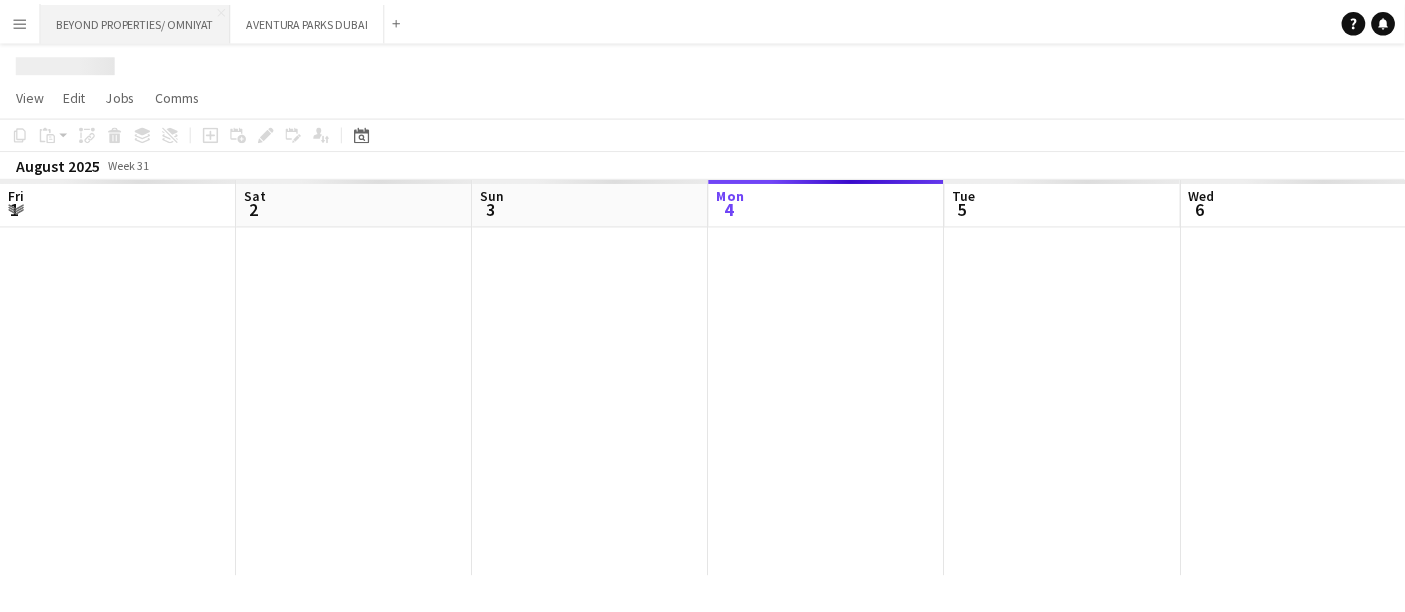 scroll, scrollTop: 0, scrollLeft: 477, axis: horizontal 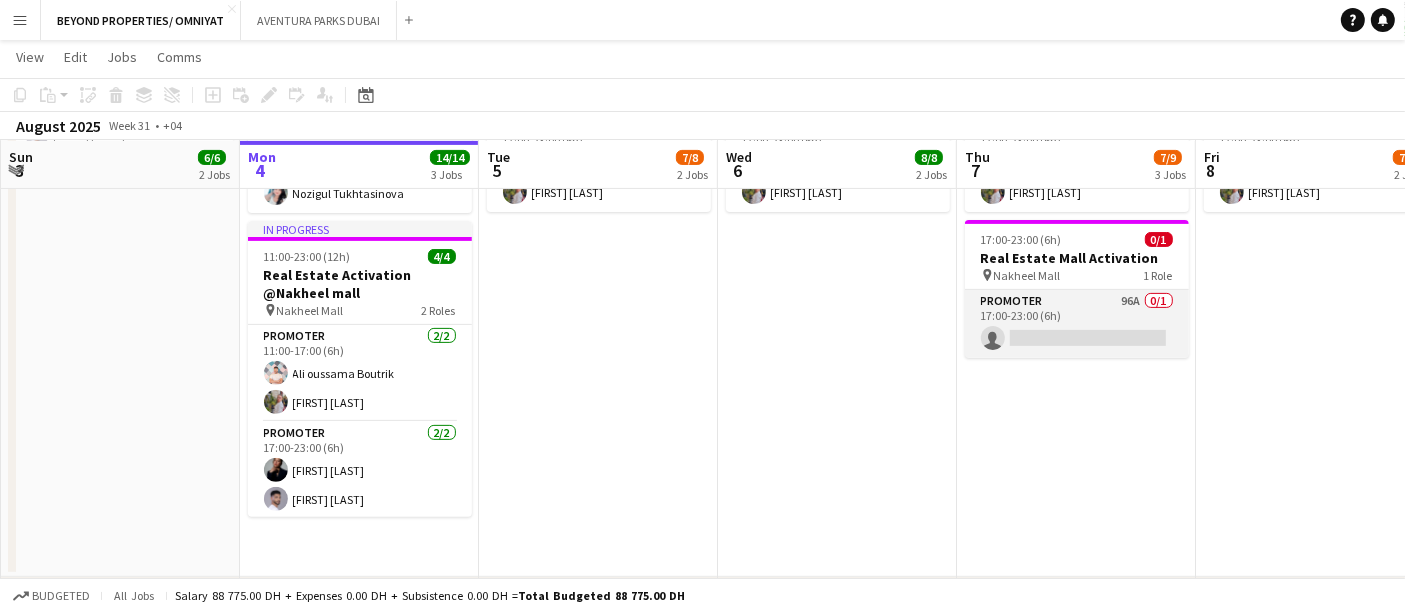 click on "Promoter   96A   0/1   17:00-23:00 (6h)
single-neutral-actions" at bounding box center [1077, 324] 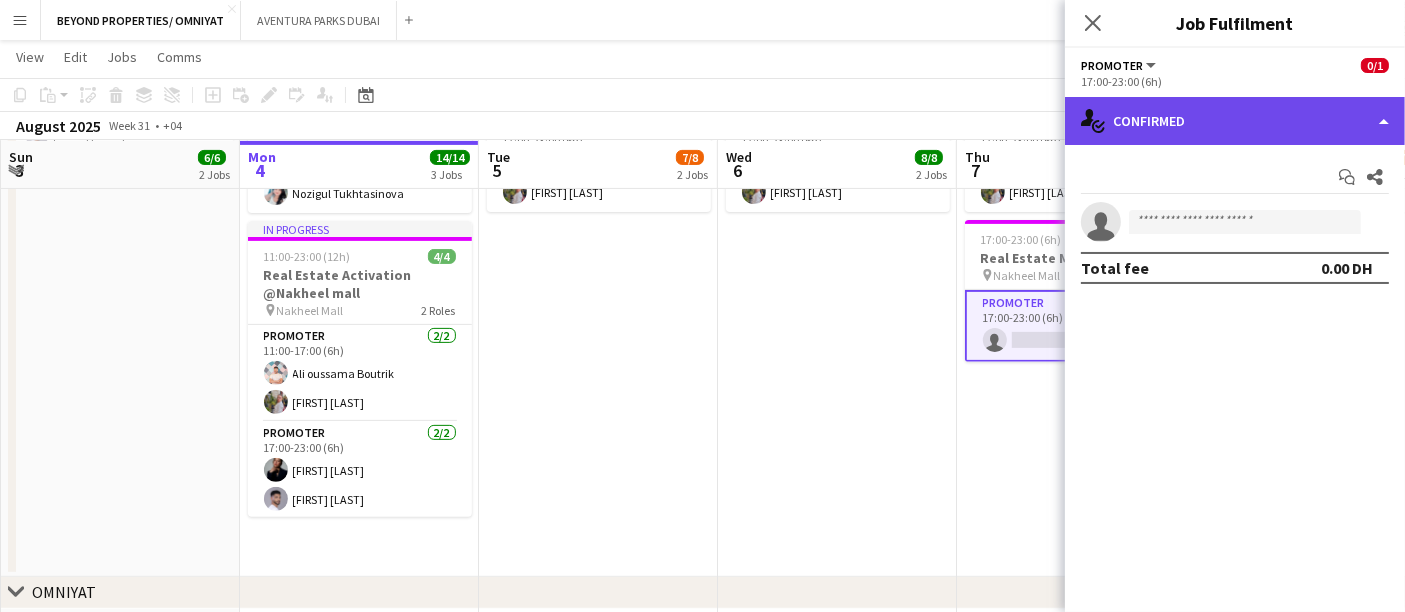 click on "single-neutral-actions-check-2
Confirmed" 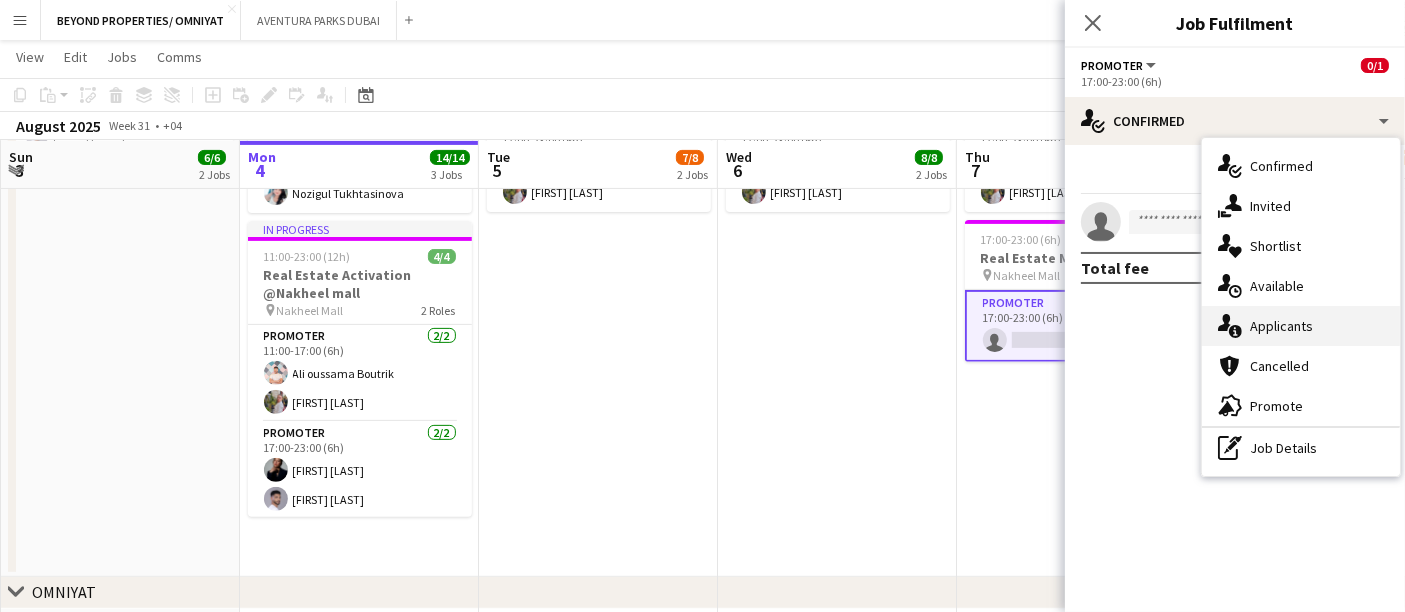 click on "single-neutral-actions-information
Applicants" at bounding box center [1301, 326] 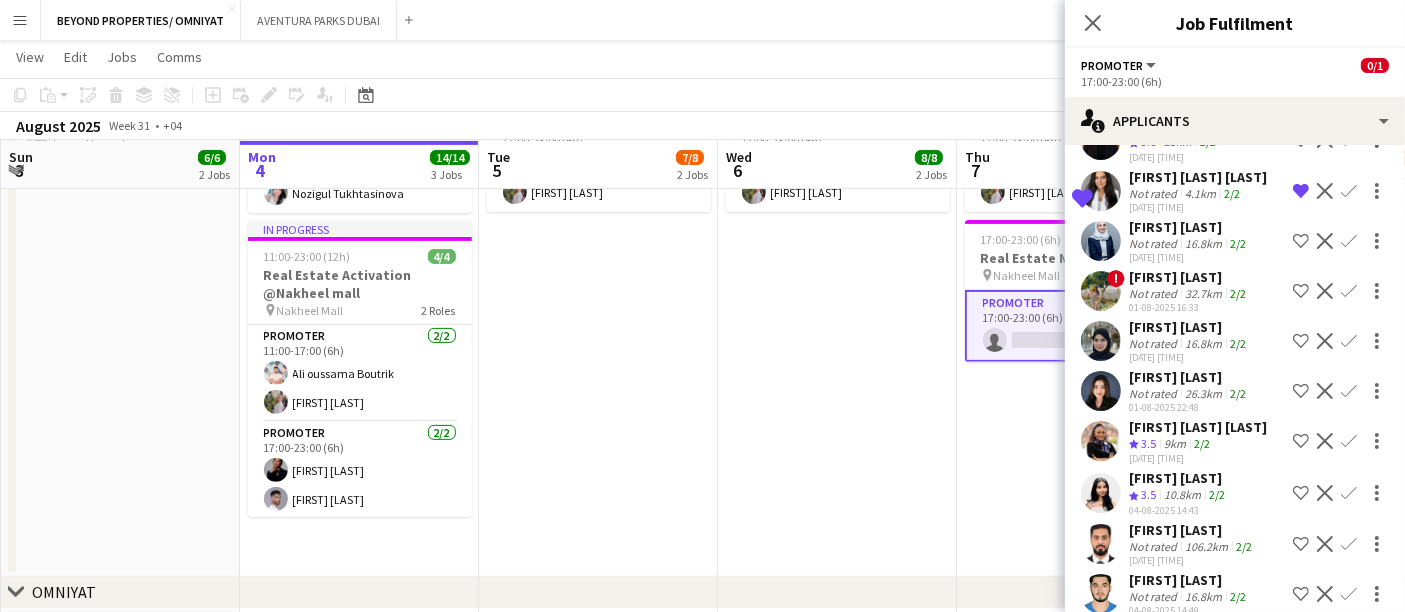 scroll, scrollTop: 4333, scrollLeft: 0, axis: vertical 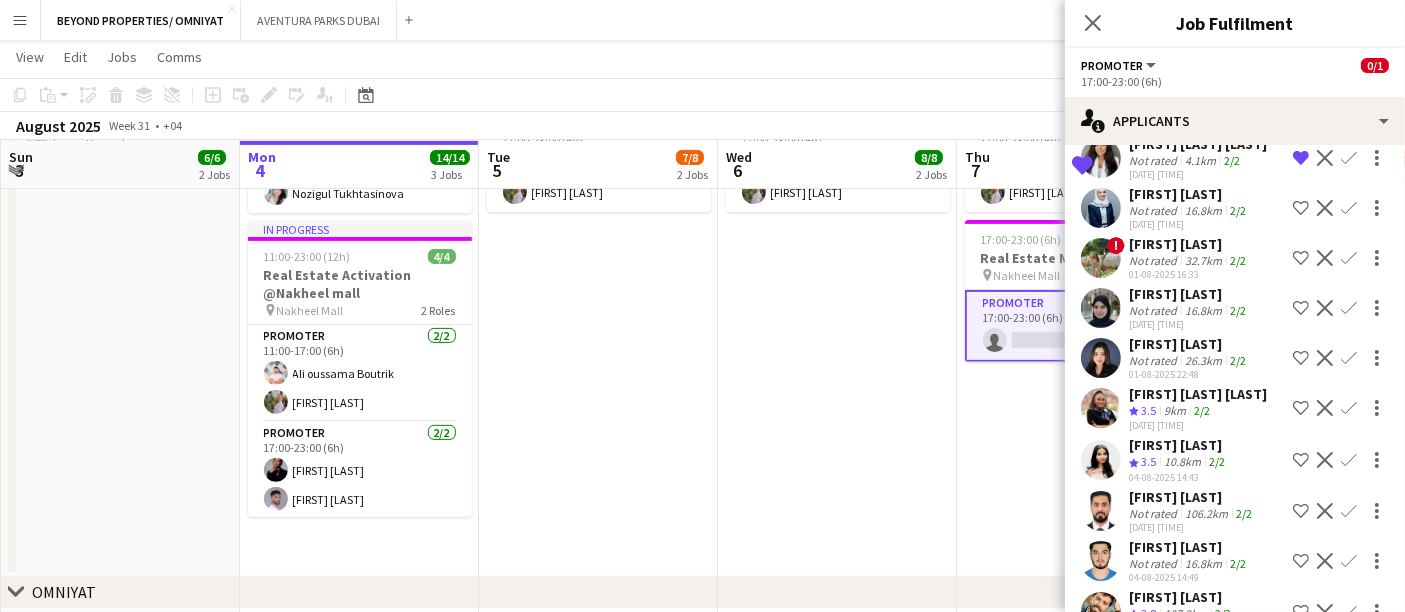 click at bounding box center (1101, 358) 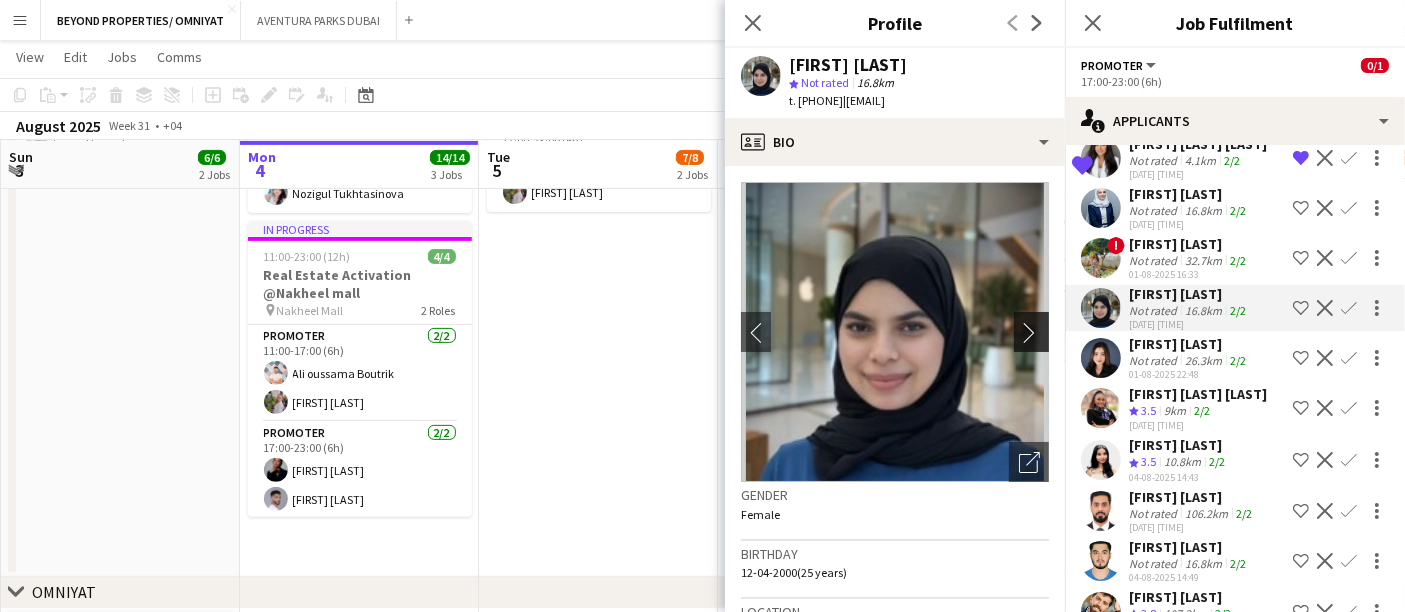 click on "chevron-right" 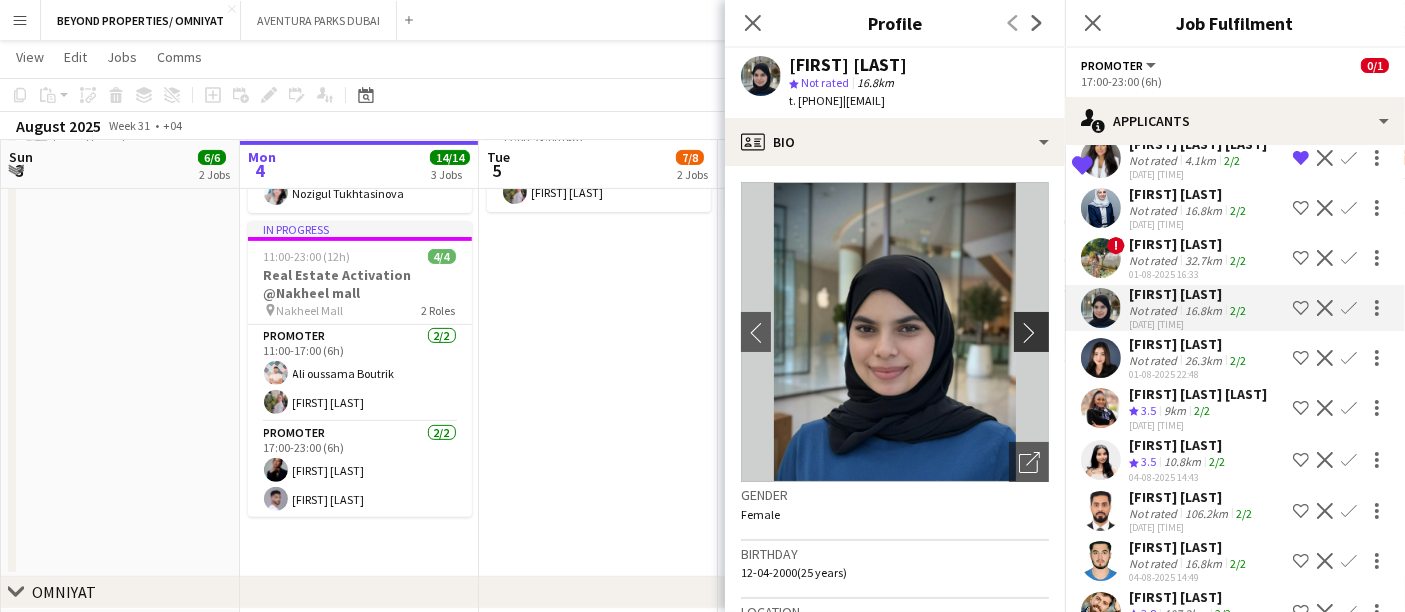 click on "chevron-right" 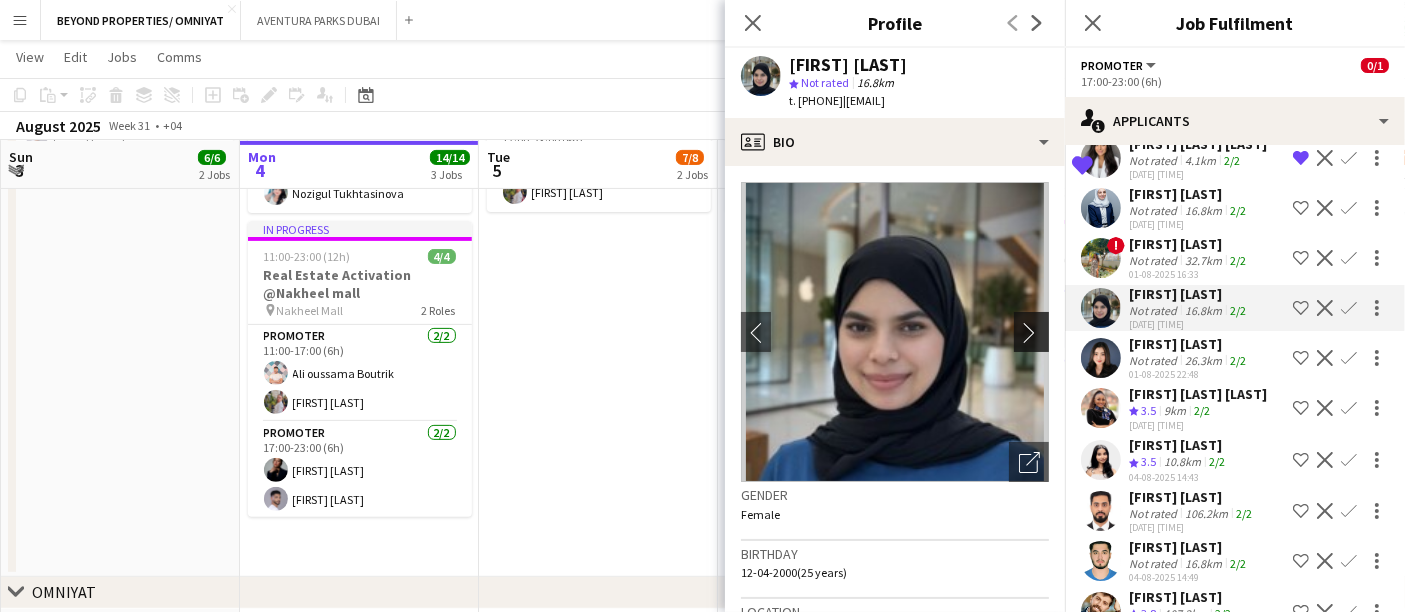 click on "chevron-right" 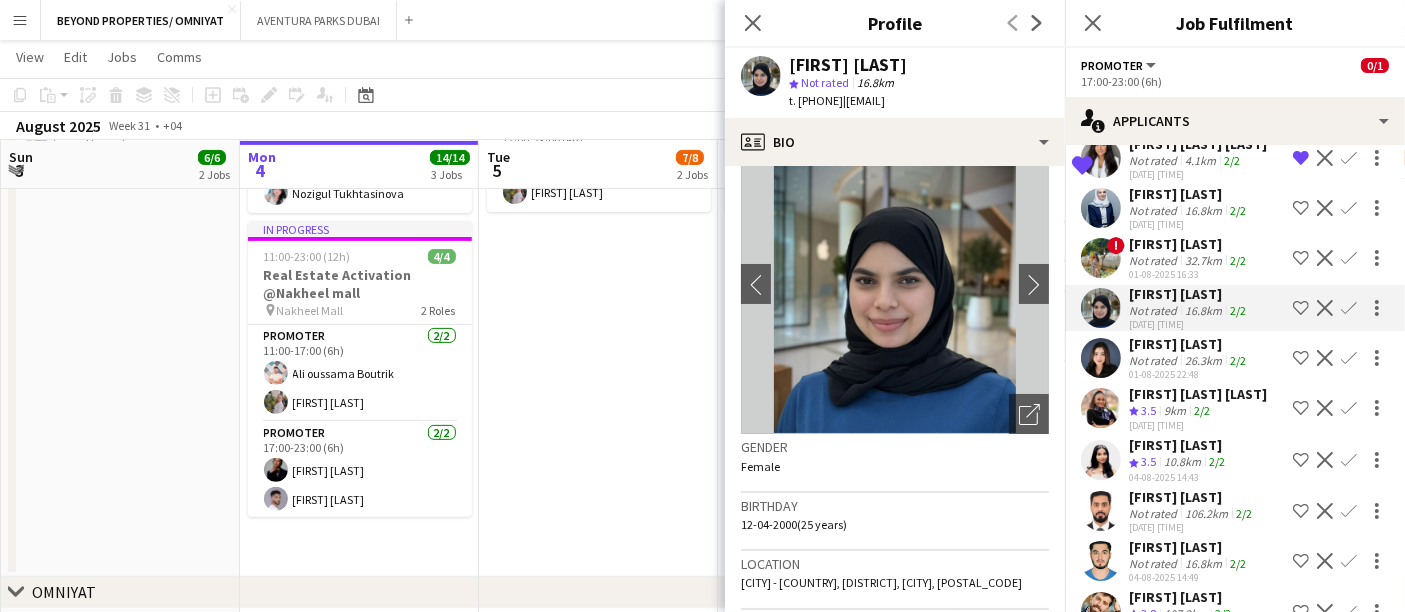 scroll, scrollTop: 0, scrollLeft: 0, axis: both 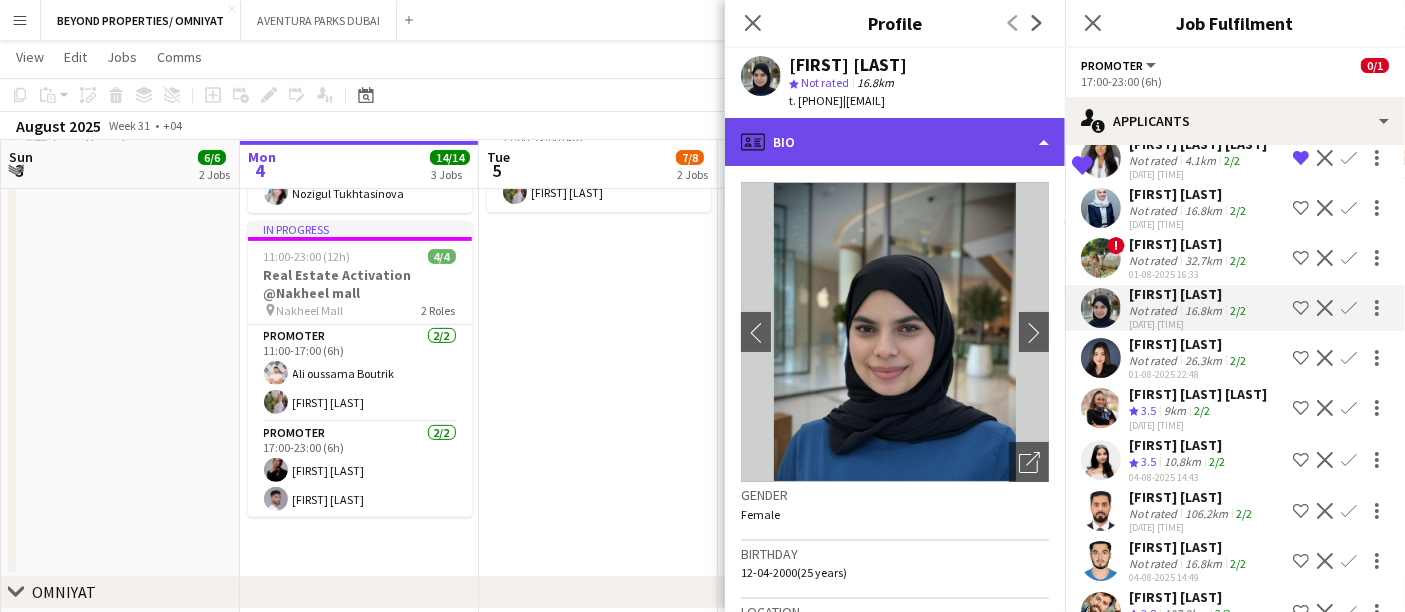click on "profile
Bio" 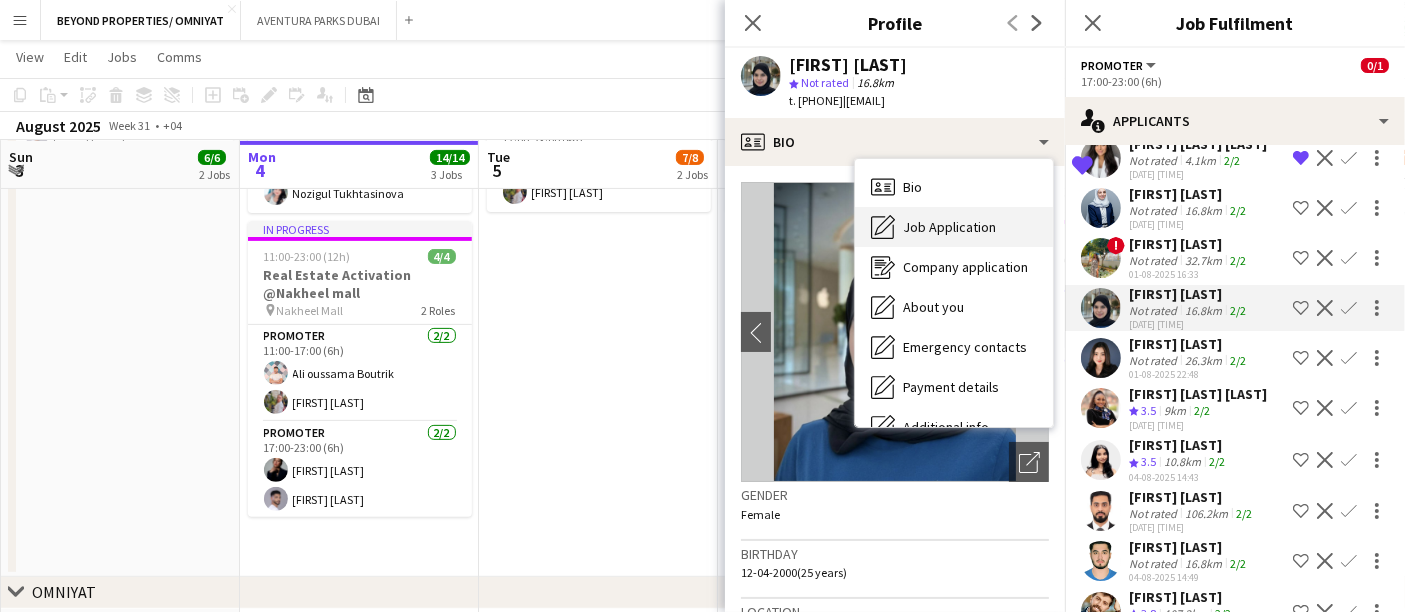 click on "Job Application" at bounding box center (949, 227) 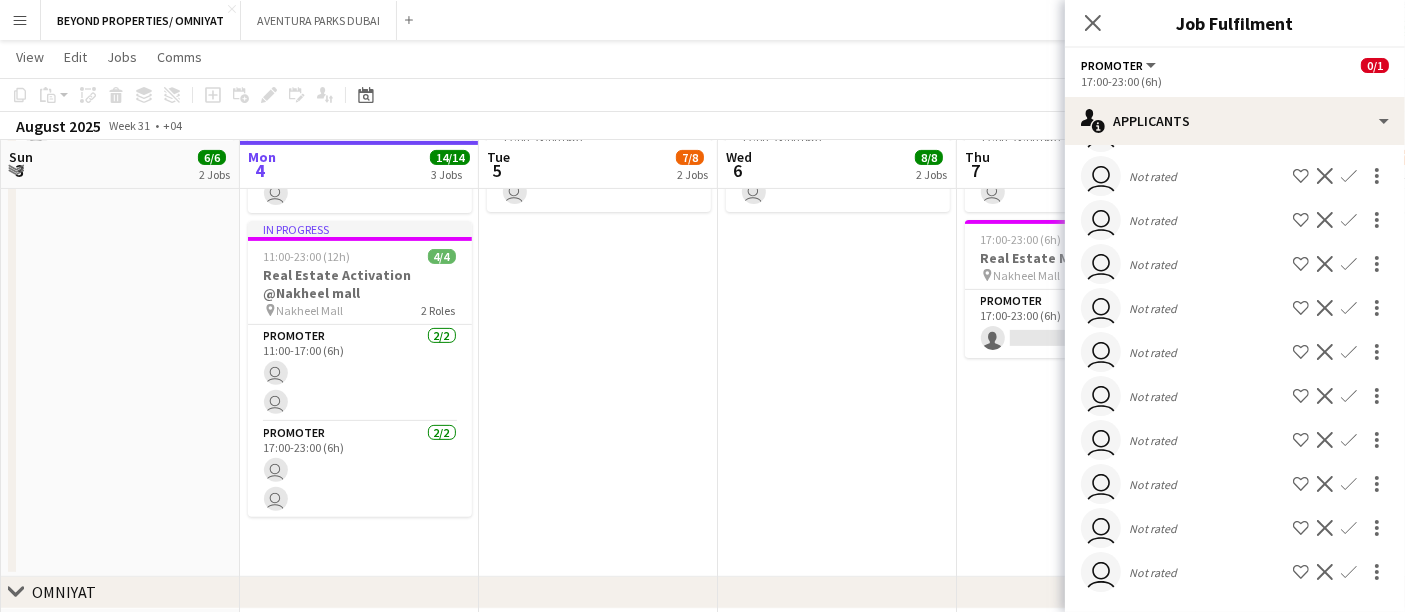 scroll, scrollTop: 0, scrollLeft: 0, axis: both 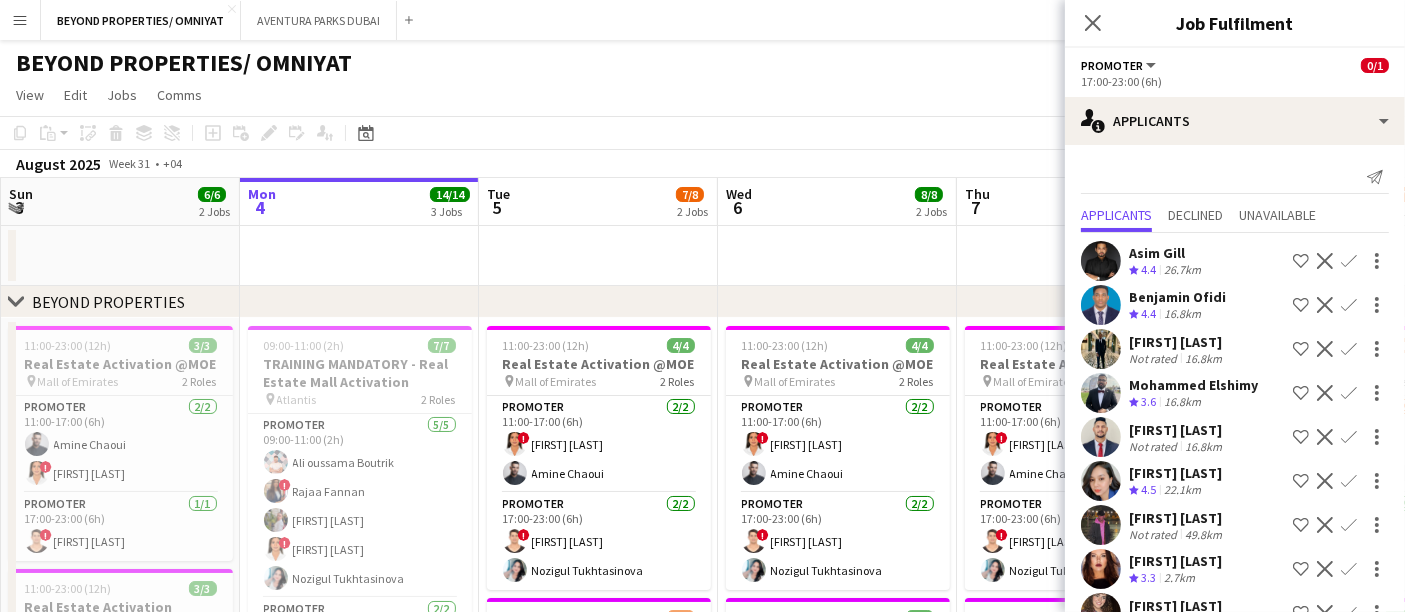 click on "17:00-23:00 (6h)" 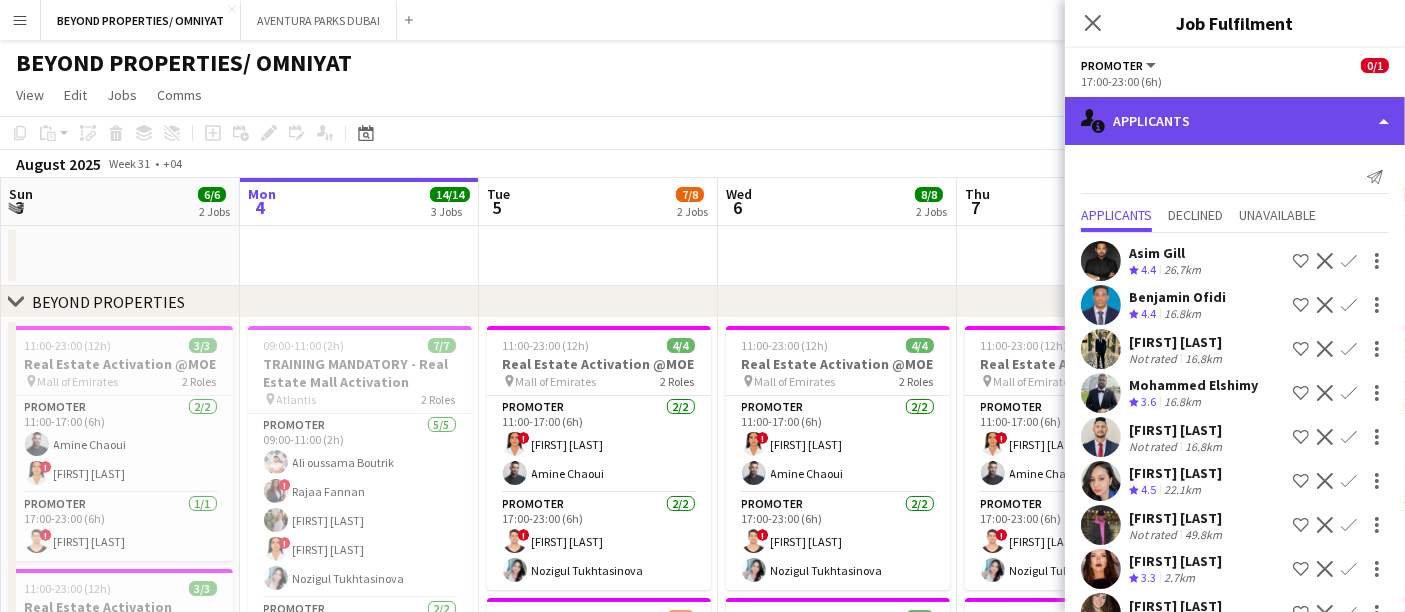 click on "single-neutral-actions-information
Applicants" 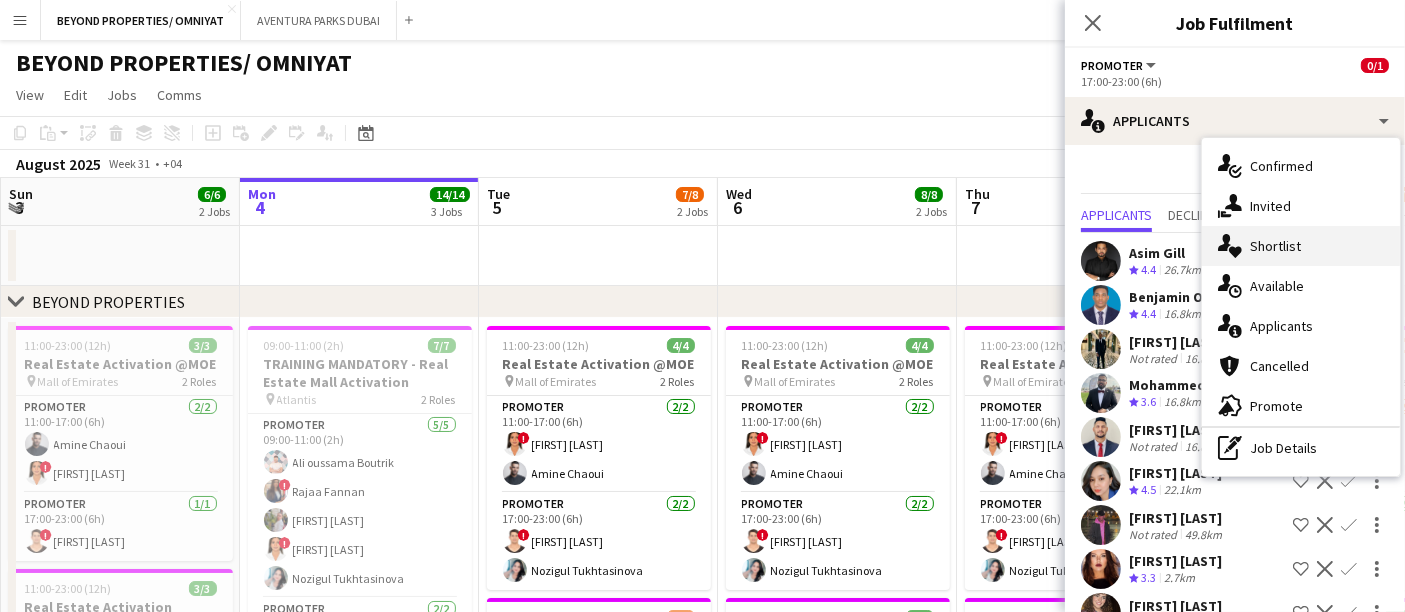 click on "single-neutral-actions-heart
Shortlist" at bounding box center (1301, 246) 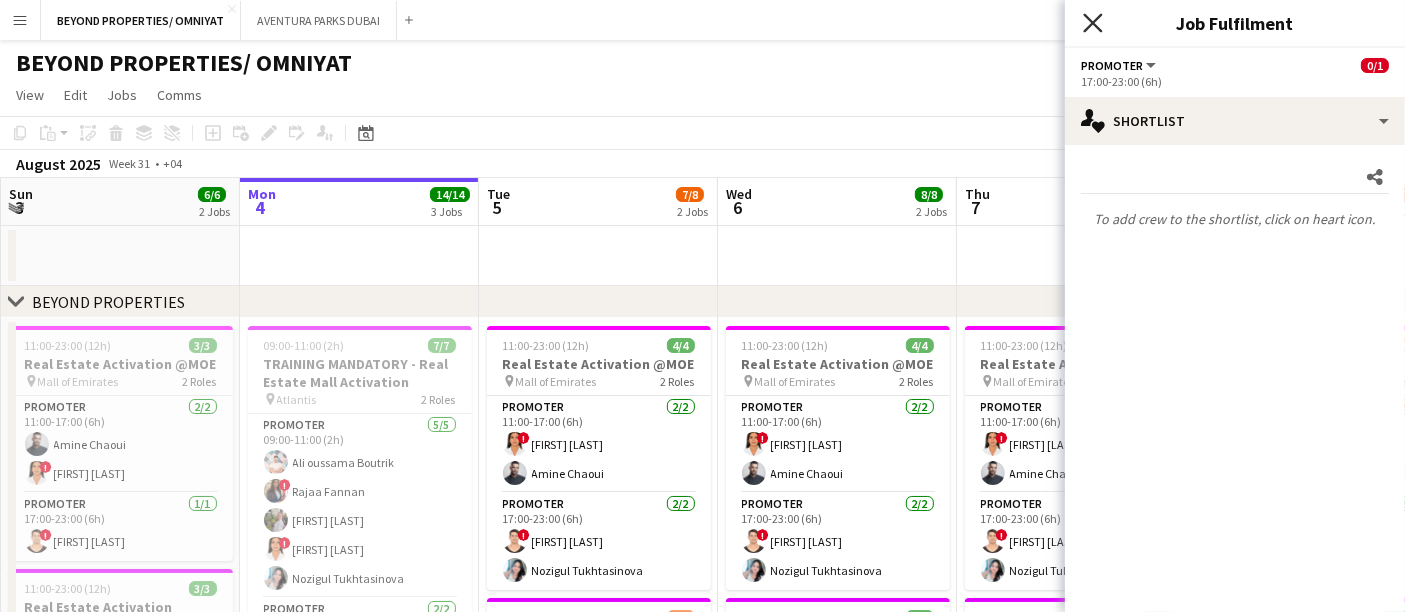 click 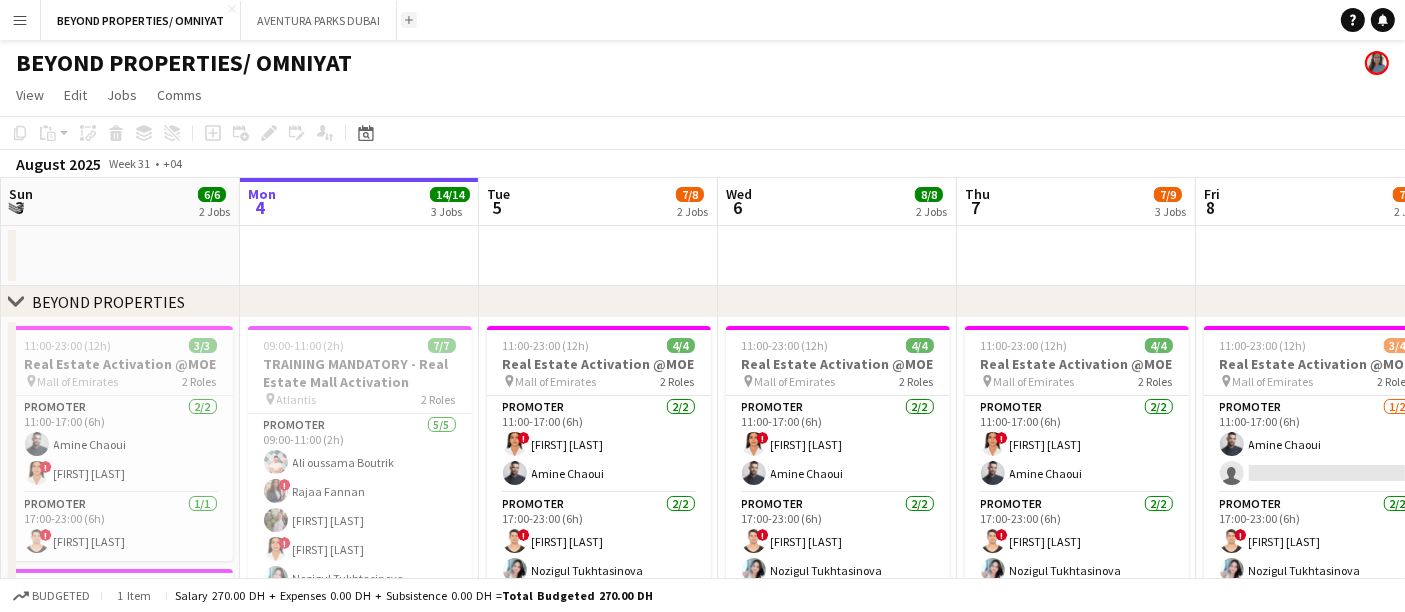 click on "Add" at bounding box center (409, 20) 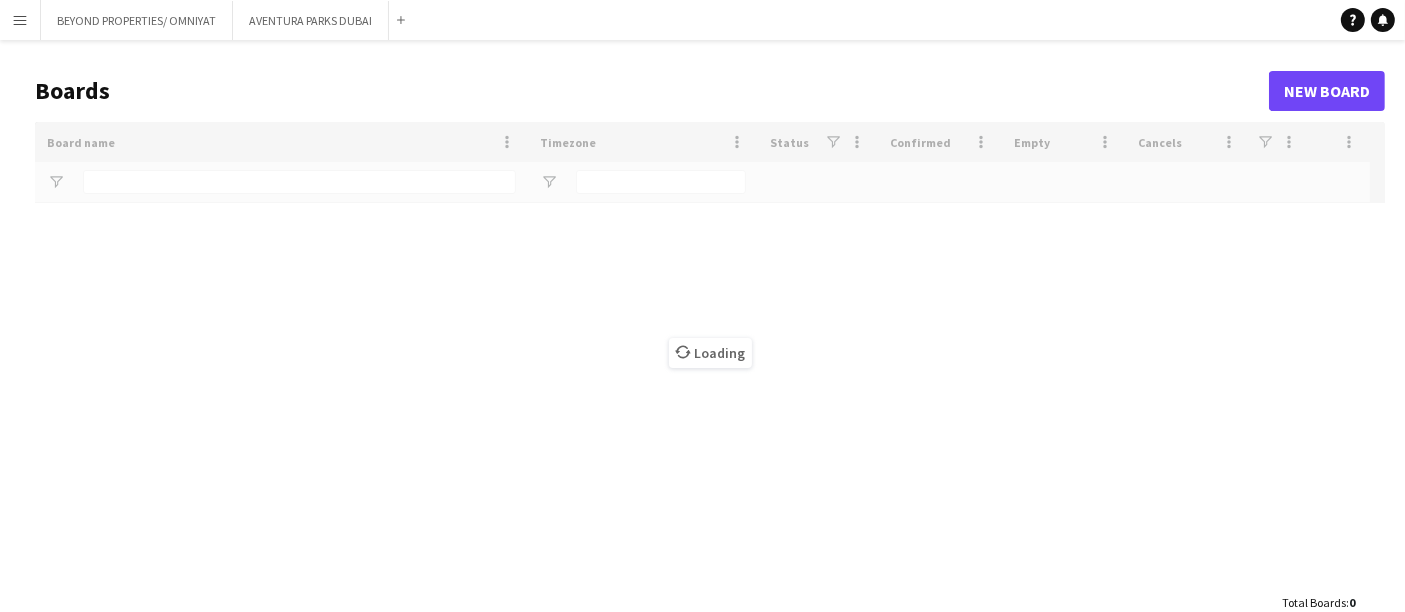 click on "Menu" at bounding box center [20, 20] 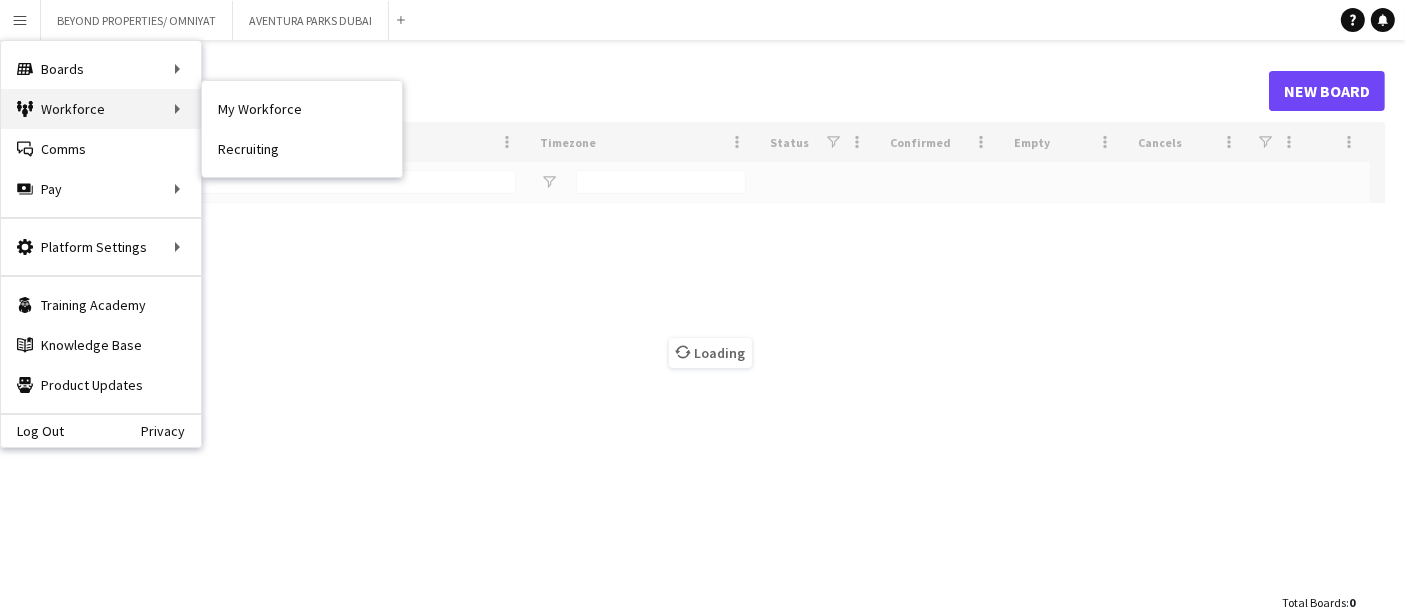 type on "***" 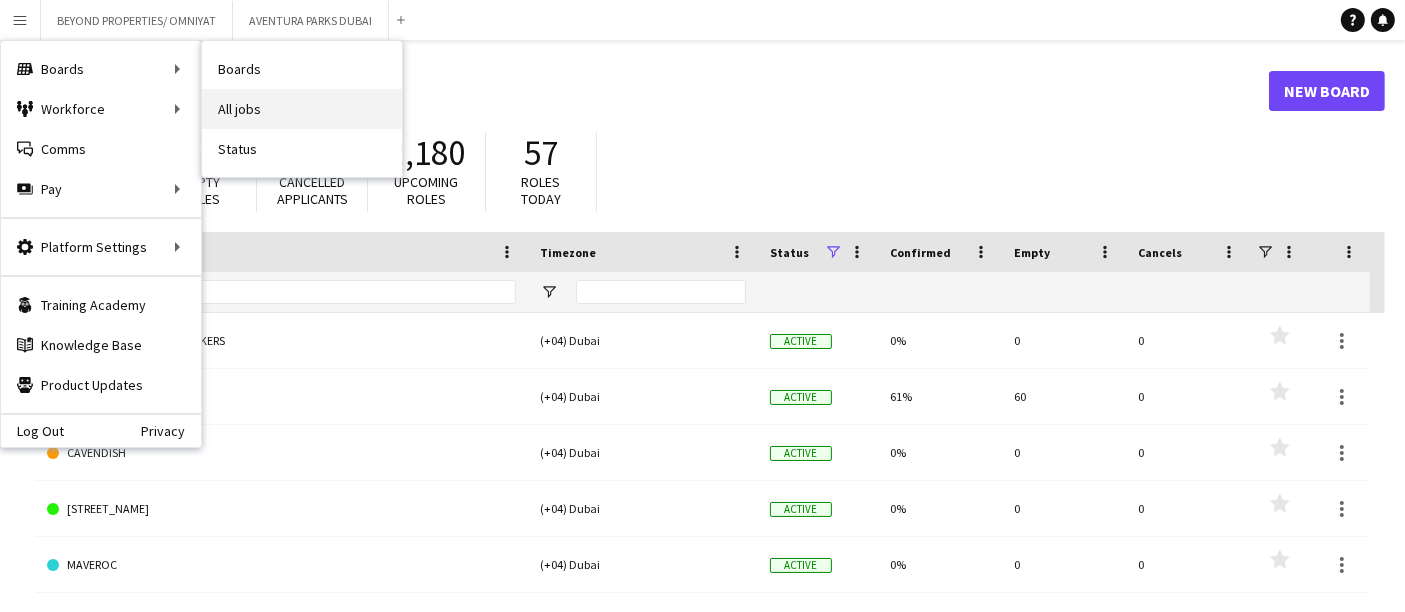 click on "All jobs" at bounding box center (302, 109) 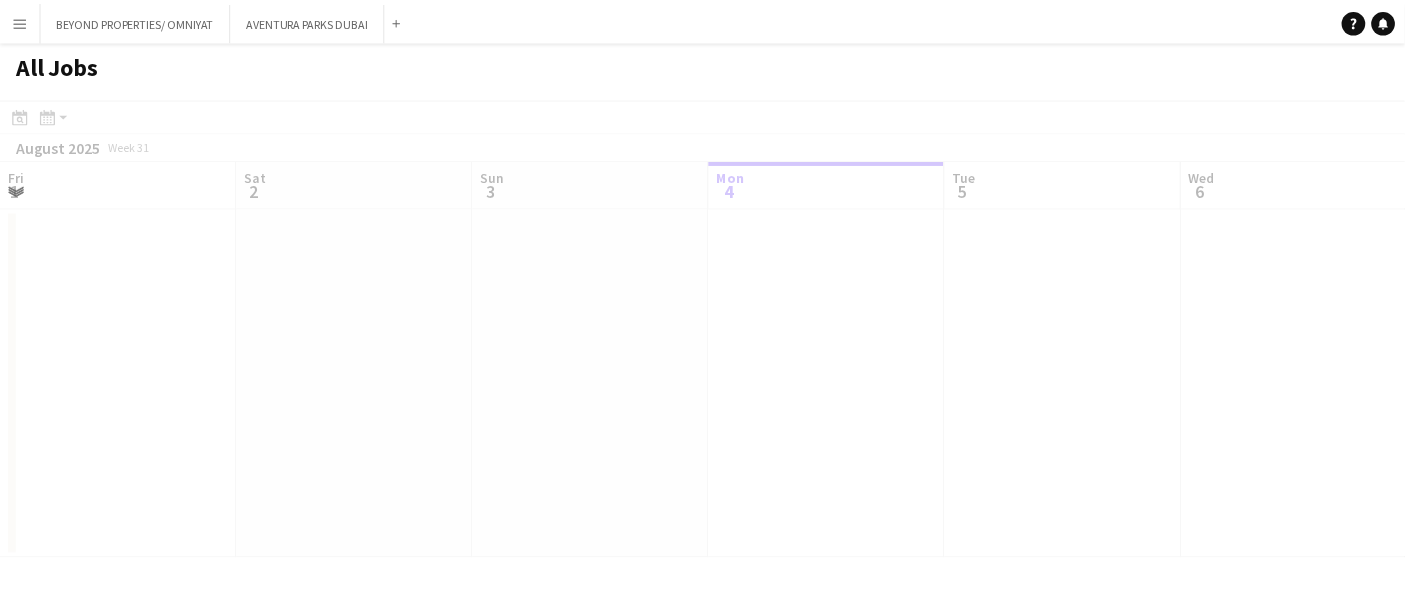 scroll, scrollTop: 0, scrollLeft: 477, axis: horizontal 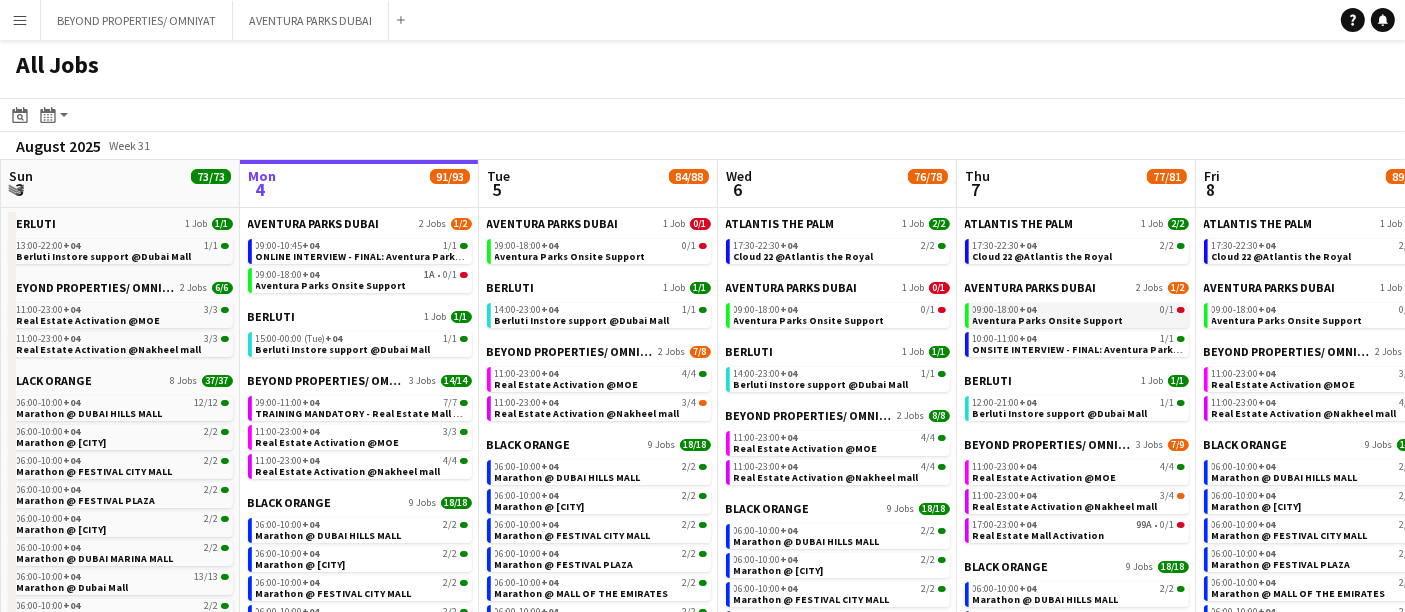click on "09:00-18:00    +04   0/1   Aventura Parks Onsite Support" at bounding box center [1077, 315] 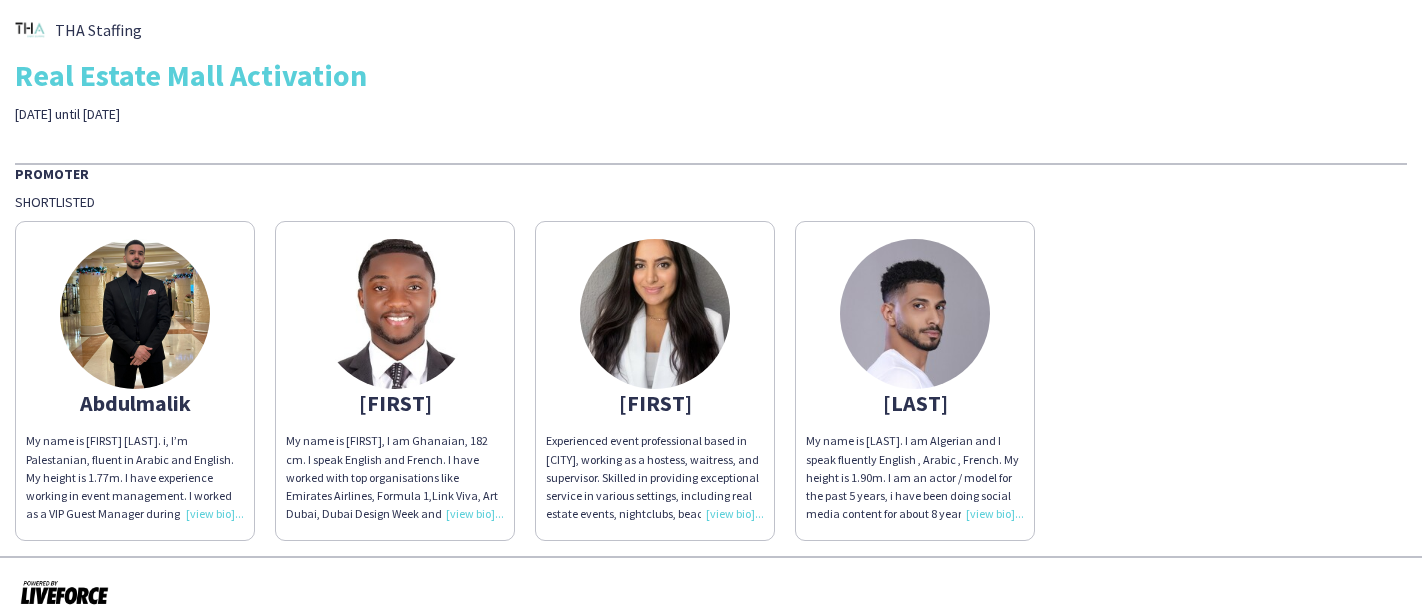 scroll, scrollTop: 0, scrollLeft: 0, axis: both 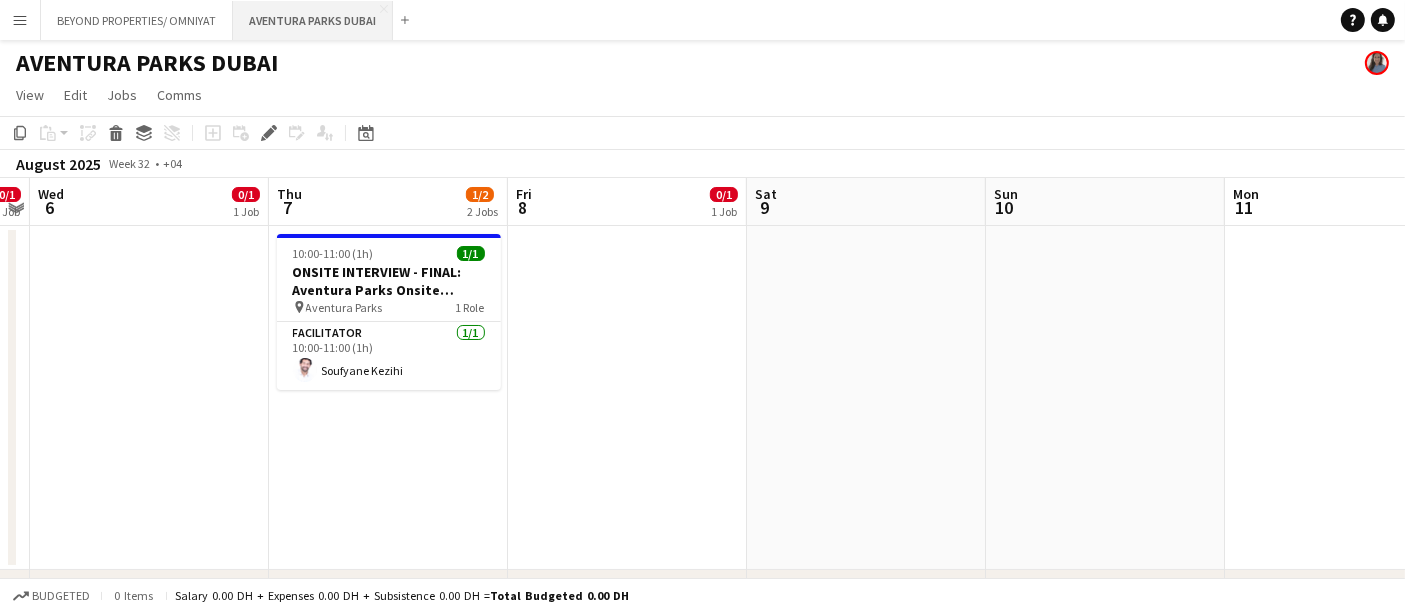 click on "AVENTURA PARKS DUBAI
Close" at bounding box center (313, 20) 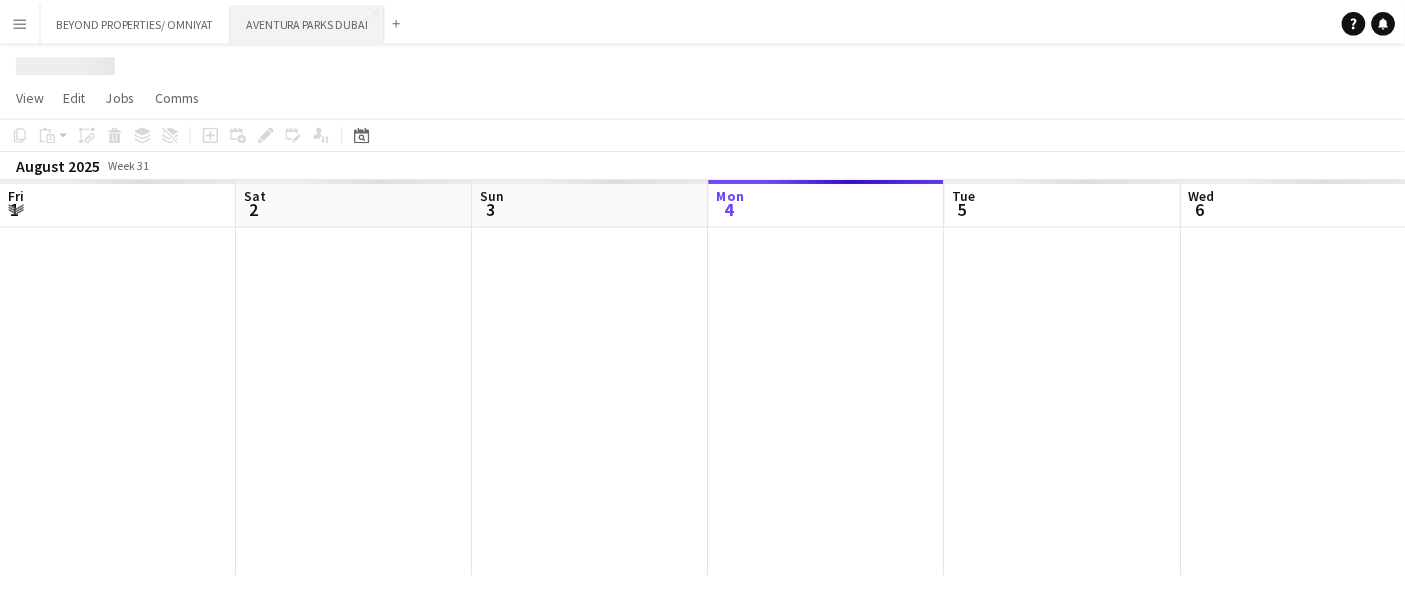 scroll, scrollTop: 0, scrollLeft: 477, axis: horizontal 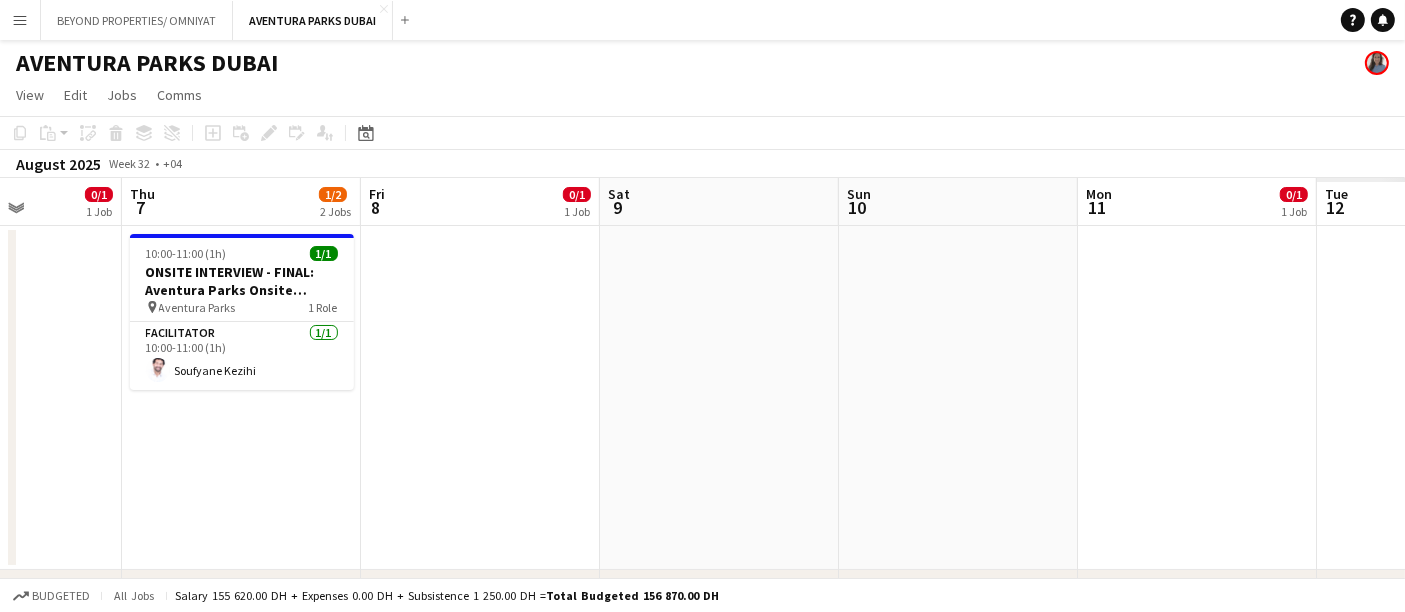drag, startPoint x: 1023, startPoint y: 416, endPoint x: 148, endPoint y: 408, distance: 875.03656 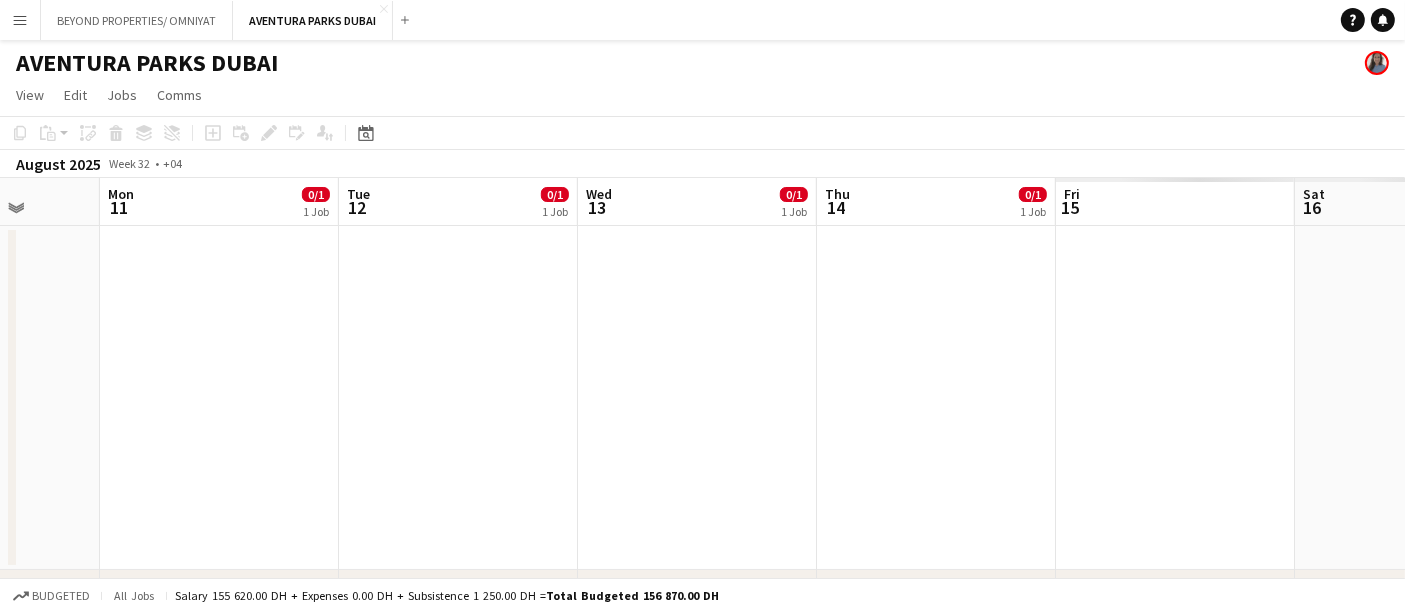 drag, startPoint x: 1123, startPoint y: 409, endPoint x: 194, endPoint y: 401, distance: 929.0344 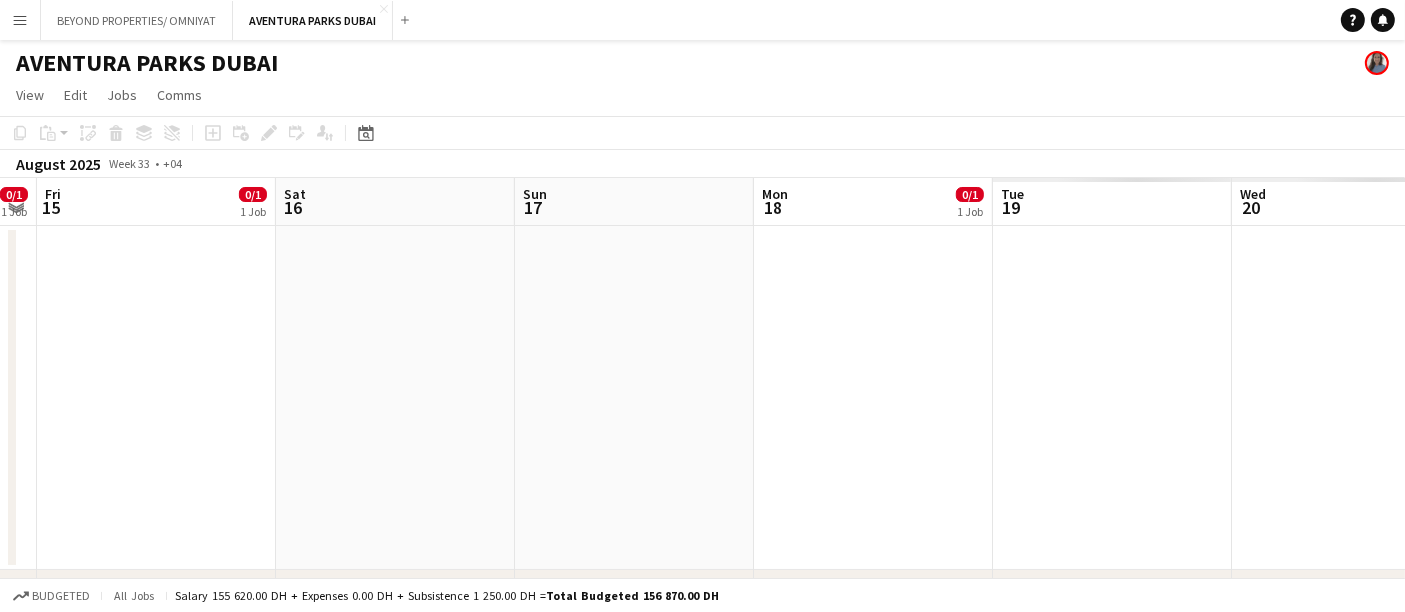 drag, startPoint x: 1280, startPoint y: 399, endPoint x: 28, endPoint y: 386, distance: 1252.0675 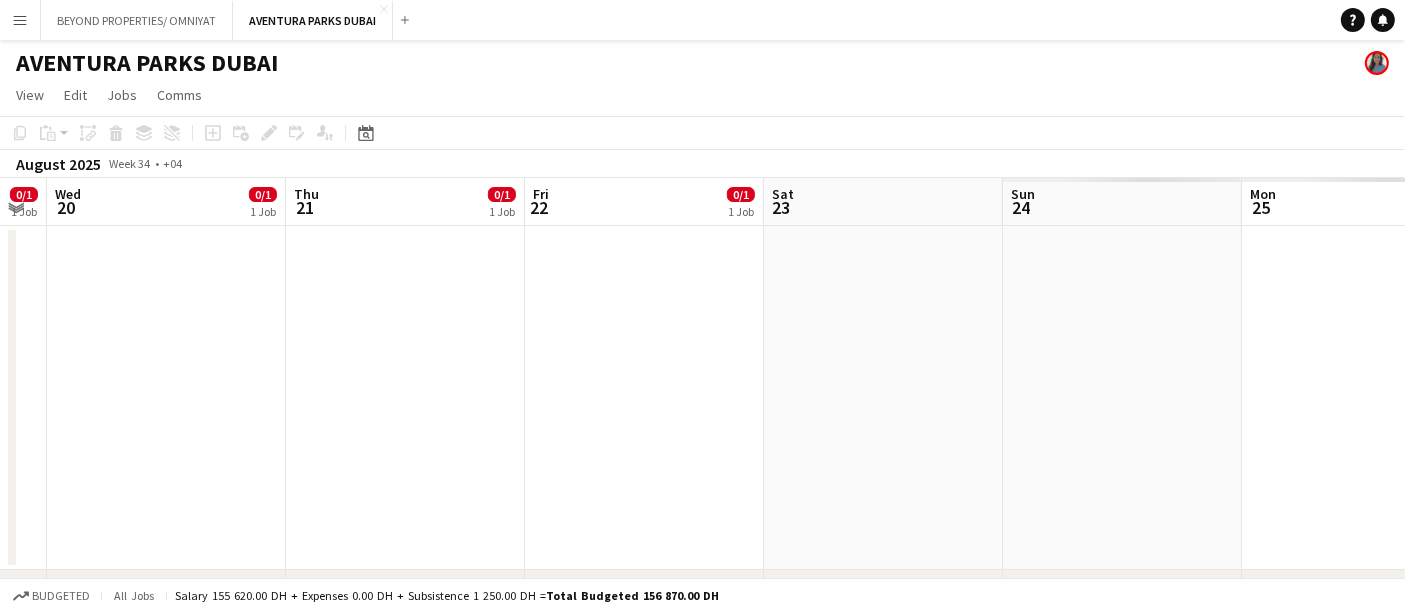 drag, startPoint x: 1128, startPoint y: 367, endPoint x: 0, endPoint y: 374, distance: 1128.0217 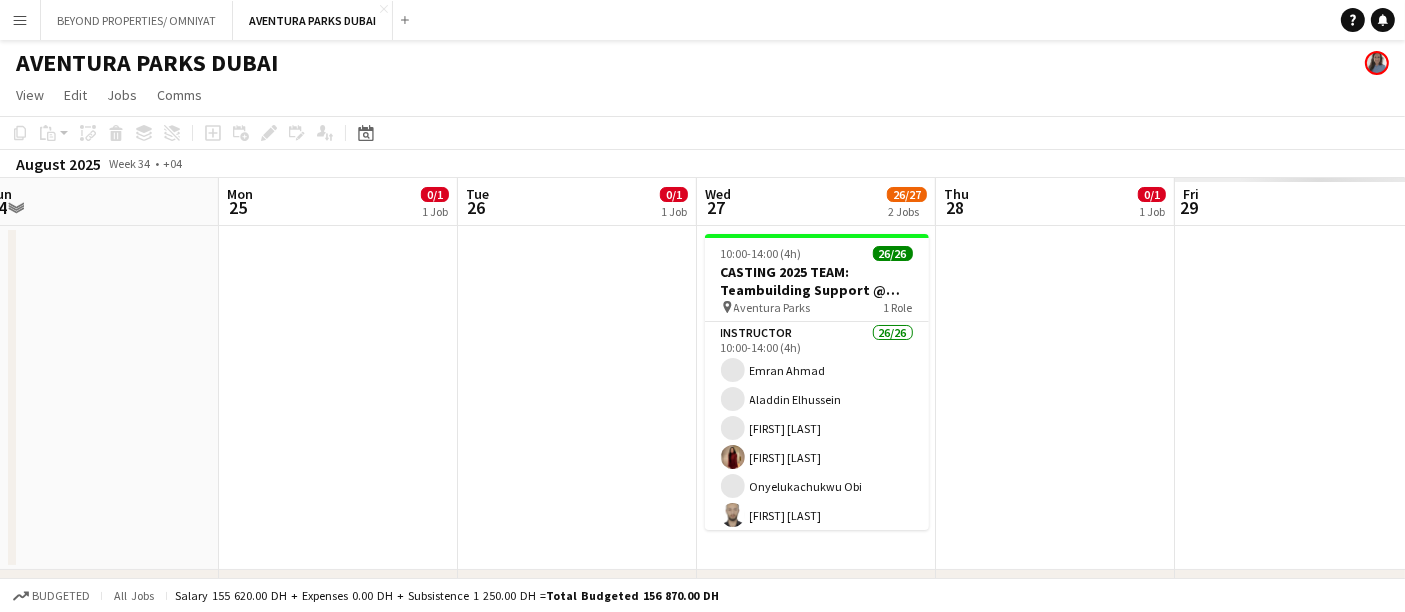 scroll, scrollTop: 0, scrollLeft: 633, axis: horizontal 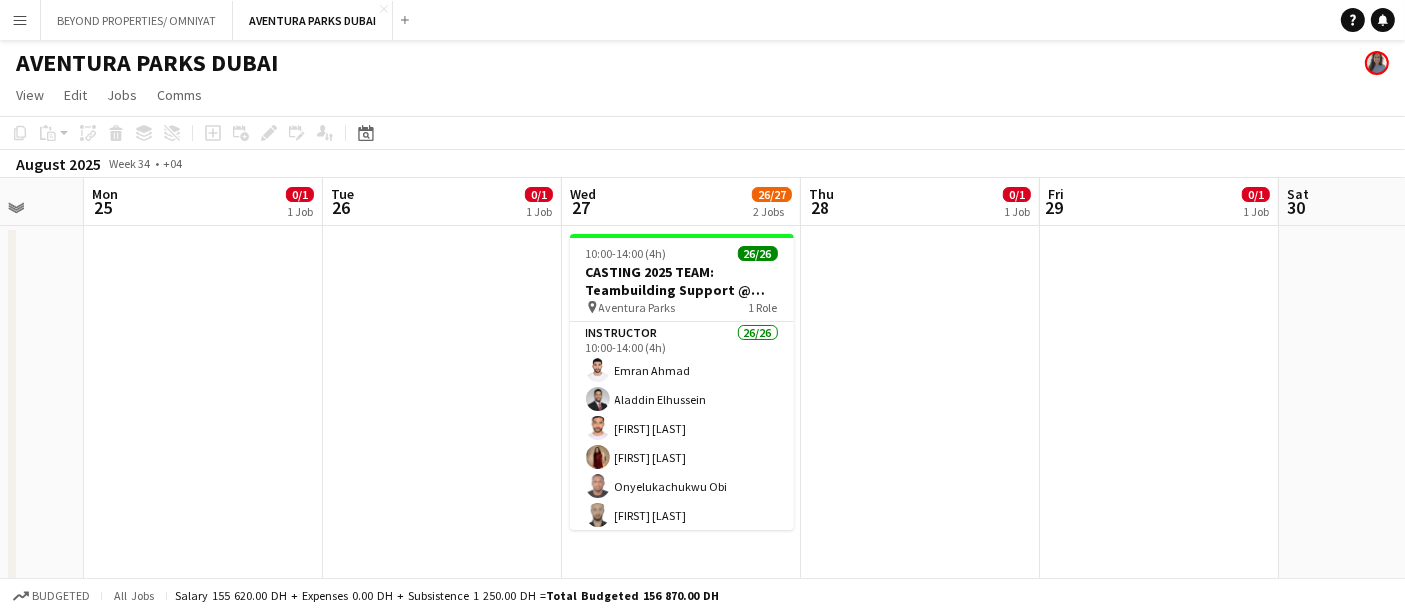 drag, startPoint x: 1226, startPoint y: 375, endPoint x: 308, endPoint y: 361, distance: 918.10675 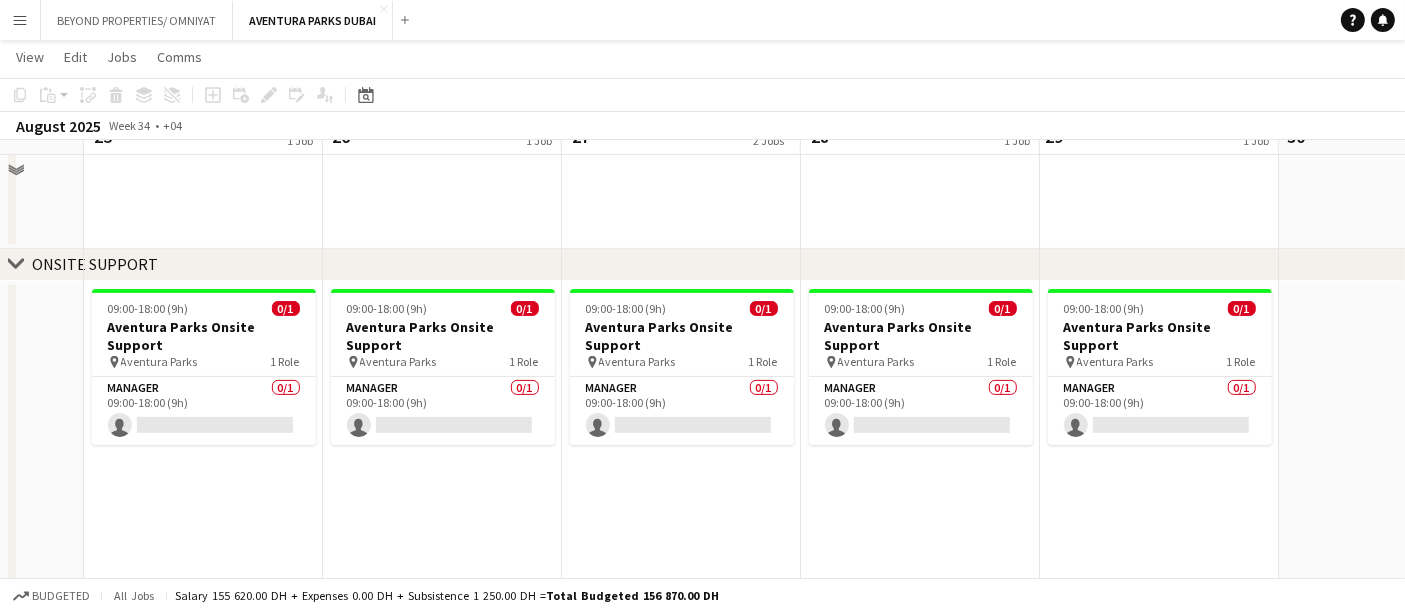 scroll, scrollTop: 555, scrollLeft: 0, axis: vertical 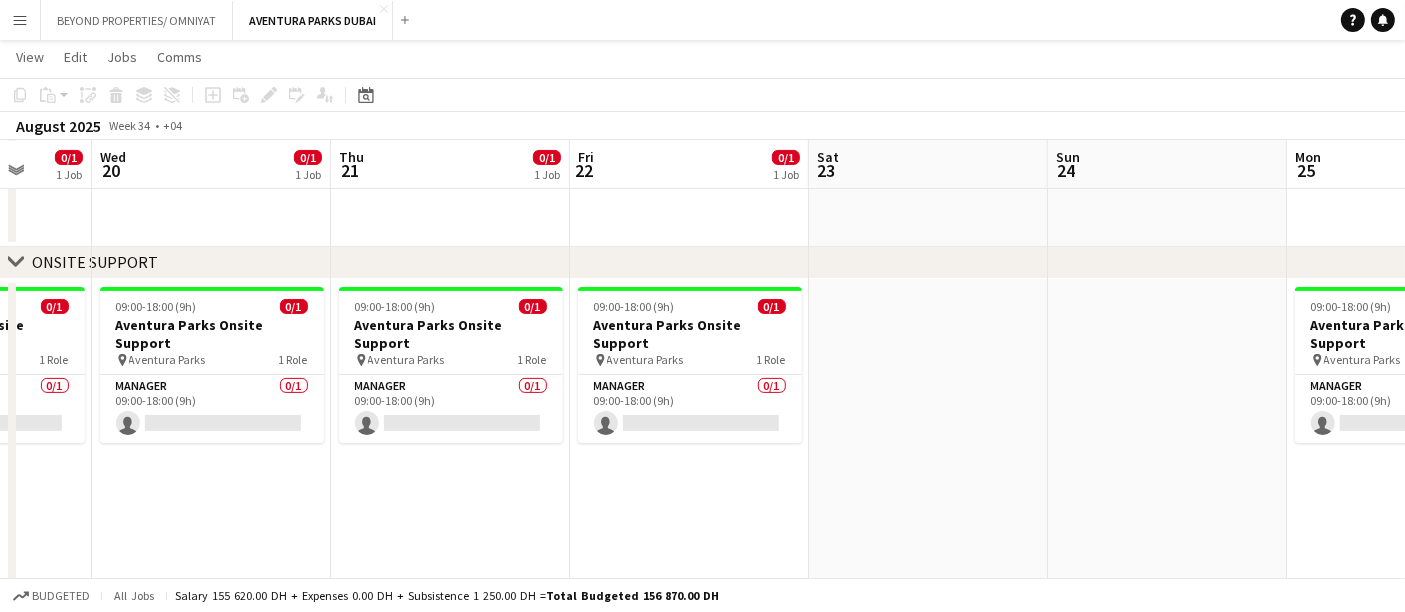 drag, startPoint x: 217, startPoint y: 466, endPoint x: 1421, endPoint y: 478, distance: 1204.0598 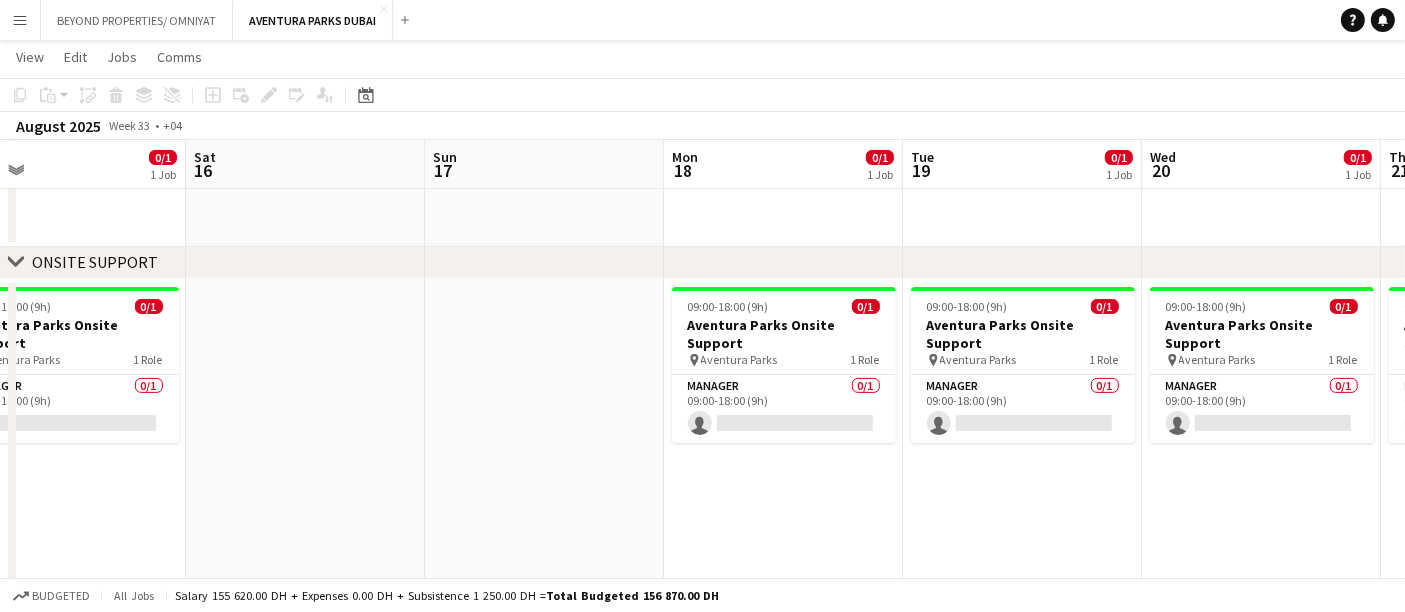 scroll, scrollTop: 0, scrollLeft: 500, axis: horizontal 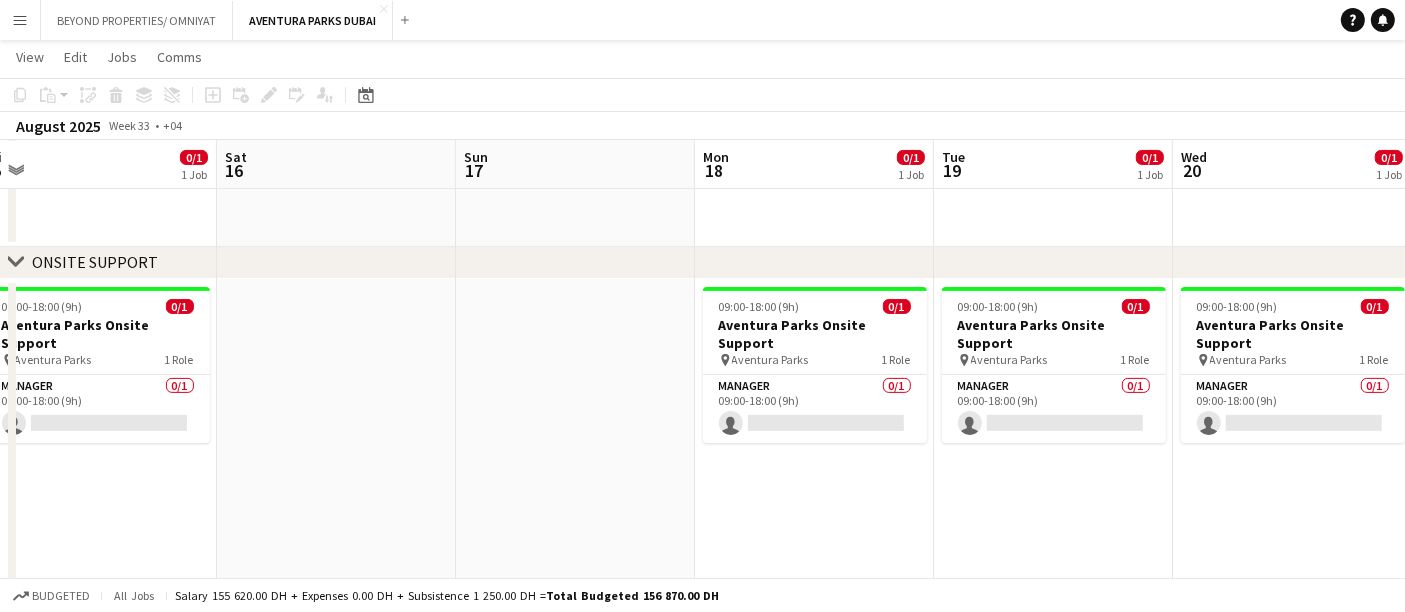 drag, startPoint x: 117, startPoint y: 493, endPoint x: 1199, endPoint y: 528, distance: 1082.5659 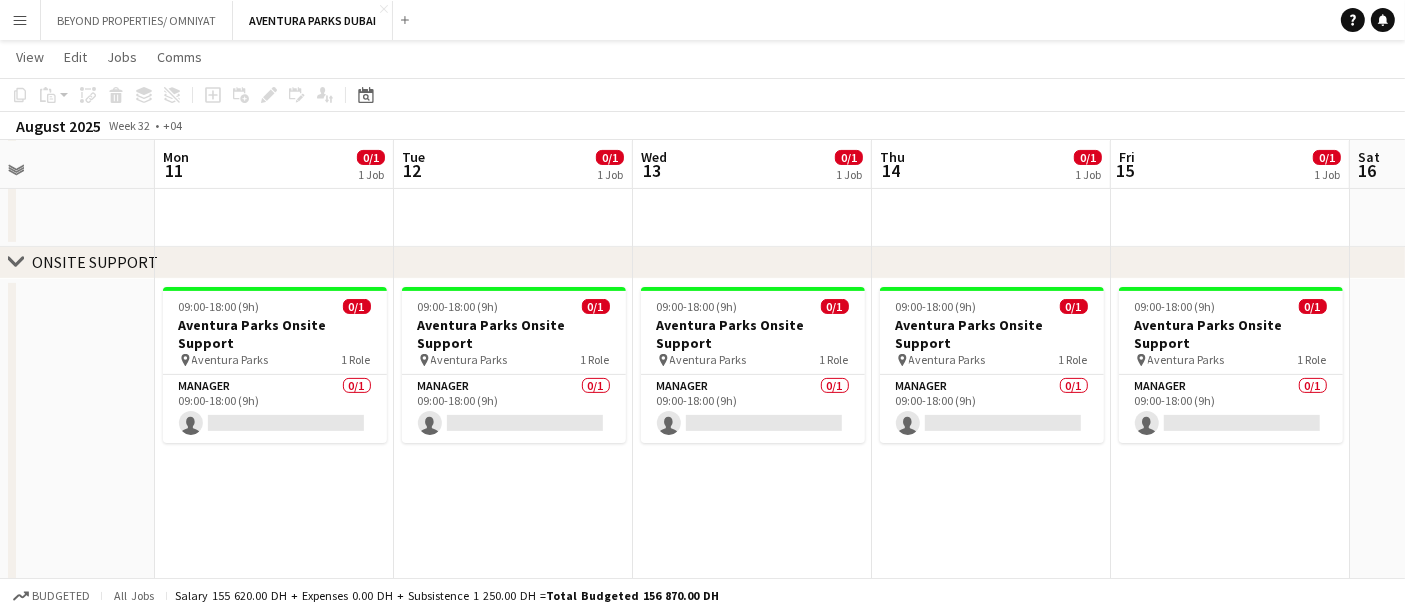 scroll, scrollTop: 0, scrollLeft: 525, axis: horizontal 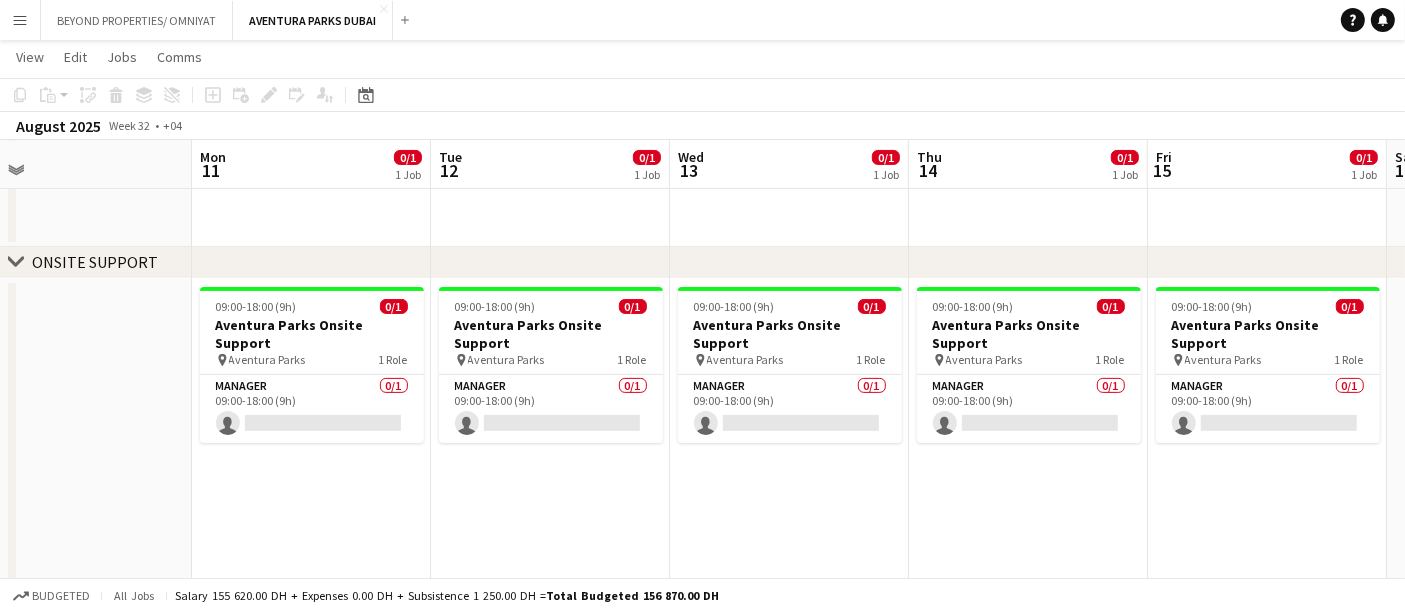 drag, startPoint x: 108, startPoint y: 466, endPoint x: 1277, endPoint y: 505, distance: 1169.6504 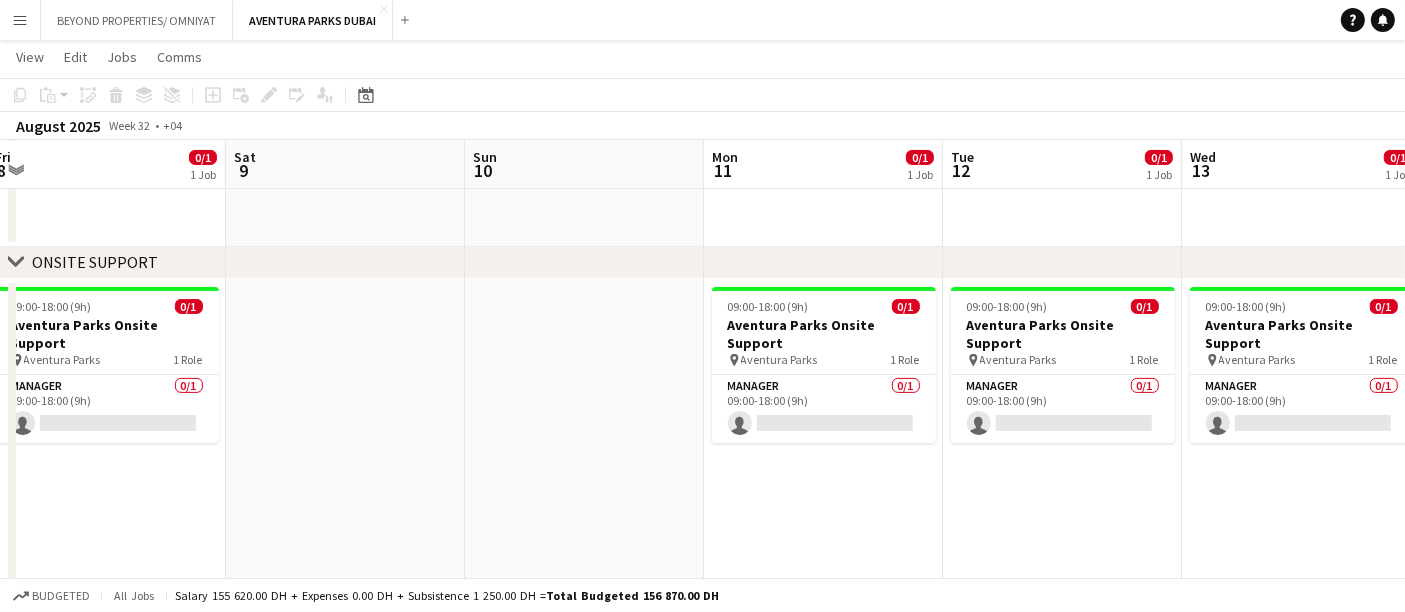 scroll, scrollTop: 0, scrollLeft: 456, axis: horizontal 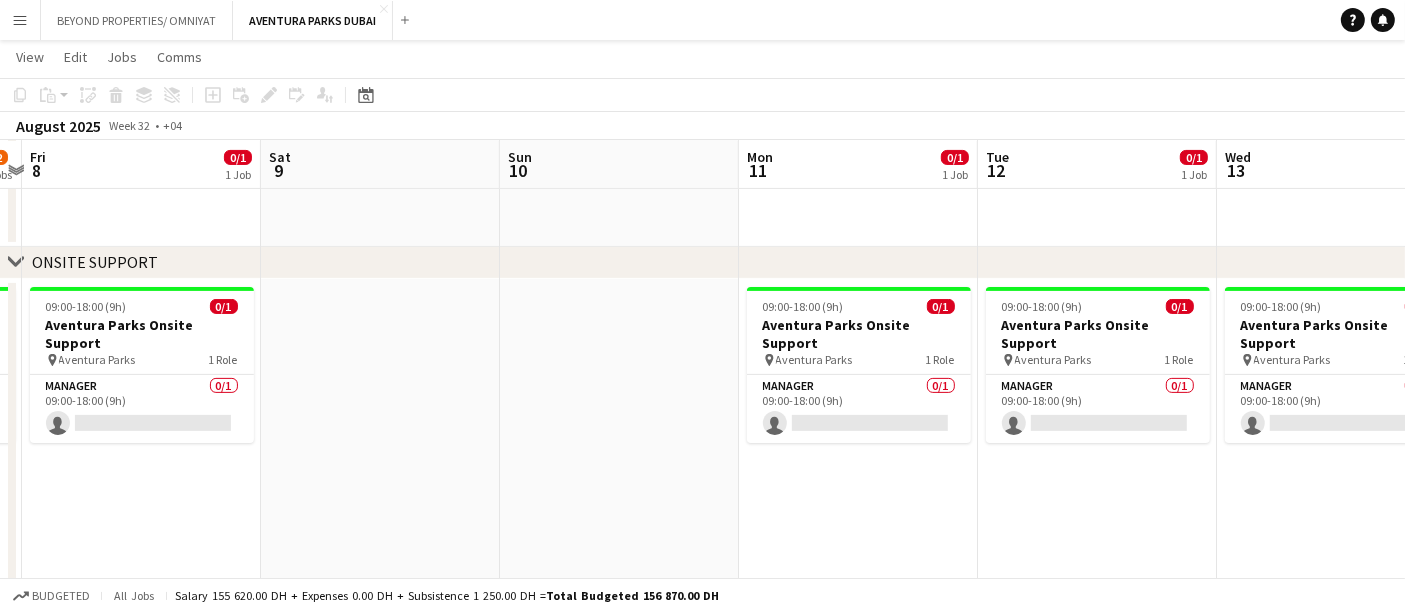 drag, startPoint x: 237, startPoint y: 495, endPoint x: 690, endPoint y: 527, distance: 454.12885 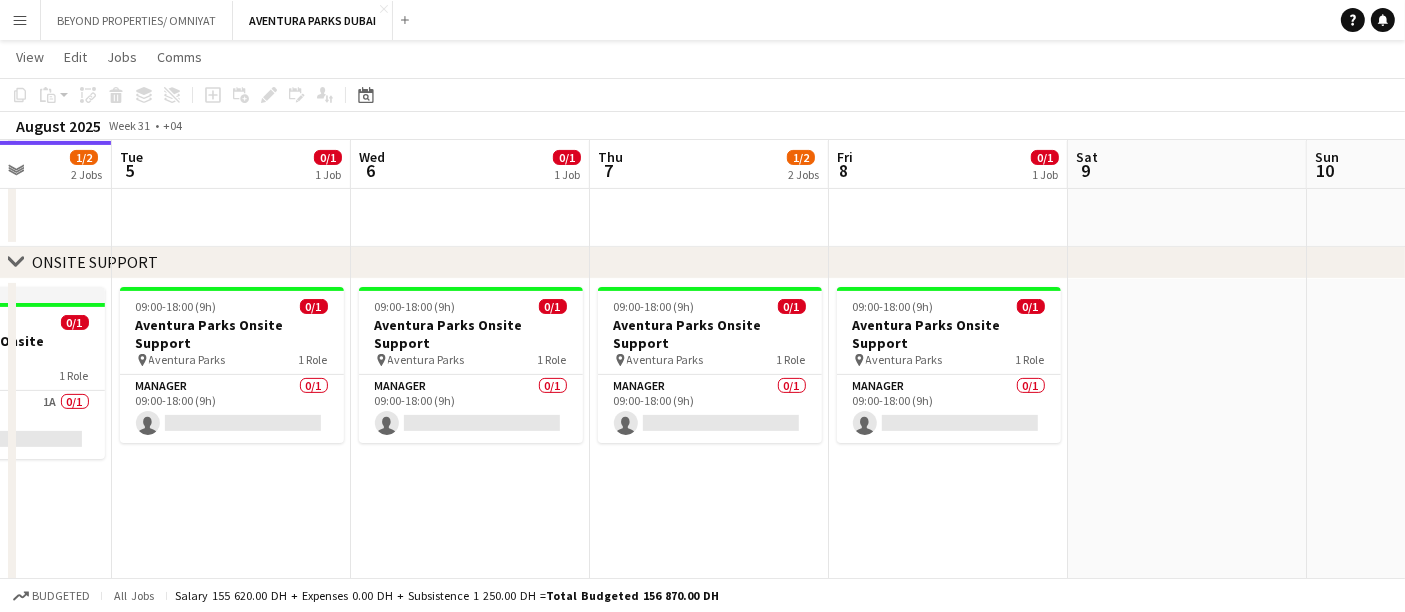 drag, startPoint x: 283, startPoint y: 483, endPoint x: 1329, endPoint y: 476, distance: 1046.0234 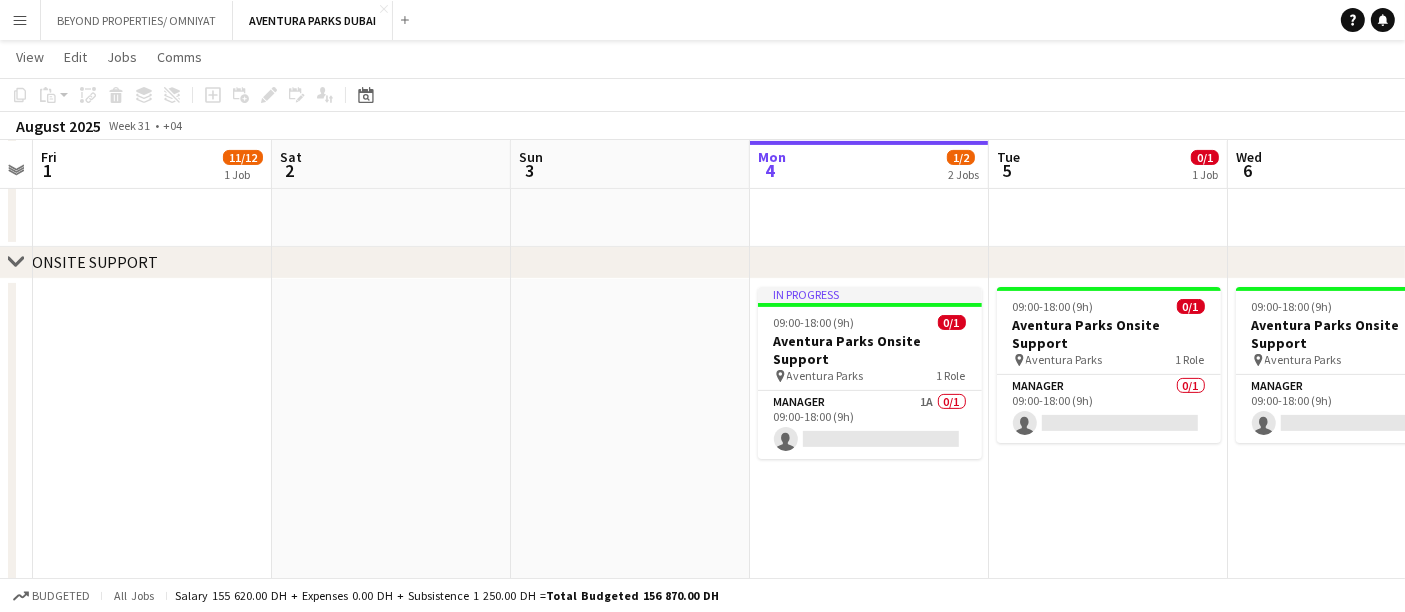 scroll, scrollTop: 0, scrollLeft: 638, axis: horizontal 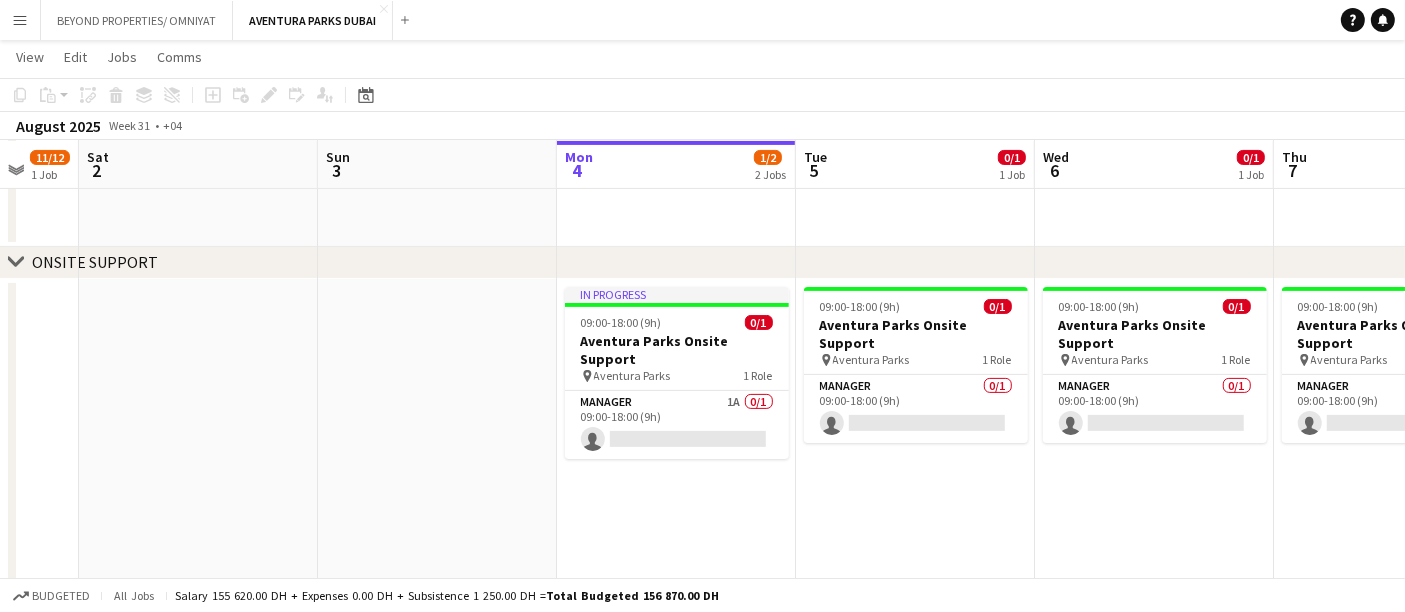 drag, startPoint x: 405, startPoint y: 474, endPoint x: 767, endPoint y: 488, distance: 362.27063 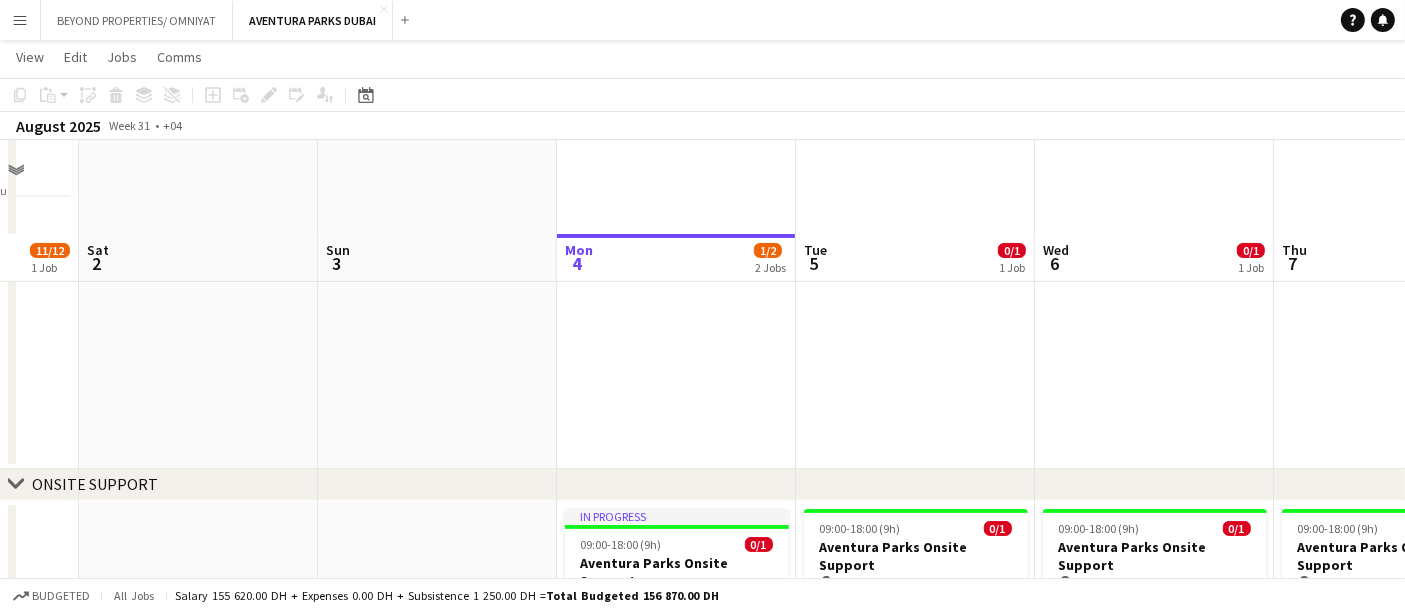 scroll, scrollTop: 555, scrollLeft: 0, axis: vertical 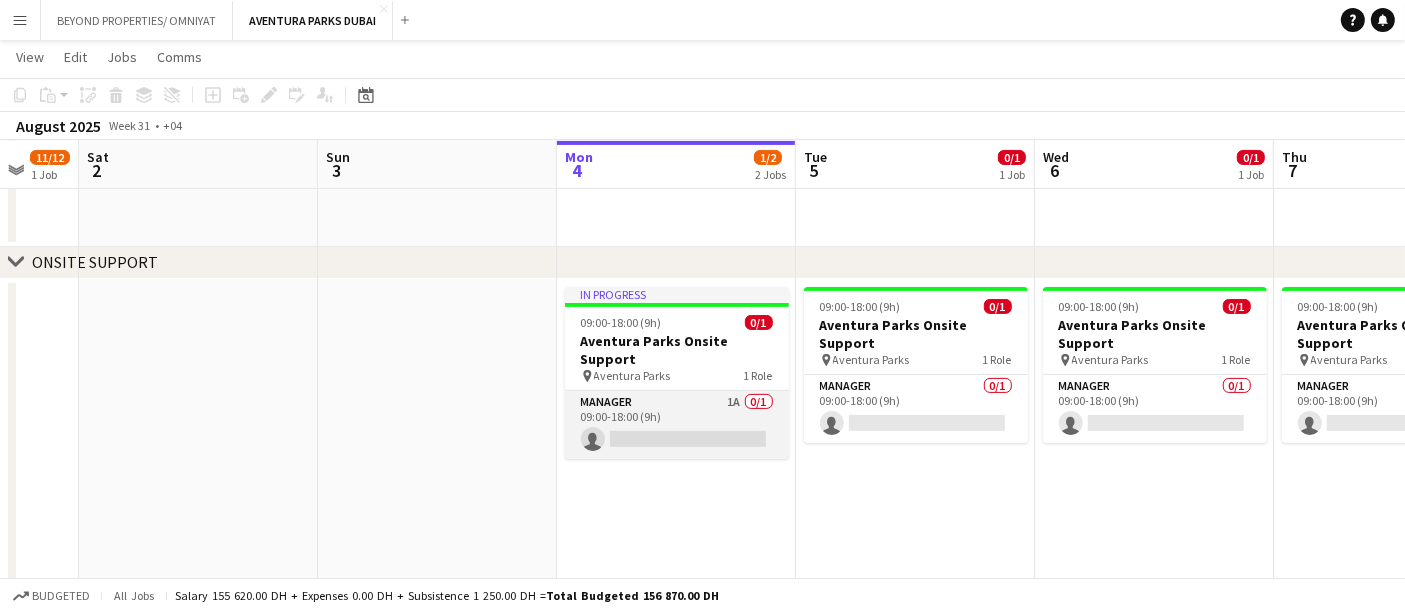 click on "Manager   1A   0/1   09:00-18:00 (9h)
single-neutral-actions" at bounding box center [677, 425] 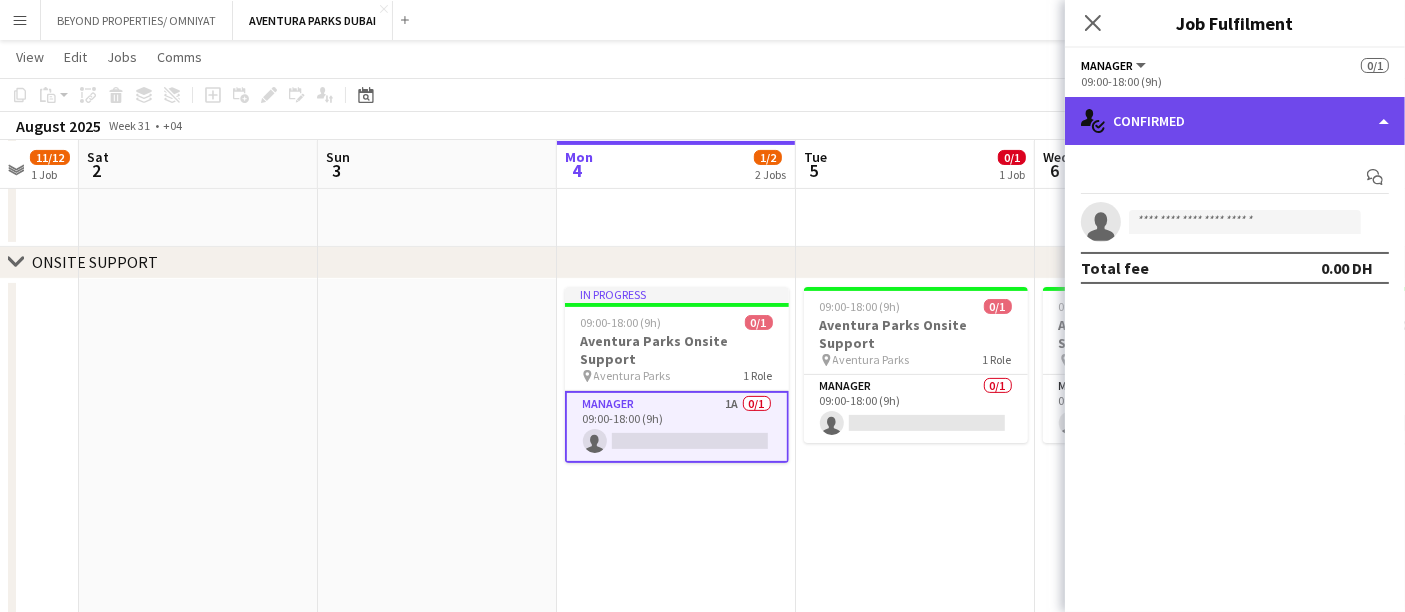 click on "single-neutral-actions-check-2
Confirmed" 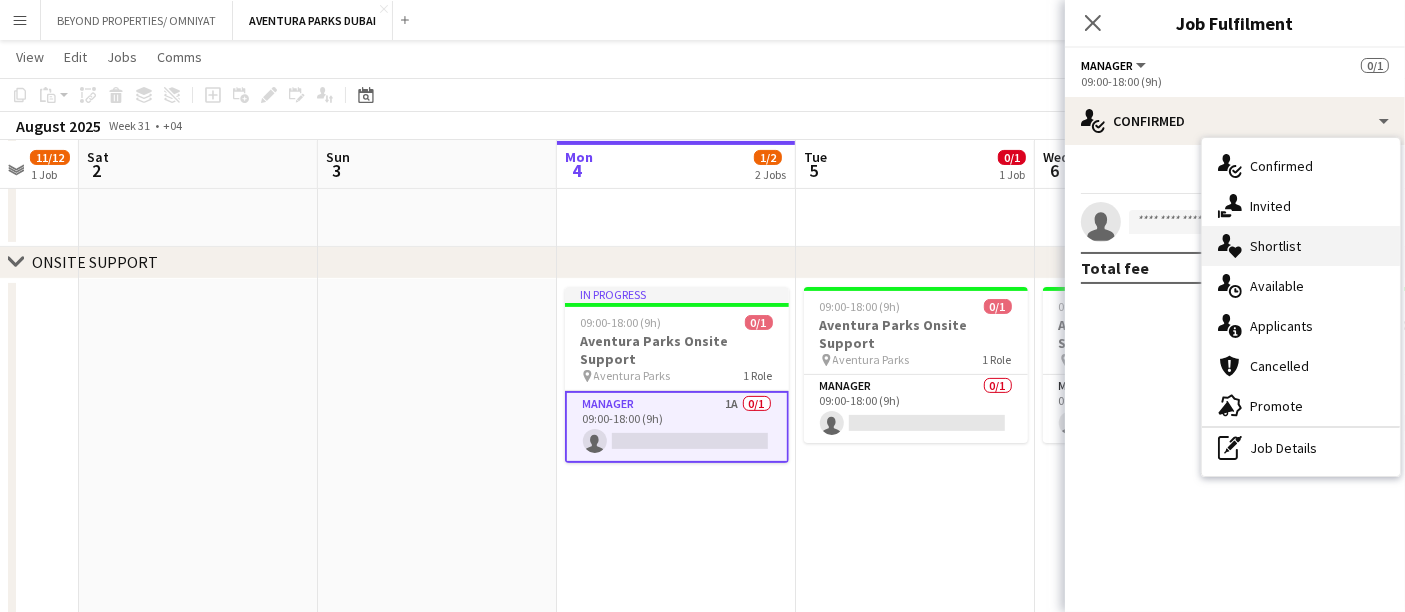 click on "single-neutral-actions-heart
Shortlist" at bounding box center (1301, 246) 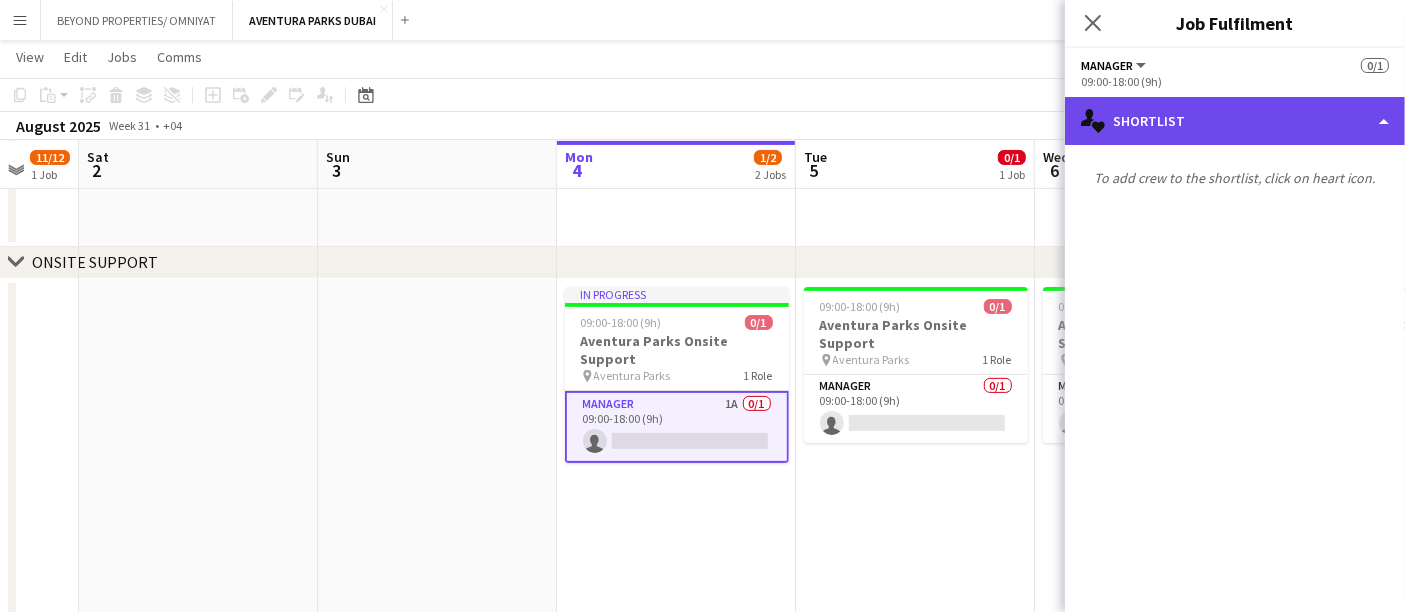 click on "single-neutral-actions-heart
Shortlist" 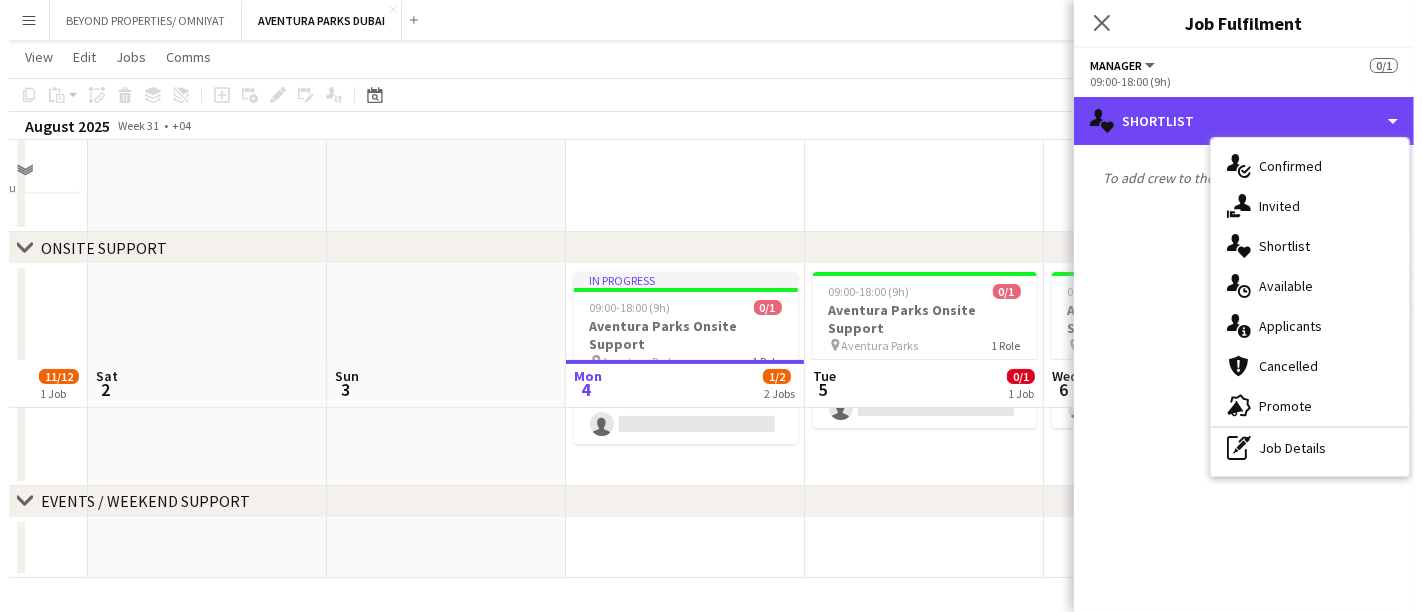 scroll, scrollTop: 0, scrollLeft: 0, axis: both 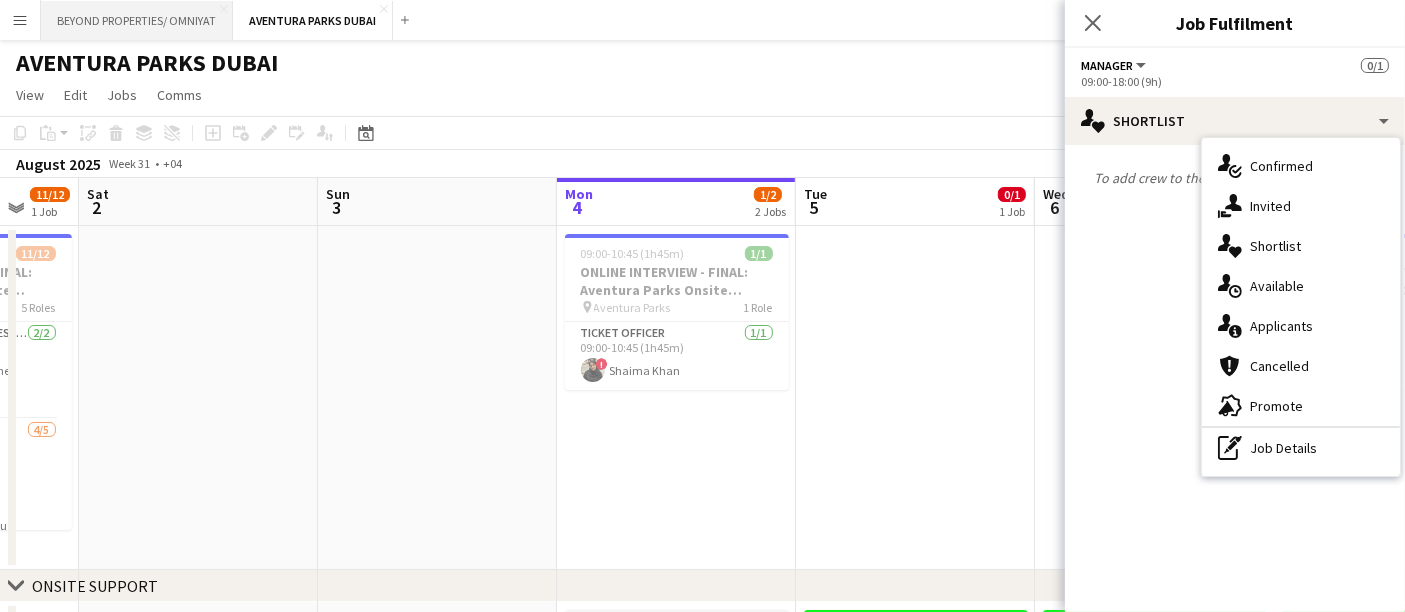 click on "BEYOND PROPERTIES/ OMNIYAT
Close" at bounding box center [137, 20] 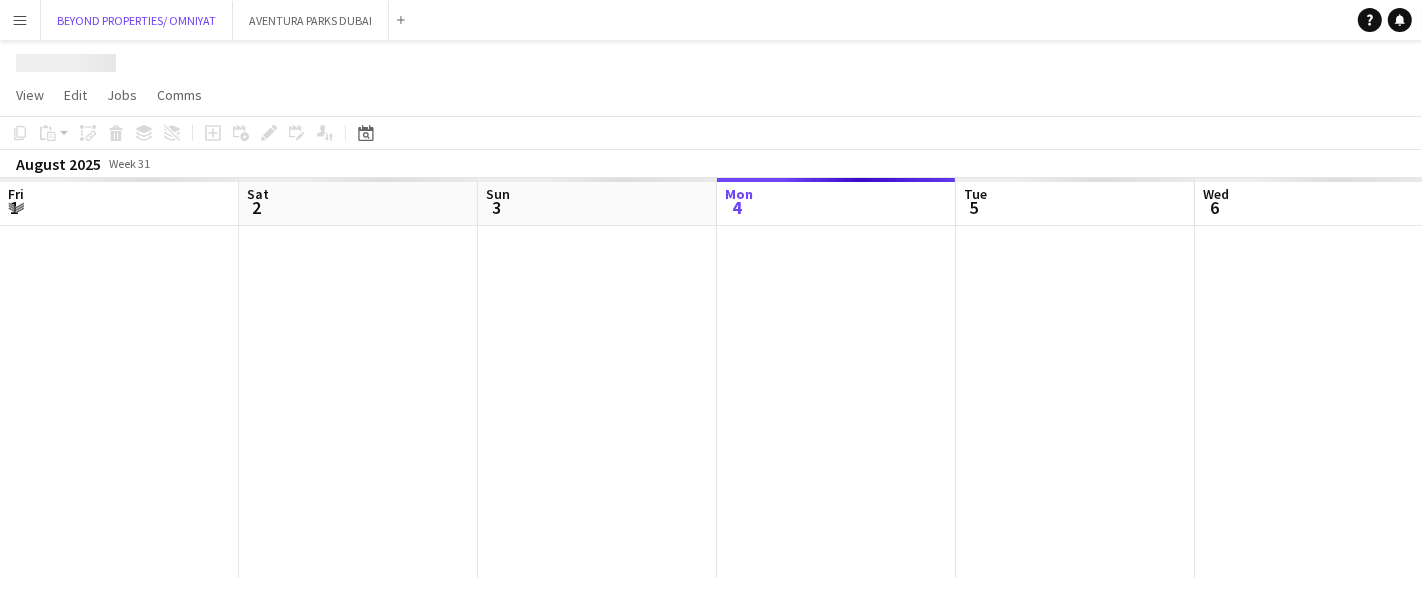 scroll, scrollTop: 0, scrollLeft: 477, axis: horizontal 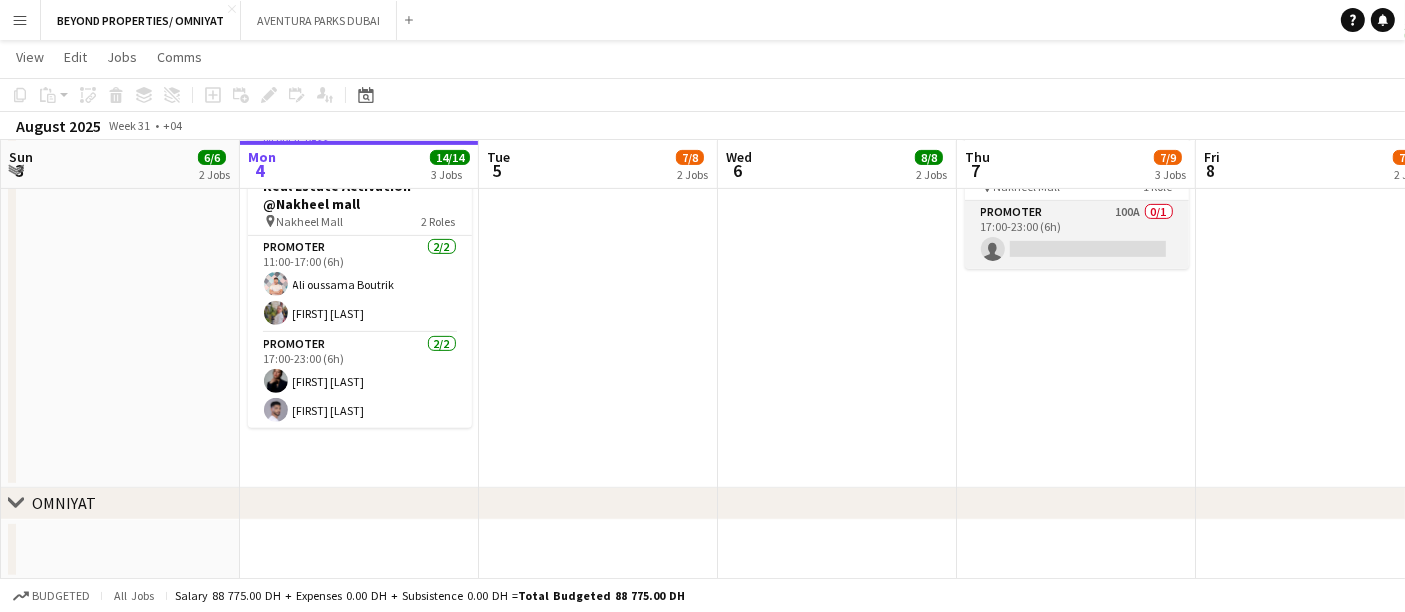 click on "Promoter   100A   0/1   17:00-23:00 (6h)
single-neutral-actions" at bounding box center [1077, 235] 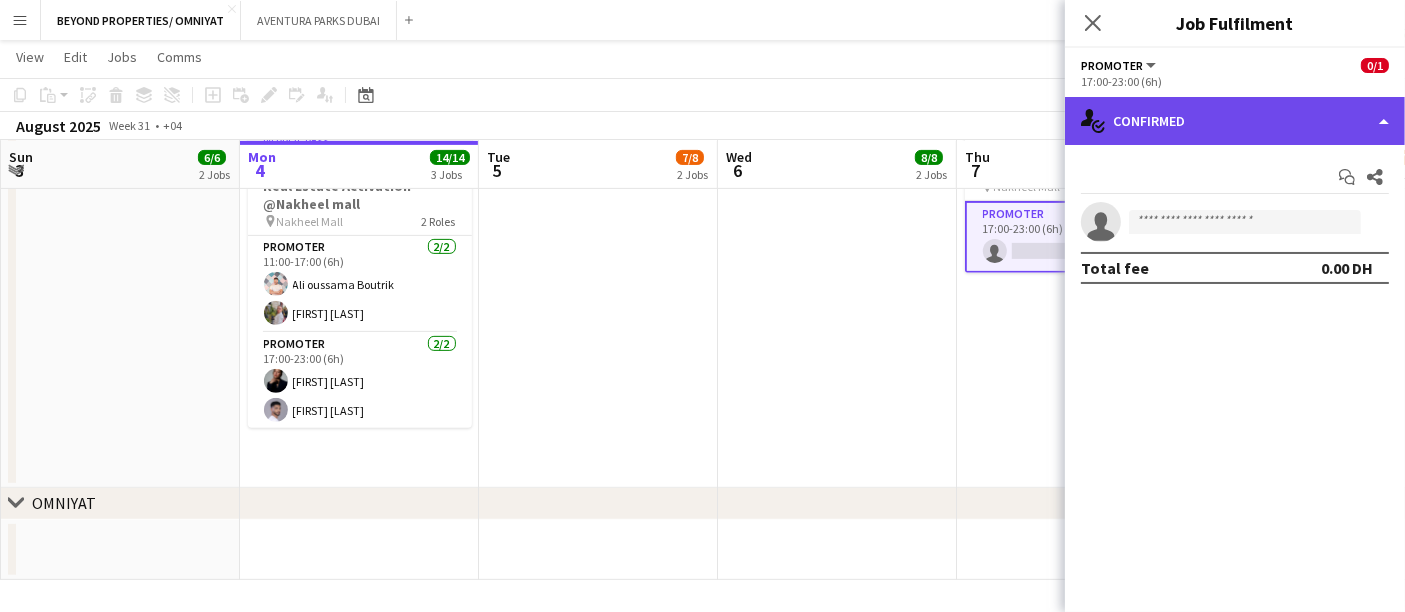 click on "single-neutral-actions-check-2
Confirmed" 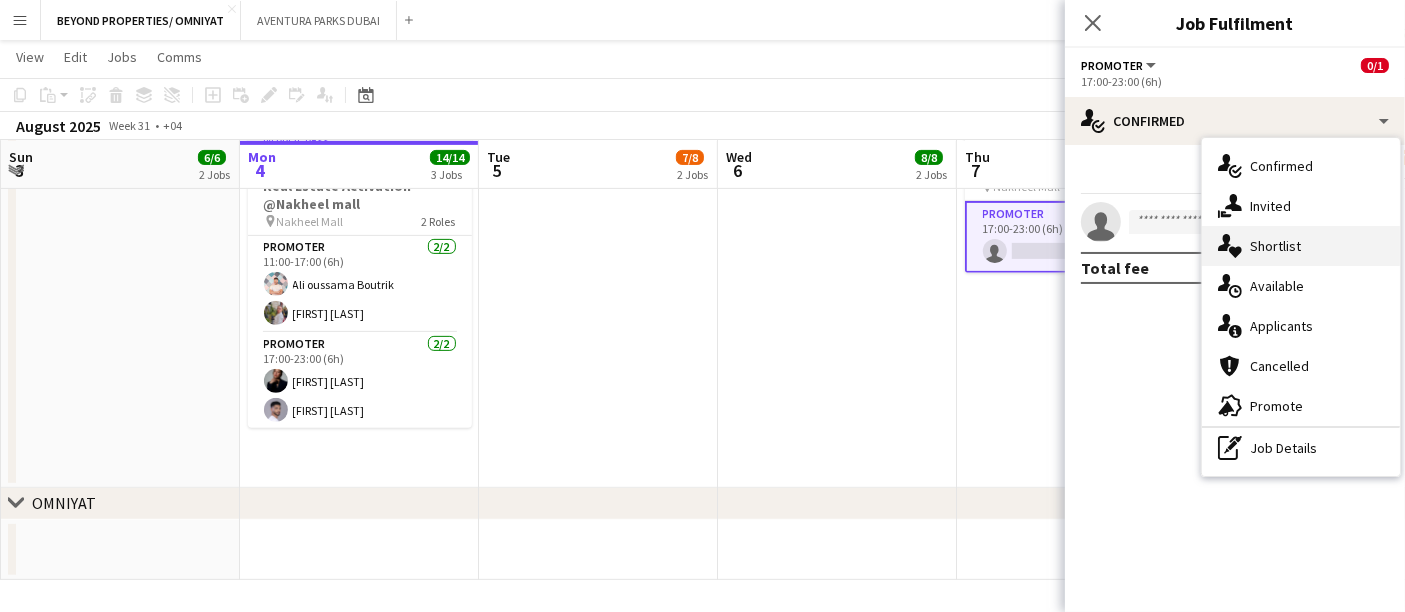 click on "single-neutral-actions-heart
Shortlist" at bounding box center (1301, 246) 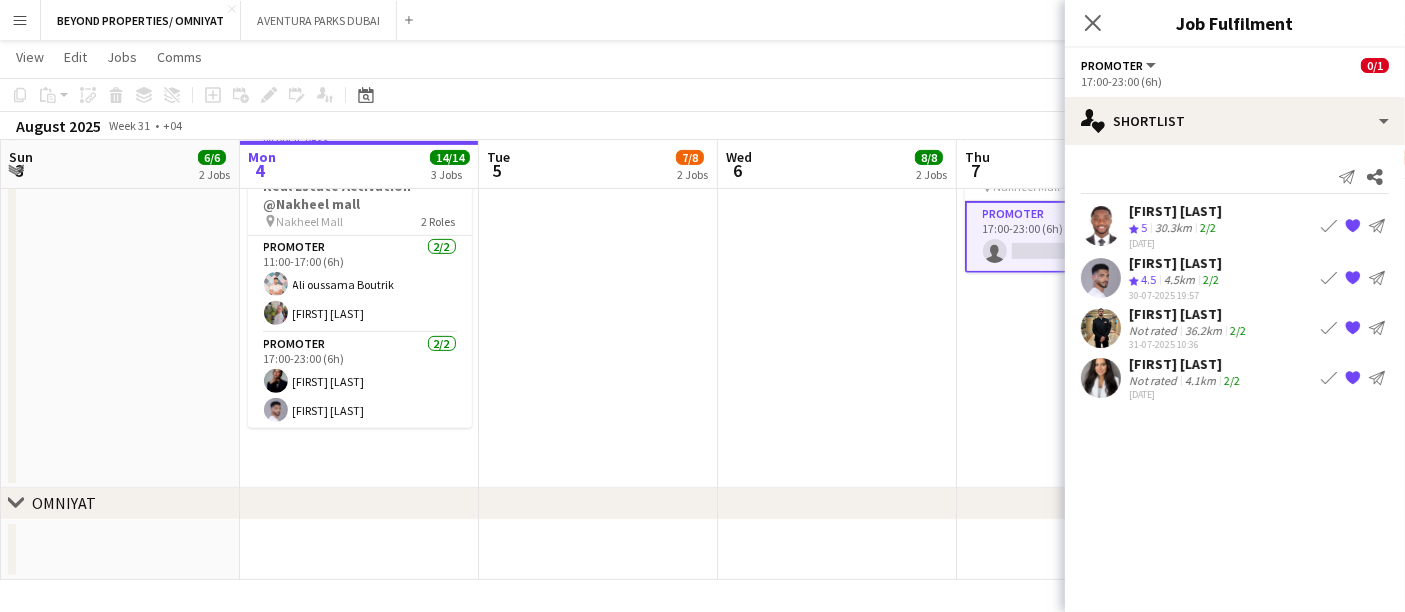 click on "[FIRST] [LAST]" at bounding box center [1175, 211] 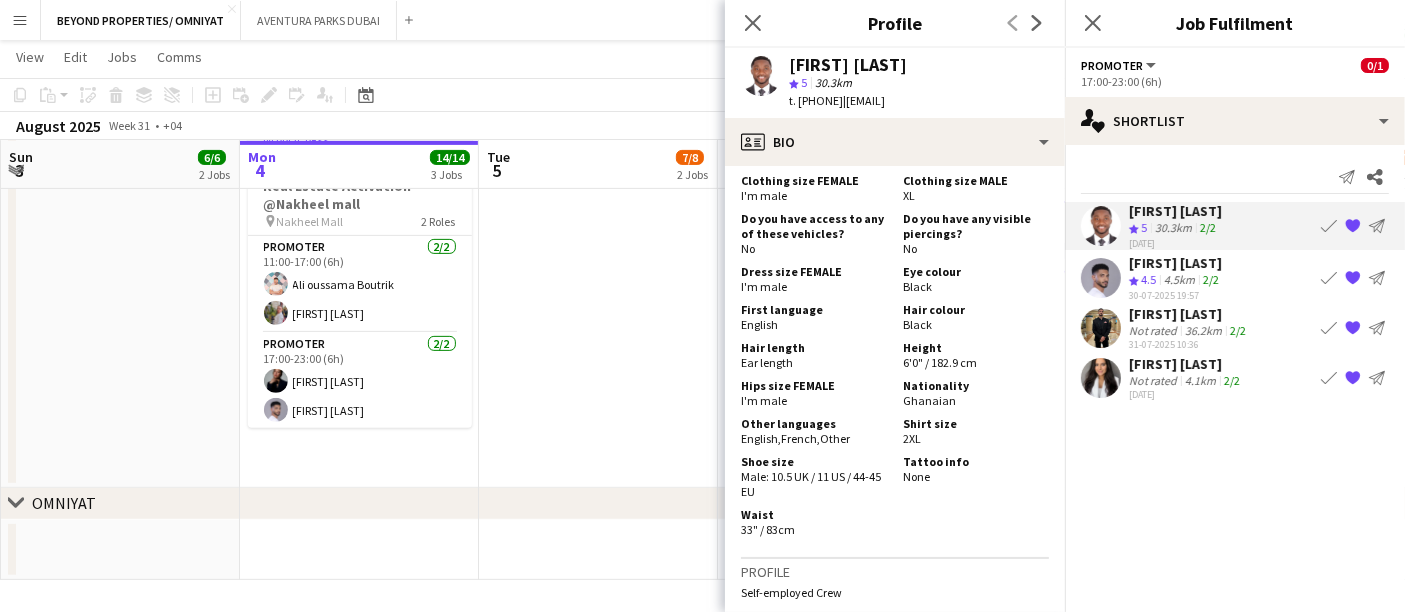 scroll, scrollTop: 1444, scrollLeft: 0, axis: vertical 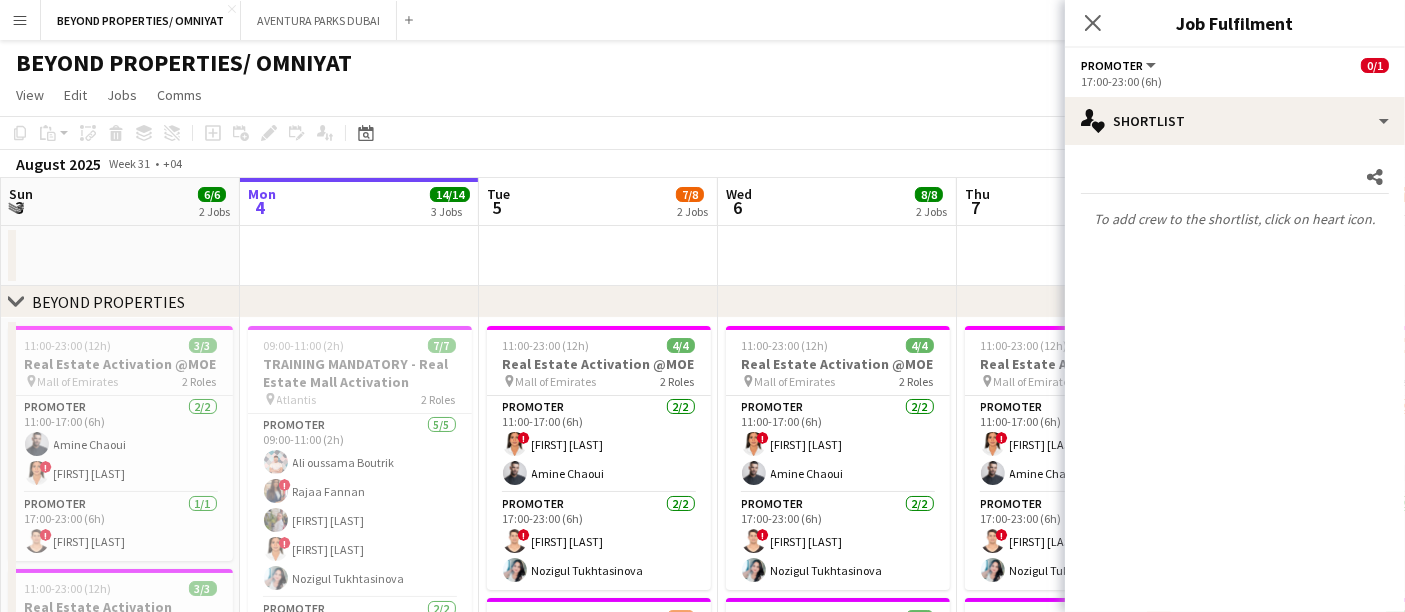 click on "Close pop-in" 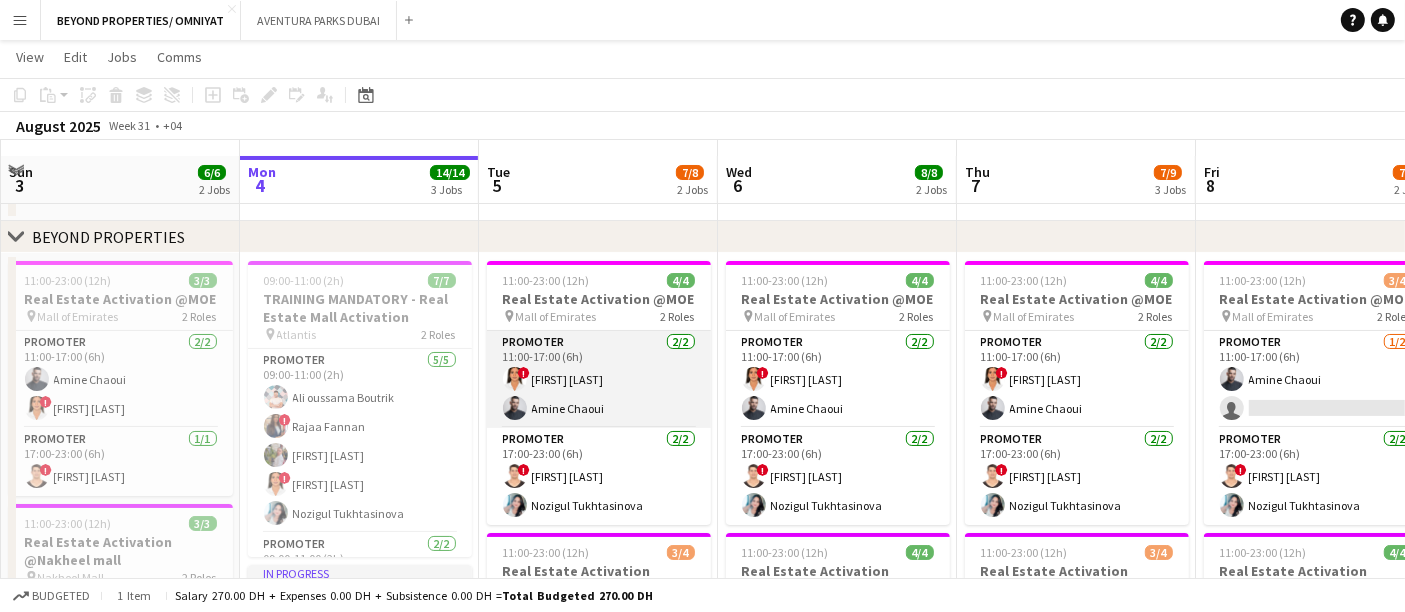 scroll, scrollTop: 0, scrollLeft: 0, axis: both 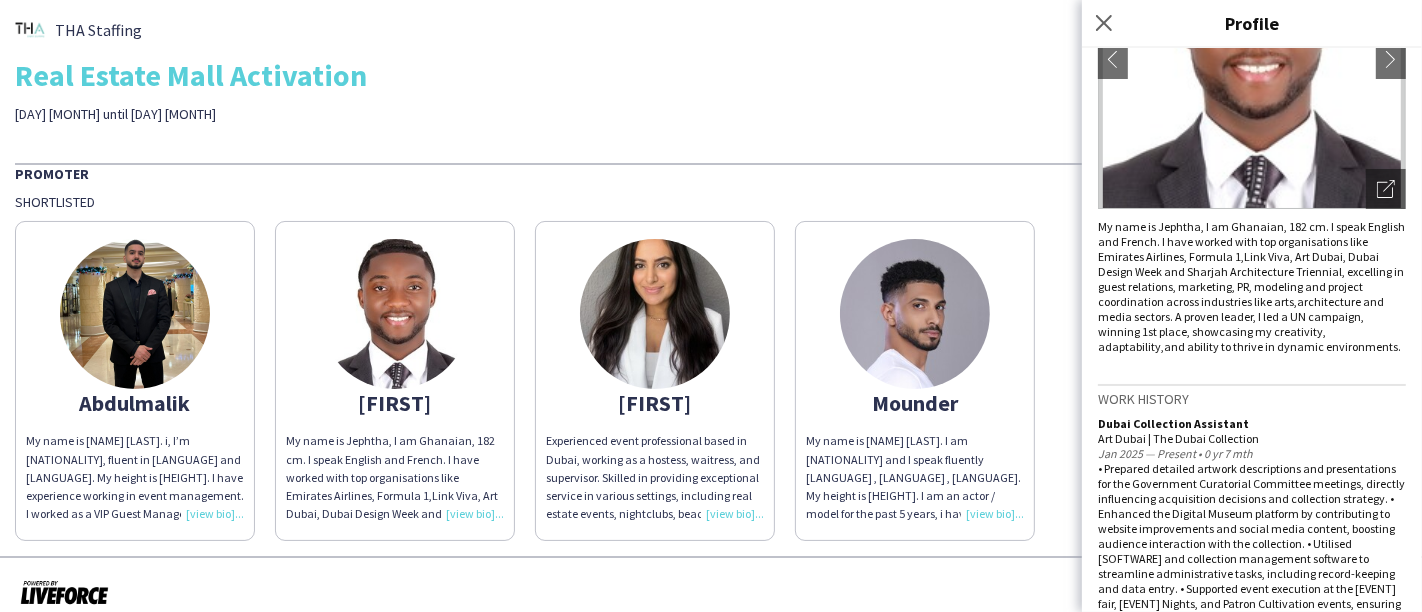 click on "Profile" 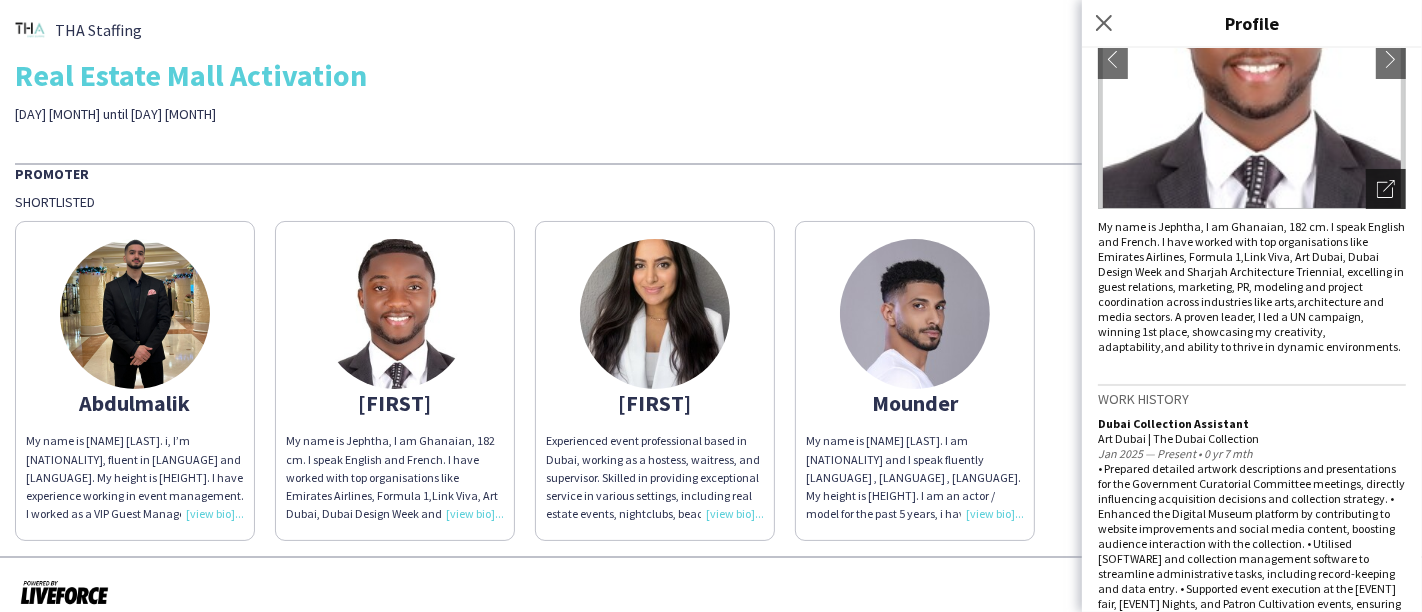 click on "Open photos pop-in" 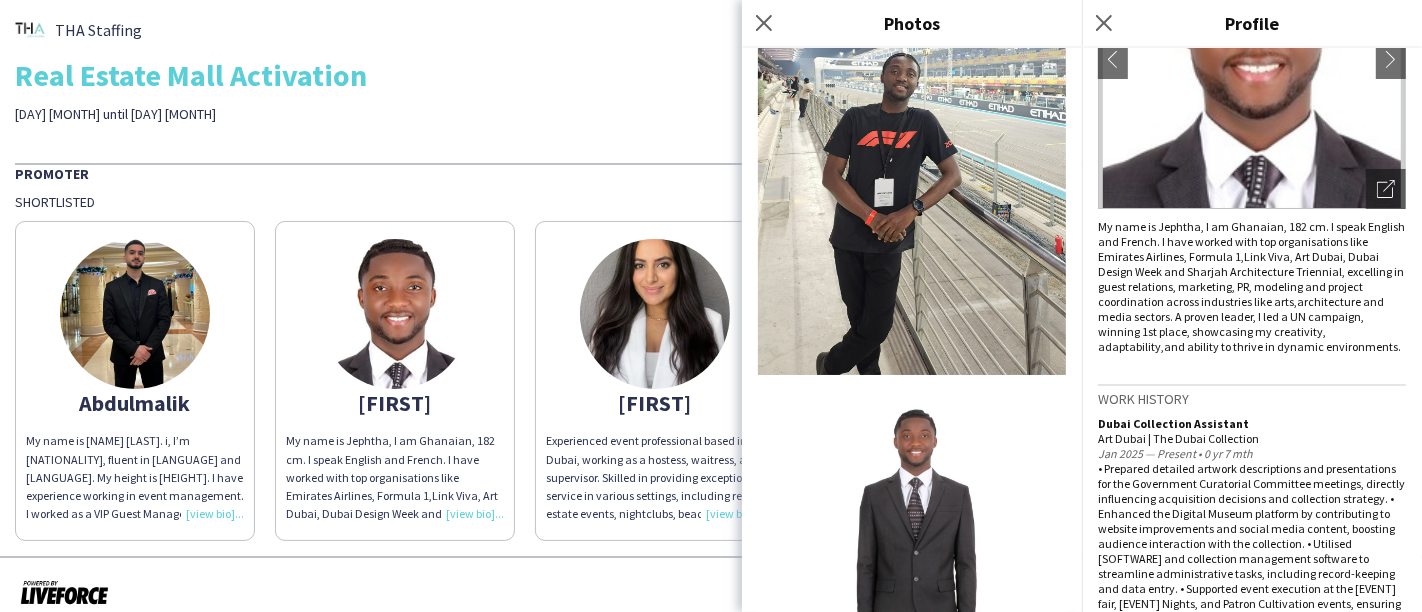 scroll, scrollTop: 2174, scrollLeft: 0, axis: vertical 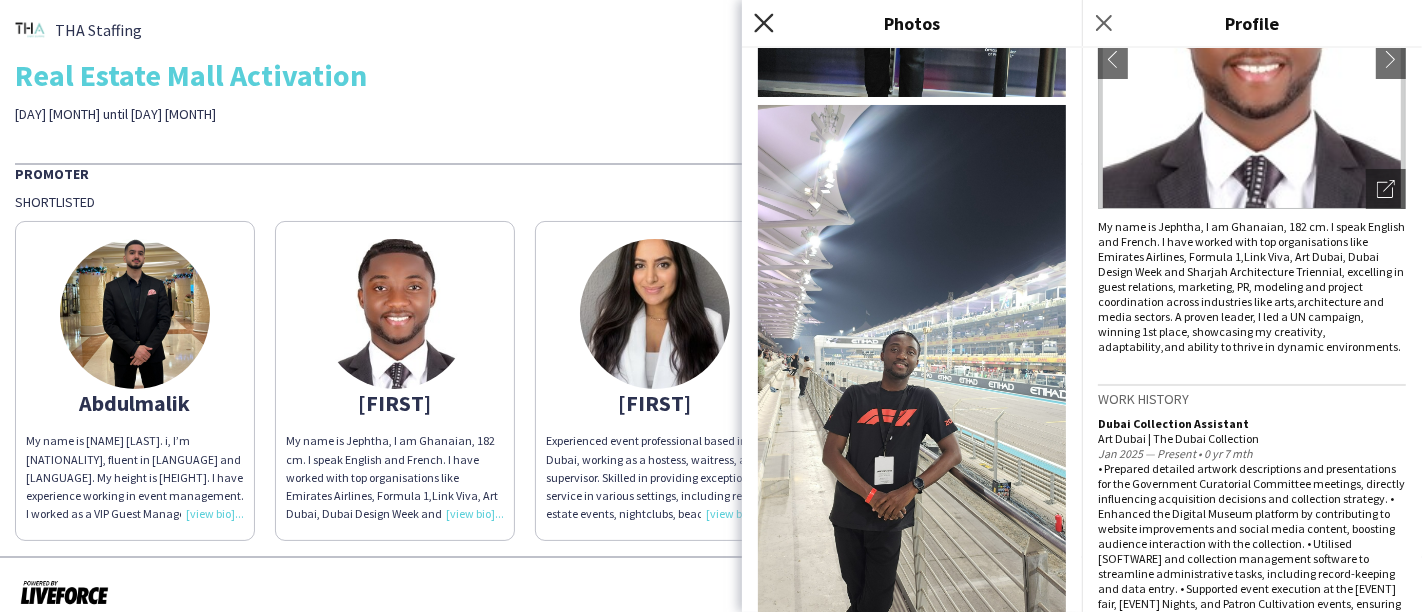 click on "Close pop-in" 